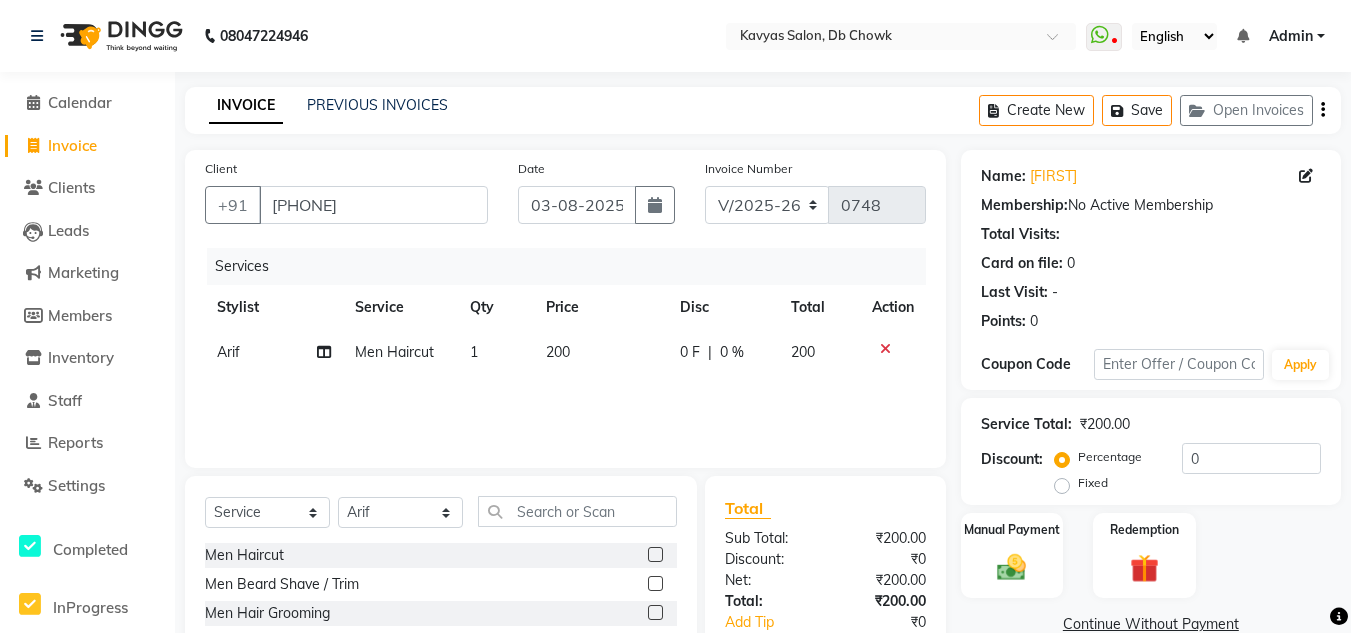 select on "6954" 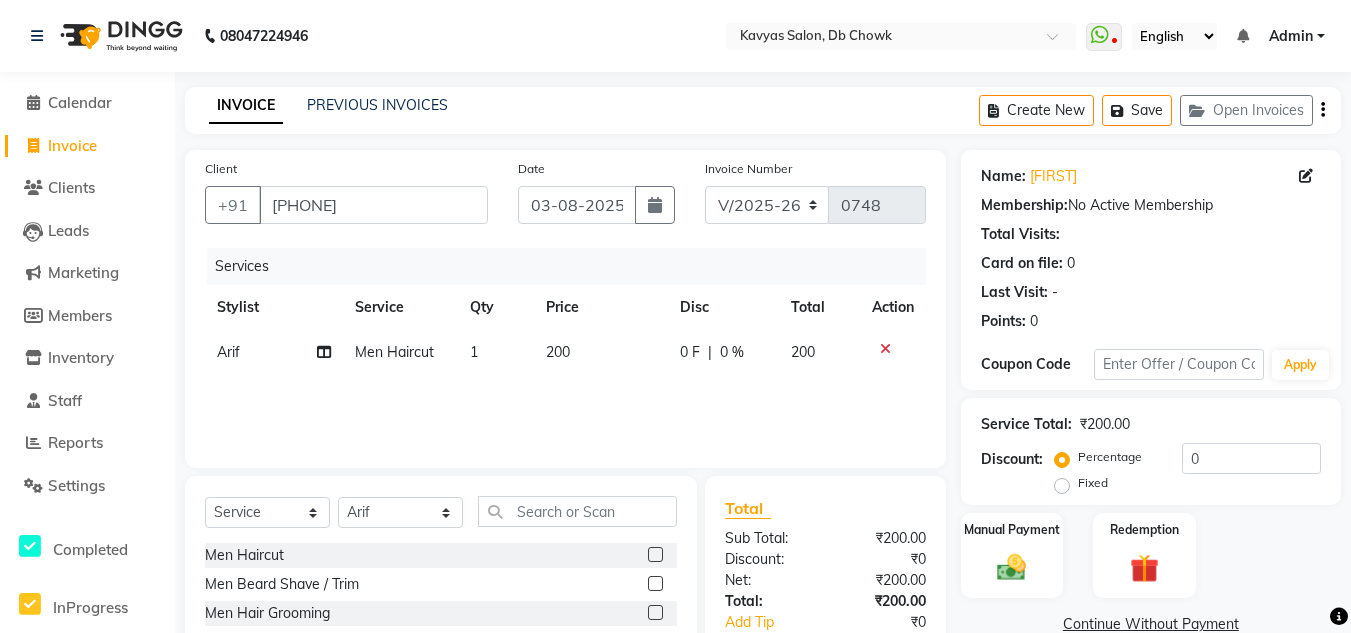 scroll, scrollTop: 168, scrollLeft: 0, axis: vertical 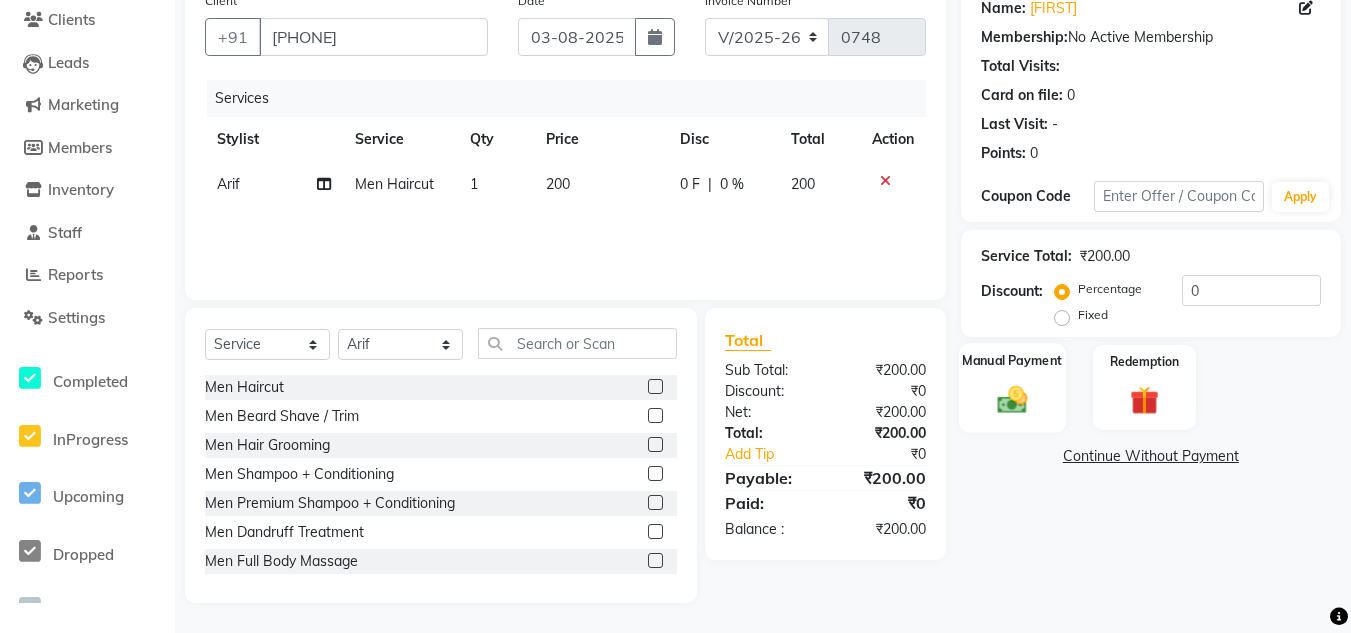 click 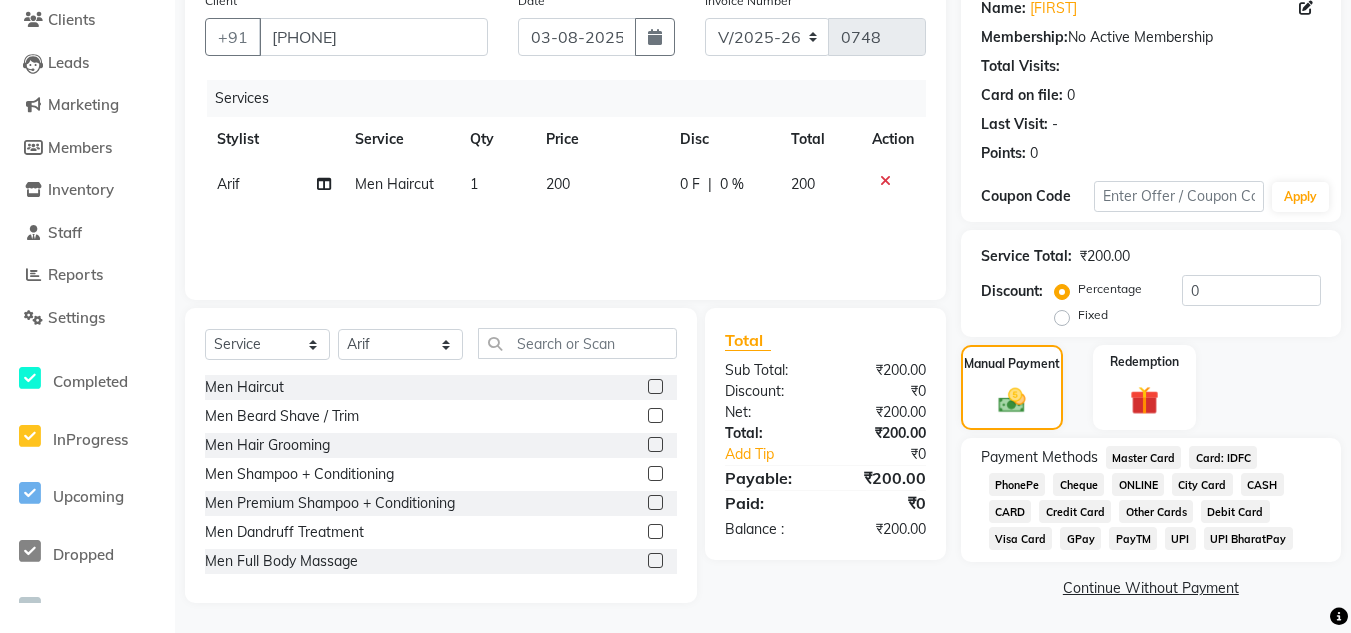 click on "ONLINE" 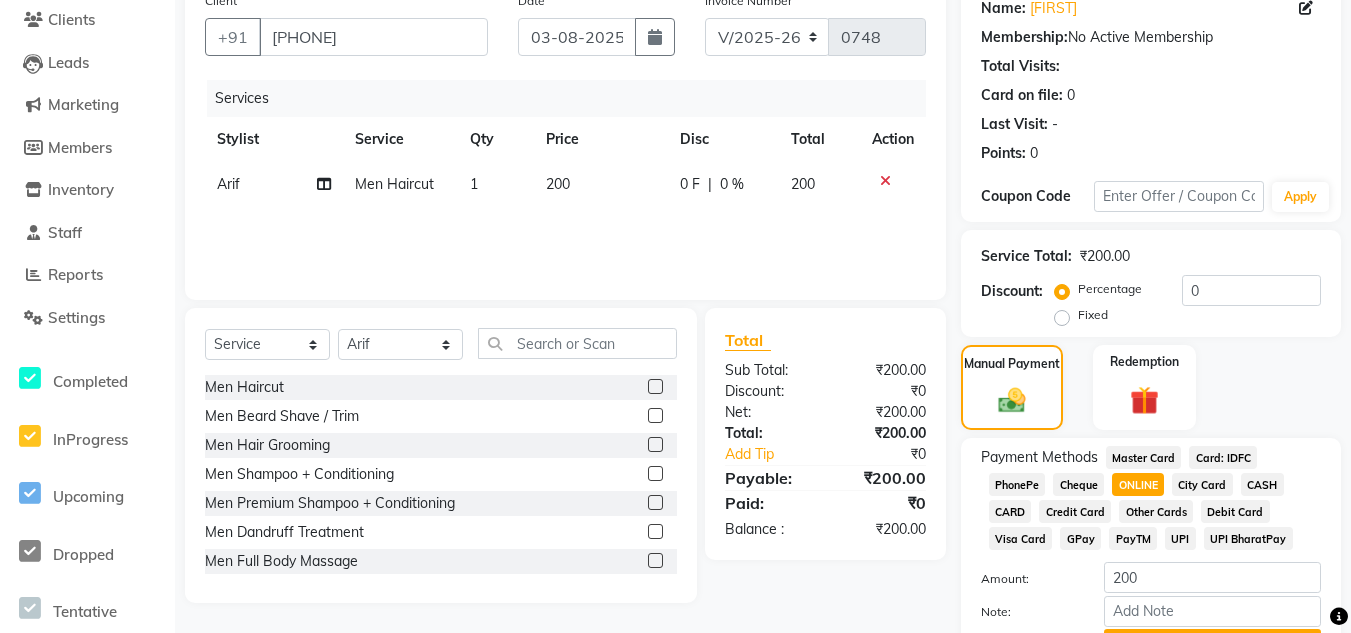 scroll, scrollTop: 274, scrollLeft: 0, axis: vertical 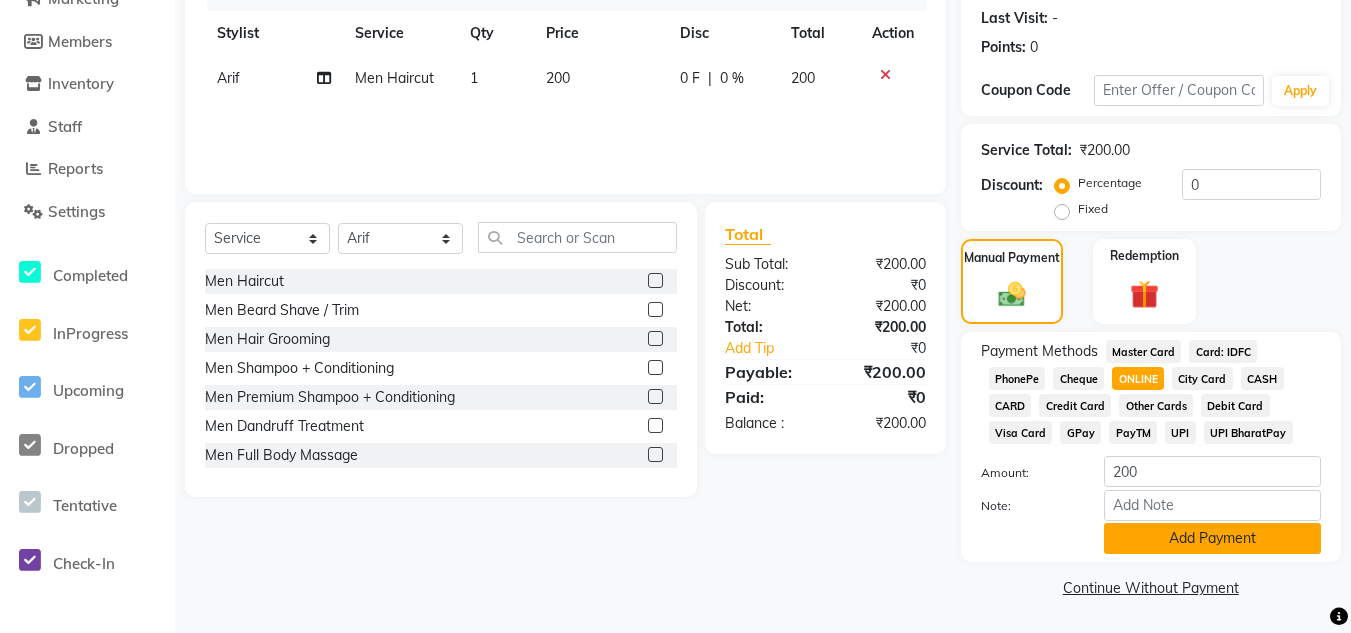 click on "Add Payment" 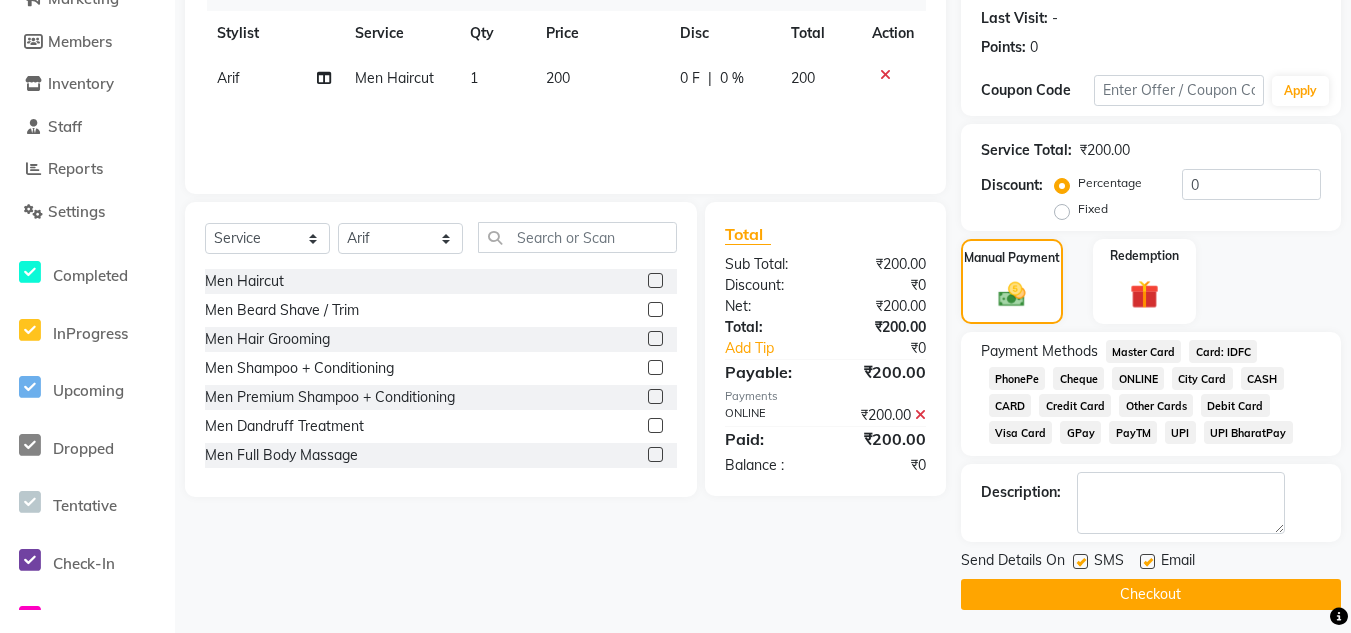 click 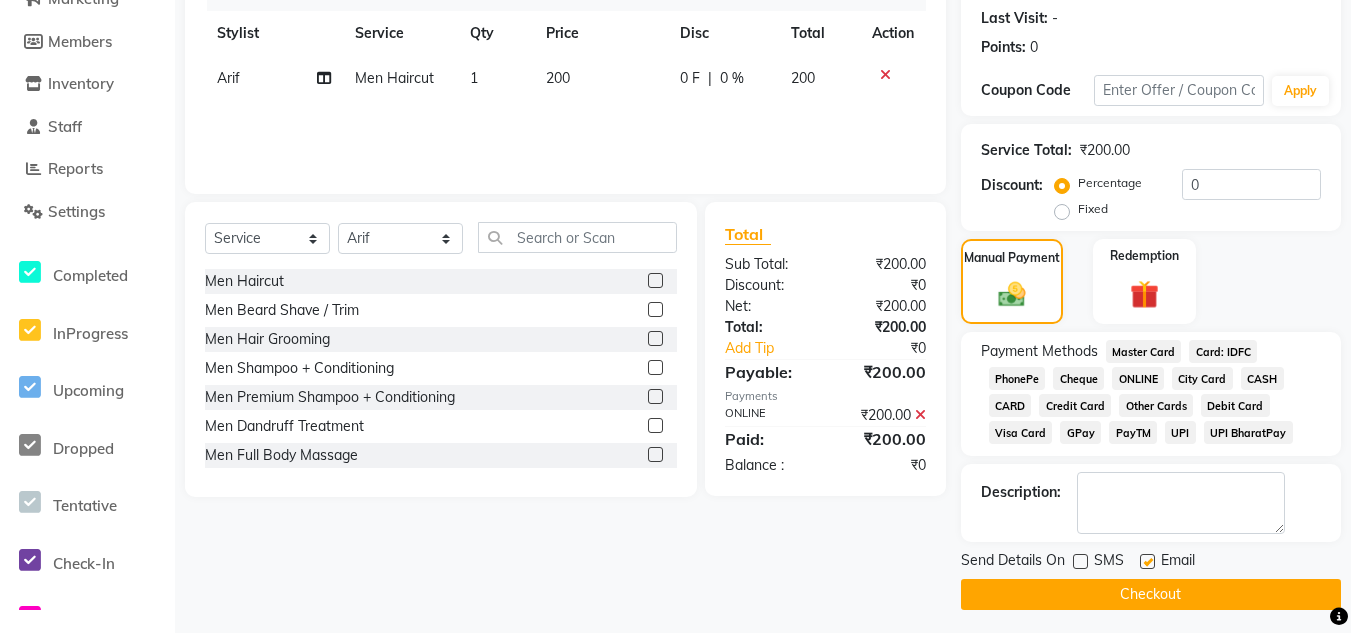 click on "Checkout" 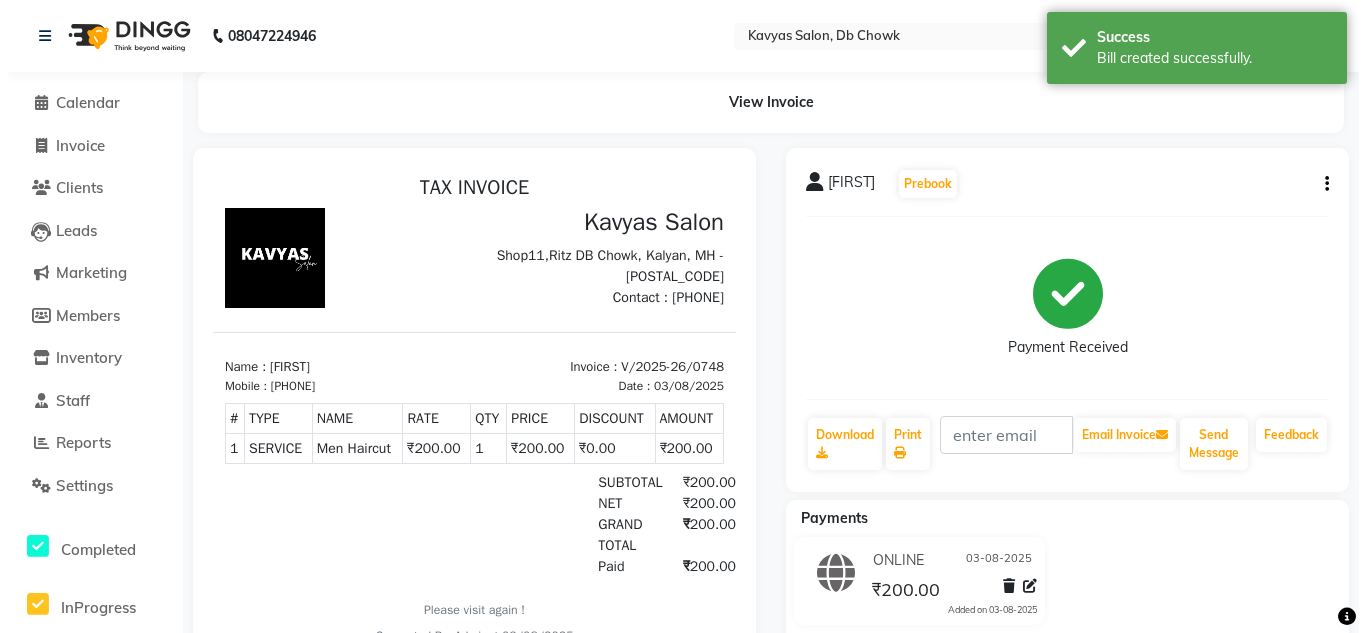scroll, scrollTop: 0, scrollLeft: 0, axis: both 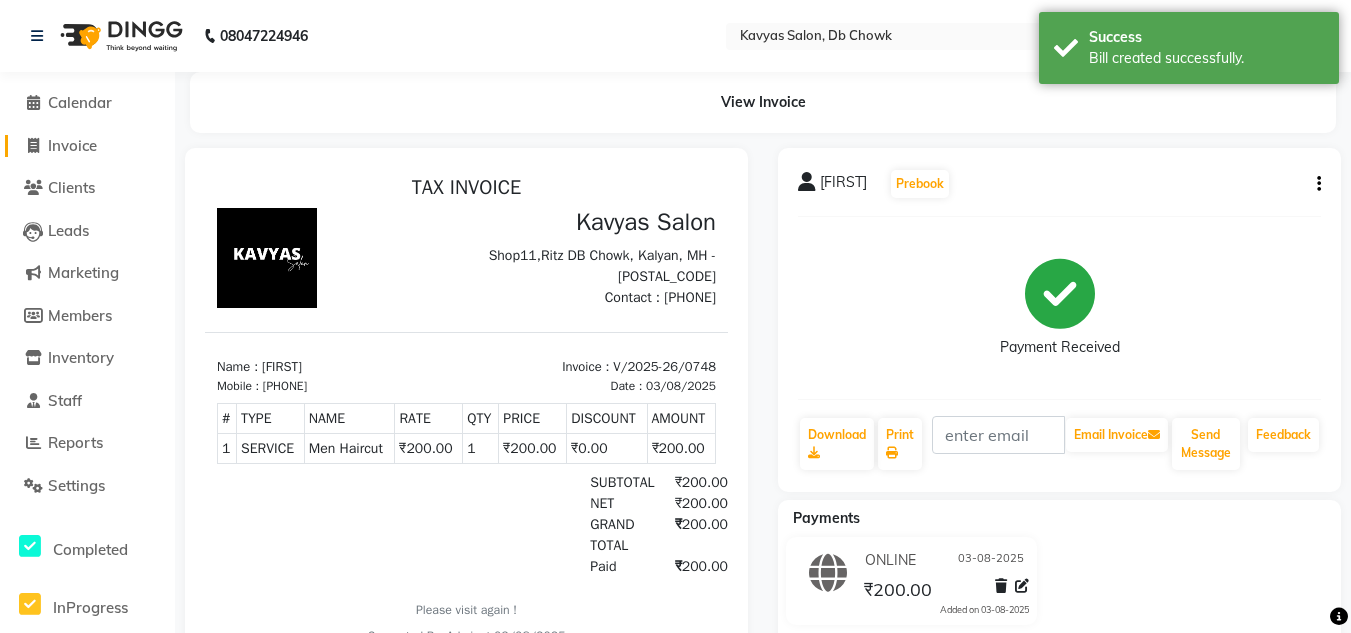 click on "Invoice" 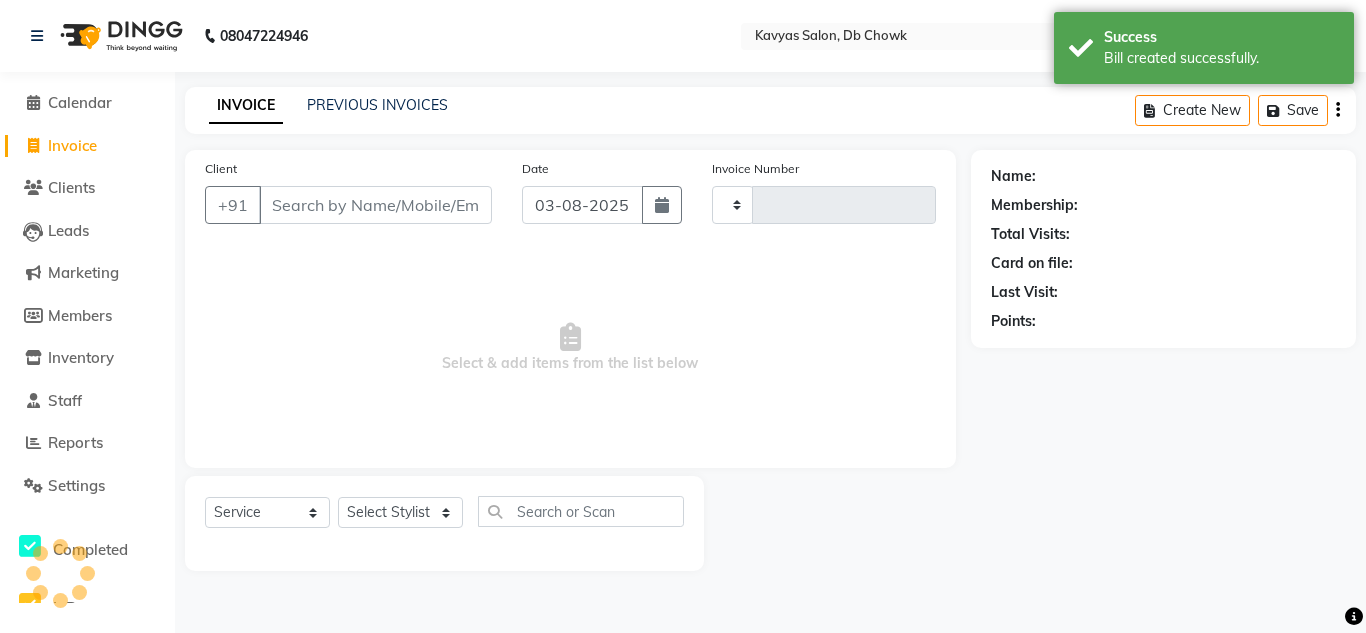 type on "0749" 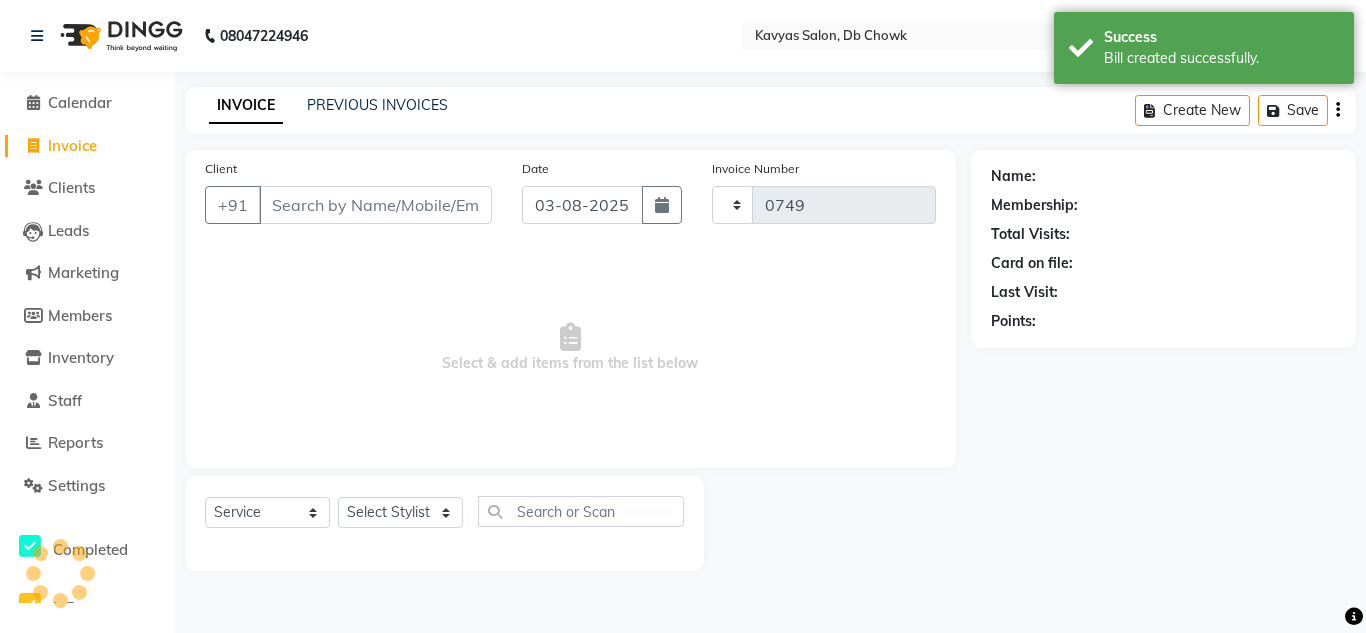 select on "6954" 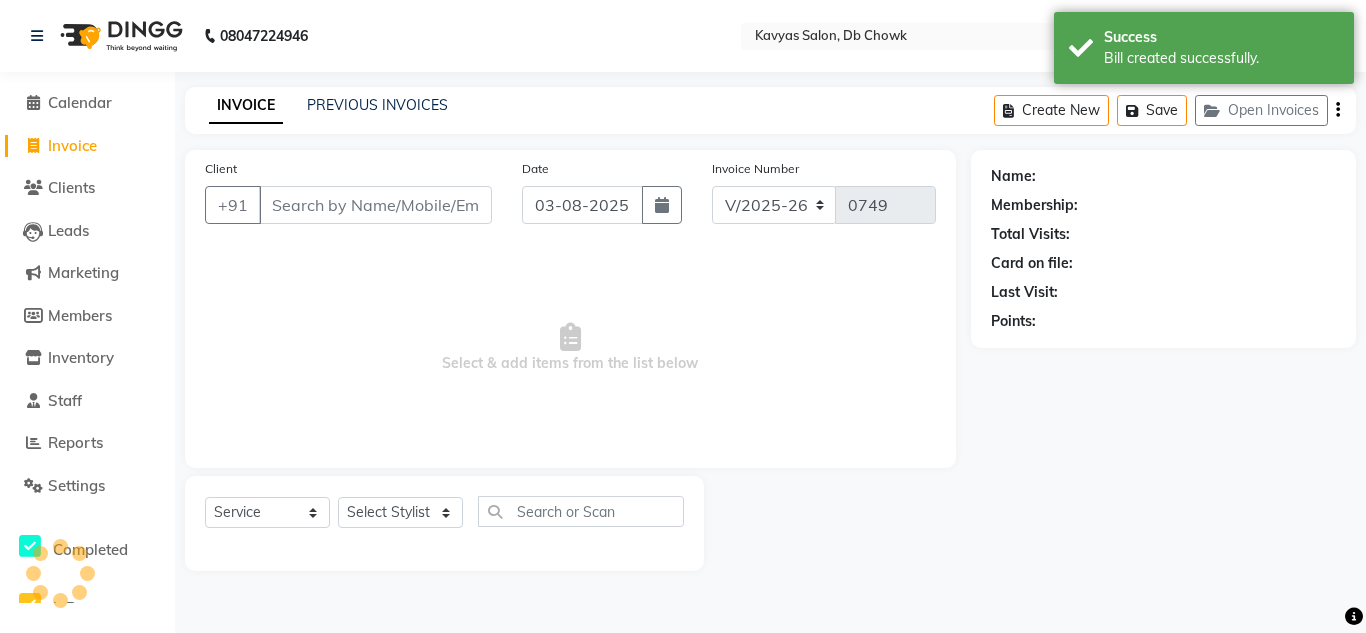 click on "Client" at bounding box center [375, 205] 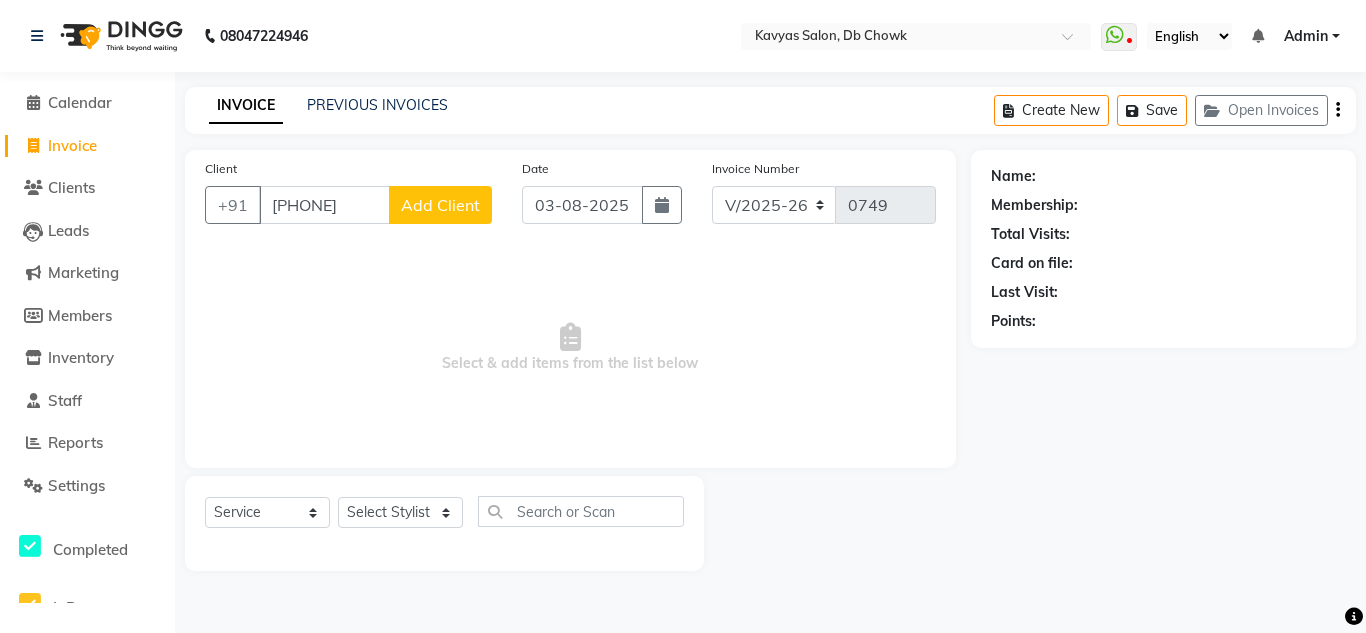 type on "[PHONE]" 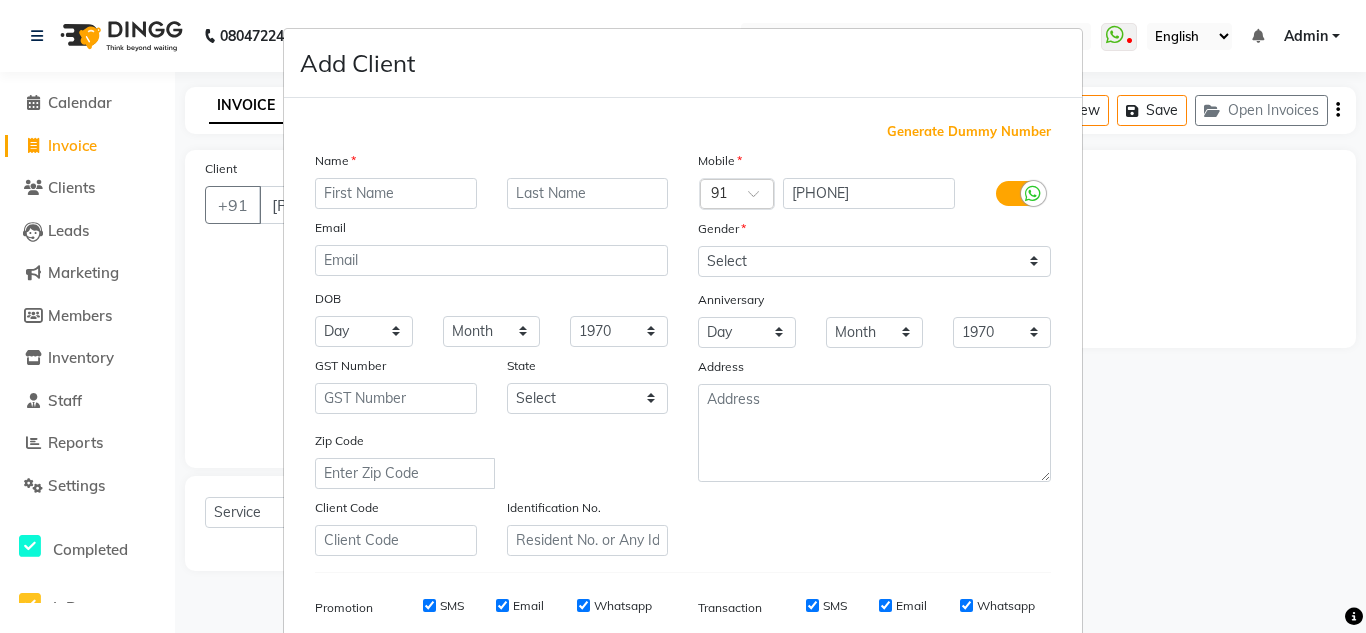 type on "p" 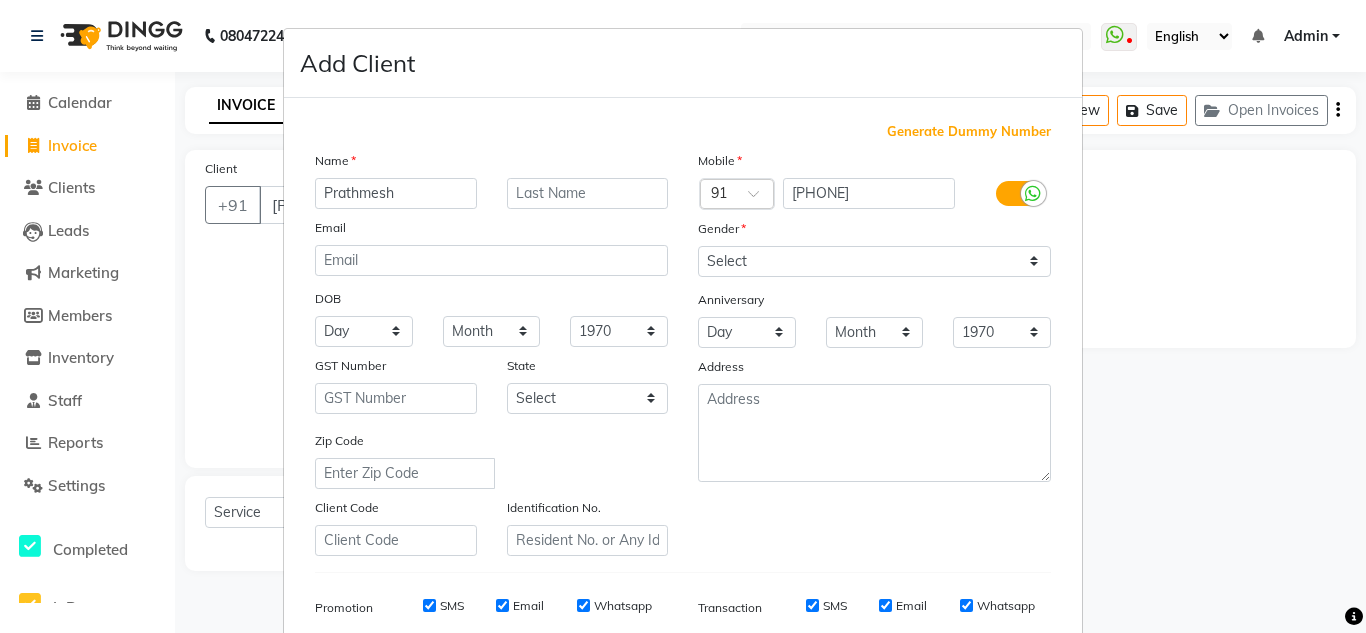 type on "Prathmesh" 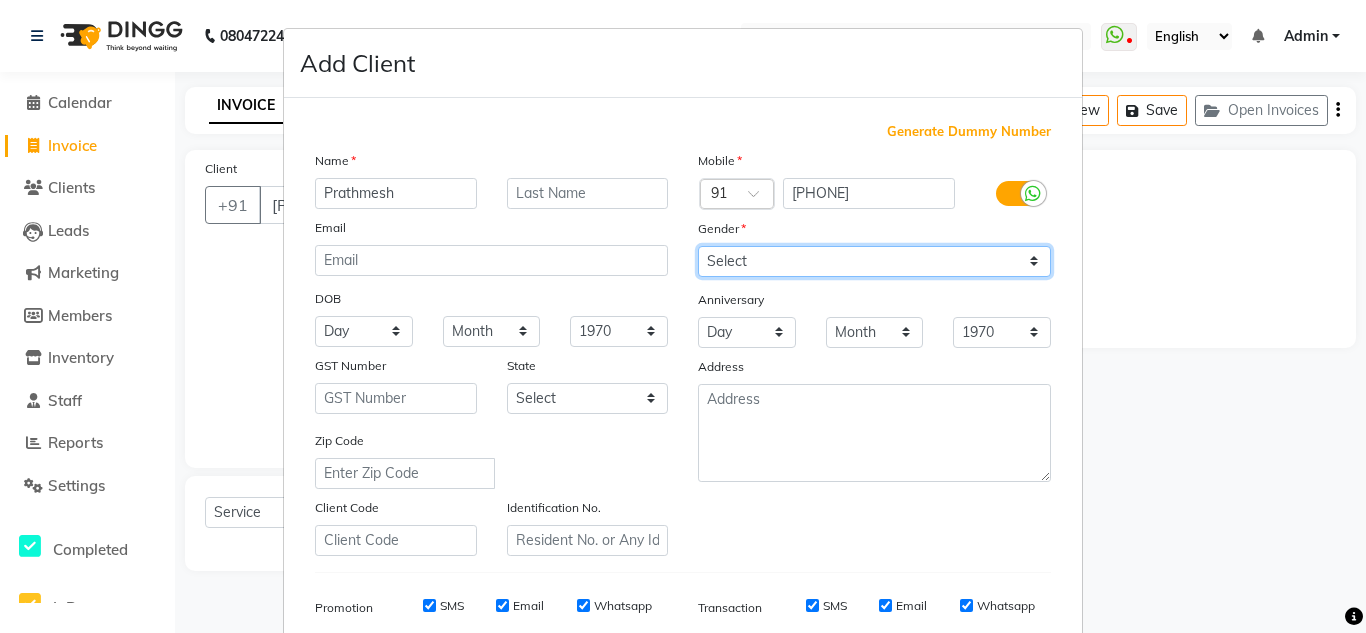 click on "Select Male Female Other Prefer Not To Say" at bounding box center (874, 261) 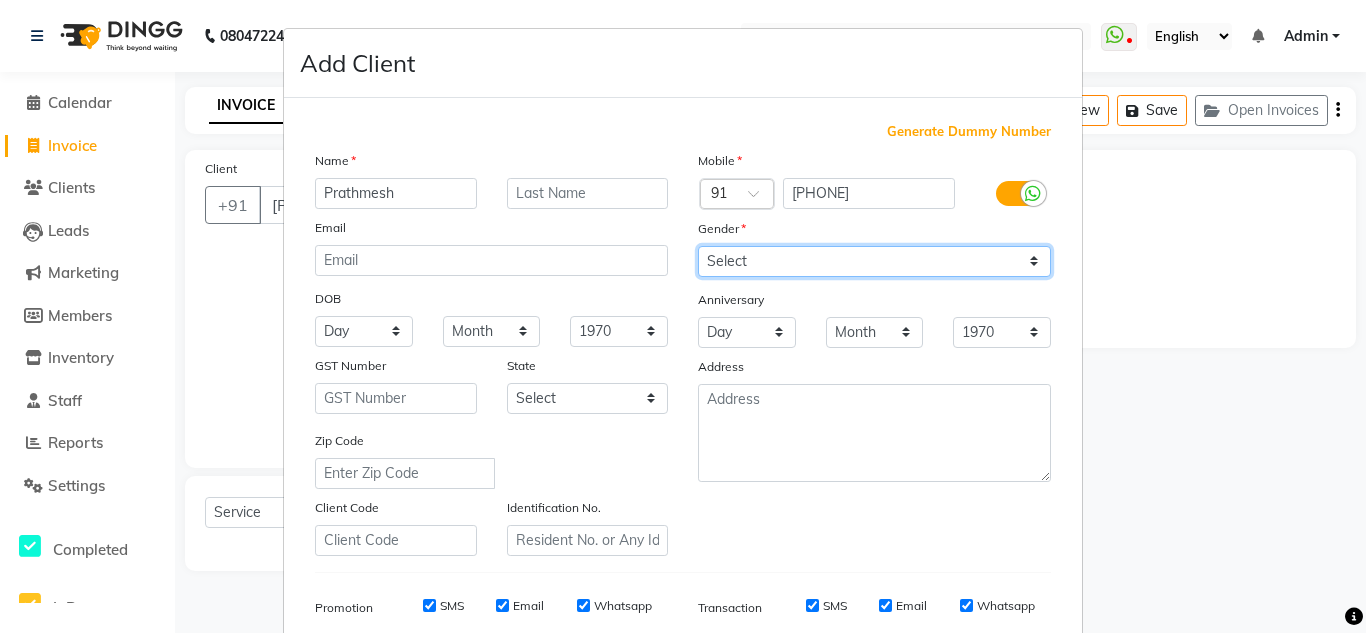 select on "male" 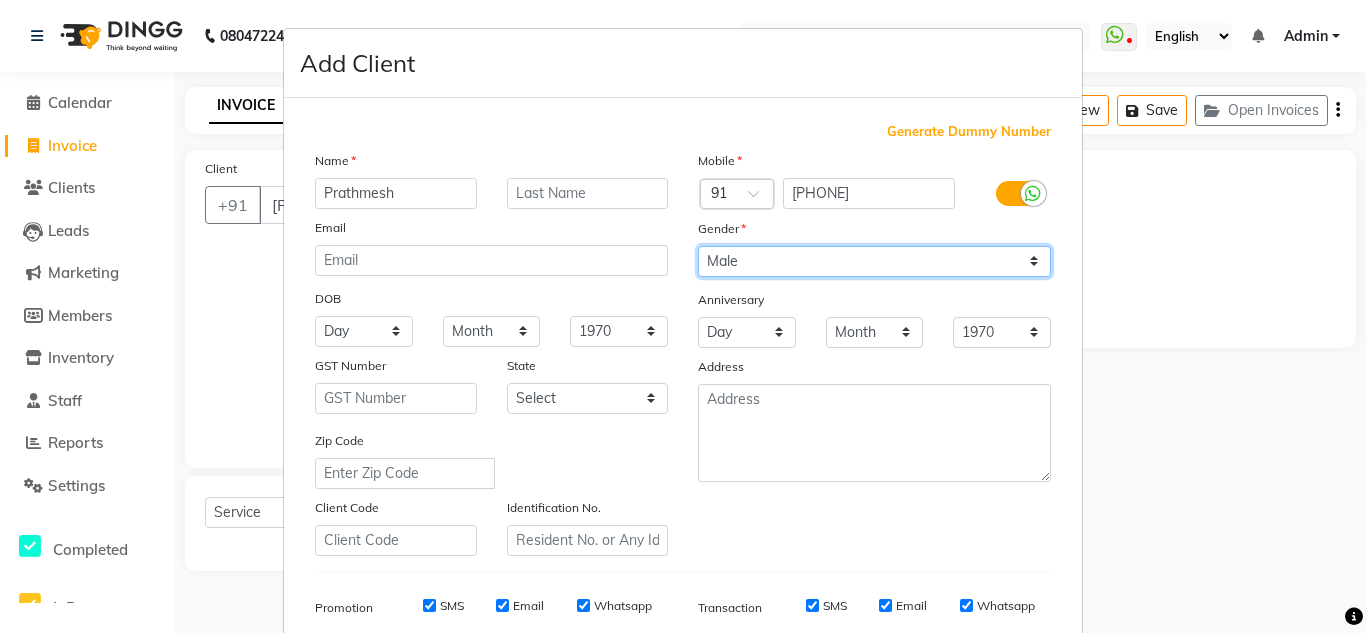click on "Select Male Female Other Prefer Not To Say" at bounding box center (874, 261) 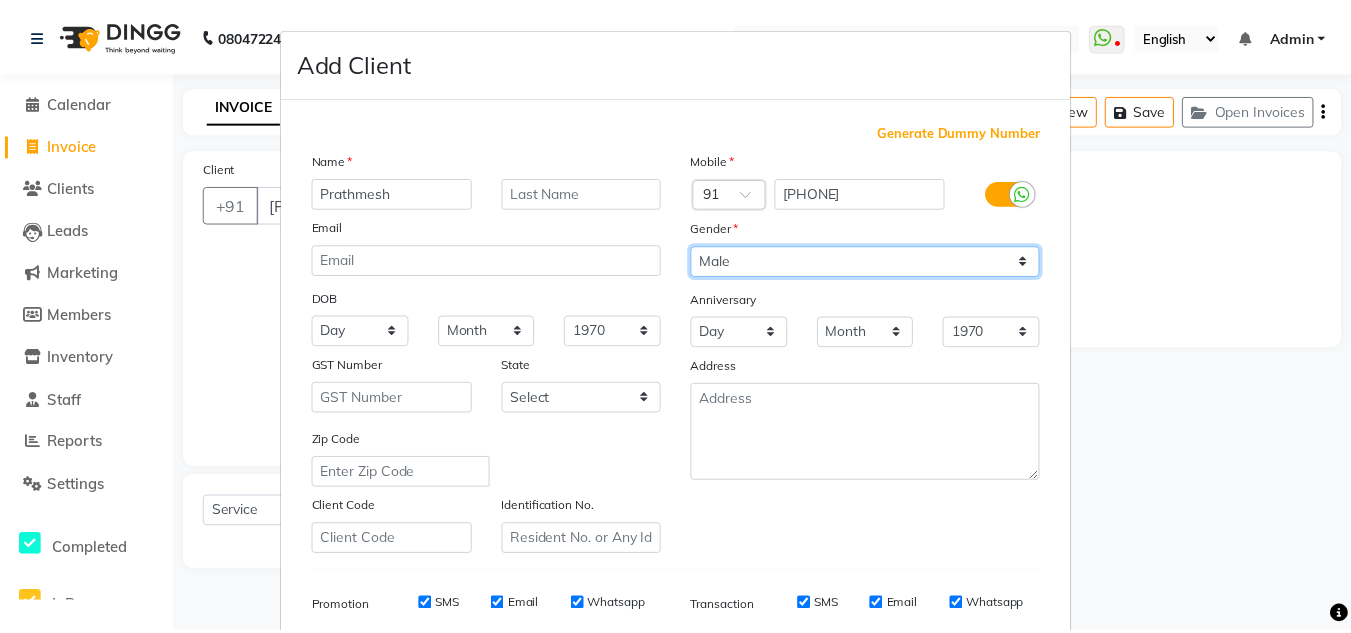 scroll, scrollTop: 290, scrollLeft: 0, axis: vertical 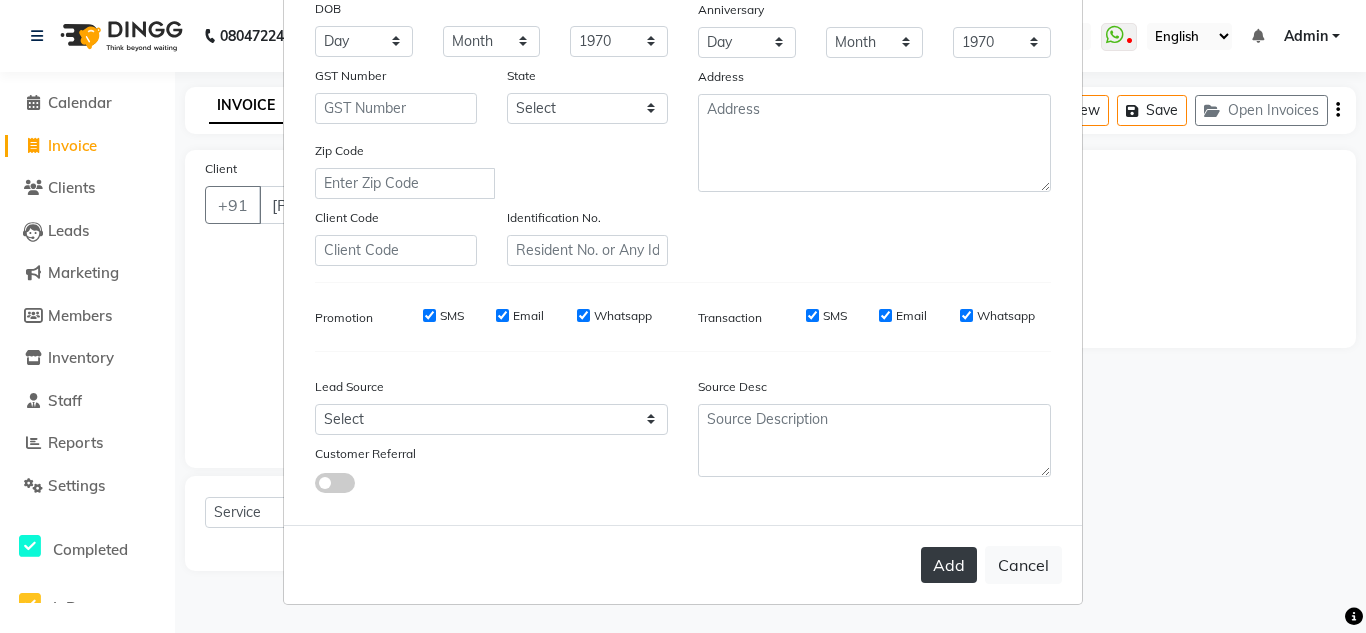 click on "Add" at bounding box center (949, 565) 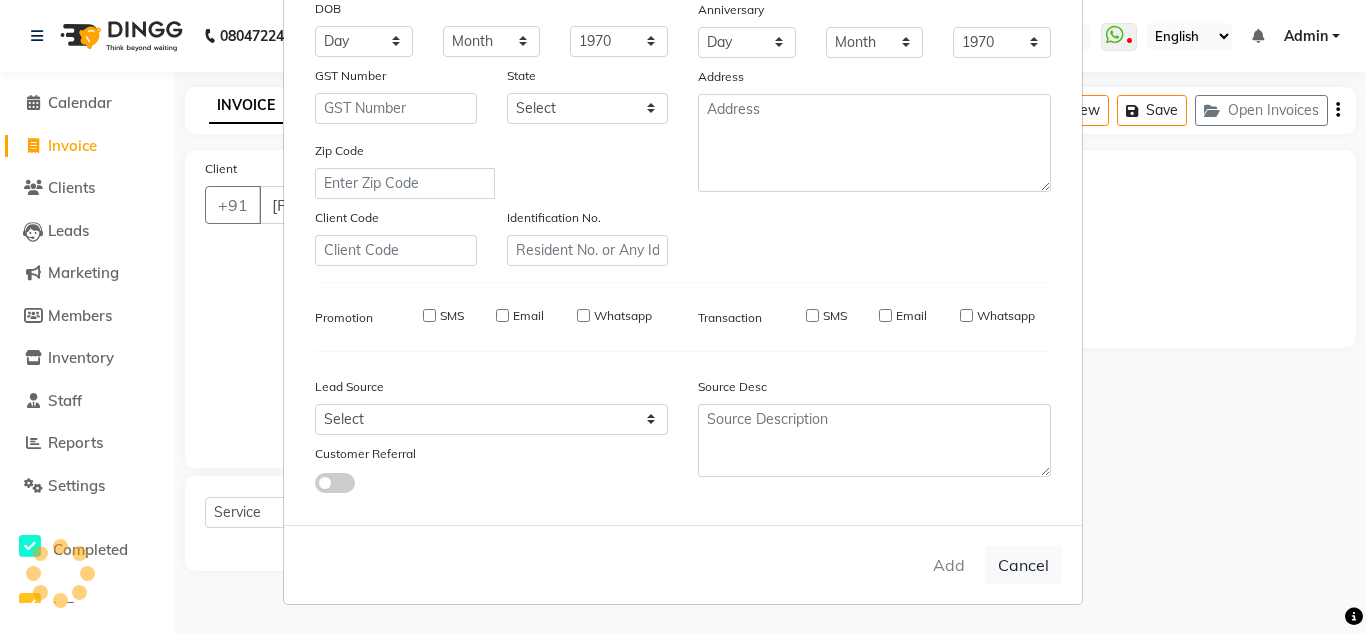 type 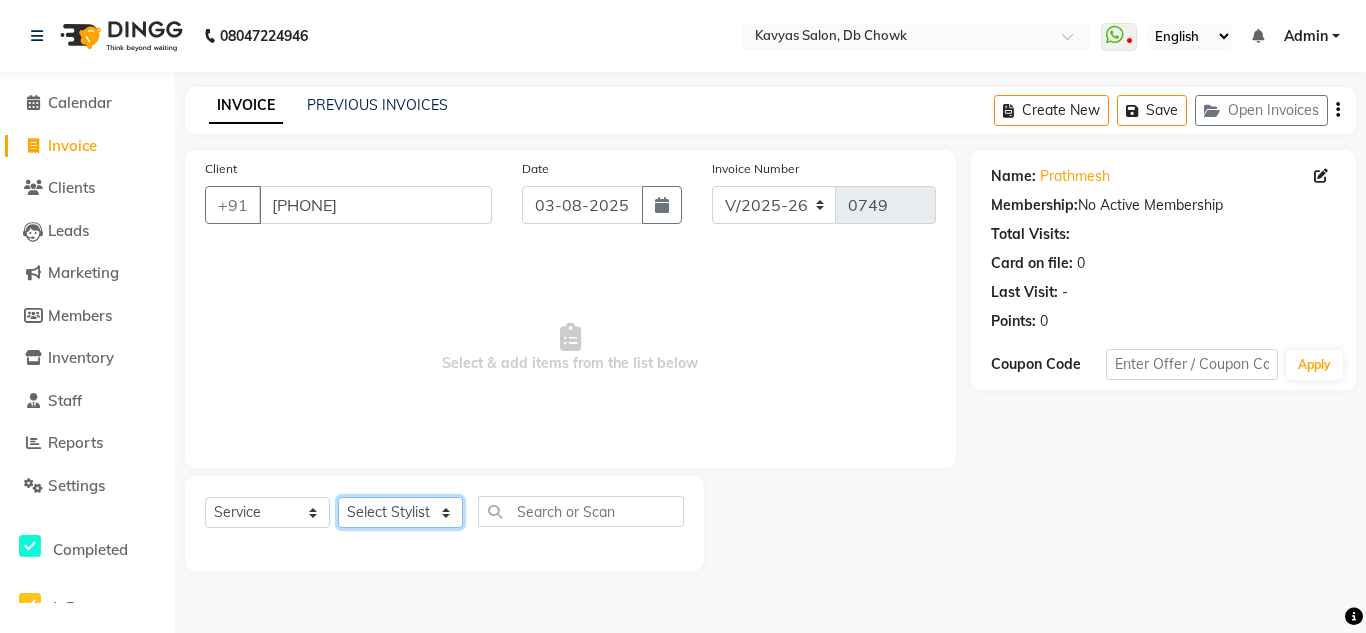 click on "Select Stylist Arif Fatah siddhiqui Kavya Upadhyay Minakshi Chavan Nahim Pinky Pranali Panchal pranjal more Pratibha Upadhyay Renuka Chavhan Salman Ansari Sam Khan Shanu Snehal Surve Vaishali Pachare Vali Hasan Vishal Ahmed Shaikh" 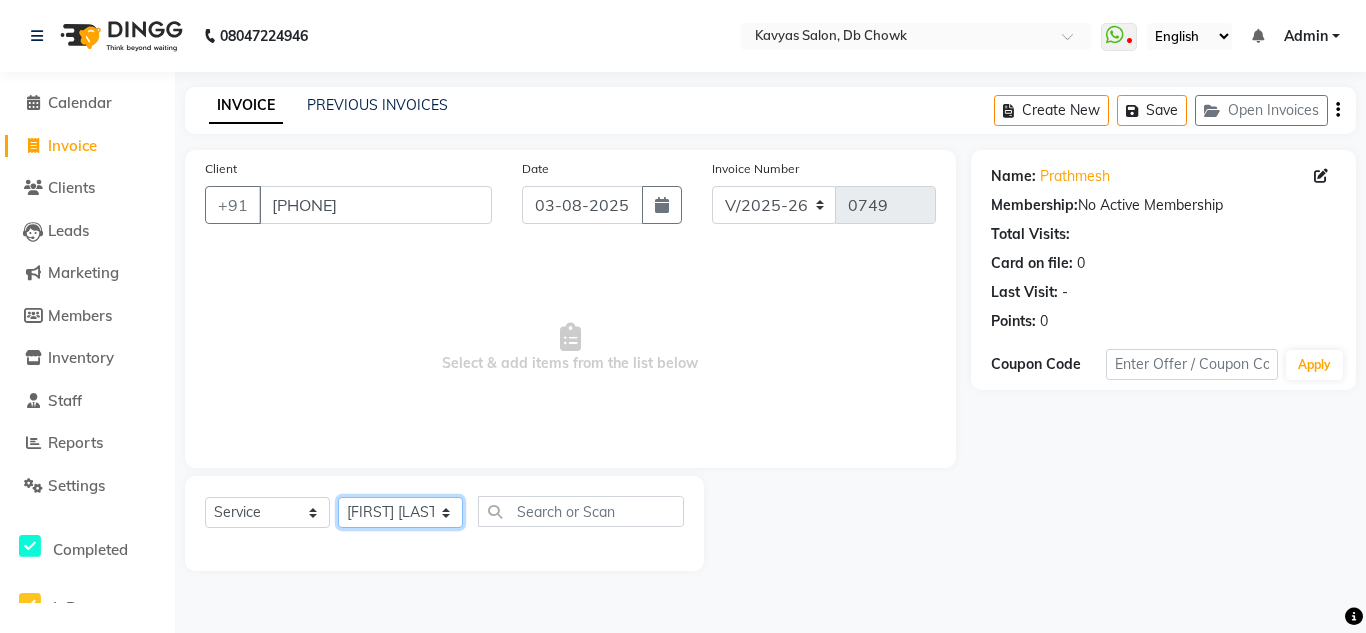 click on "Select Stylist Arif Fatah siddhiqui Kavya Upadhyay Minakshi Chavan Nahim Pinky Pranali Panchal pranjal more Pratibha Upadhyay Renuka Chavhan Salman Ansari Sam Khan Shanu Snehal Surve Vaishali Pachare Vali Hasan Vishal Ahmed Shaikh" 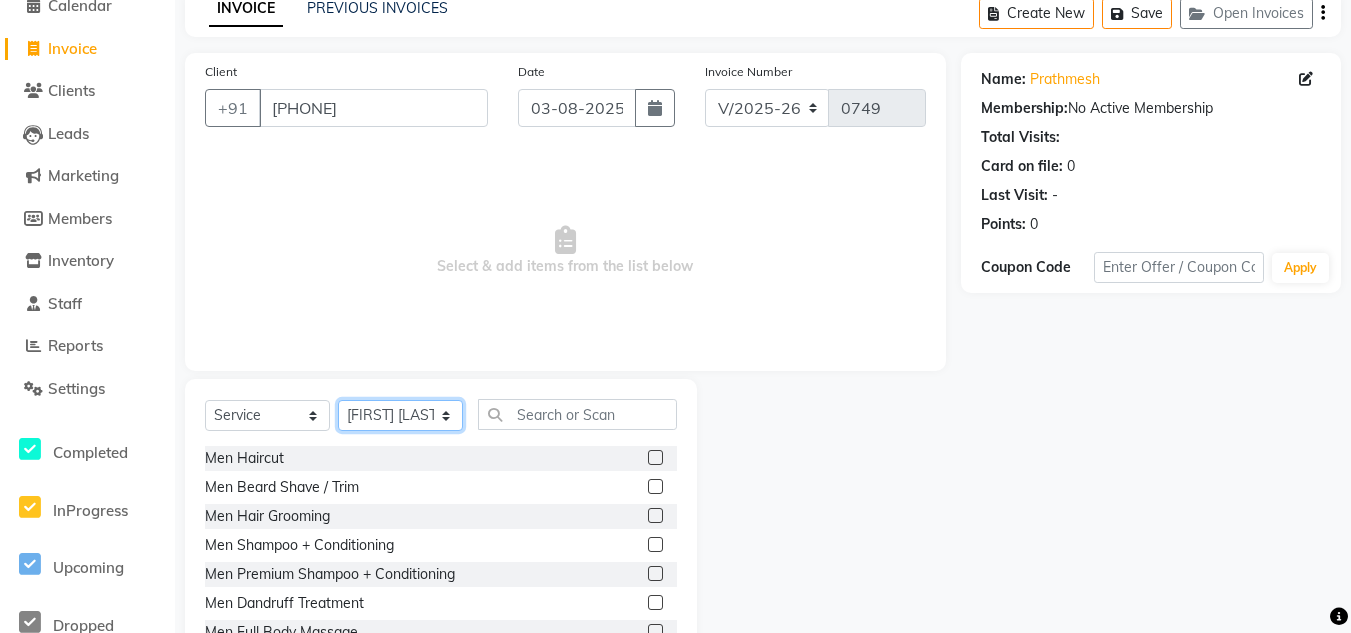 scroll, scrollTop: 168, scrollLeft: 0, axis: vertical 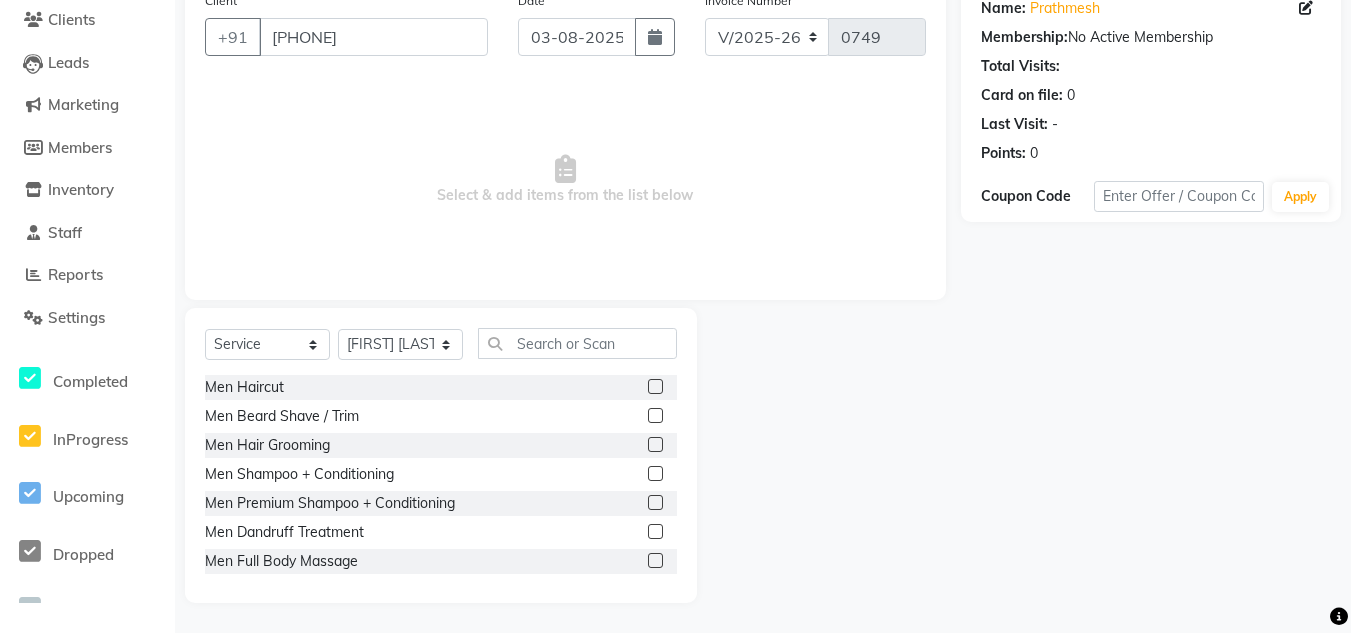 click 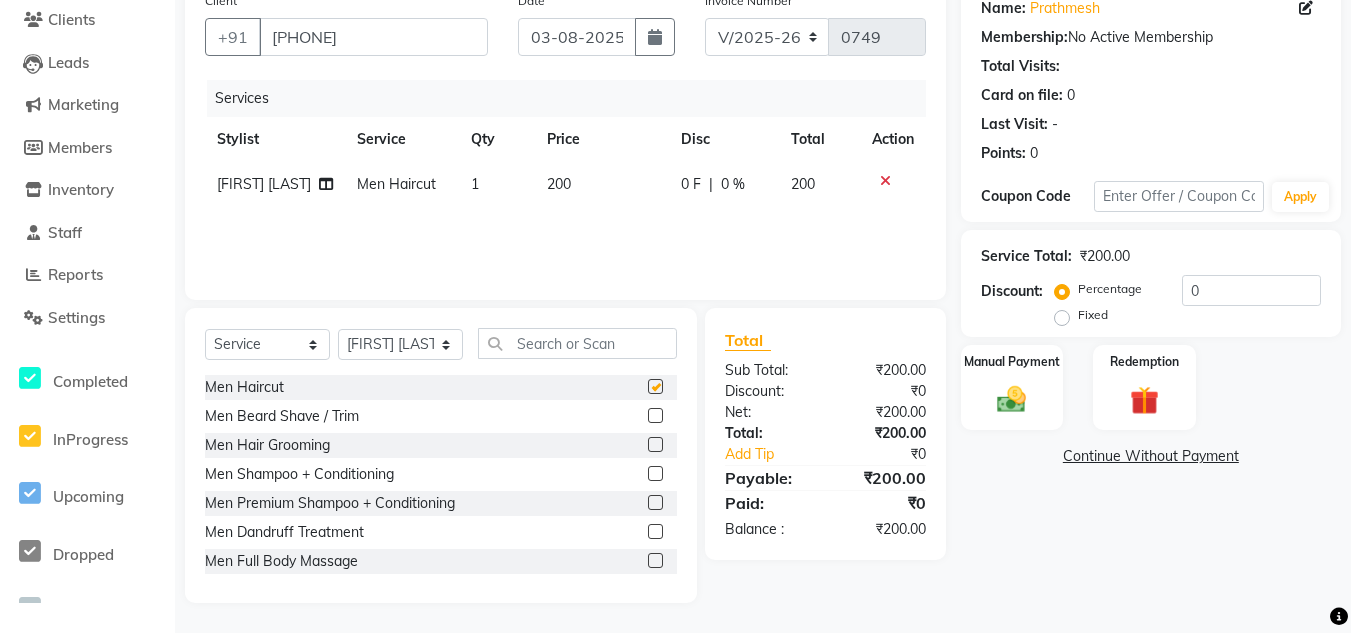 checkbox on "false" 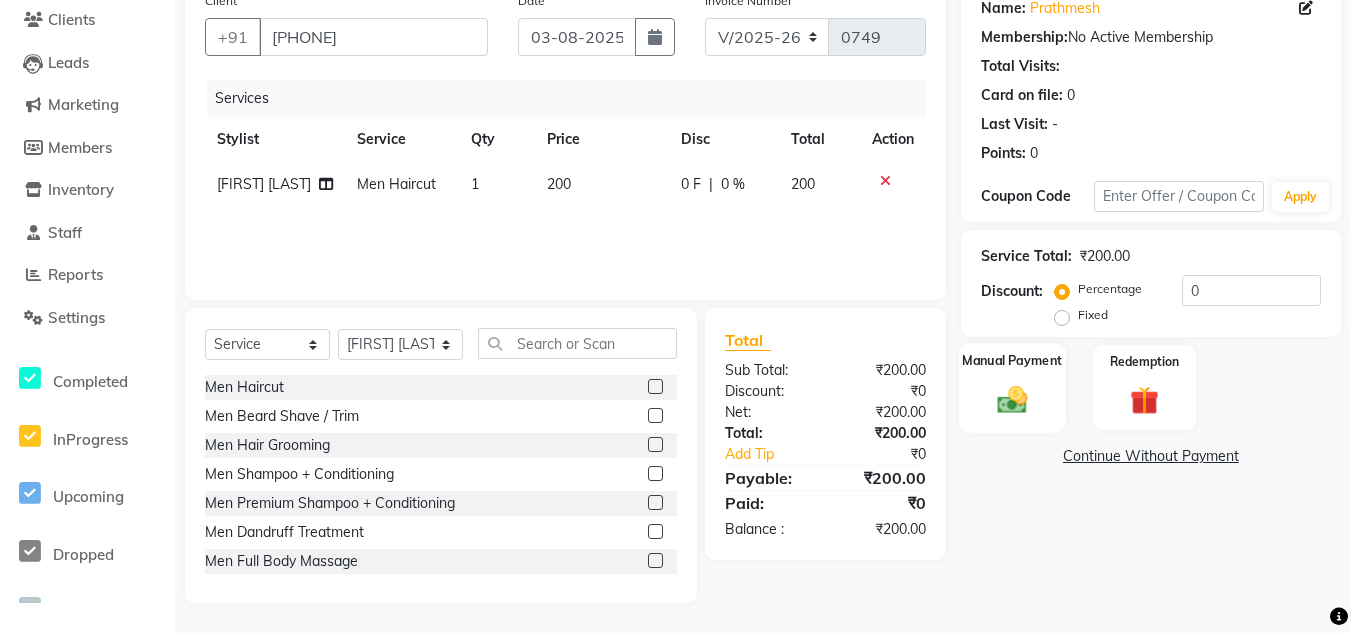 click 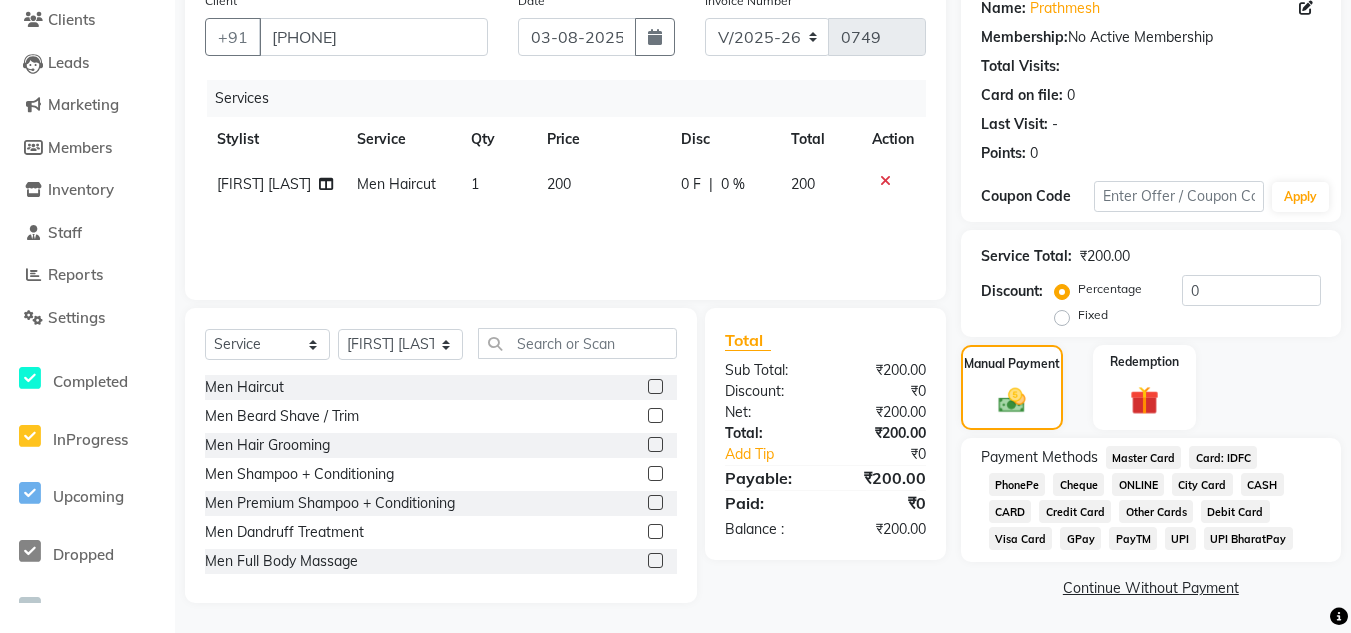 click on "CARD" 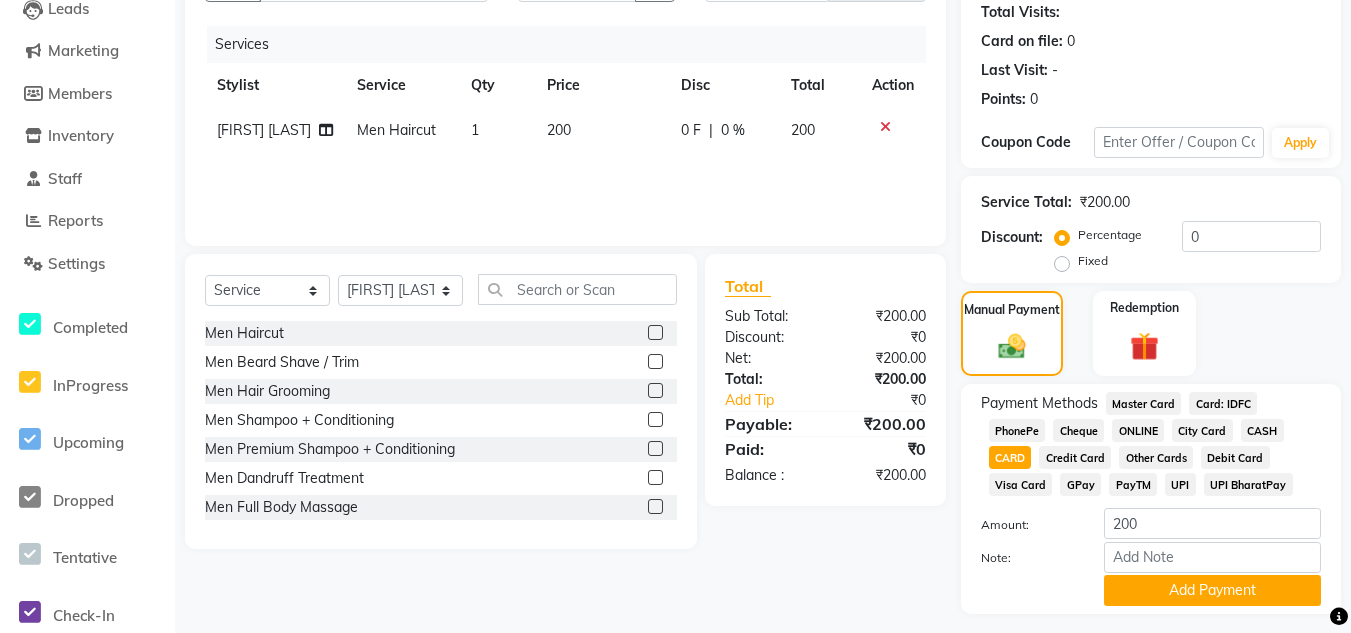 scroll, scrollTop: 274, scrollLeft: 0, axis: vertical 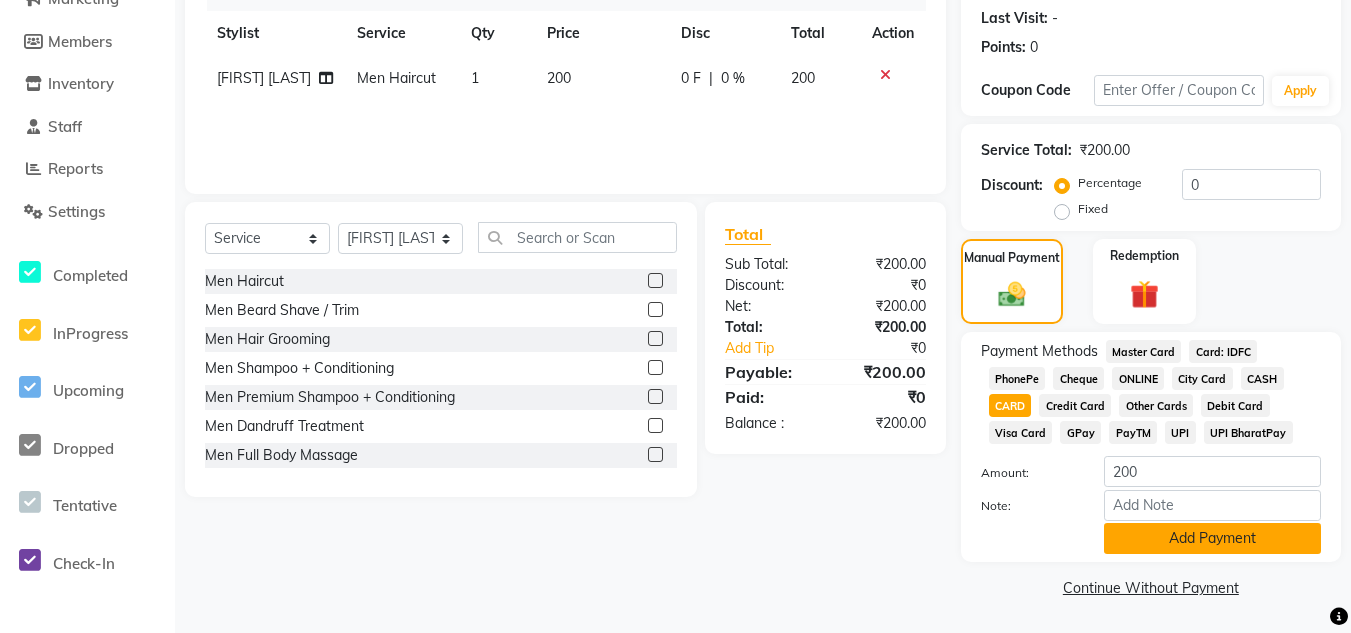 click on "Add Payment" 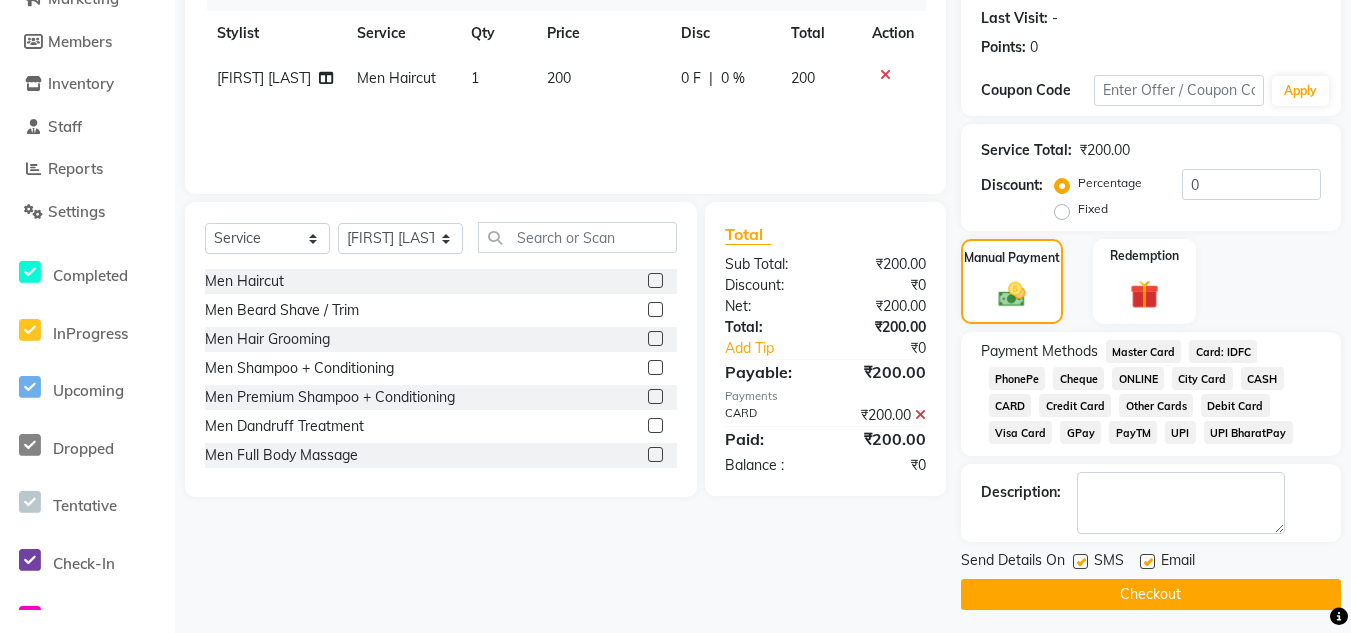 click 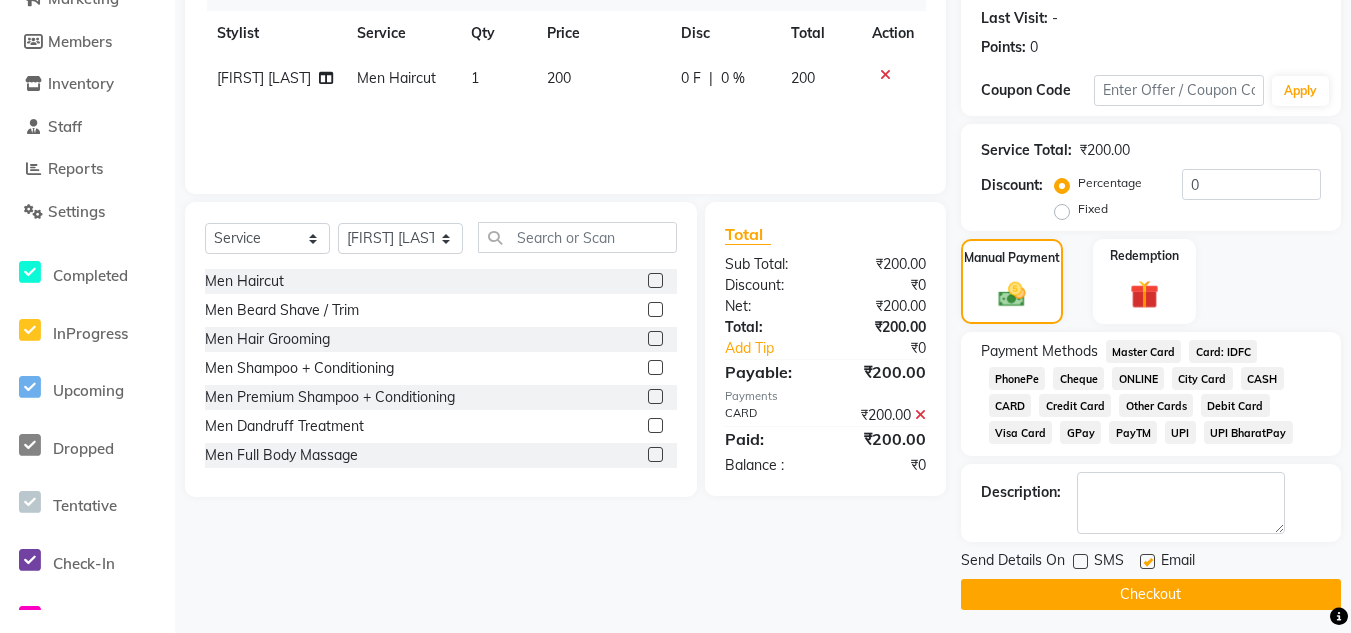 click on "Checkout" 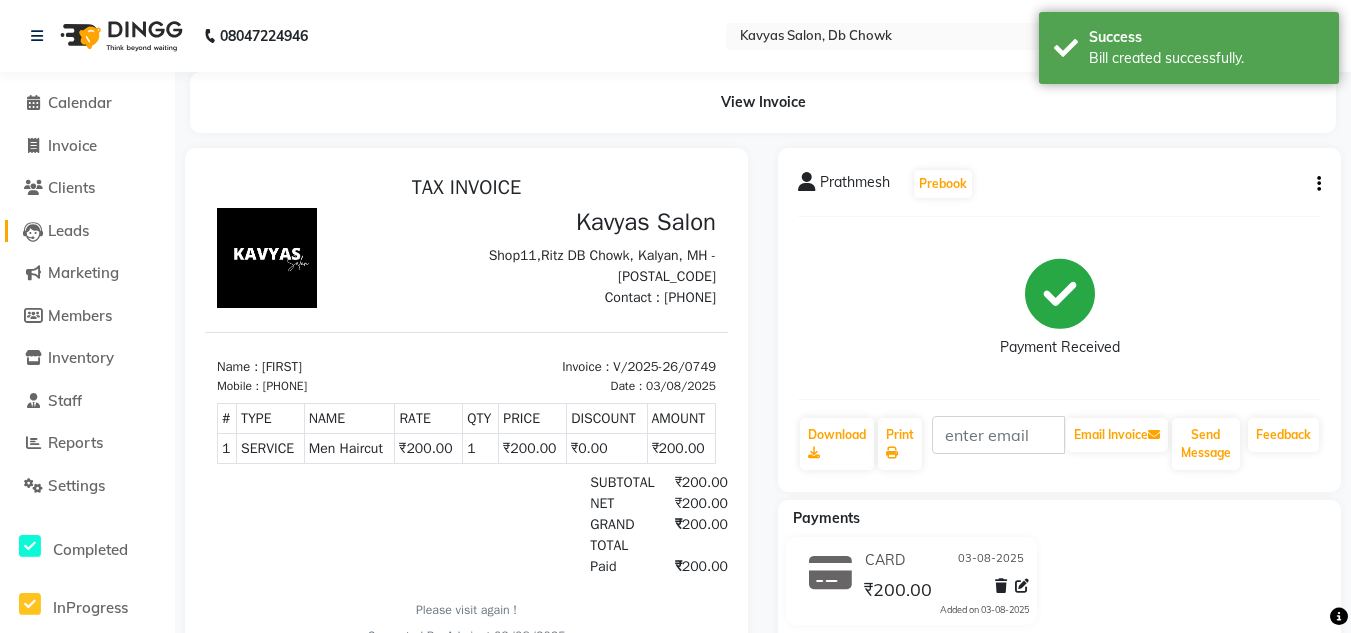 scroll, scrollTop: 0, scrollLeft: 0, axis: both 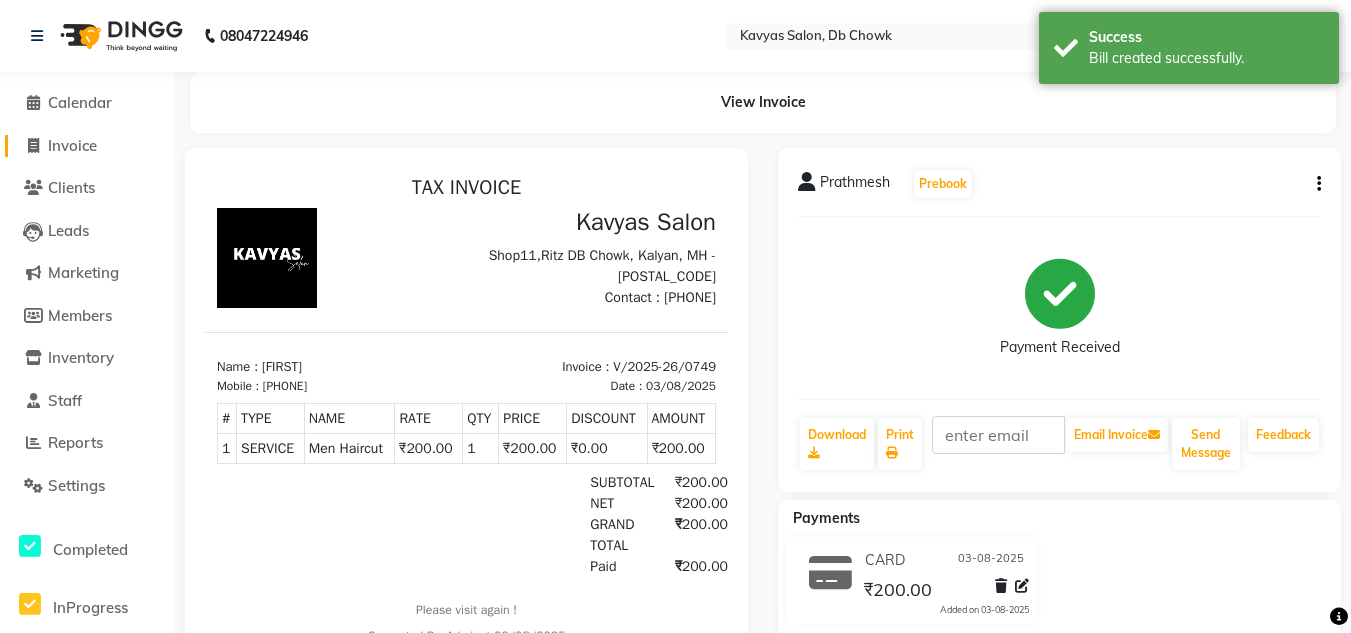 click on "Invoice" 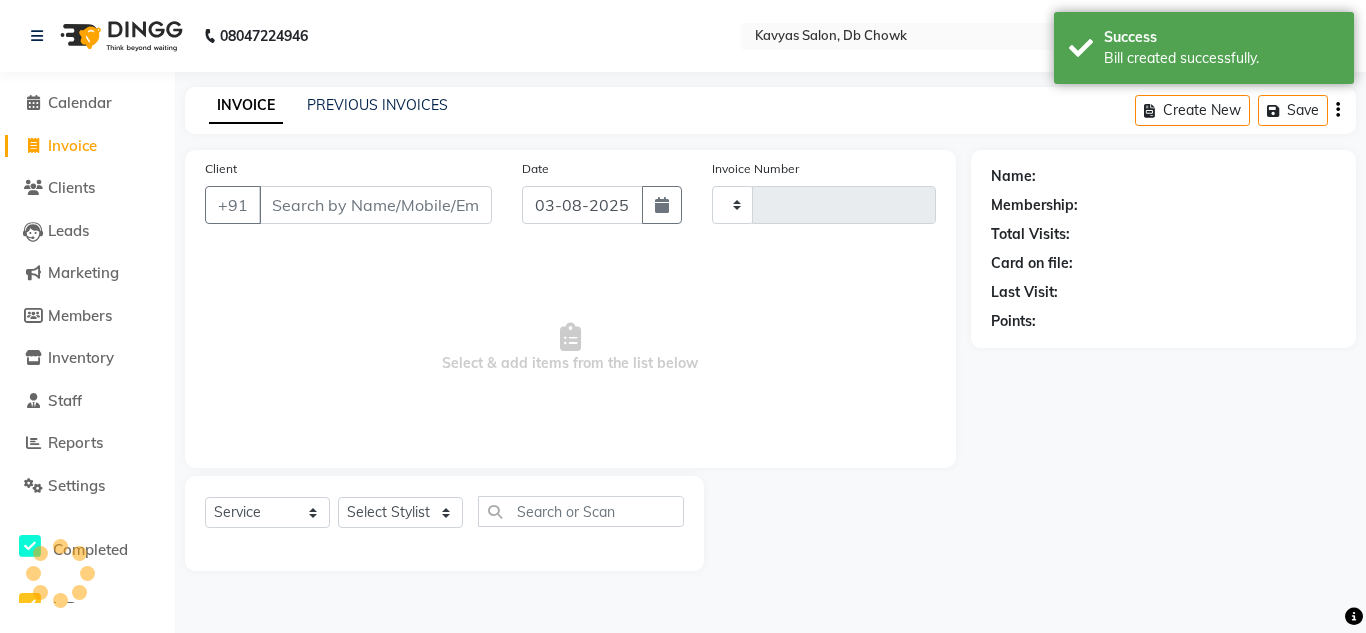 type on "0750" 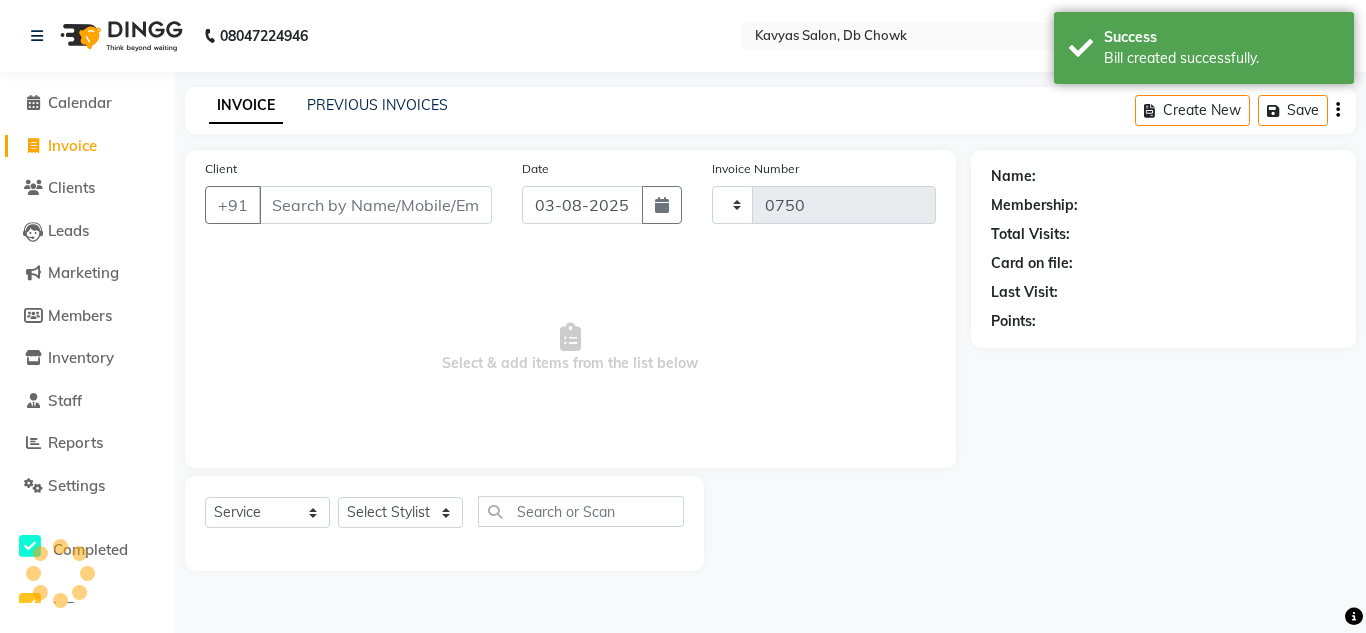 select on "6954" 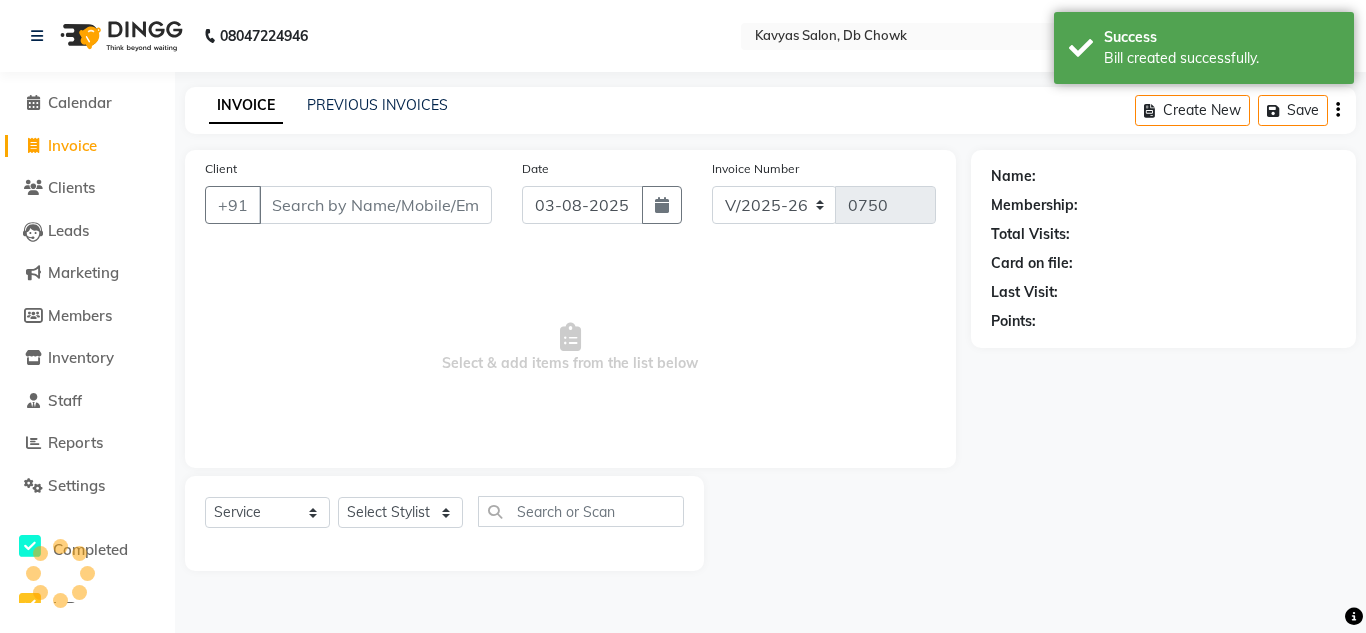 click on "Client" at bounding box center (375, 205) 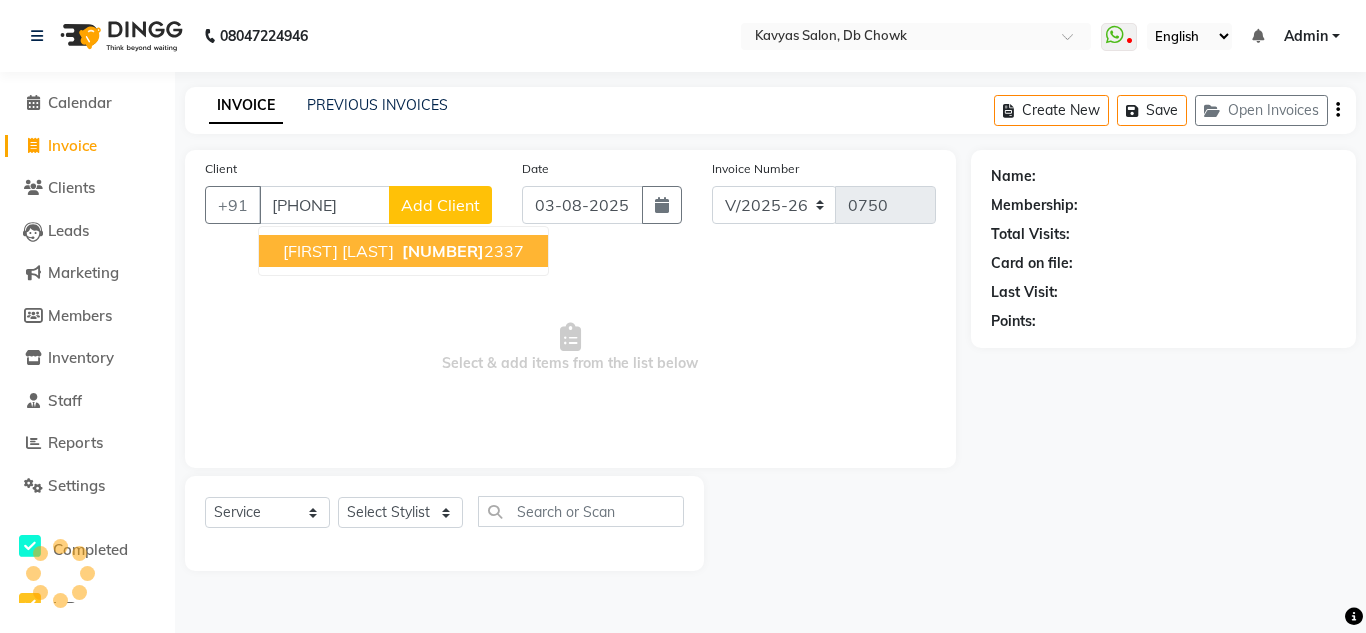 type on "[PHONE]" 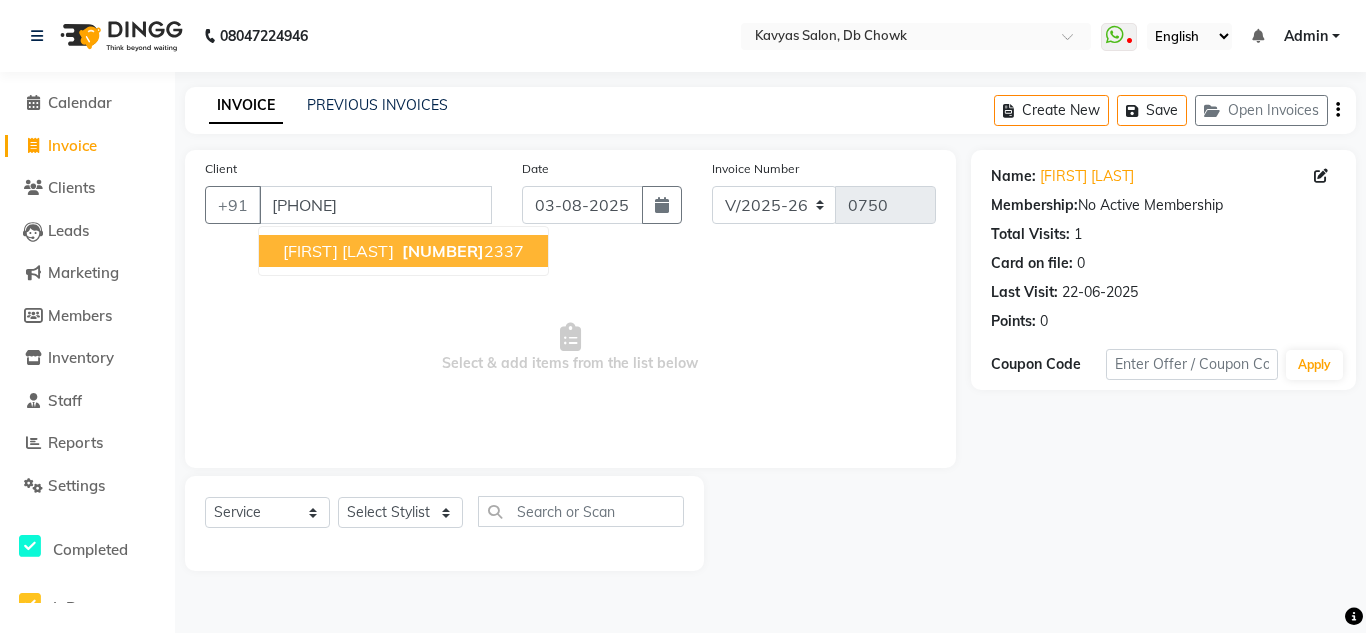 click on "[FIRST] [LAST]" at bounding box center (338, 251) 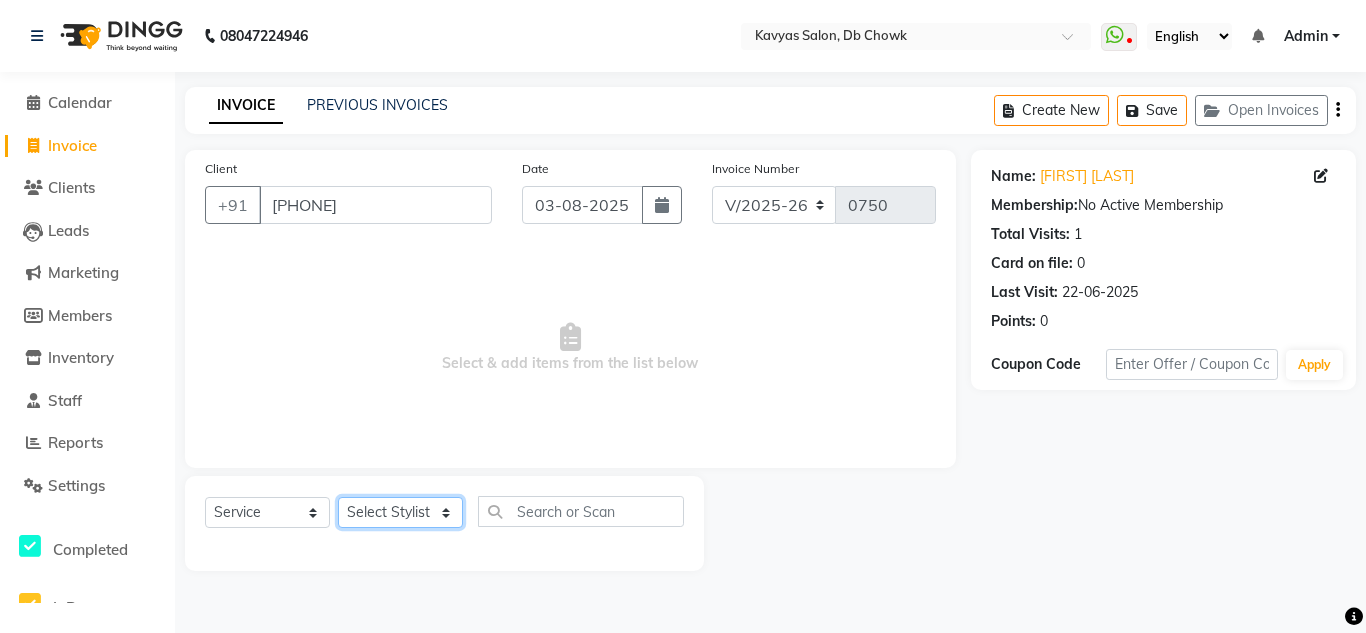 click on "Select Stylist Arif Fatah siddhiqui Kavya Upadhyay Minakshi Chavan Nahim Pinky Pranali Panchal pranjal more Pratibha Upadhyay Renuka Chavhan Salman Ansari Sam Khan Shanu Snehal Surve Vaishali Pachare Vali Hasan Vishal Ahmed Shaikh" 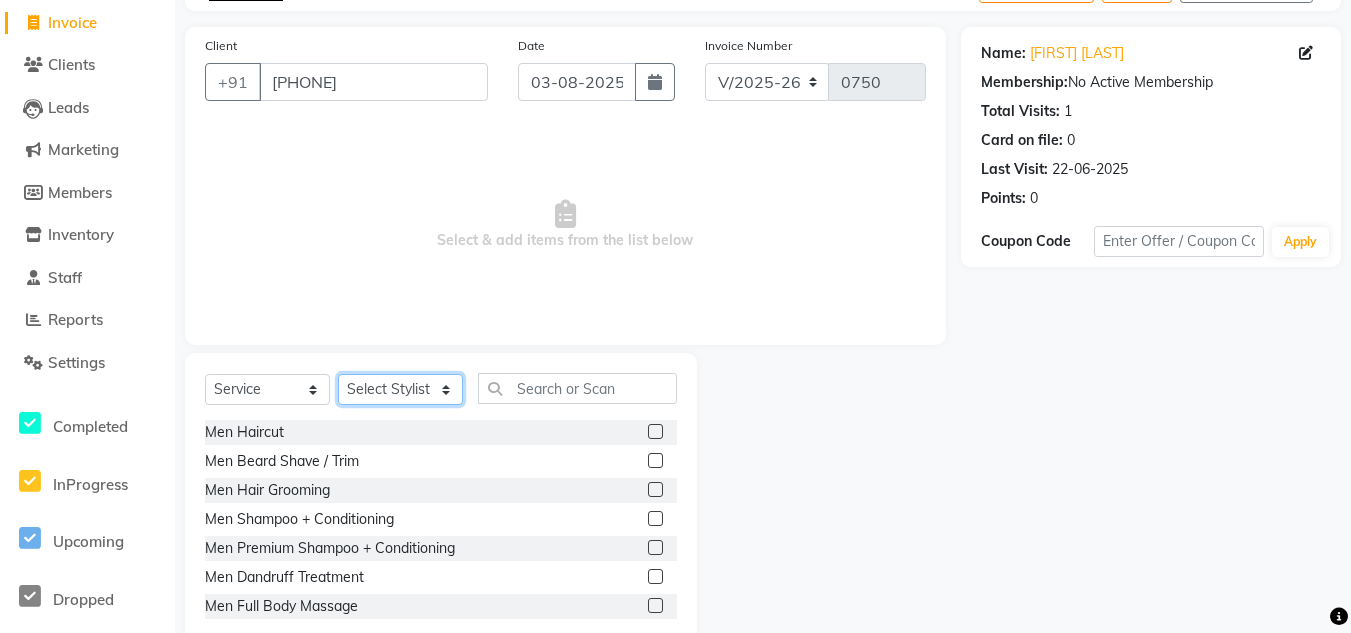 scroll, scrollTop: 168, scrollLeft: 0, axis: vertical 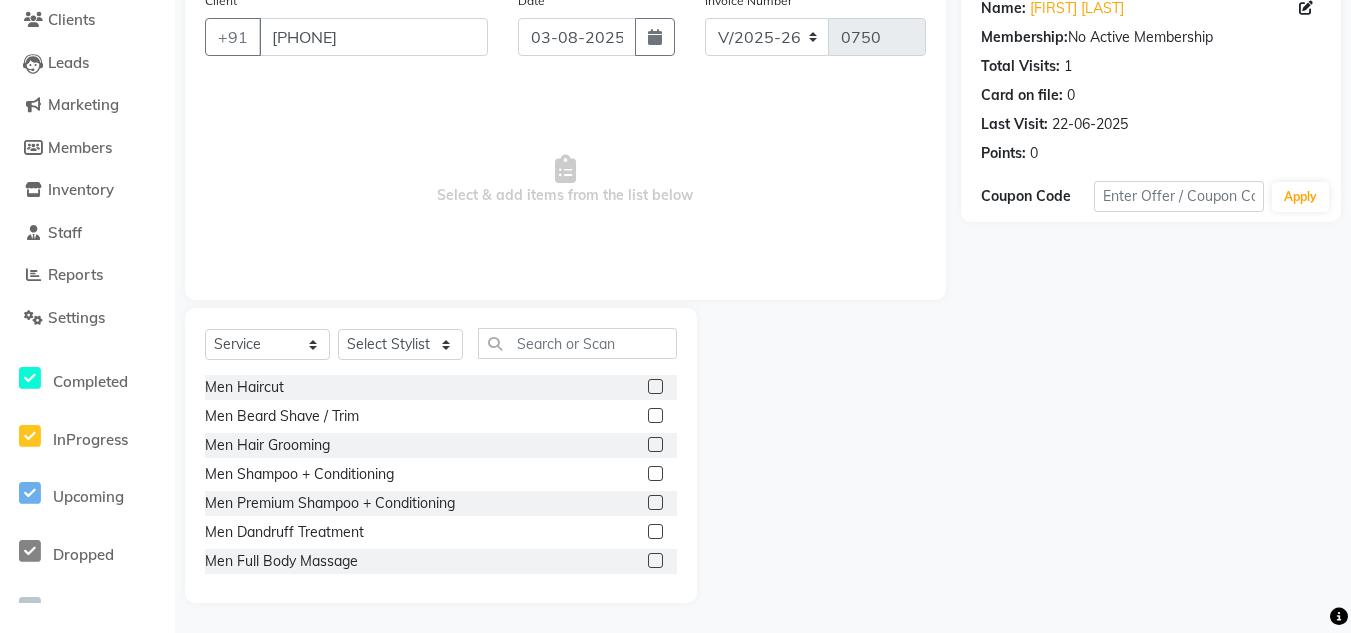 click 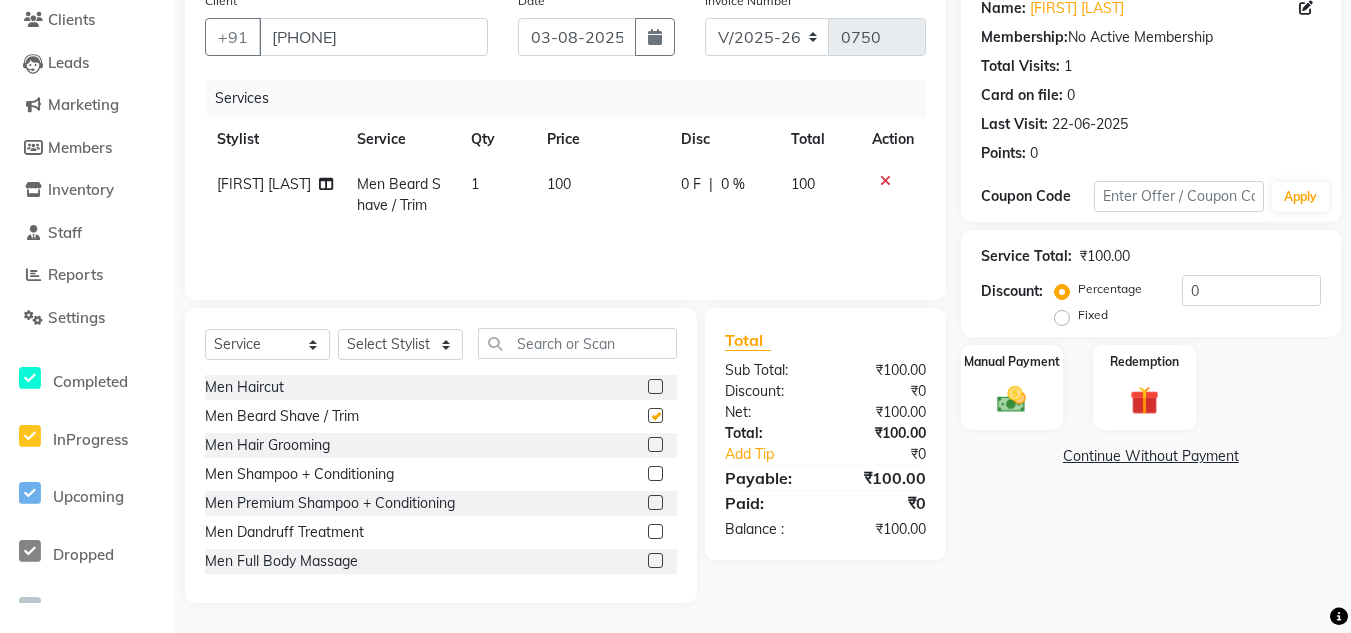 checkbox on "false" 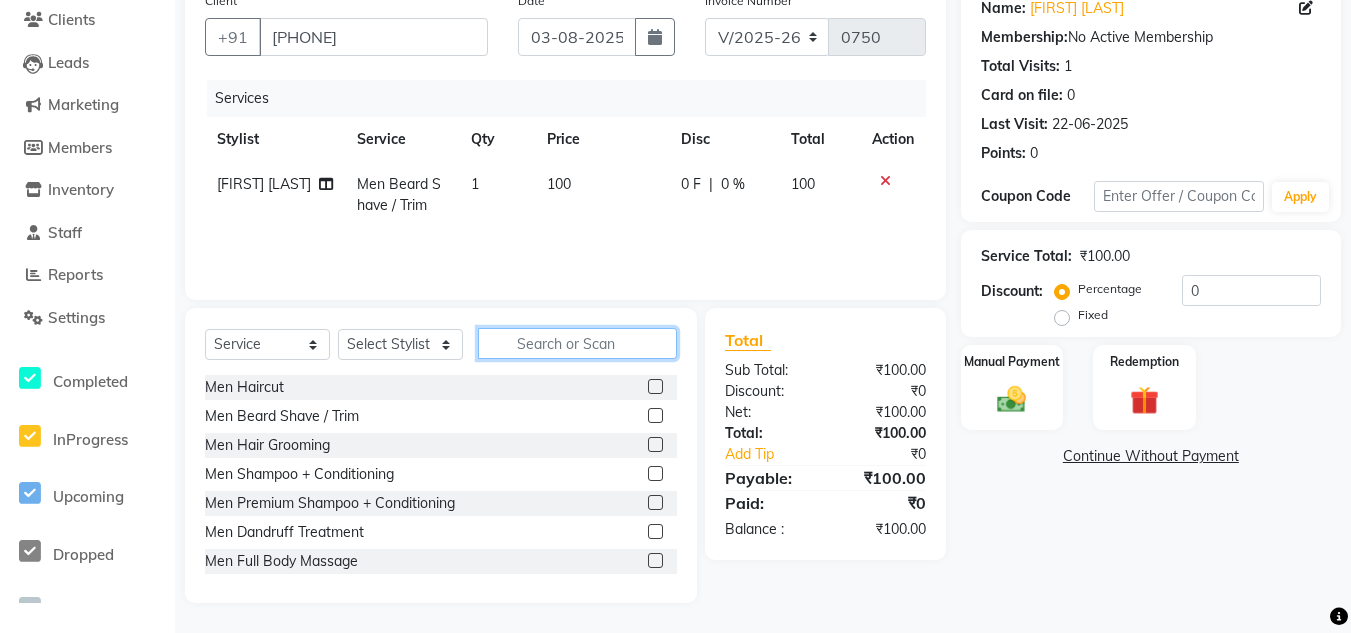 click 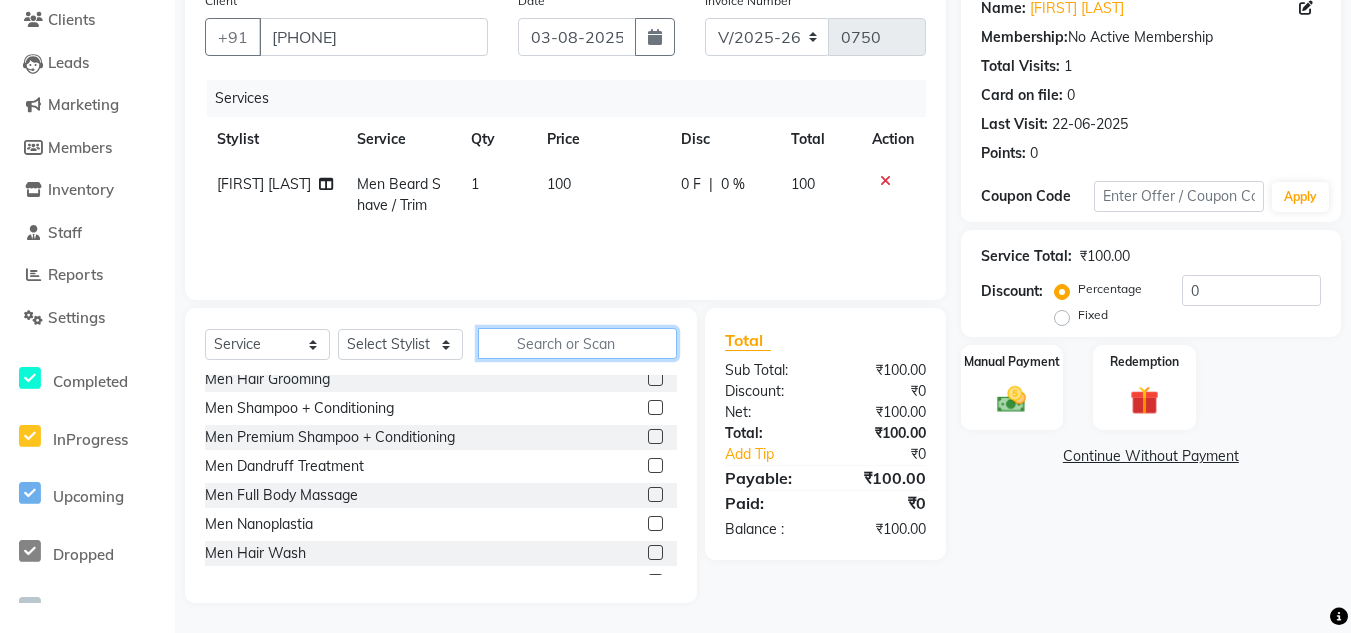 scroll, scrollTop: 0, scrollLeft: 0, axis: both 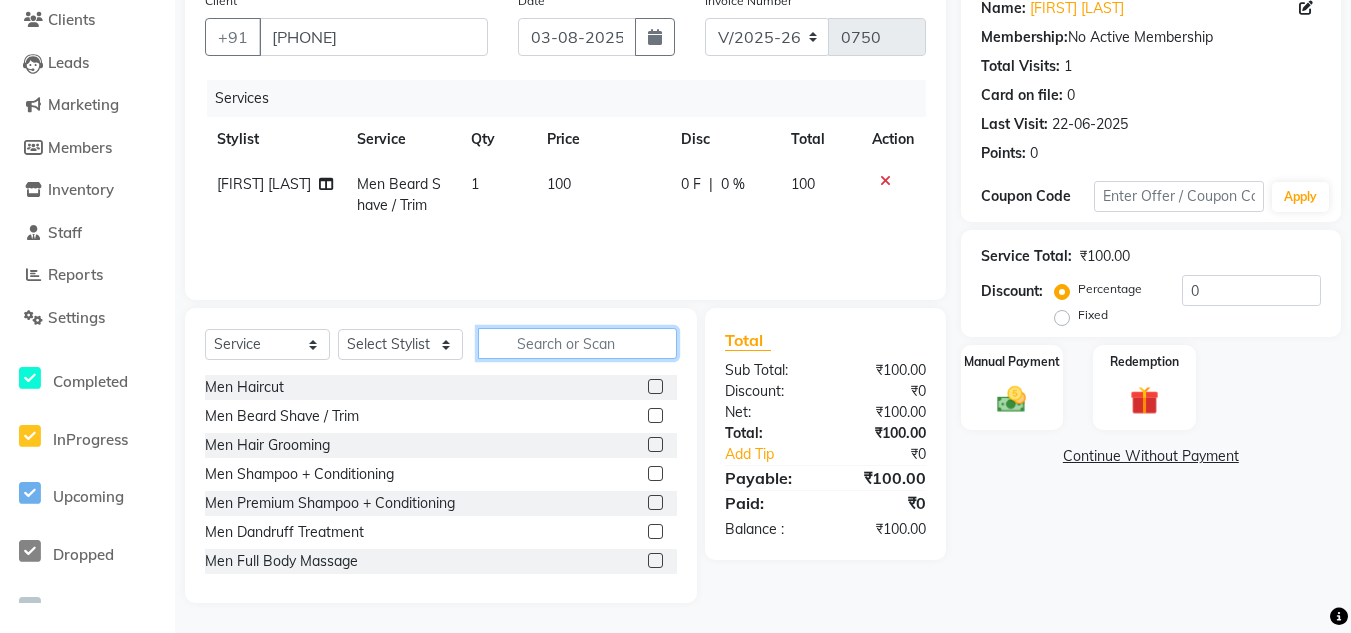 click 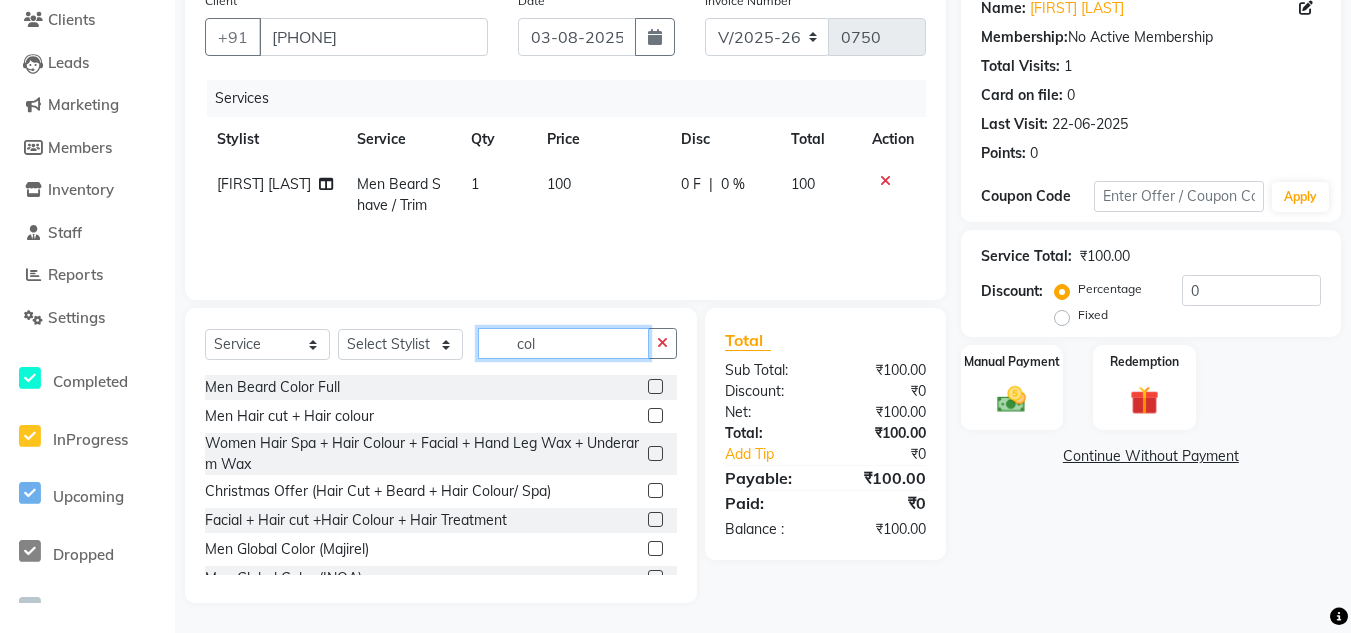 type on "col" 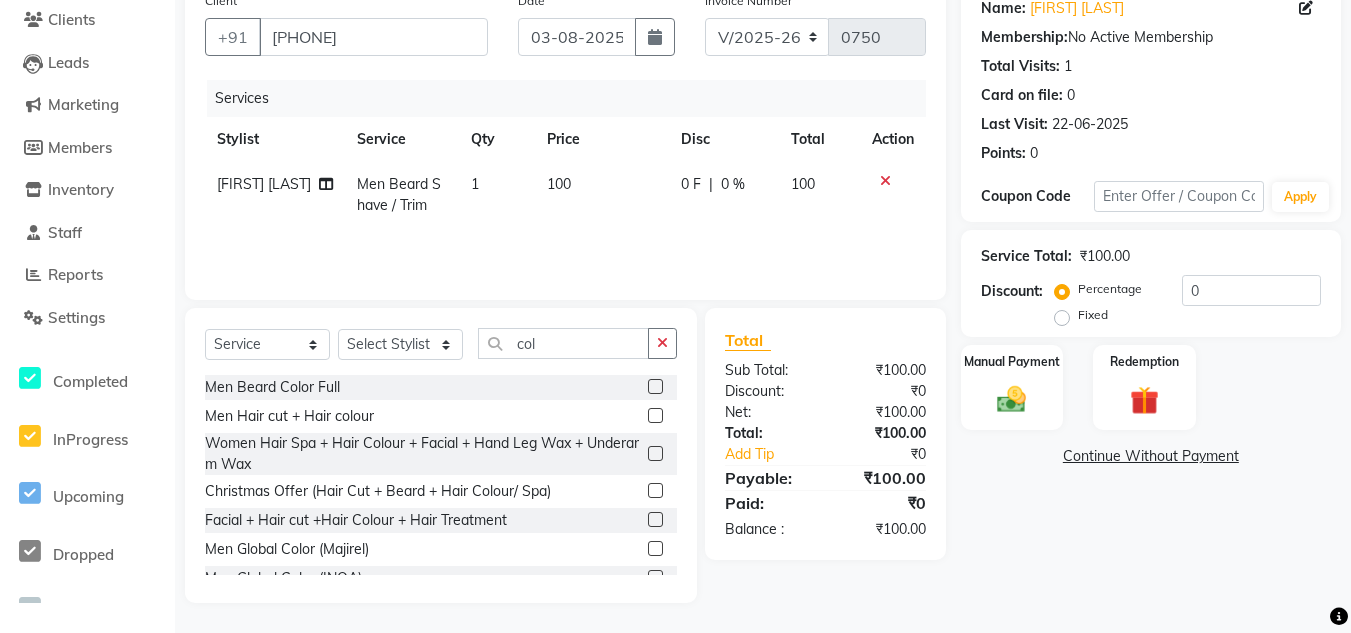 click 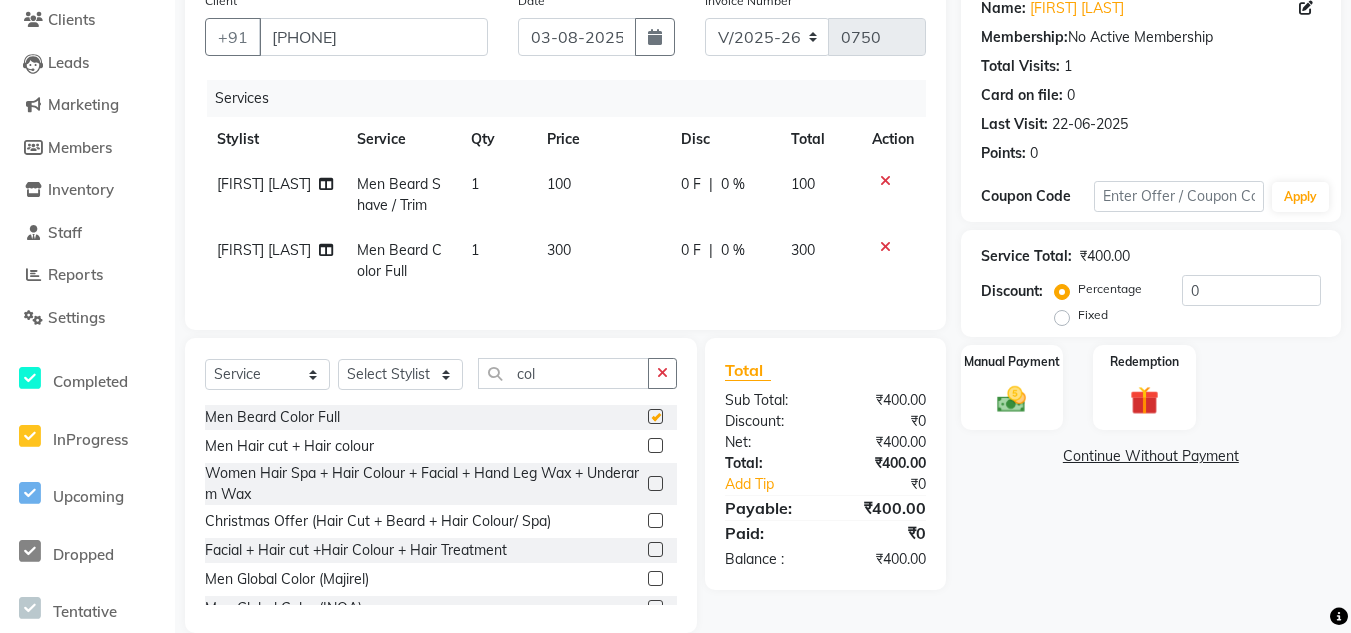 checkbox on "false" 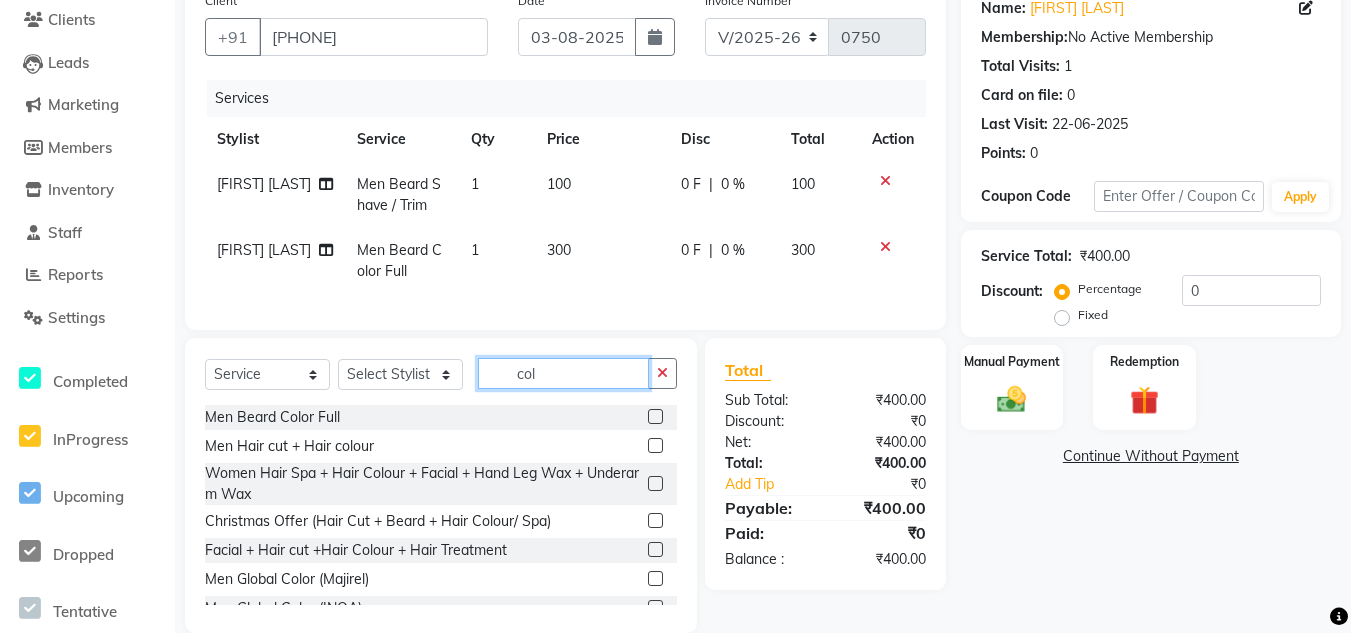 click on "col" 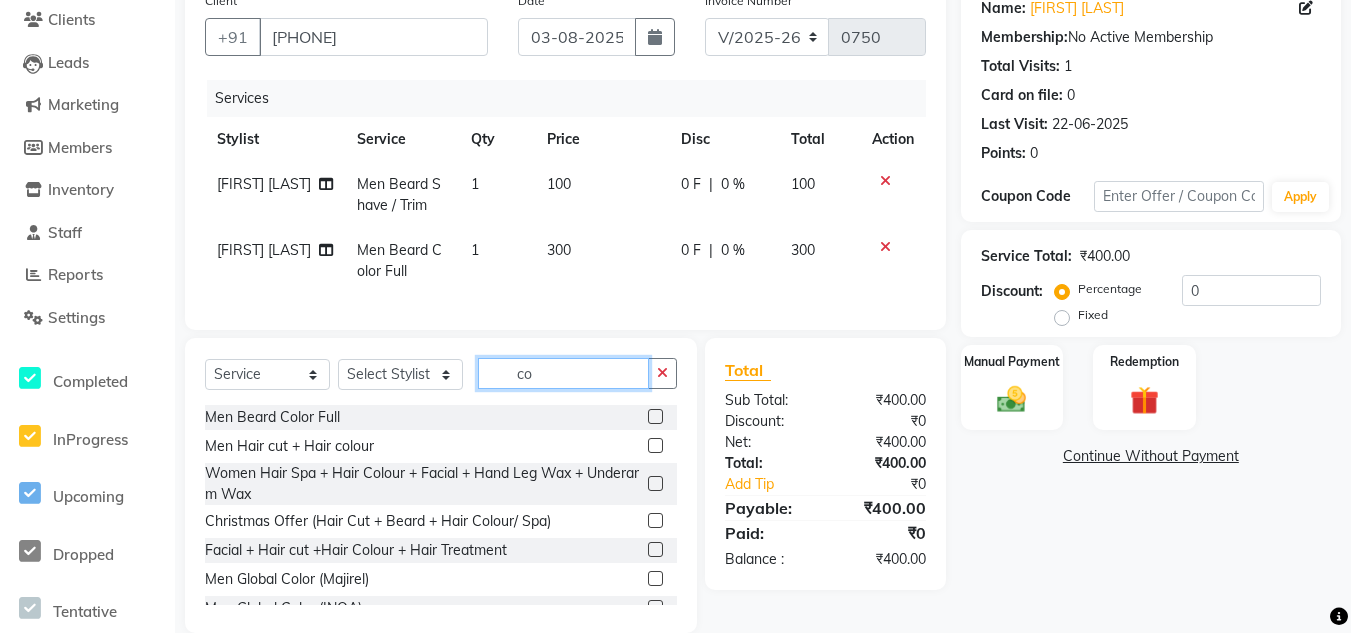 type on "c" 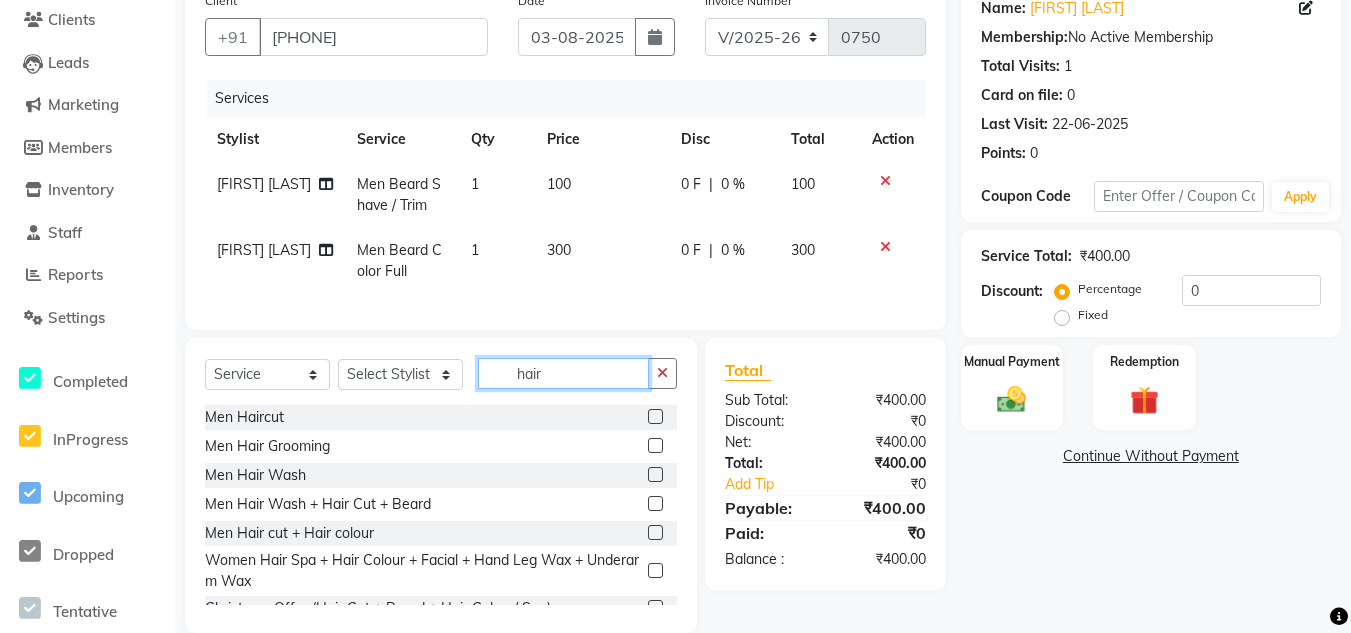 type on "hair" 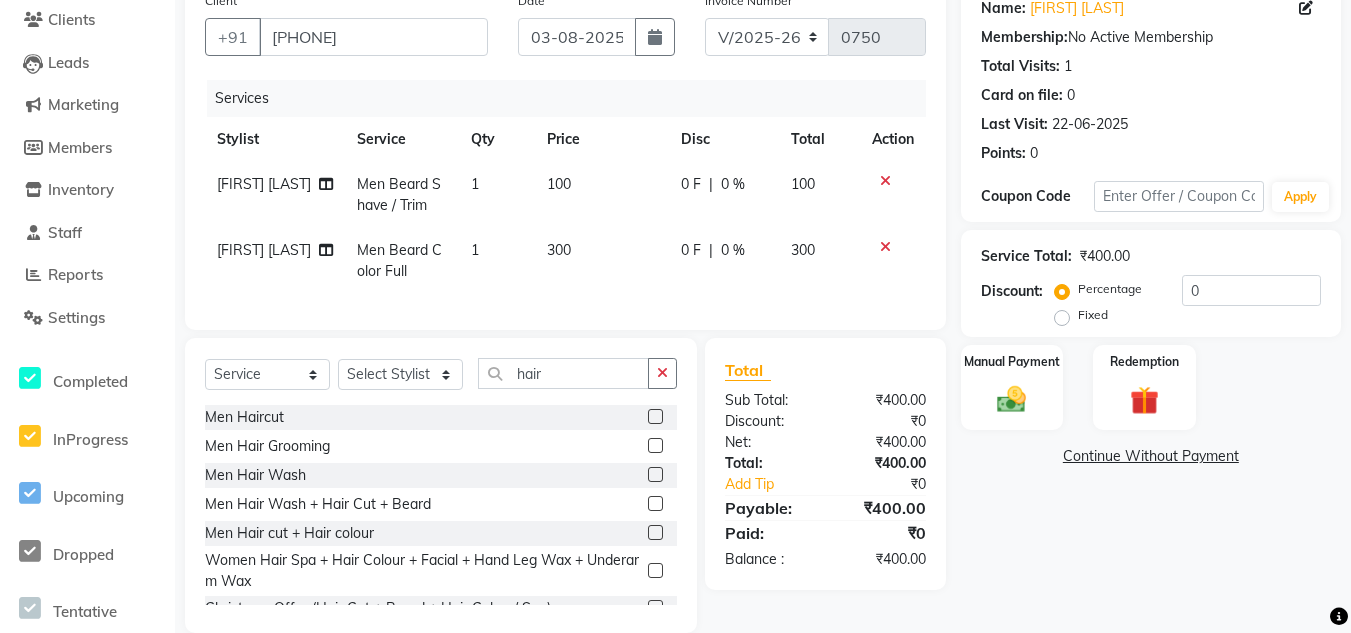 click 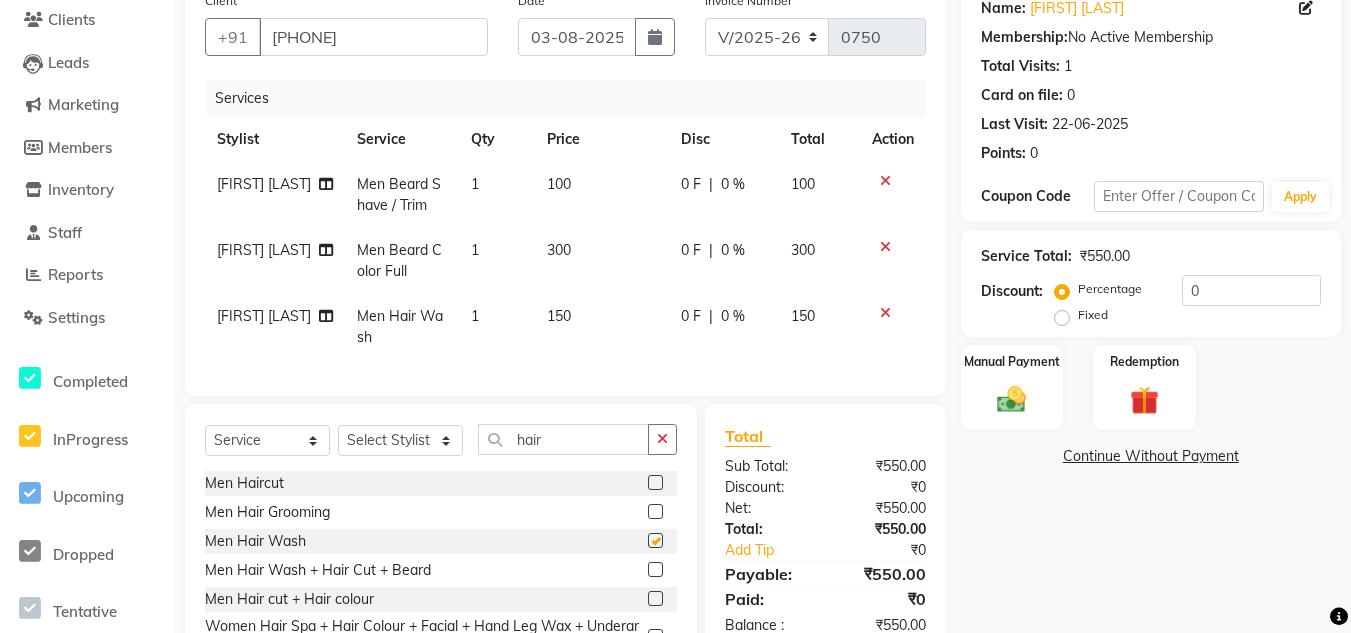 checkbox on "false" 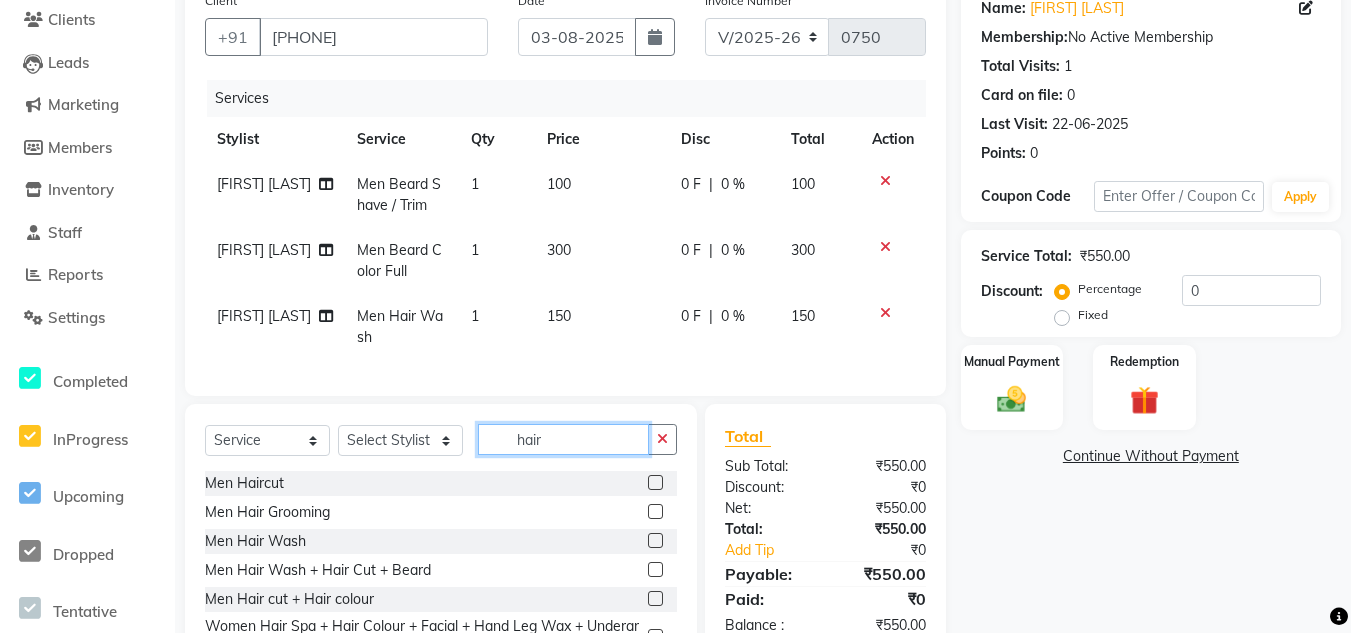 click on "hair" 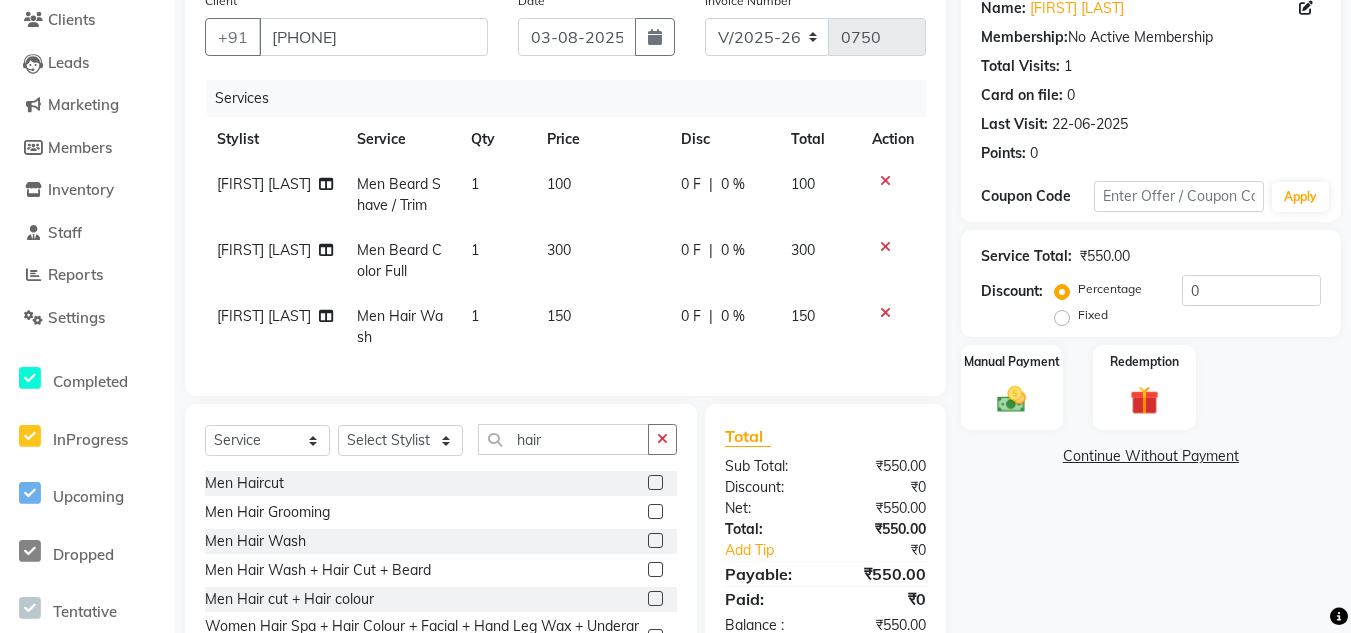 click 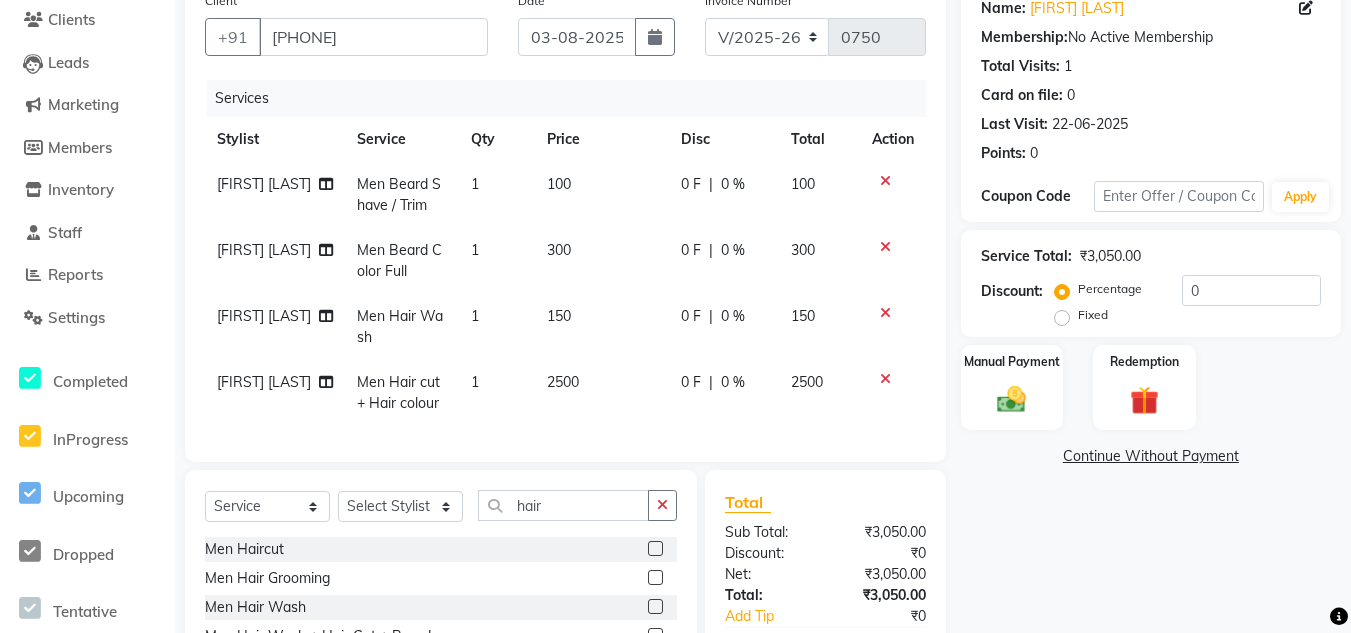 checkbox on "false" 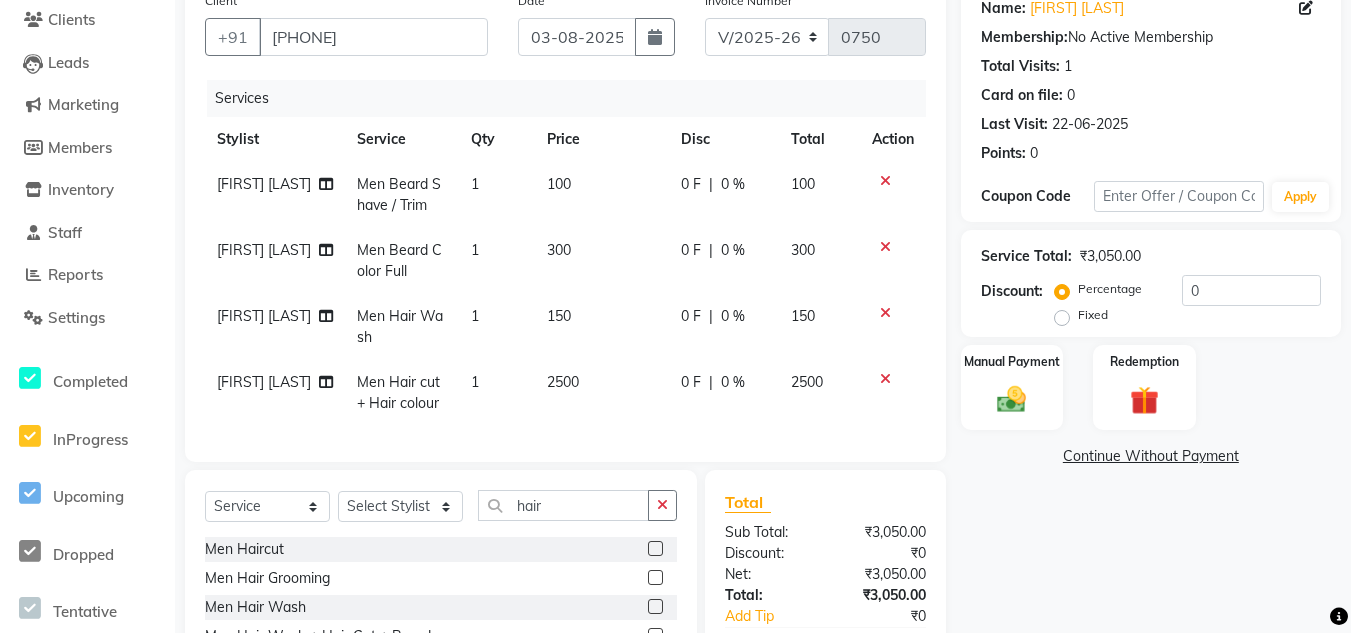 click 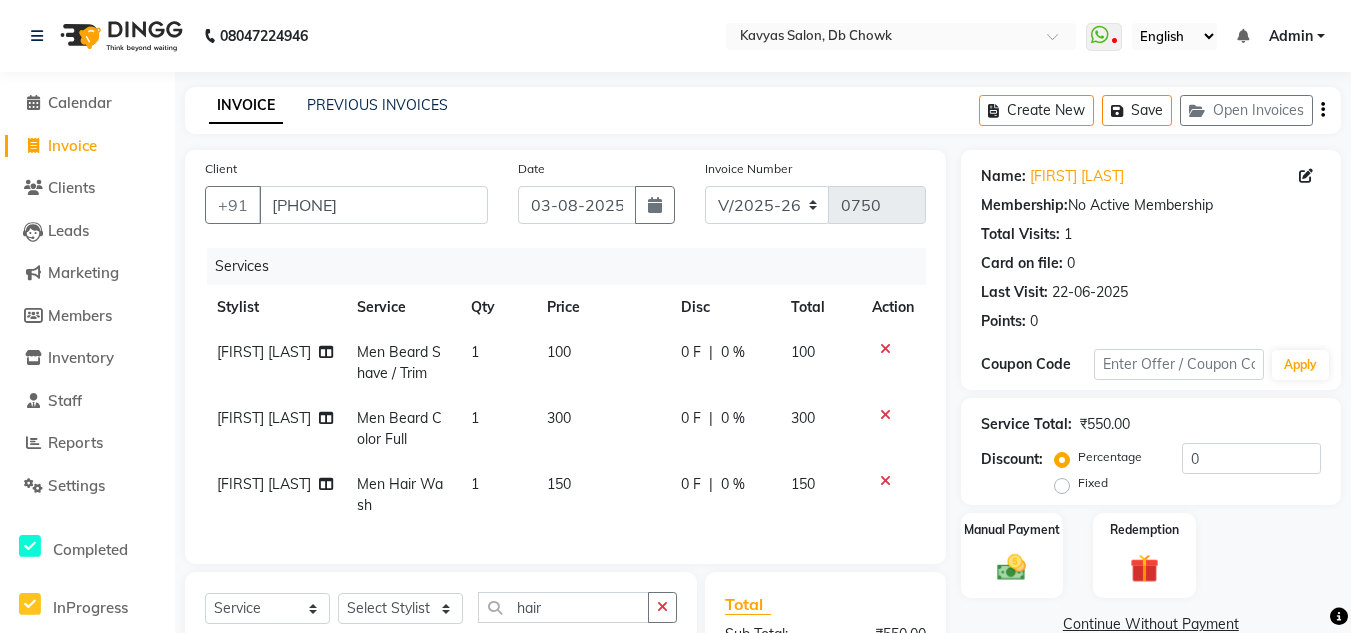 scroll, scrollTop: 279, scrollLeft: 0, axis: vertical 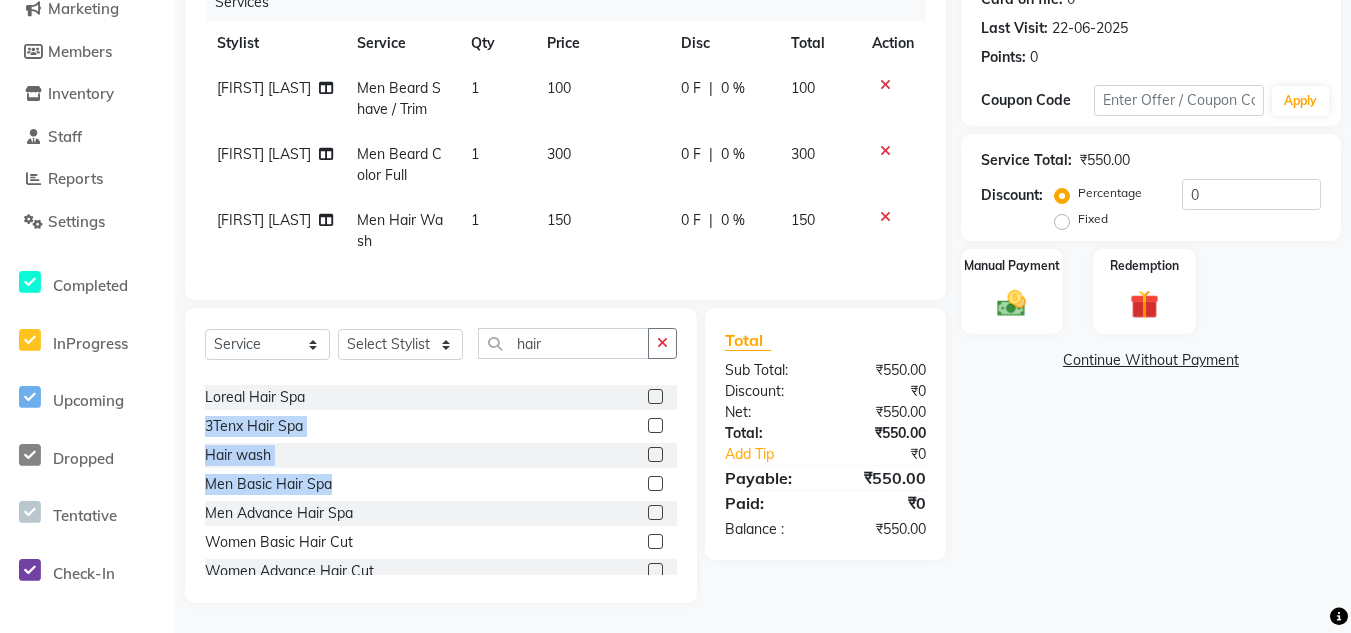 drag, startPoint x: 691, startPoint y: 493, endPoint x: 681, endPoint y: 394, distance: 99.50377 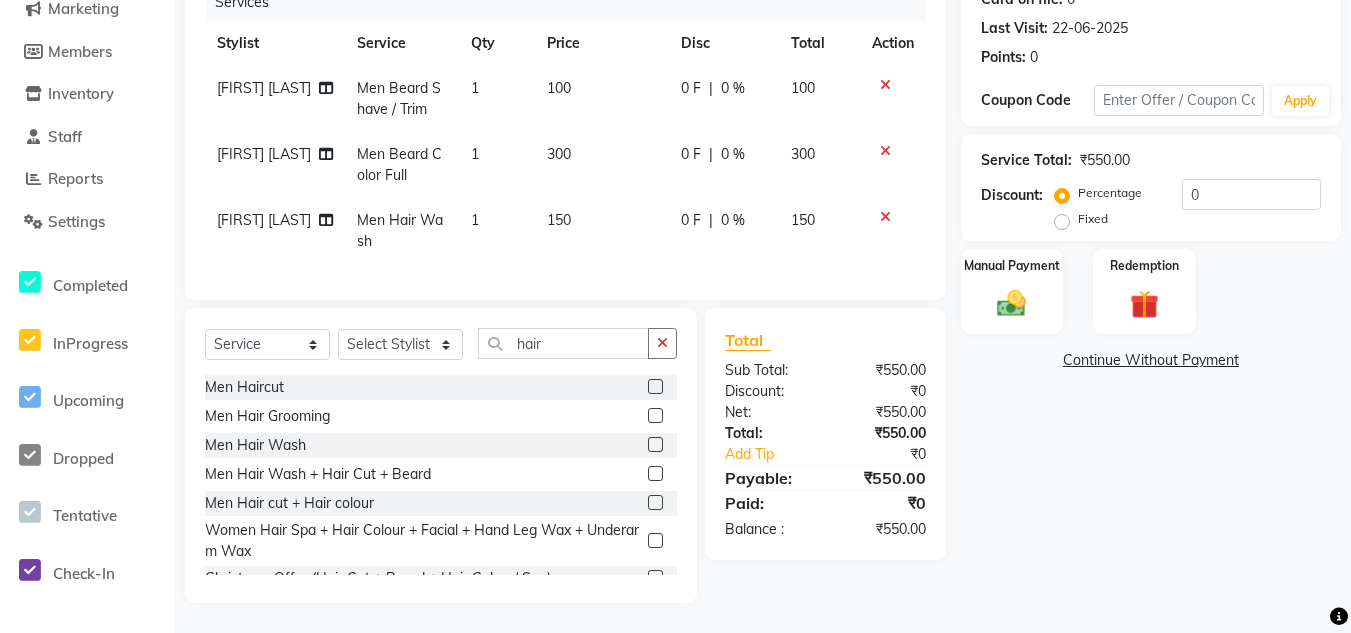 drag, startPoint x: 550, startPoint y: 322, endPoint x: 550, endPoint y: 340, distance: 18 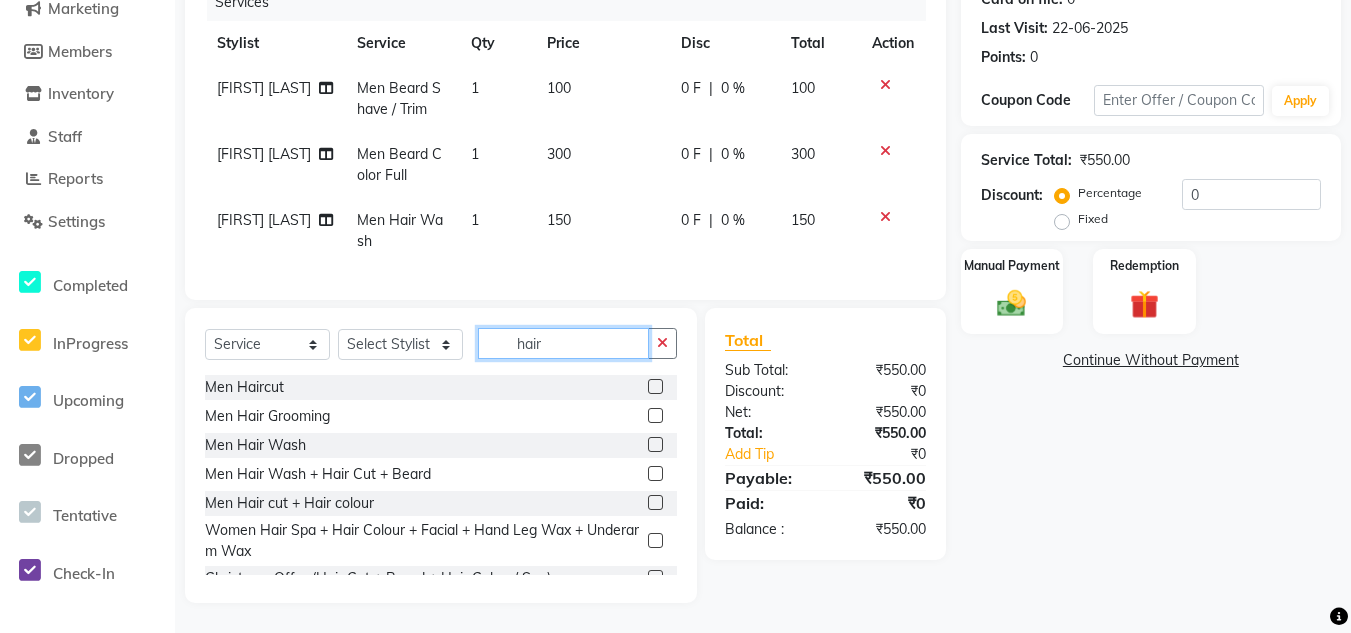 click on "hair" 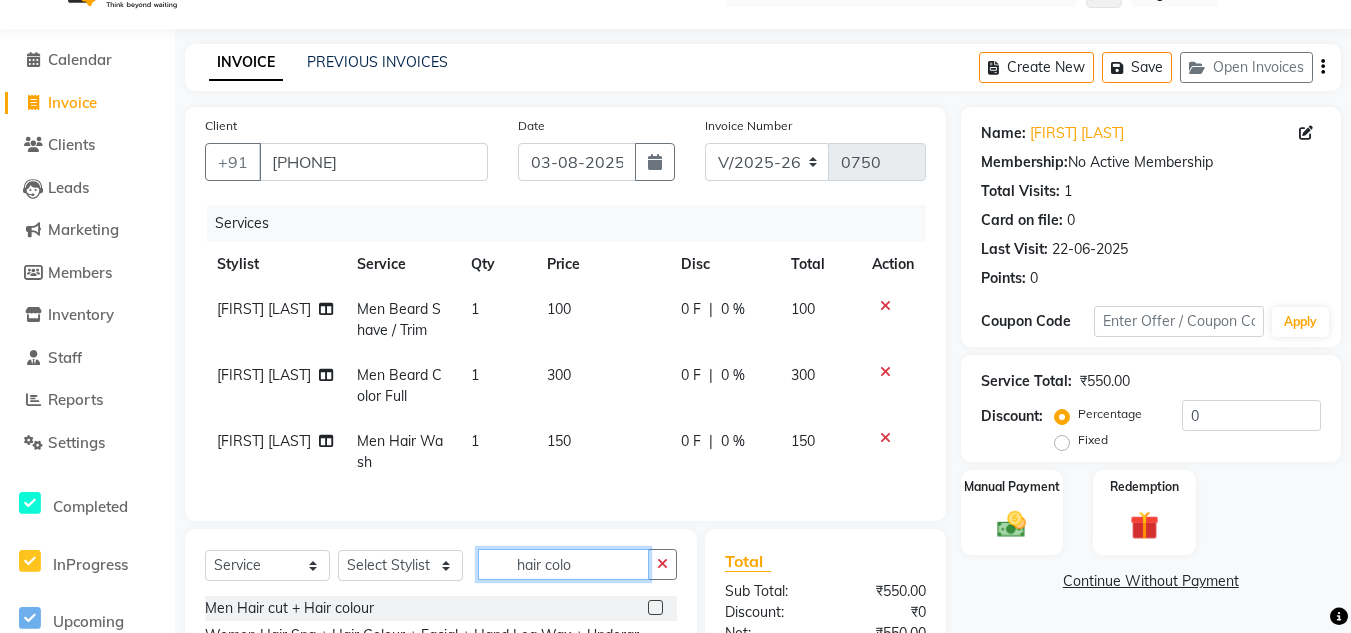 scroll, scrollTop: 0, scrollLeft: 0, axis: both 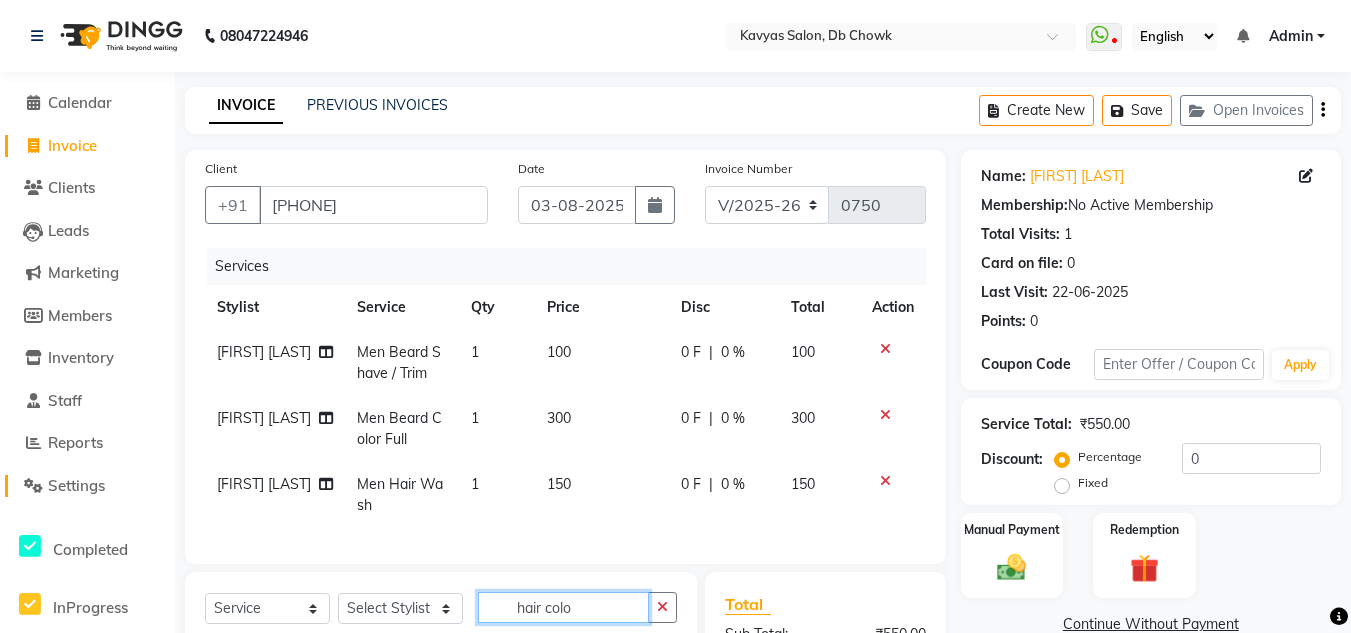 type on "hair colo" 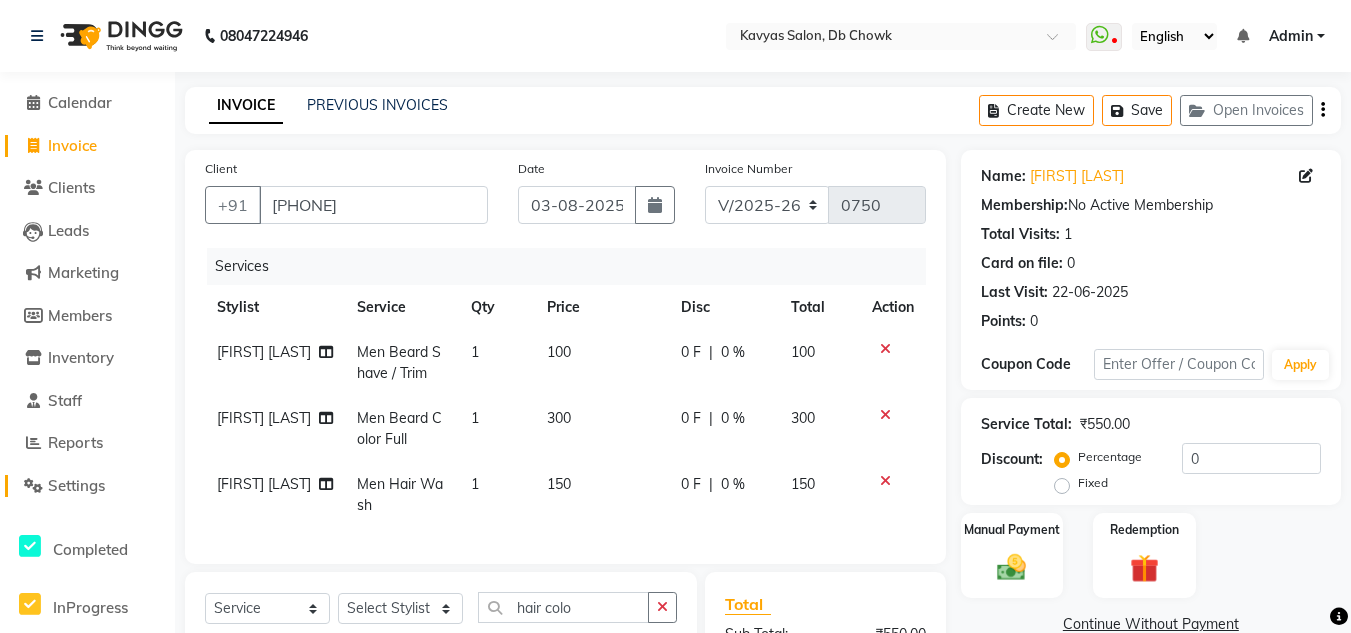 click on "Settings" 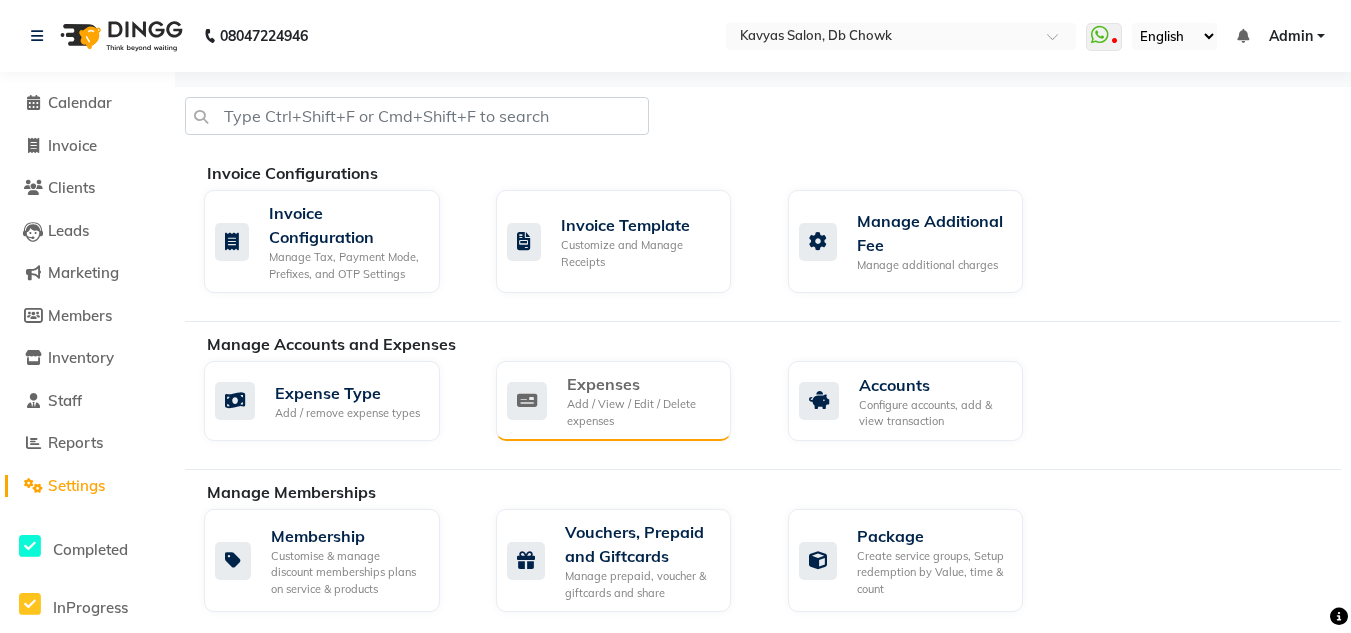 scroll, scrollTop: 1191, scrollLeft: 0, axis: vertical 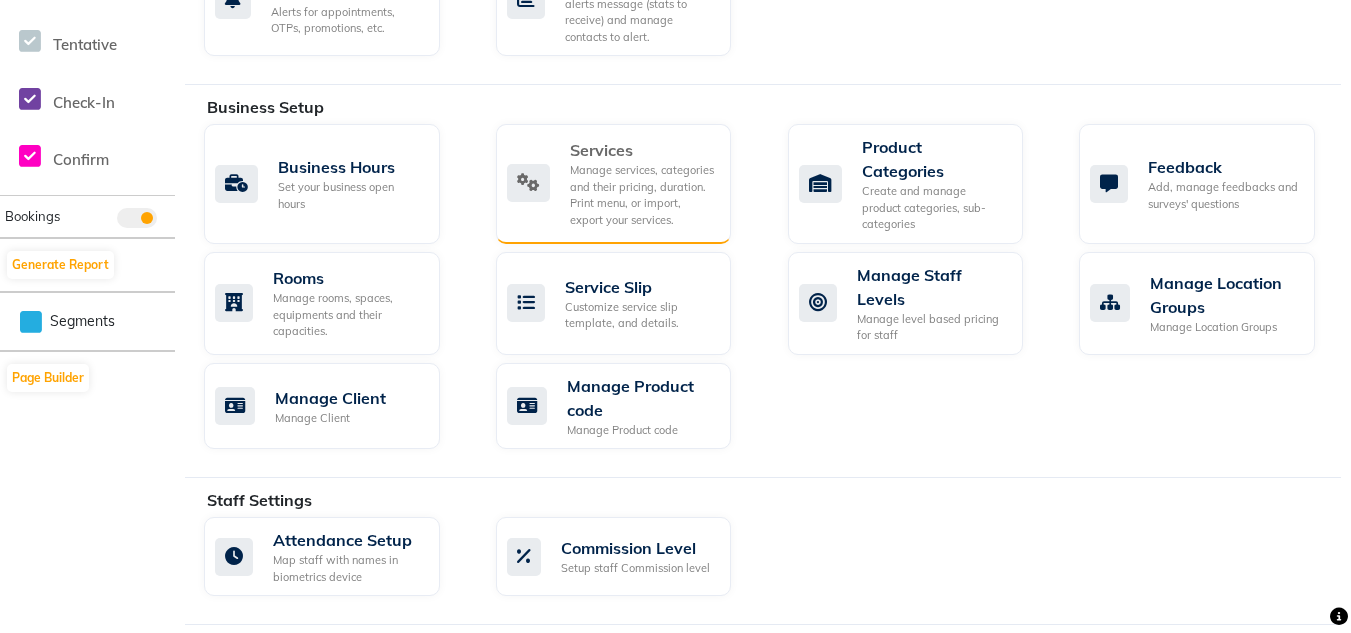 click 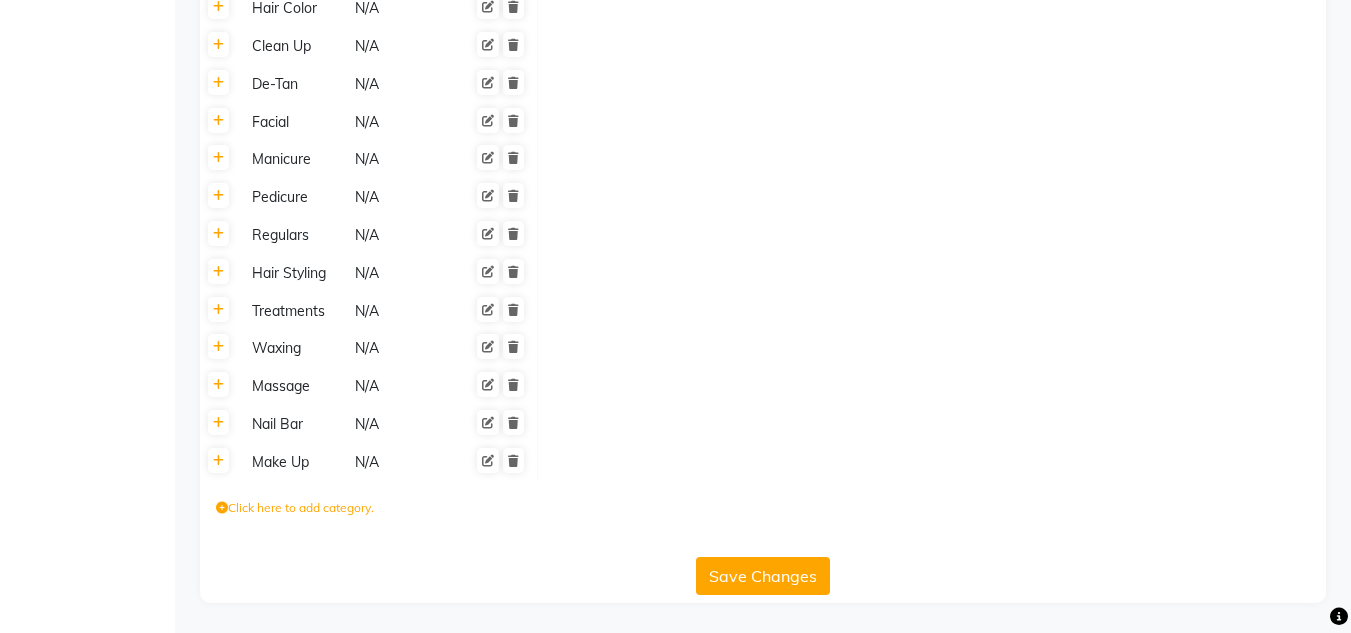 scroll, scrollTop: 1331, scrollLeft: 0, axis: vertical 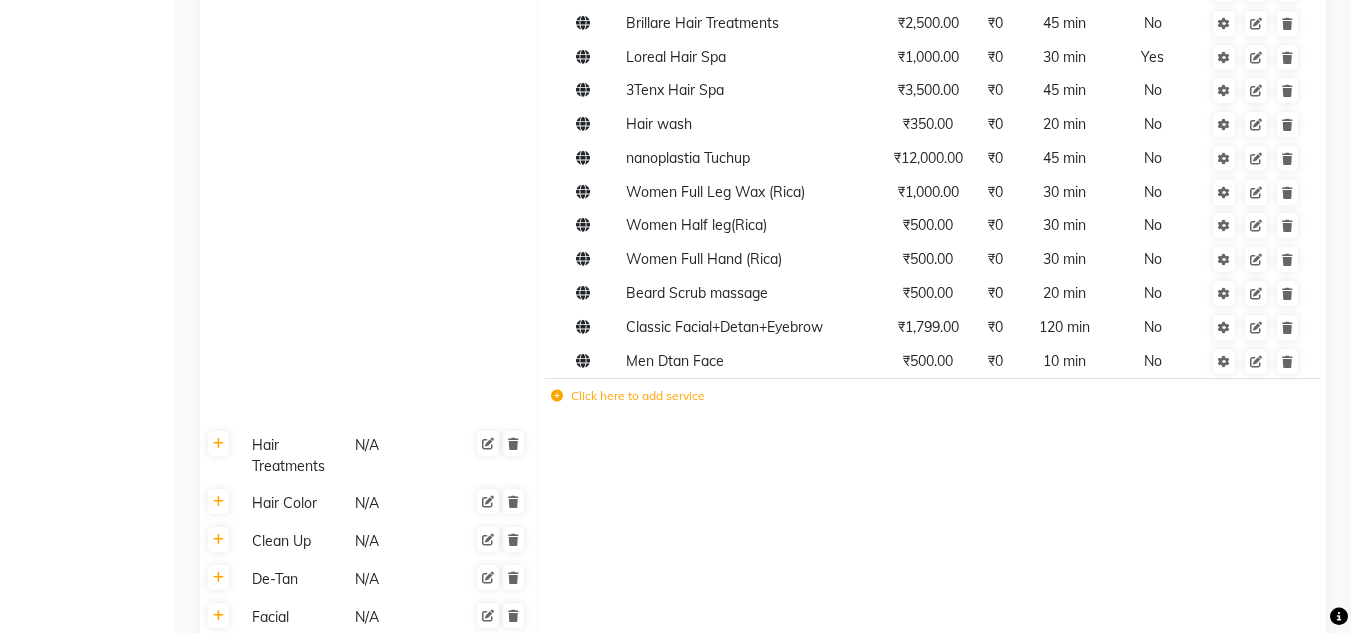 click on "Click here to add service" 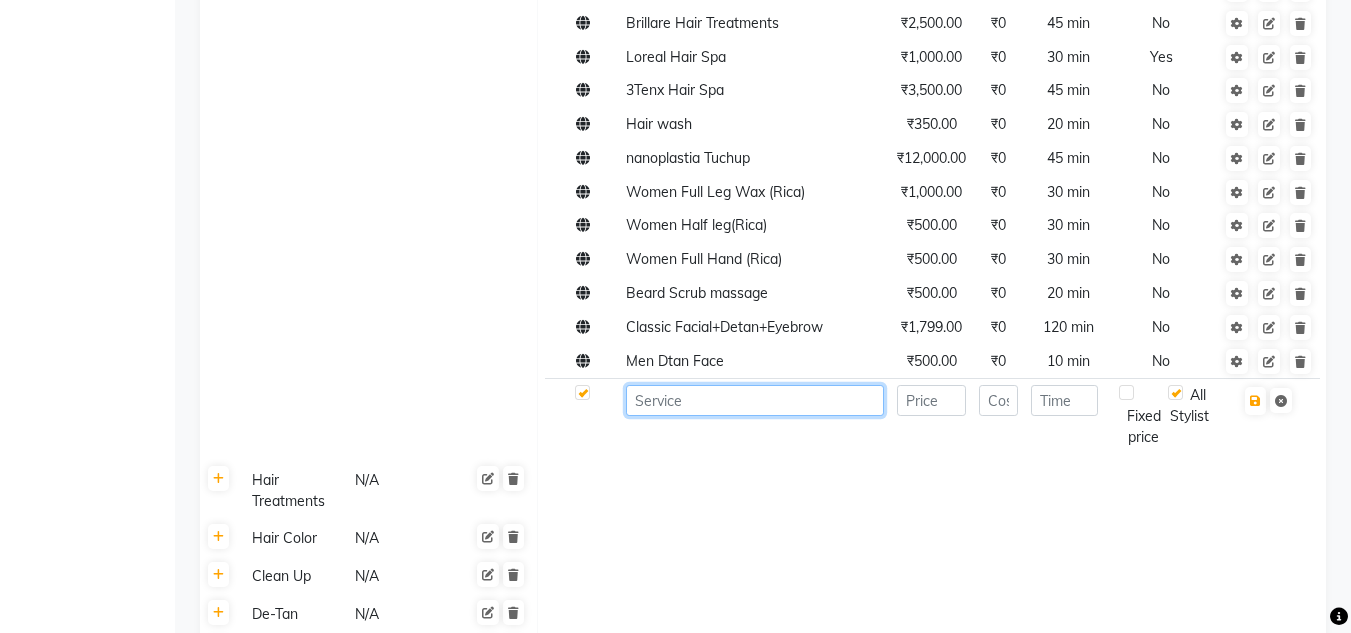 click 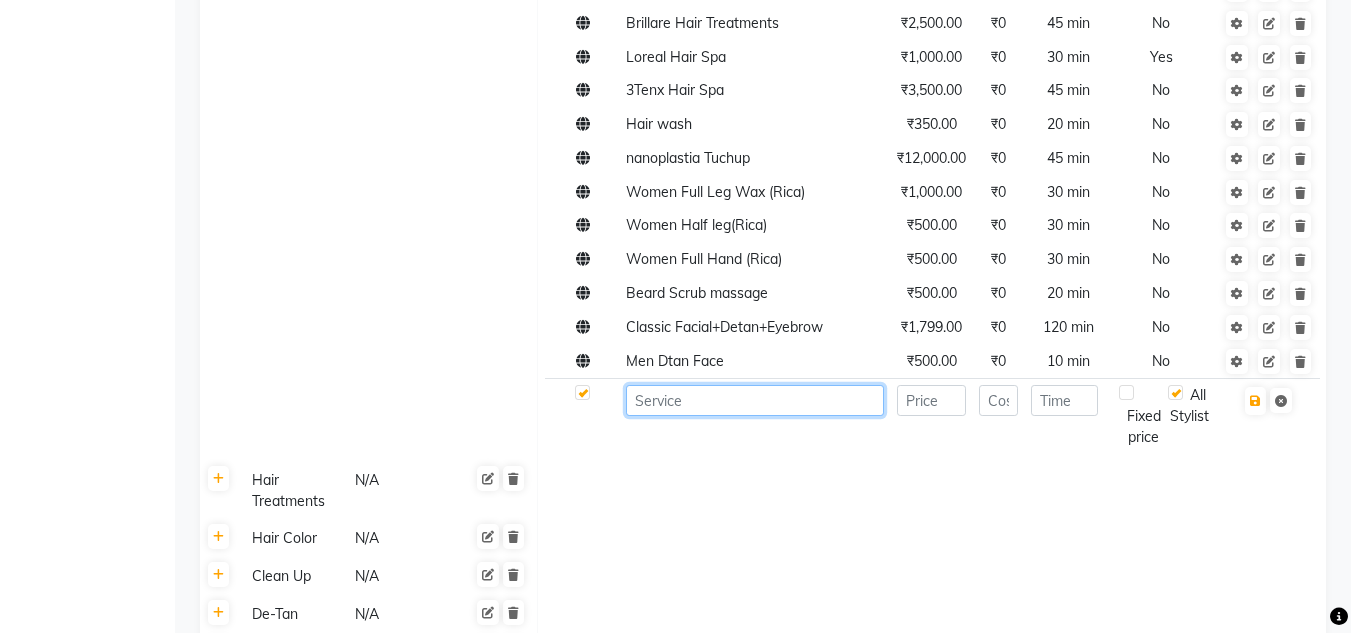 type on "m" 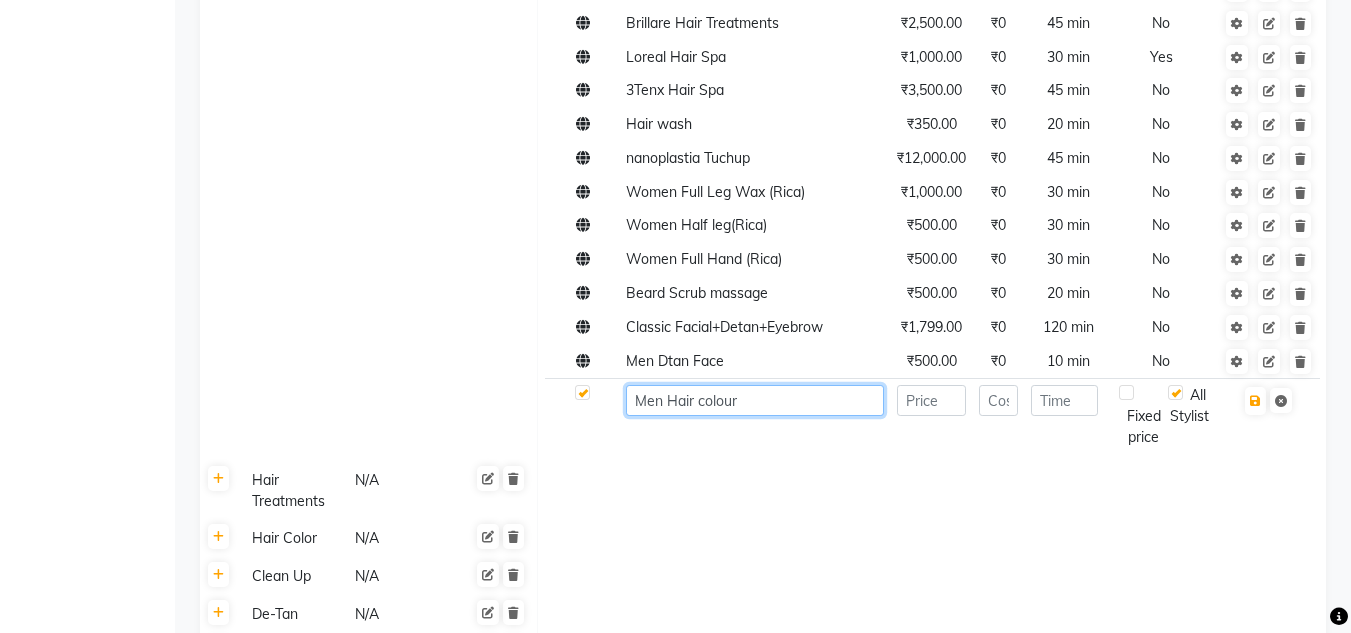 type on "Men Hair colour" 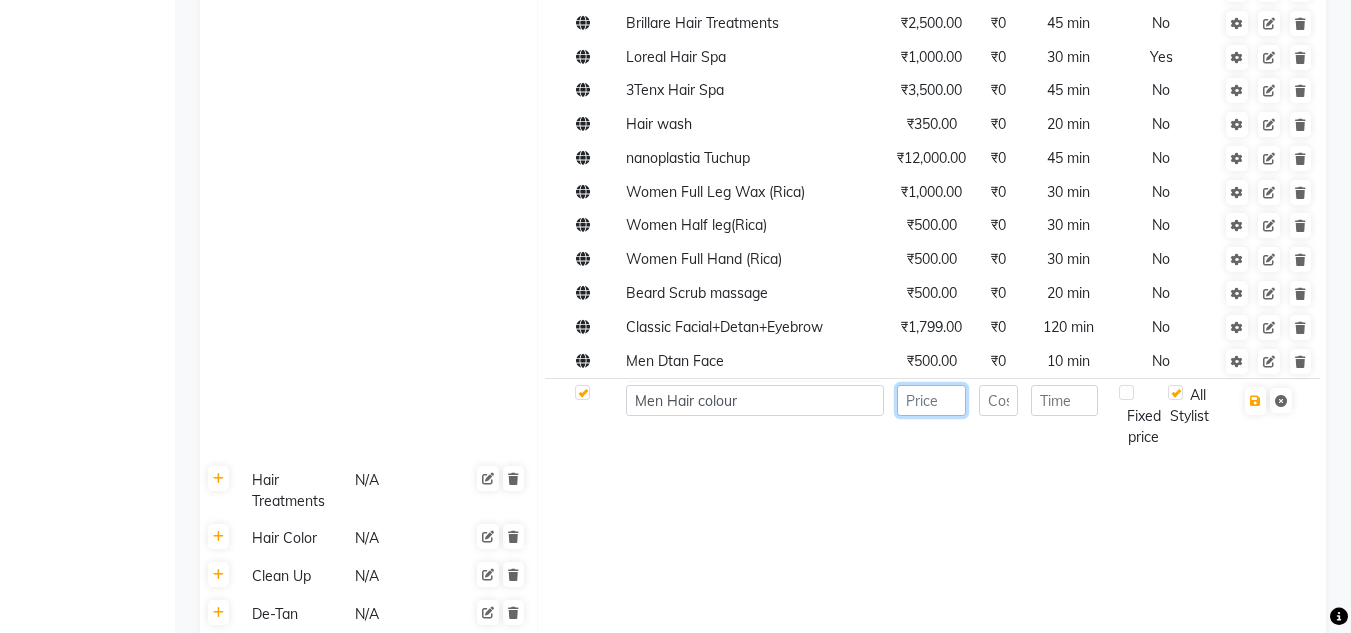 click 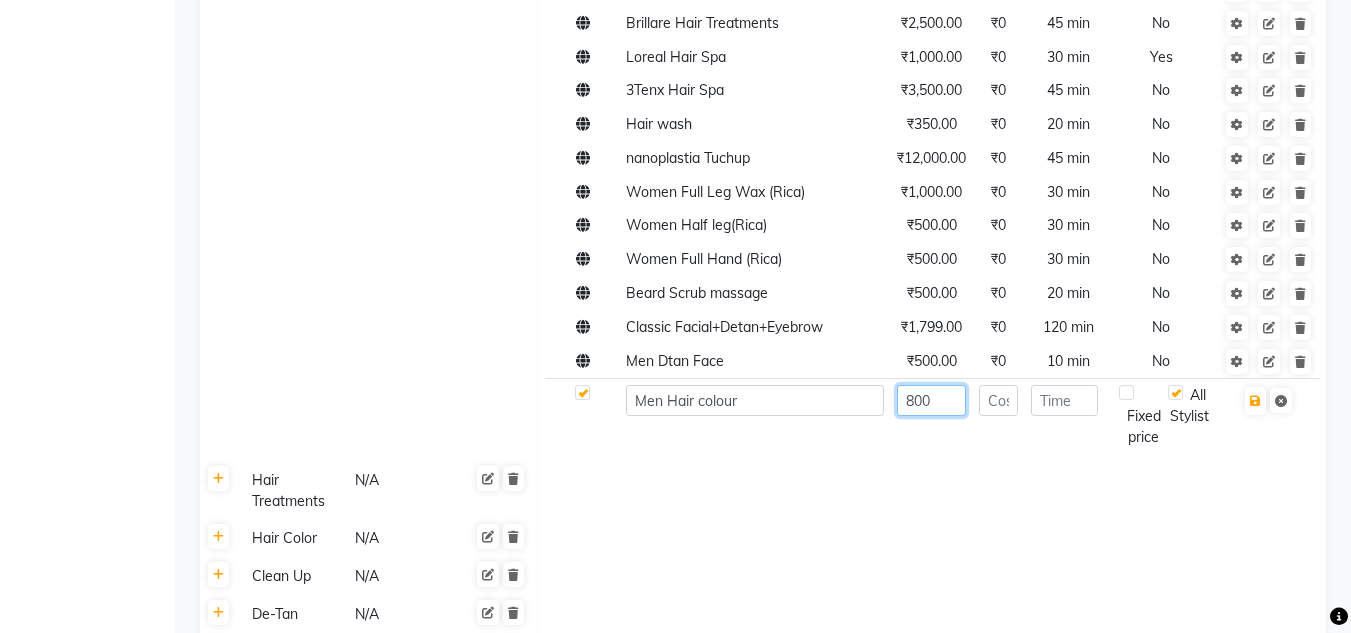 type on "800" 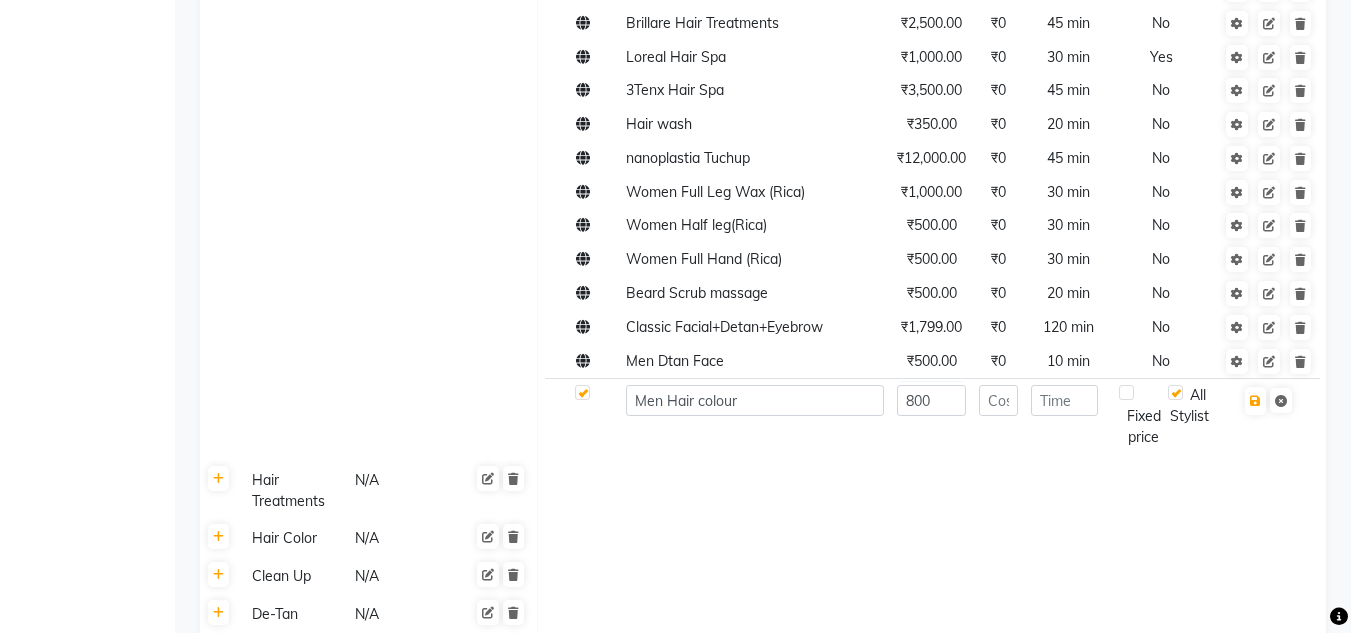 click 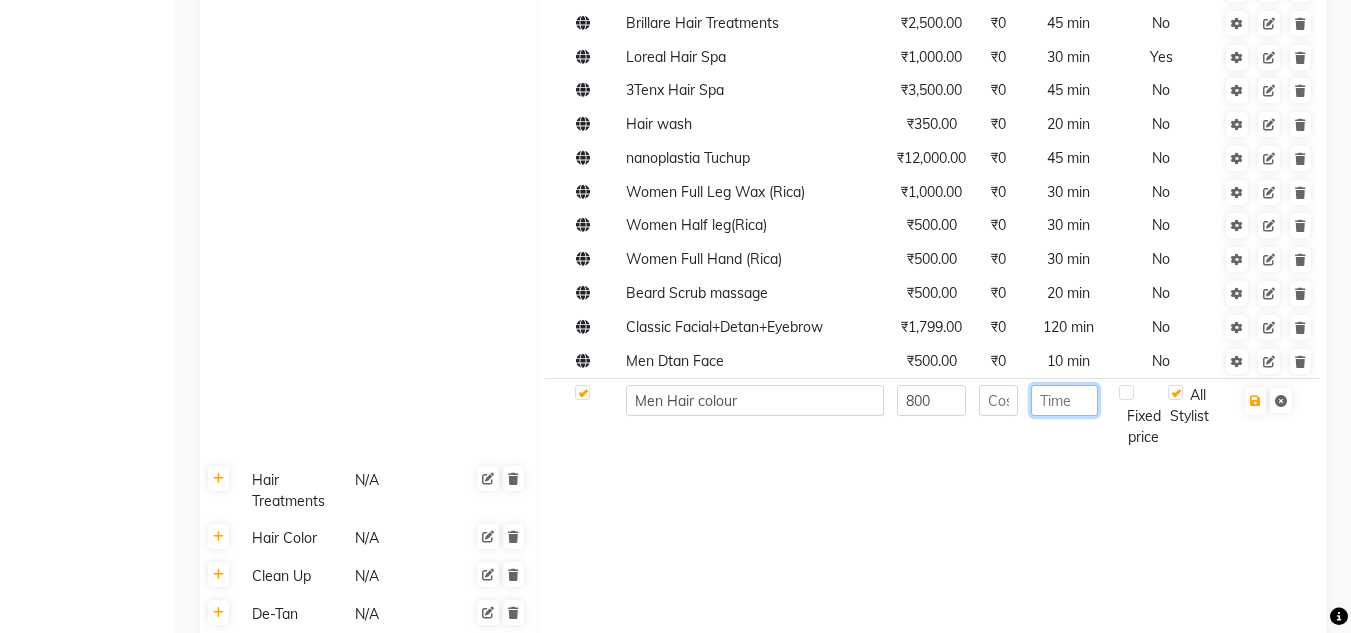 click 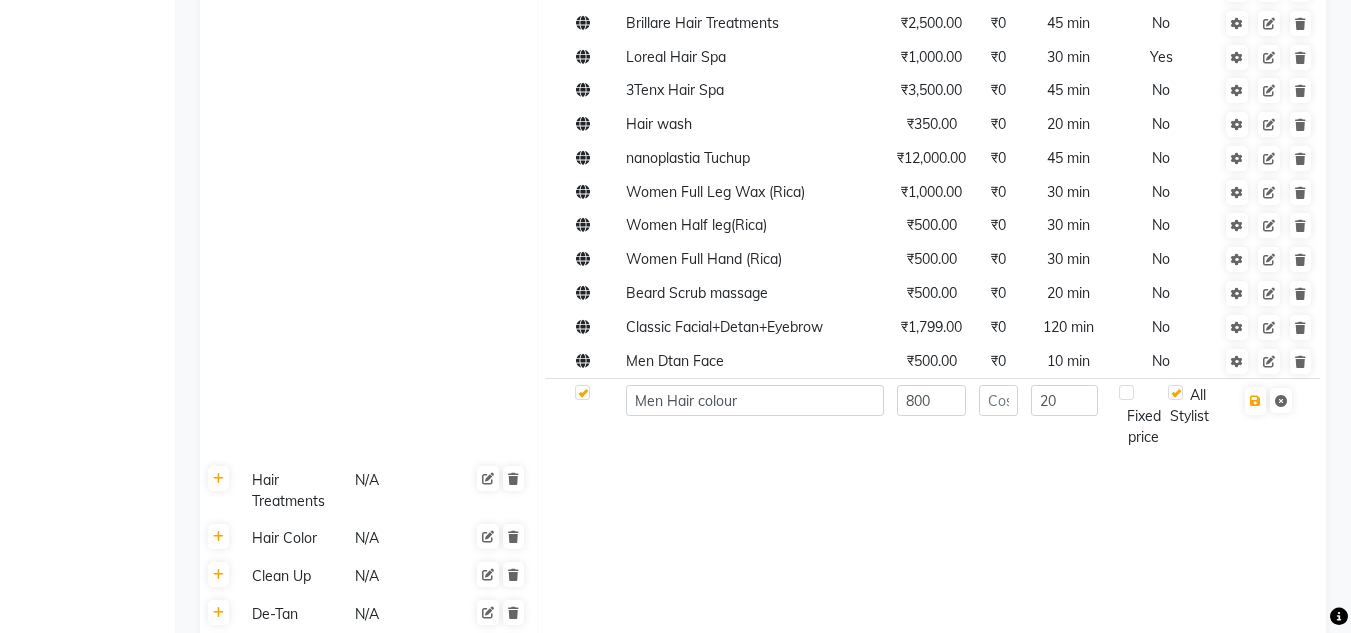 click 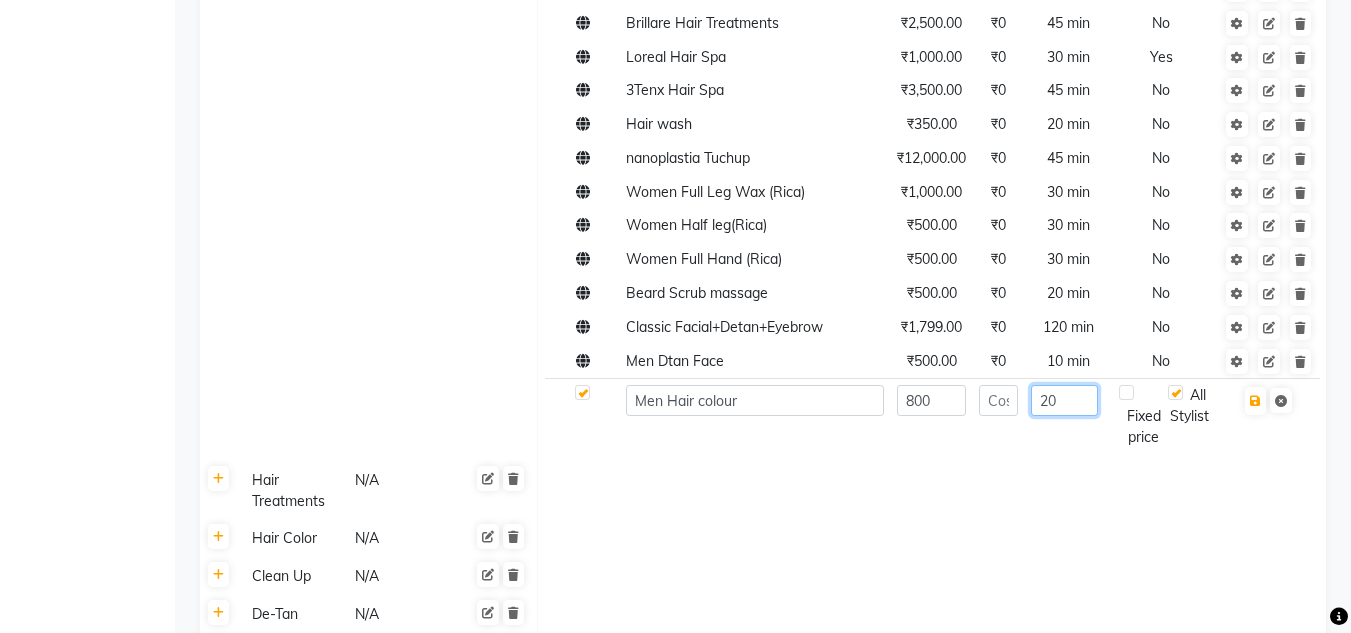type on "2" 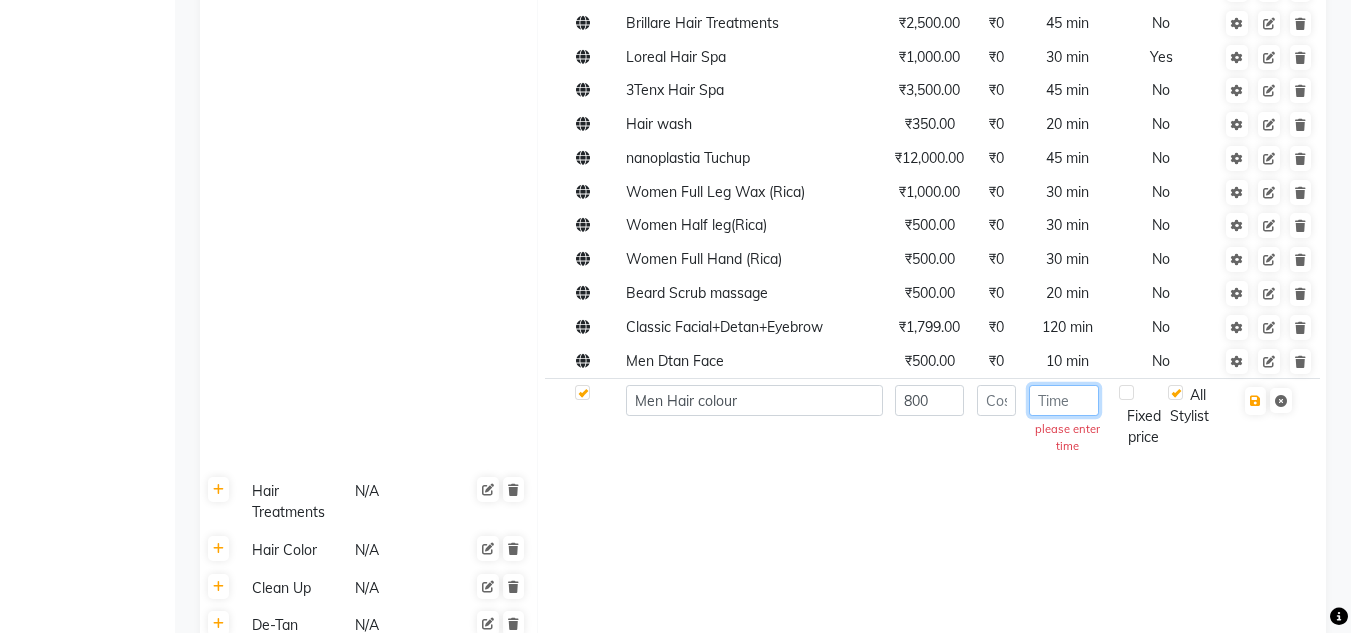 type on "2" 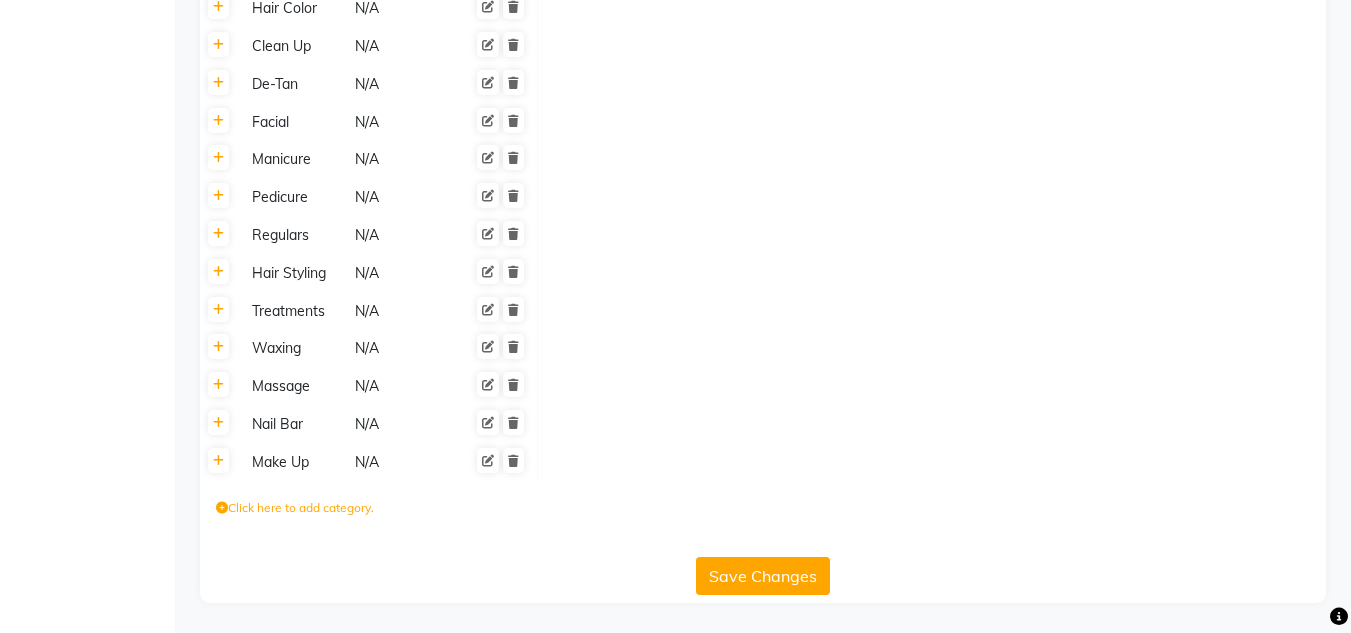 scroll, scrollTop: 1366, scrollLeft: 0, axis: vertical 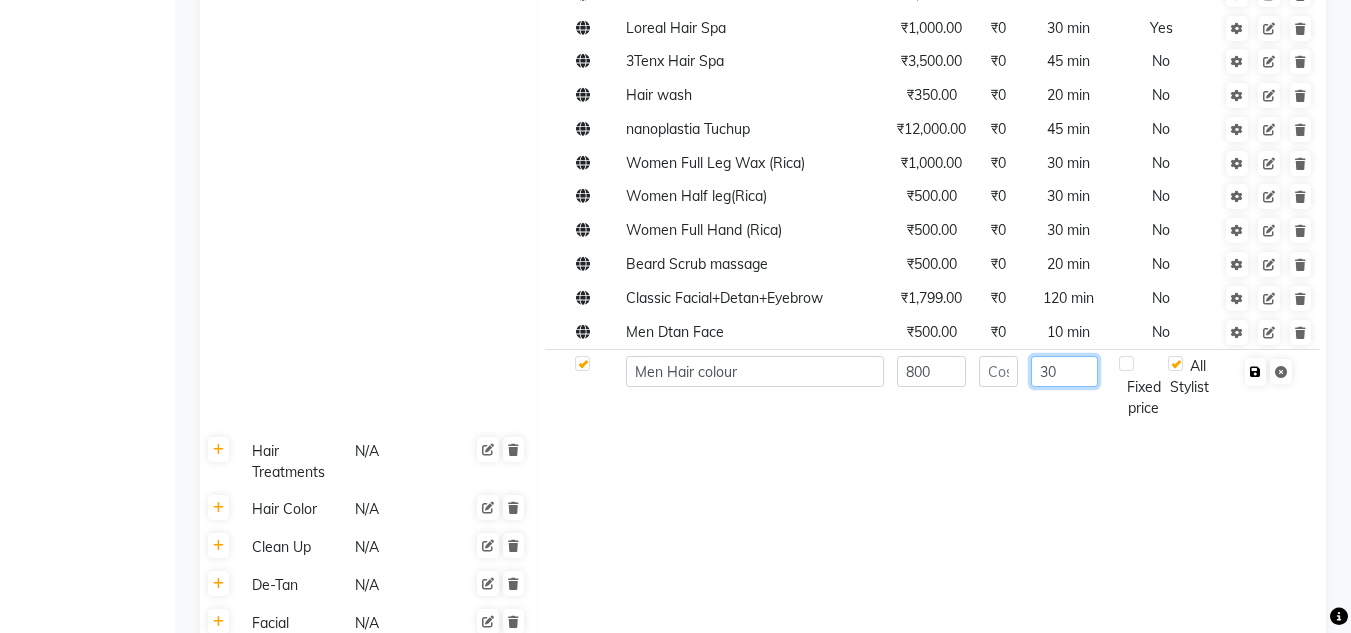 type on "30" 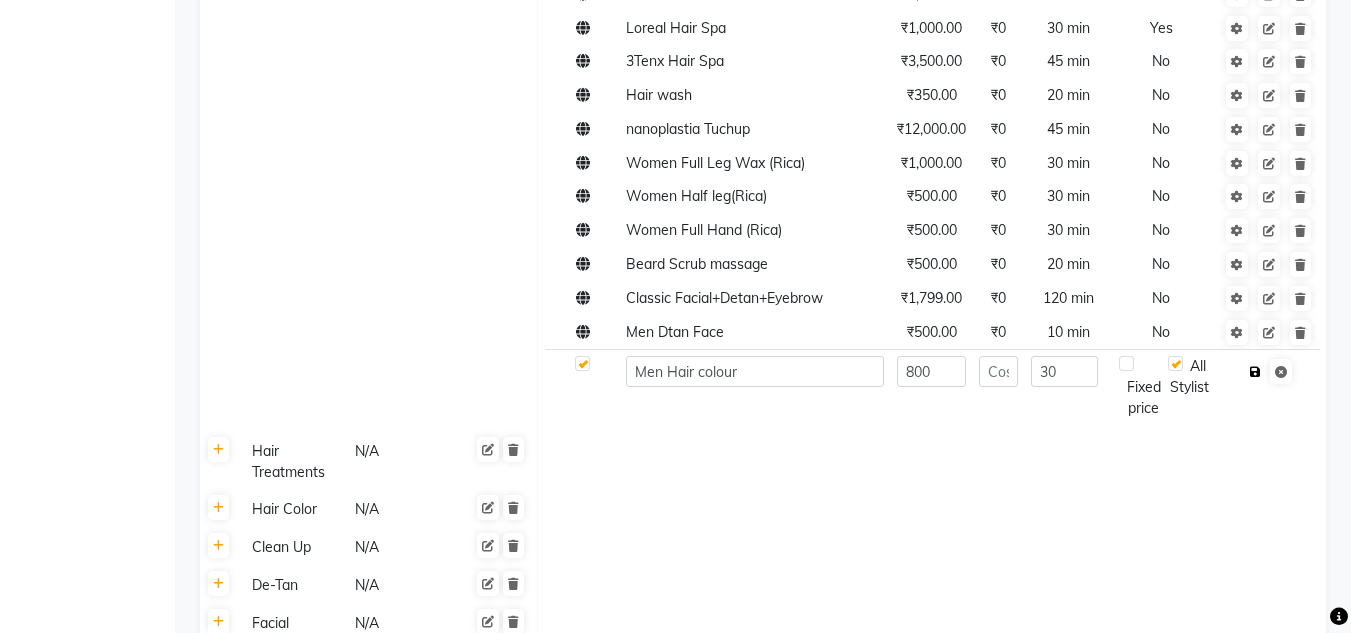 click at bounding box center (1255, 372) 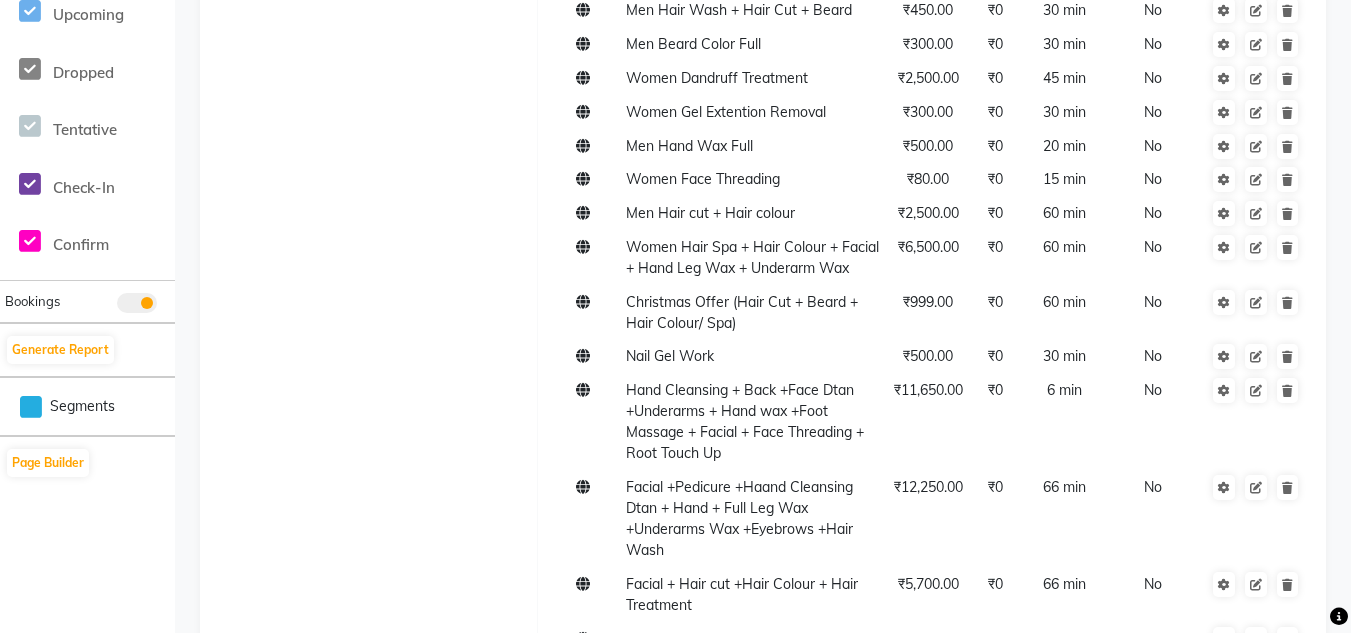 scroll, scrollTop: 0, scrollLeft: 0, axis: both 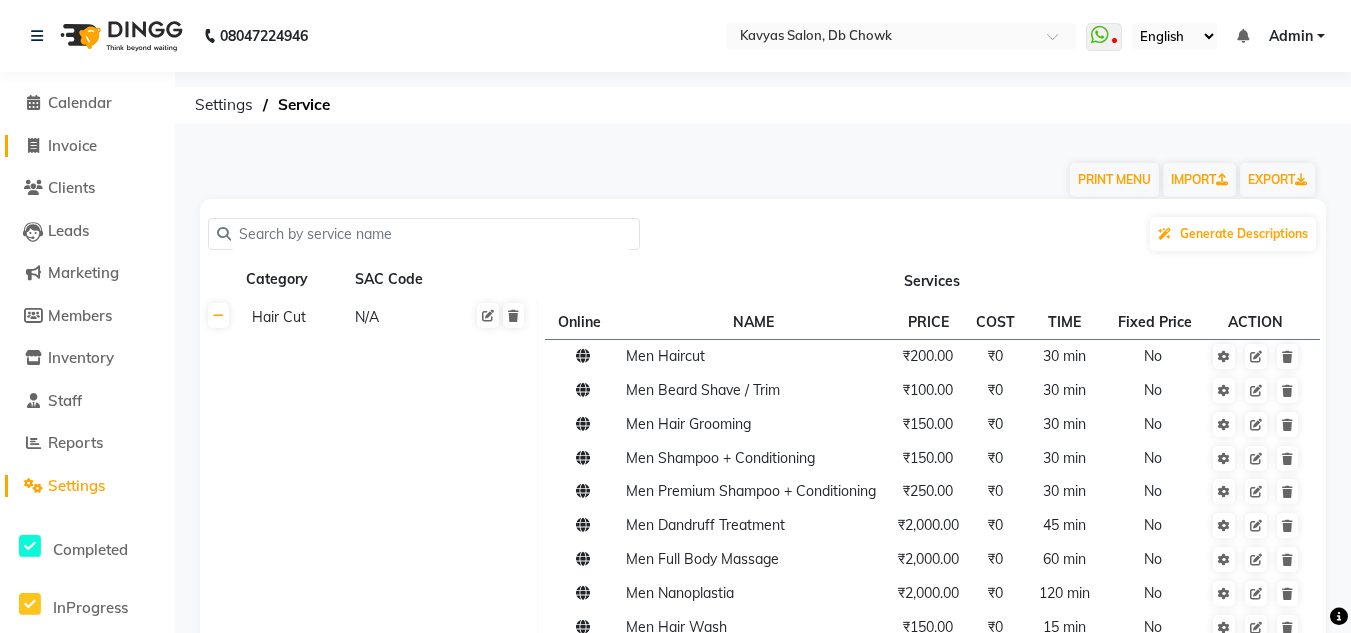 click on "Invoice" 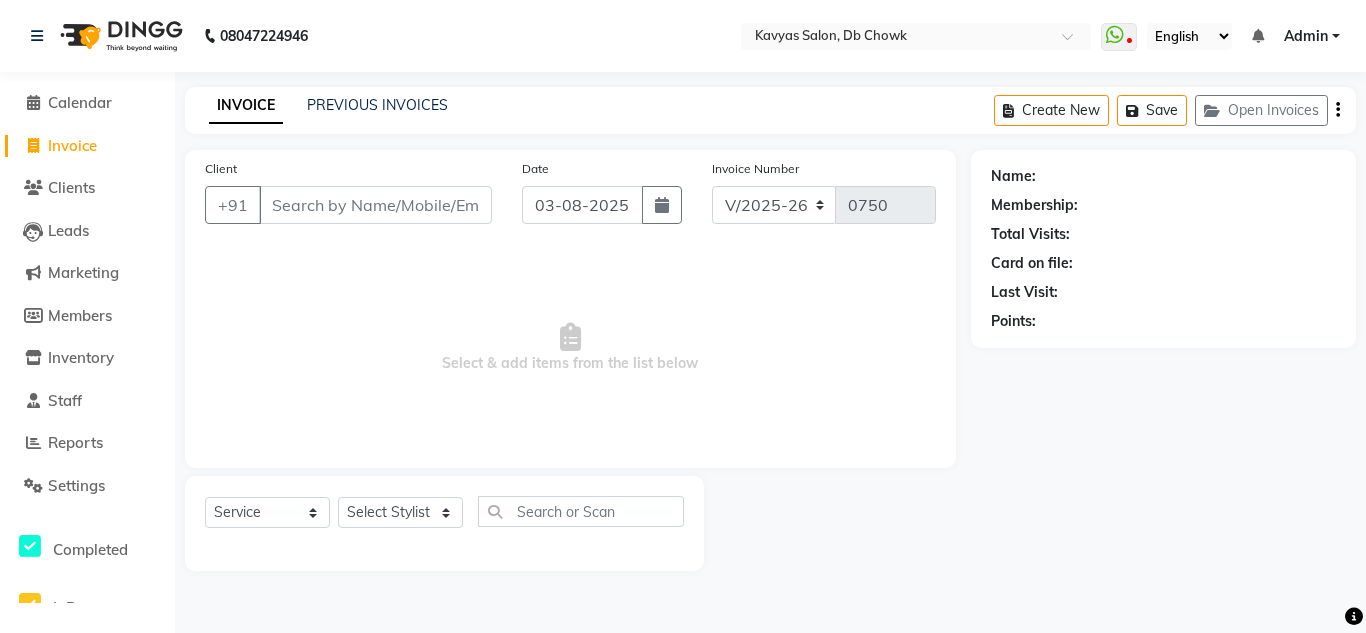 click on "Client" at bounding box center [375, 205] 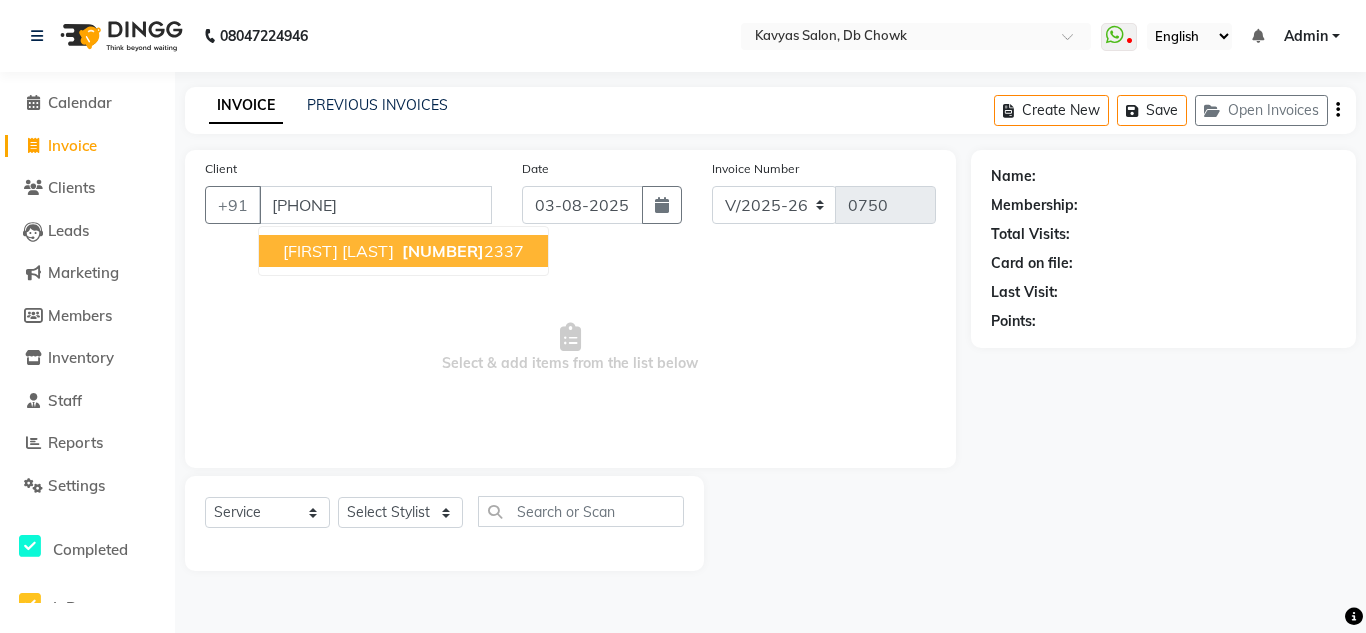type on "[PHONE]" 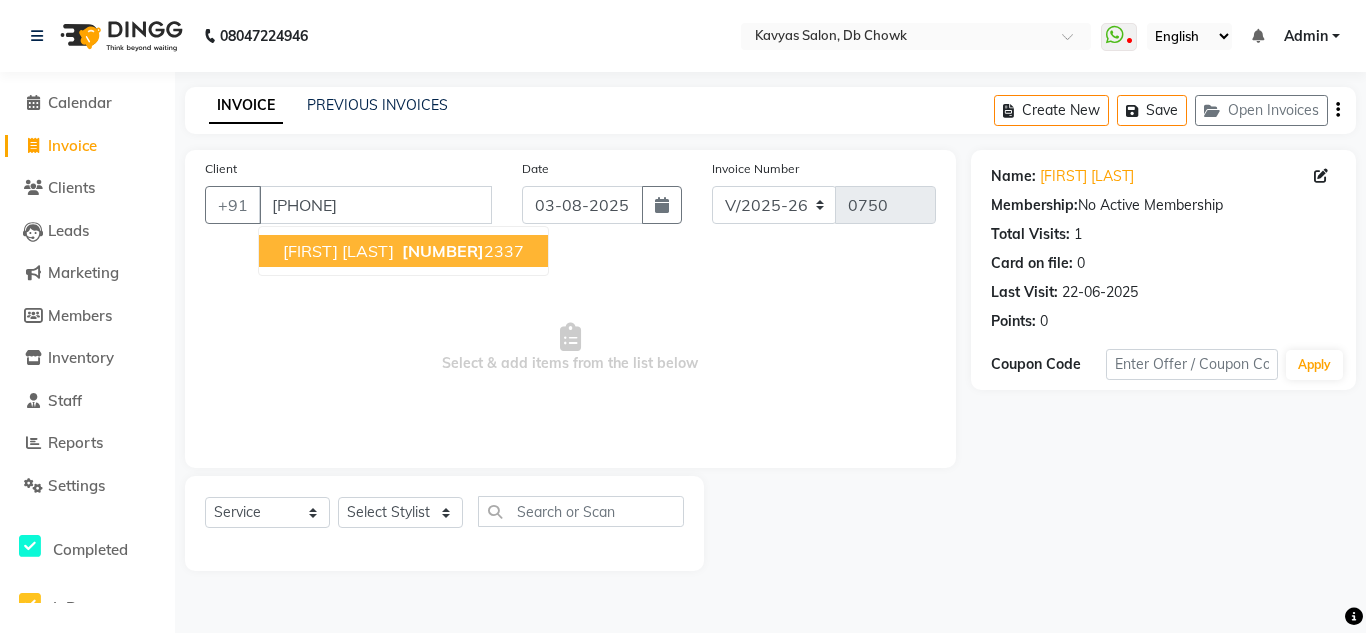 click on "[FIRST] [LAST]" at bounding box center [338, 251] 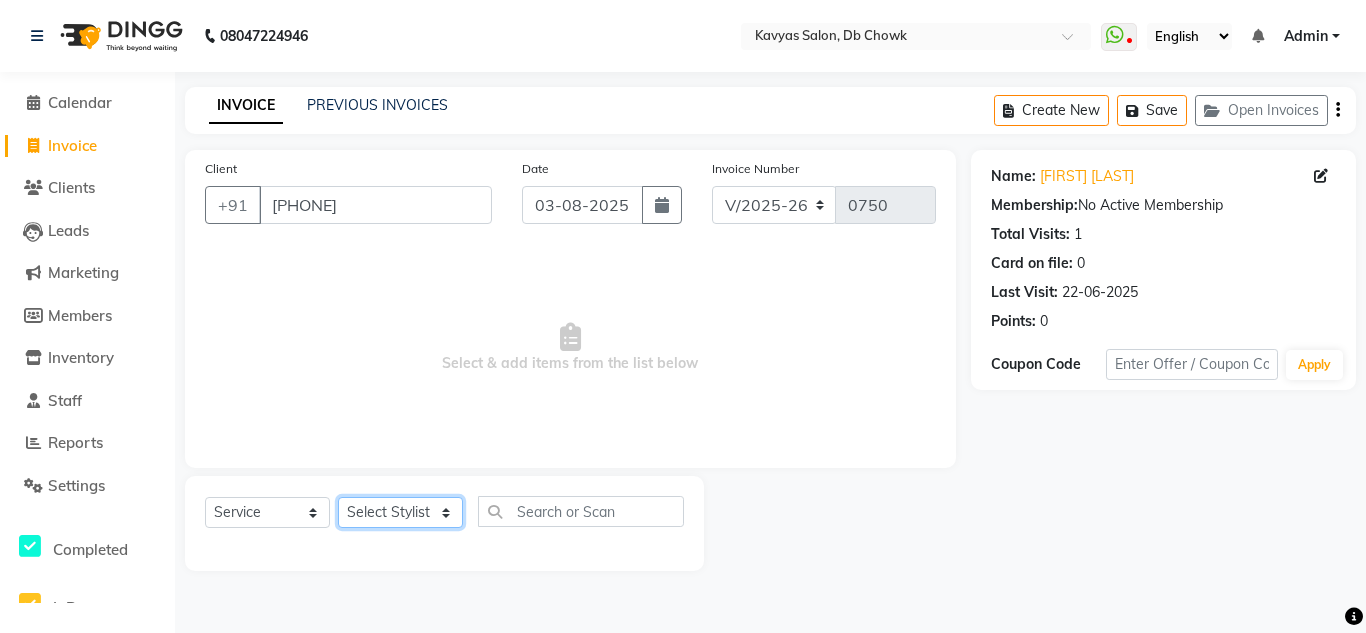 click on "Select Stylist Arif Fatah siddhiqui Kavya Upadhyay Minakshi Chavan Nahim Pinky Pranali Panchal pranjal more Pratibha Upadhyay Renuka Chavhan Salman Ansari Sam Khan Shanu Snehal Surve Vaishali Pachare Vali Hasan Vishal Ahmed Shaikh" 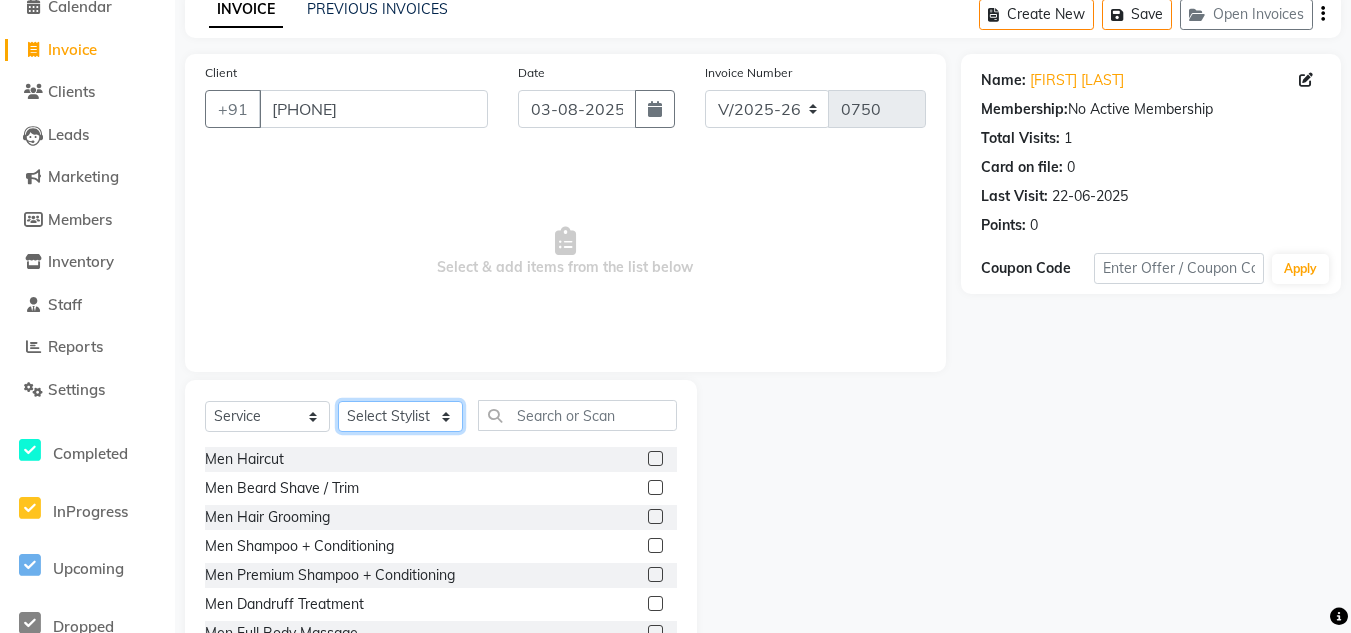 scroll, scrollTop: 168, scrollLeft: 0, axis: vertical 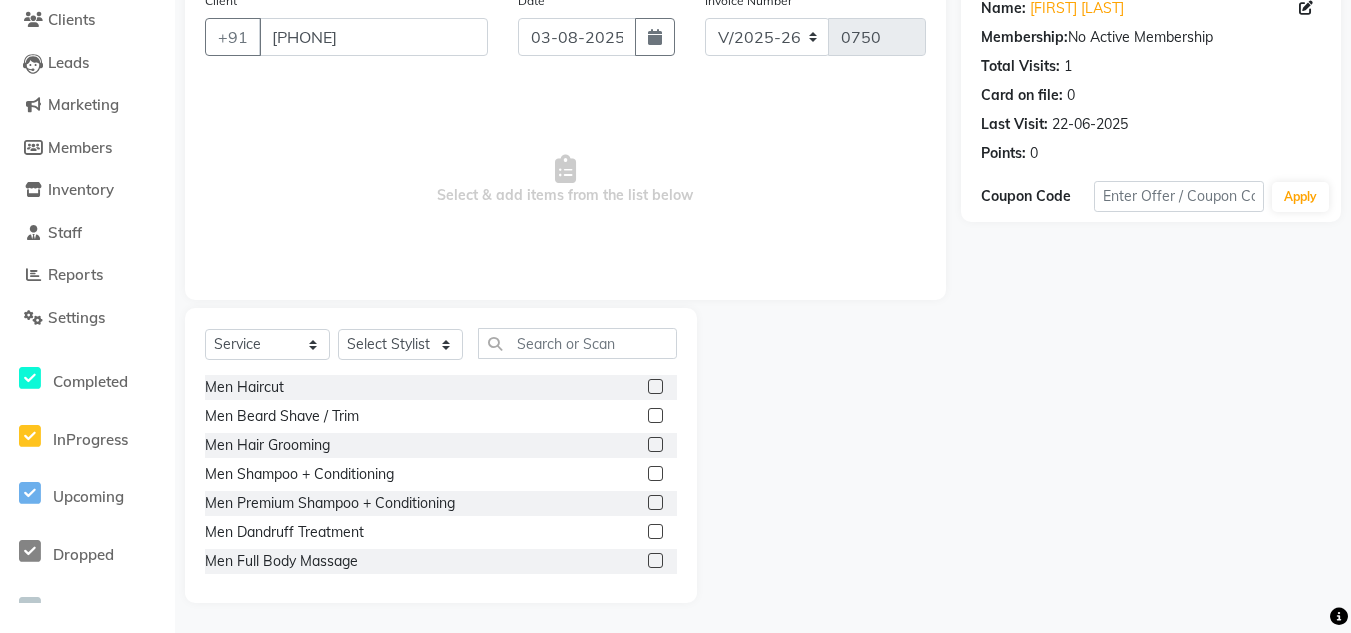 click on "Men Beard Shave / Trim" 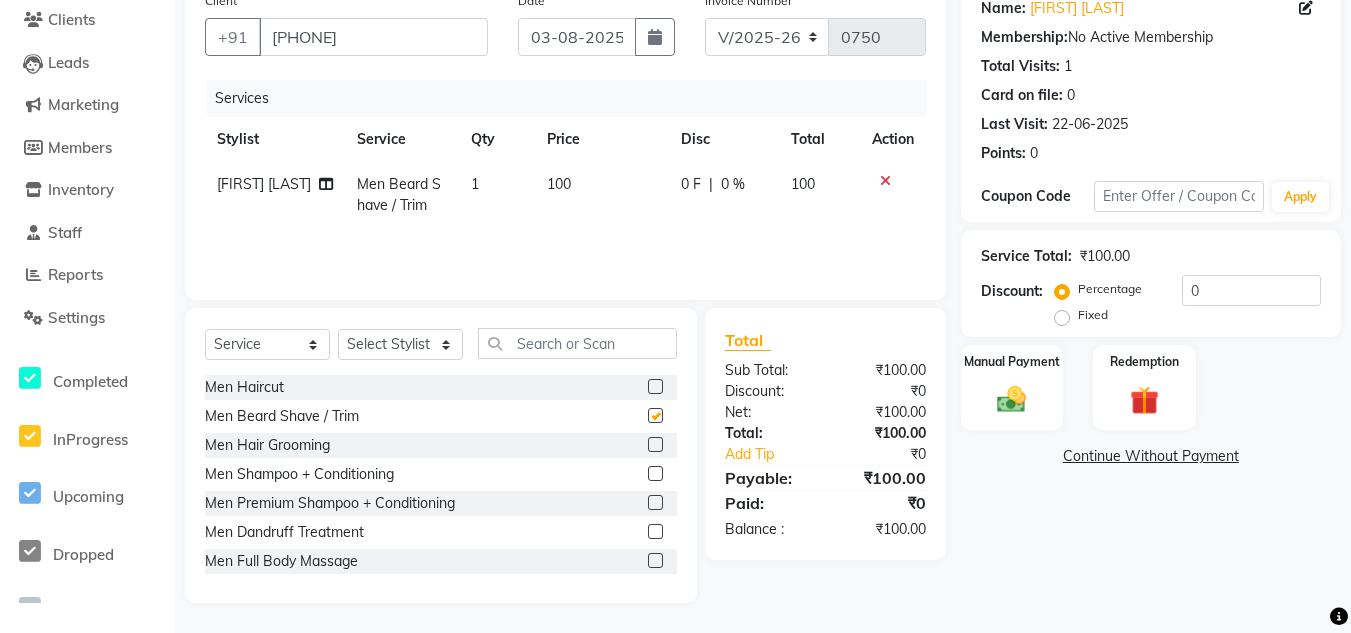 checkbox on "false" 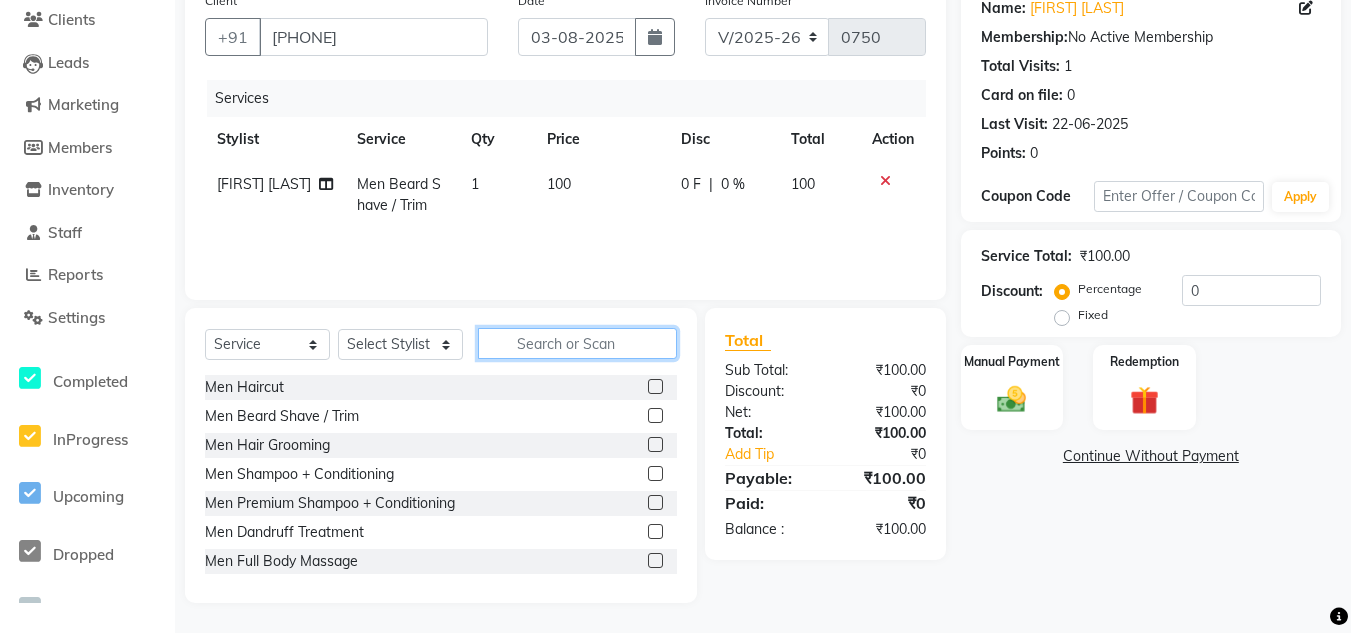 click 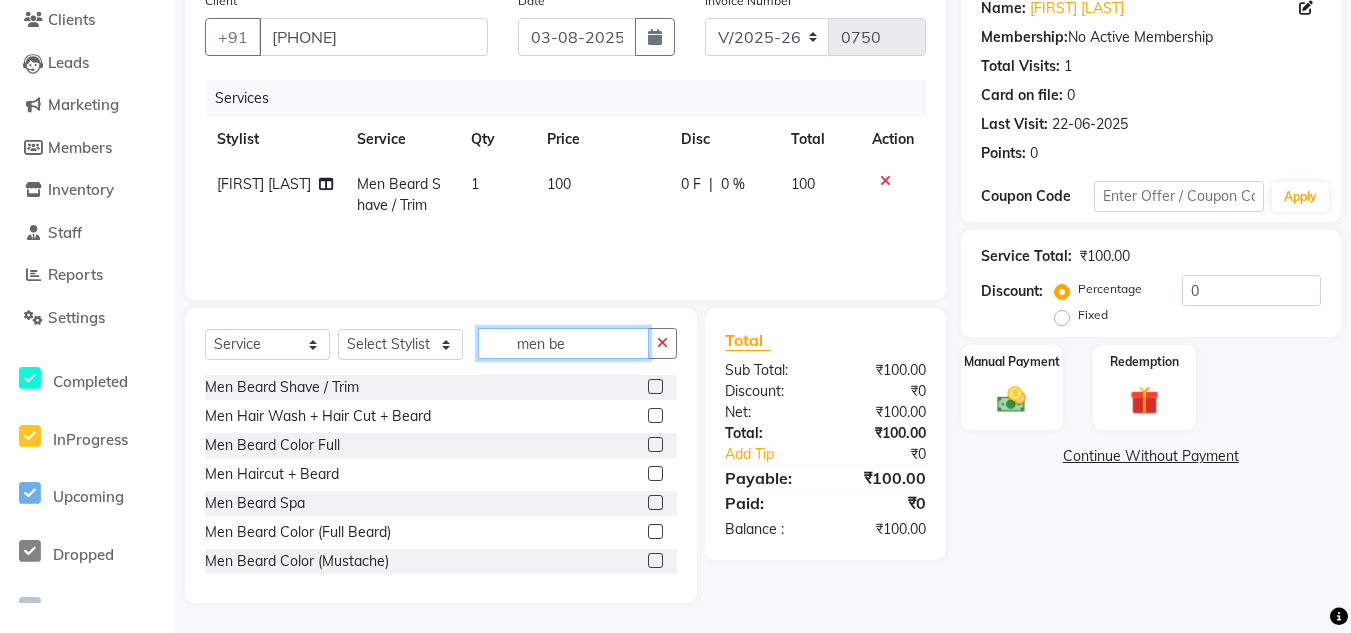 type on "men be" 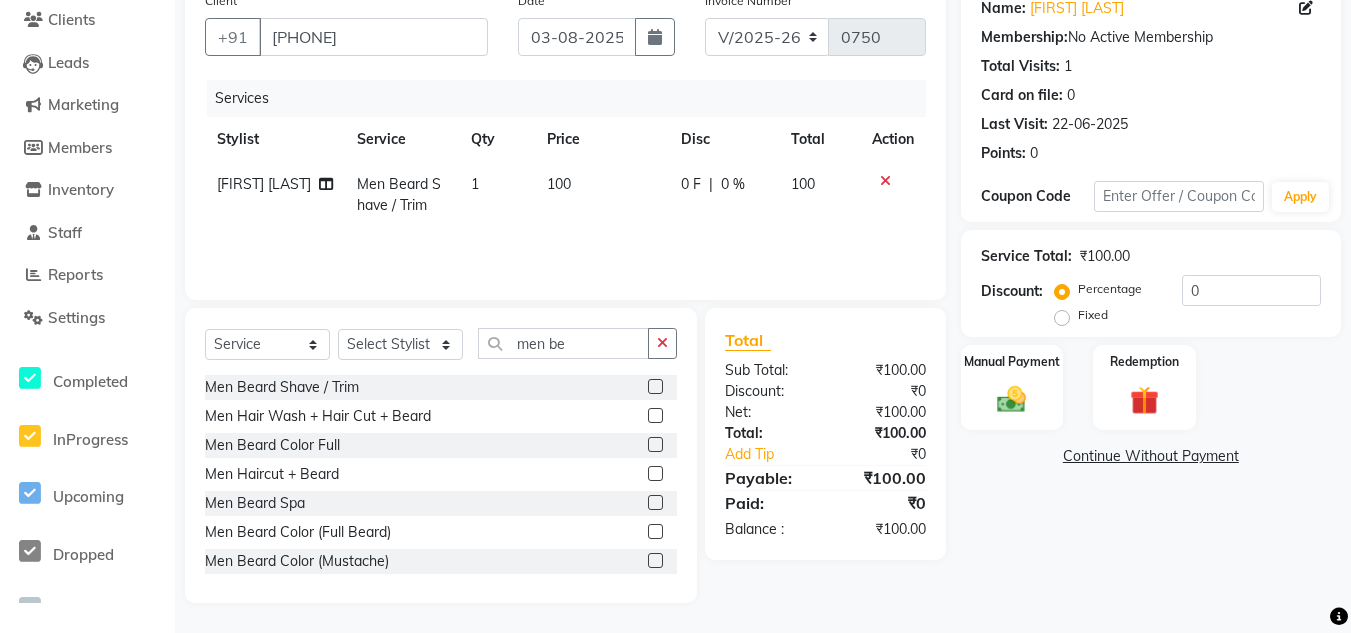 click 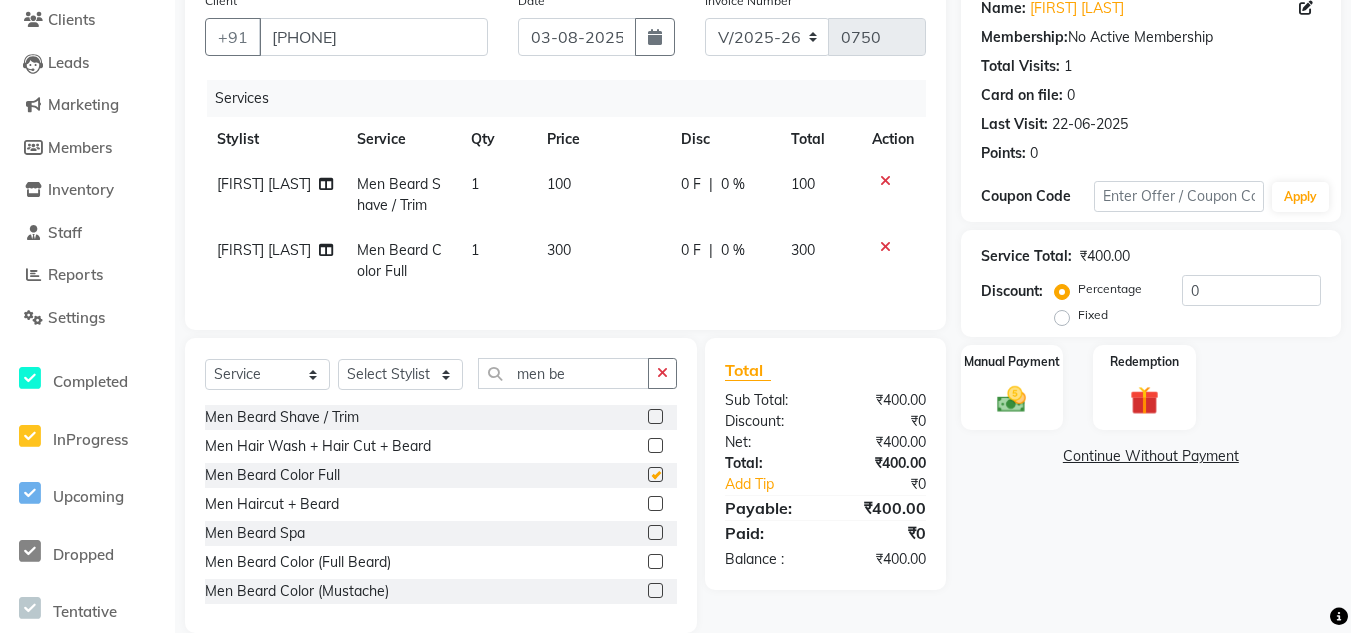 checkbox on "false" 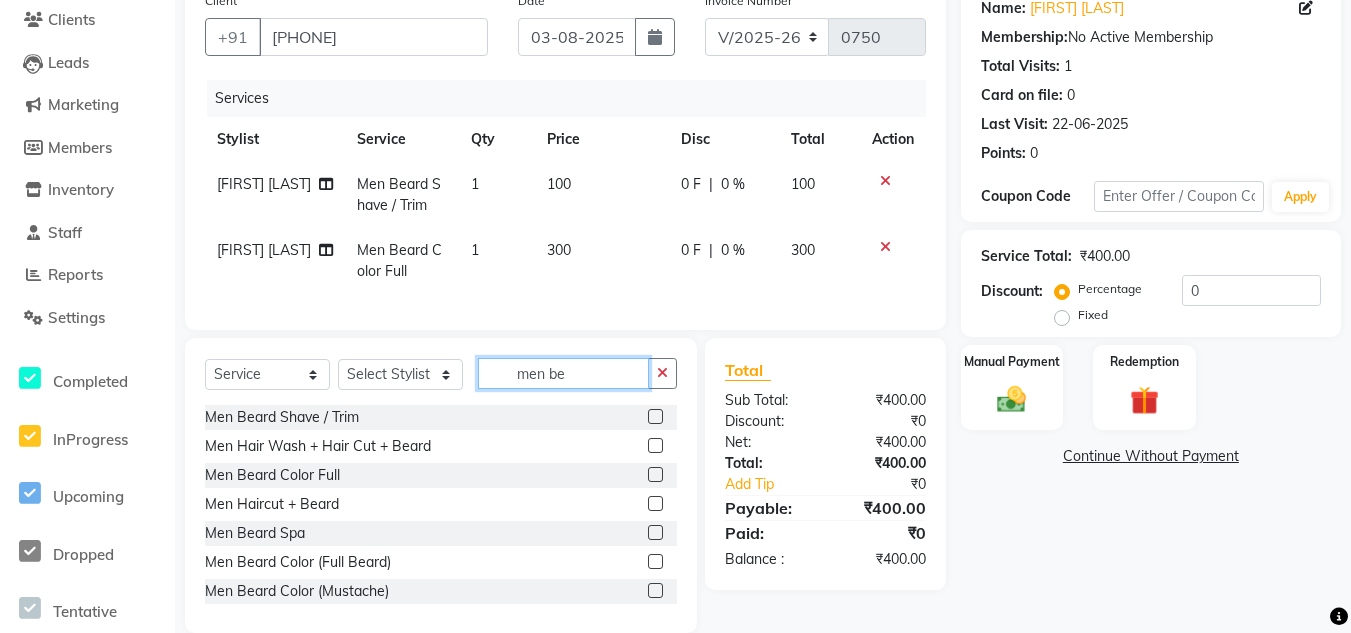 click on "men be" 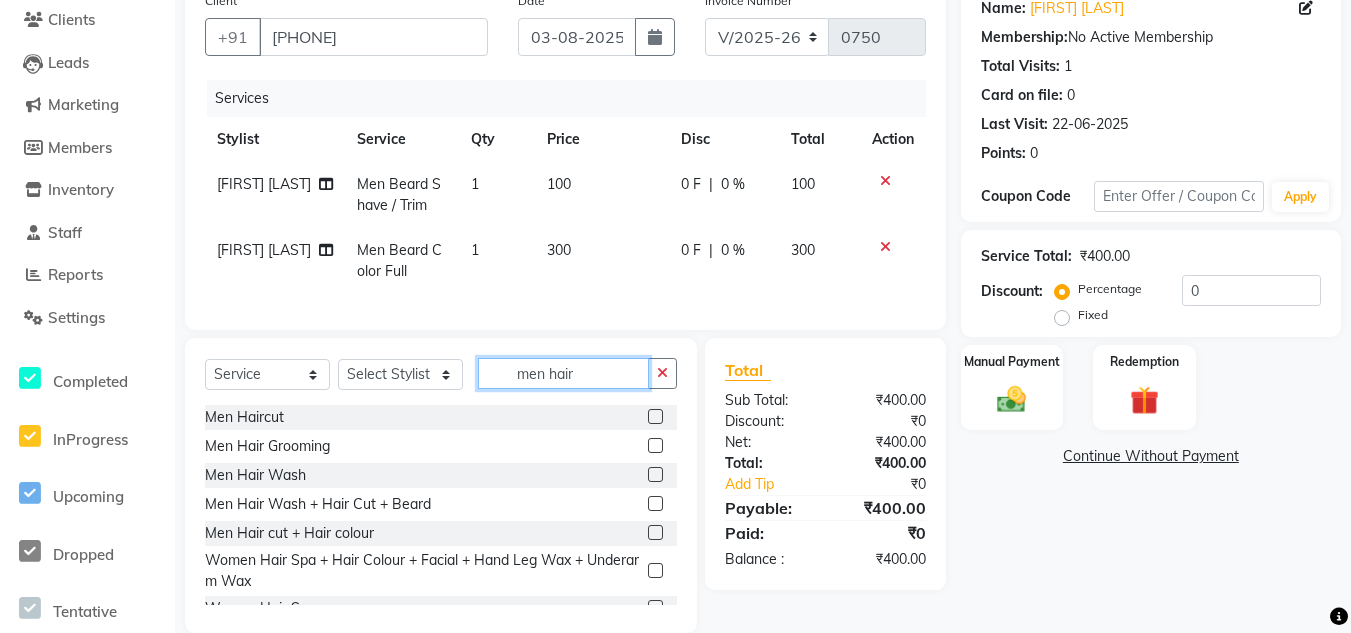 type on "men hair" 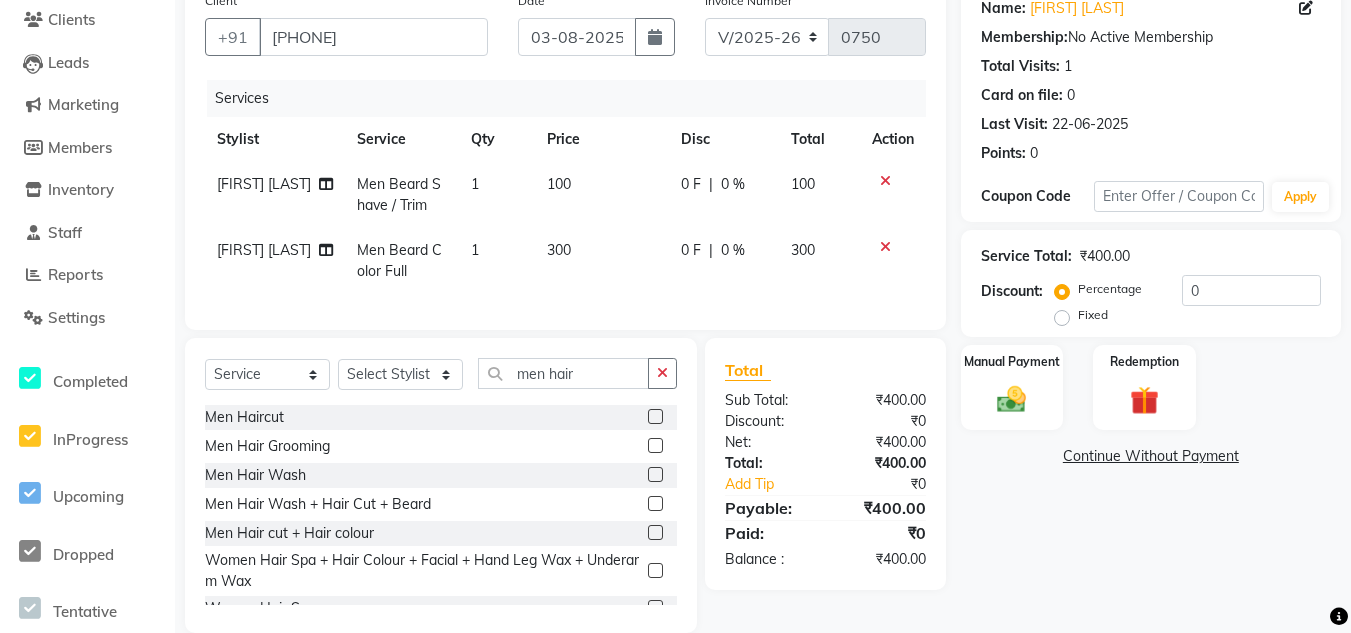 click 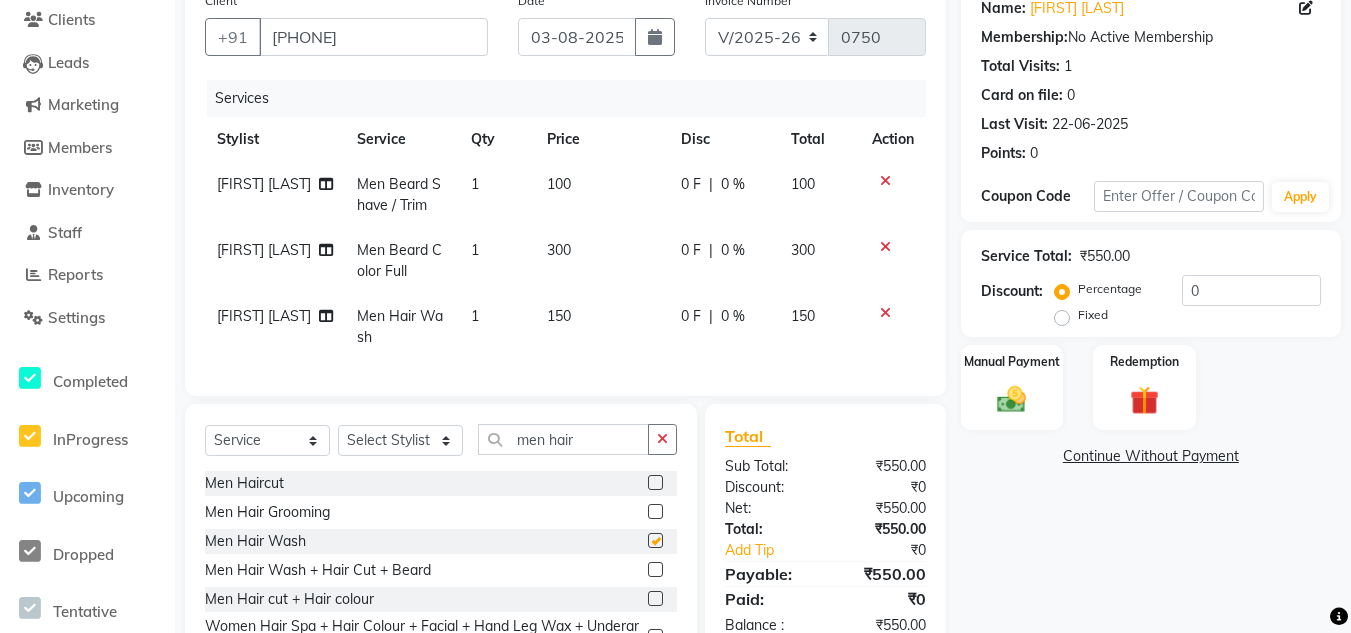 checkbox on "false" 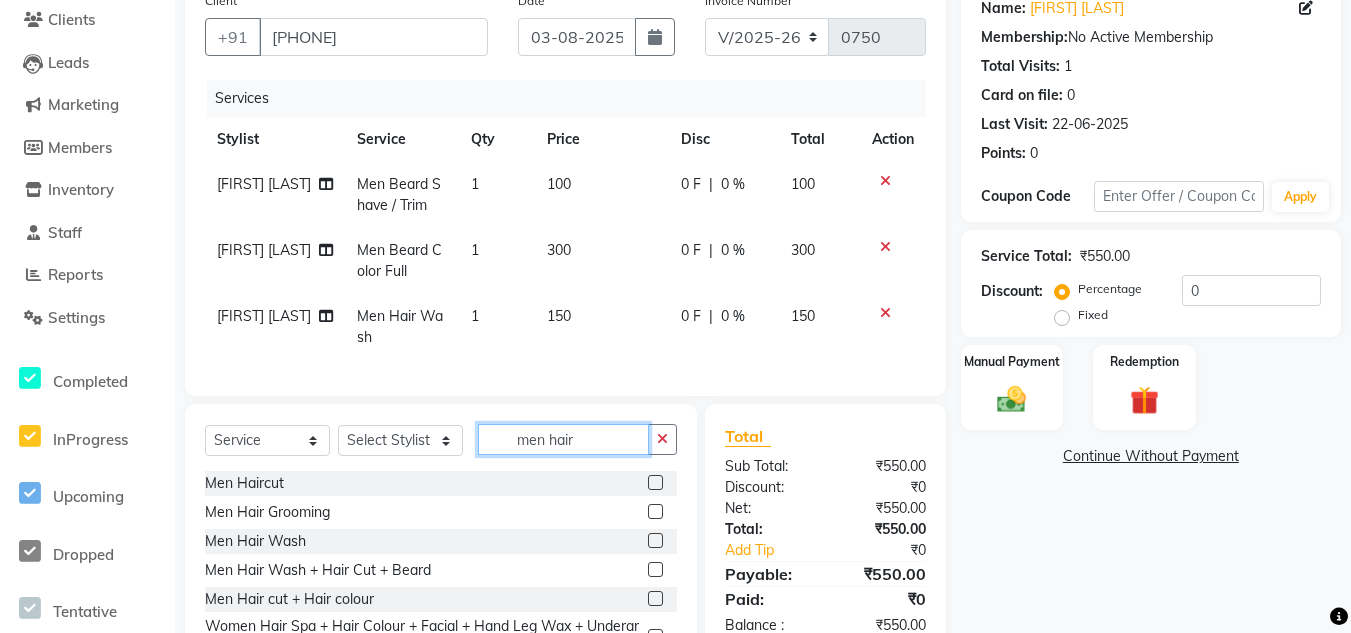 drag, startPoint x: 607, startPoint y: 448, endPoint x: 502, endPoint y: 481, distance: 110.06362 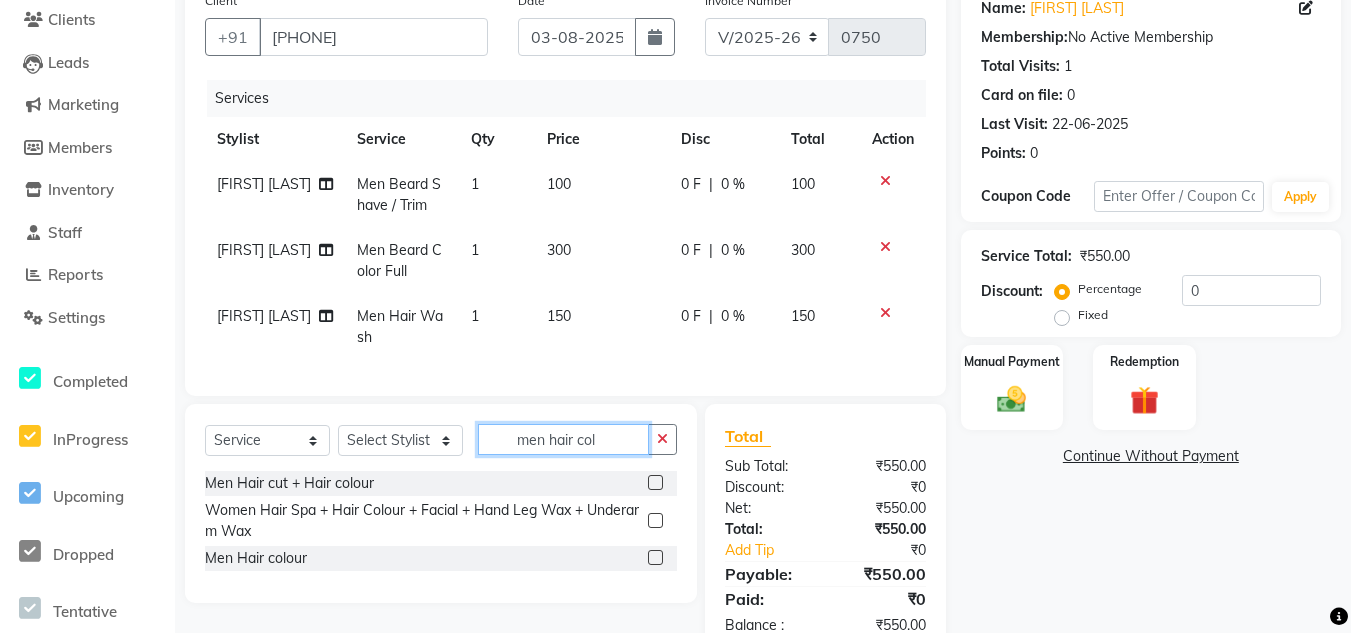 type on "men hair col" 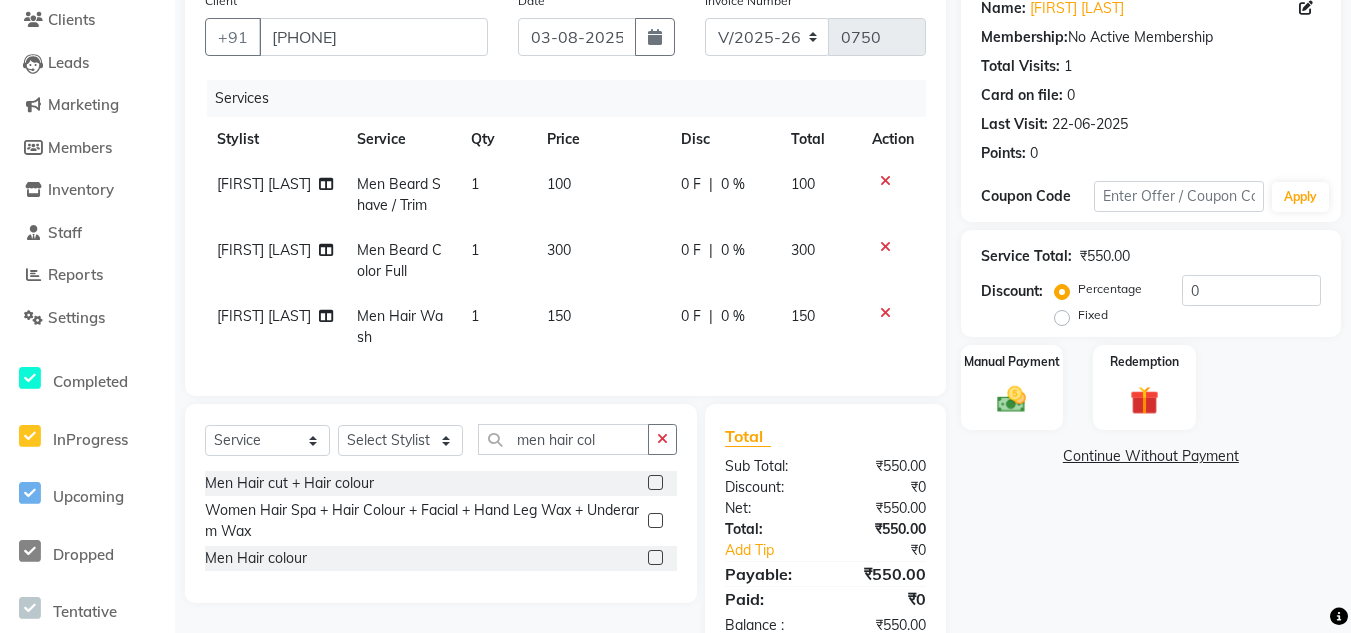 click 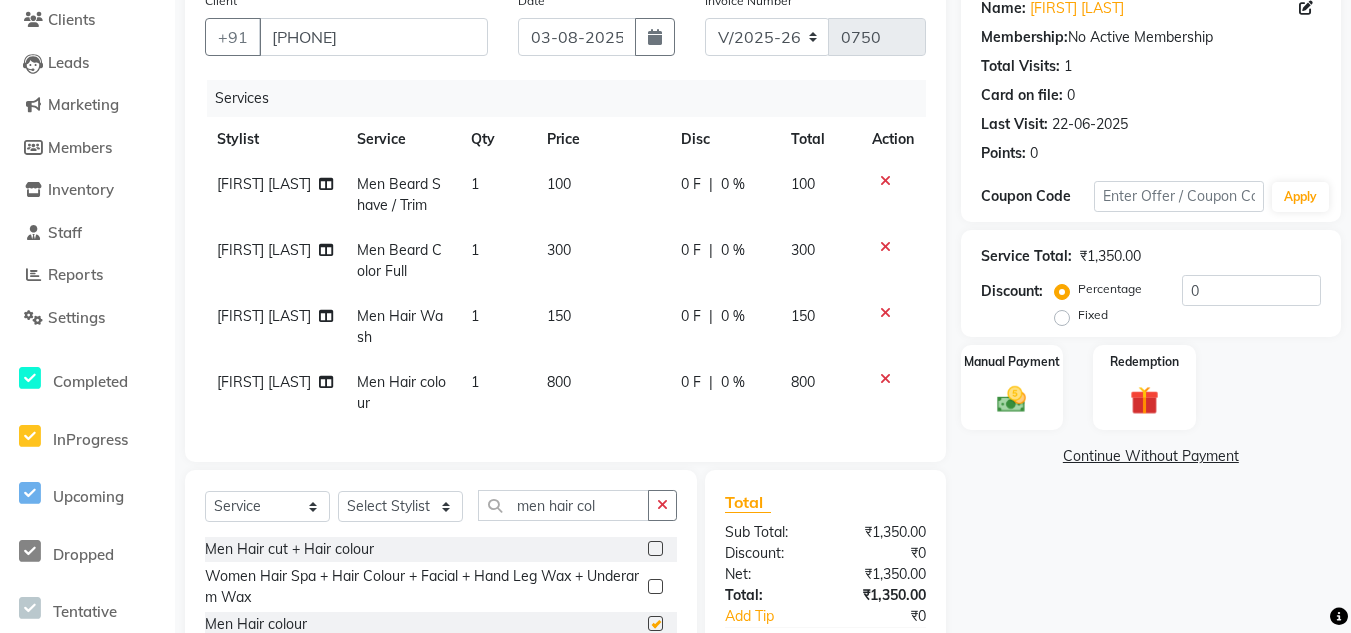 checkbox on "false" 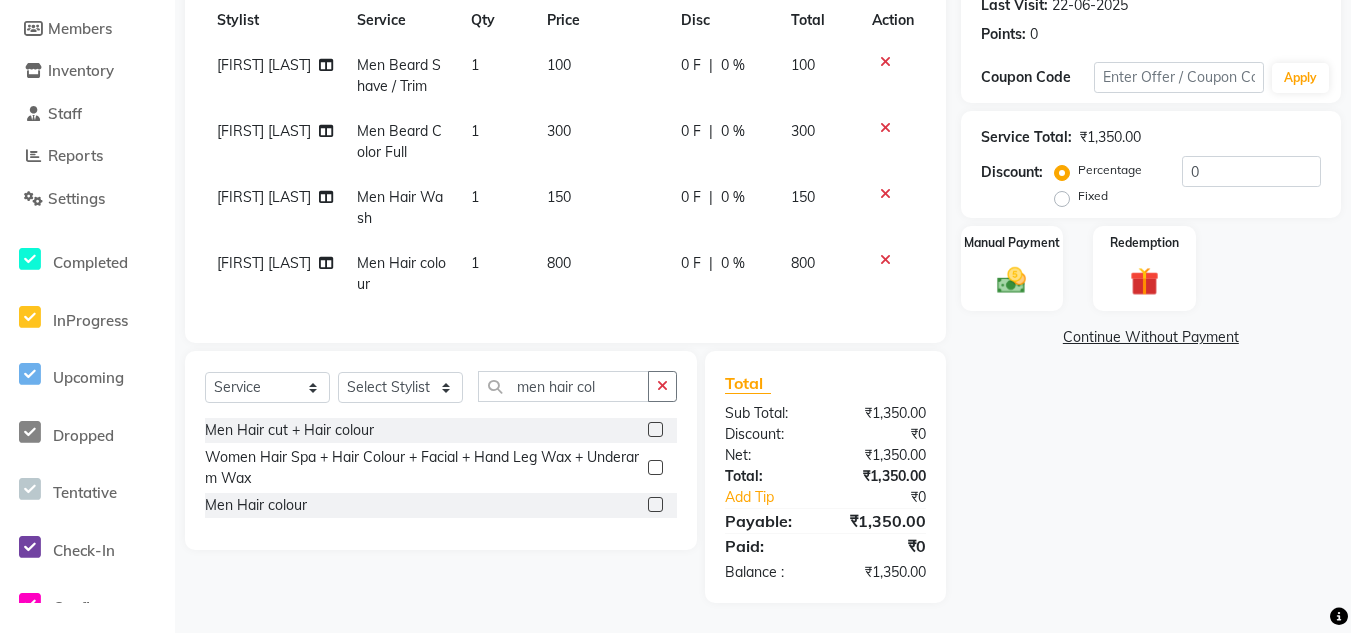 scroll, scrollTop: 0, scrollLeft: 0, axis: both 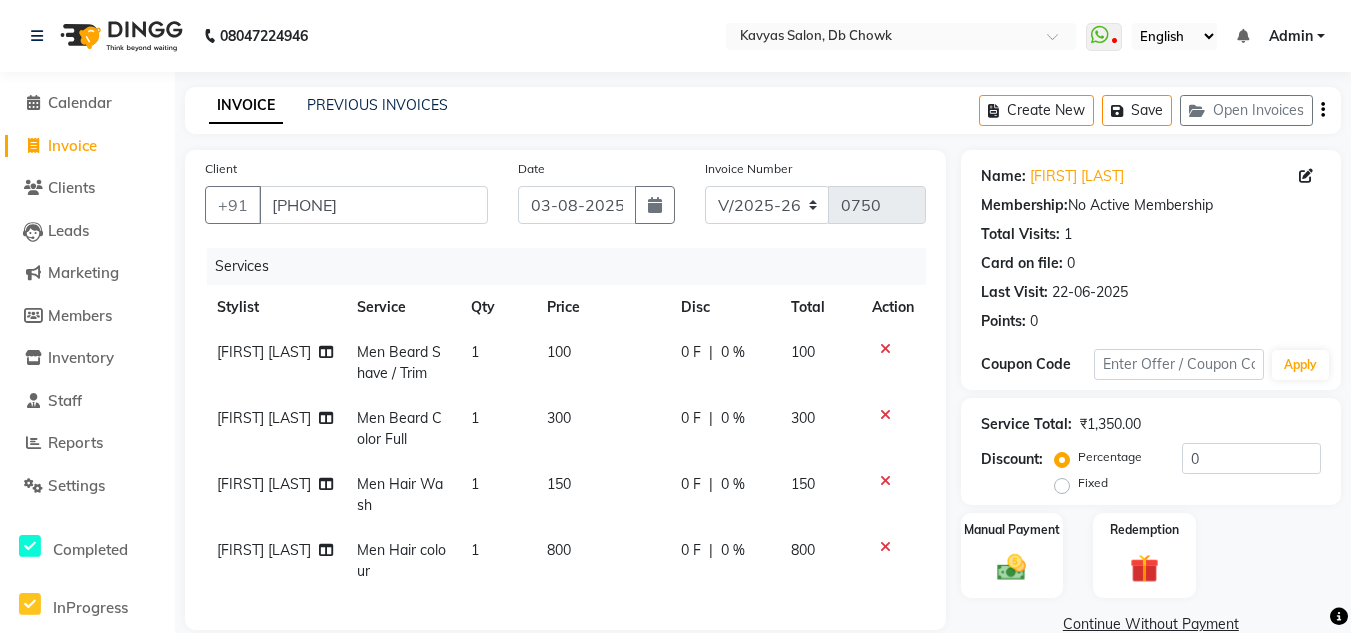 click on "800" 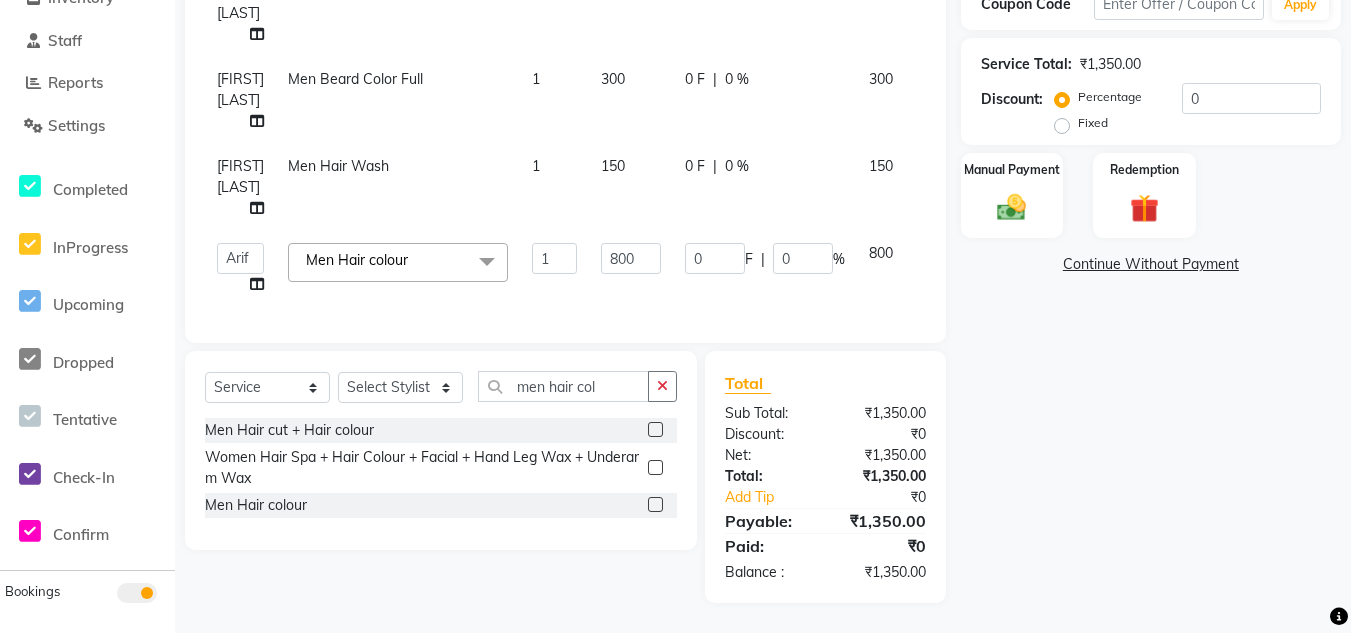 scroll, scrollTop: 375, scrollLeft: 0, axis: vertical 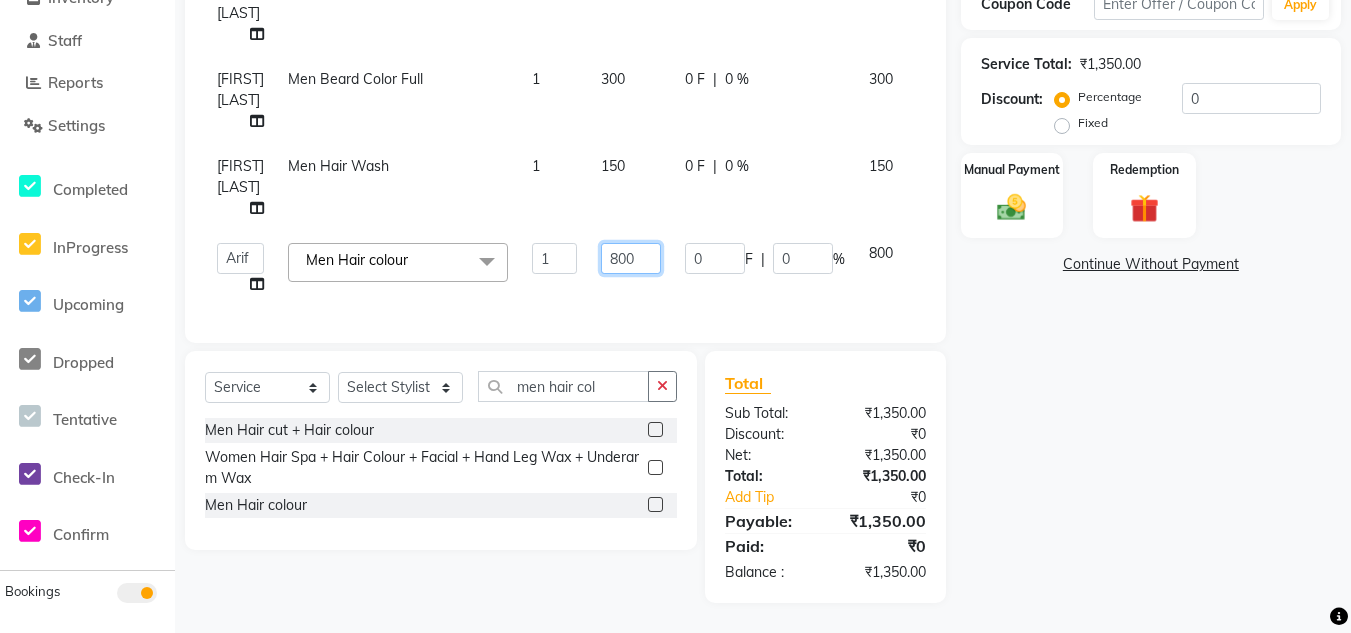 drag, startPoint x: 634, startPoint y: 248, endPoint x: 568, endPoint y: 279, distance: 72.91776 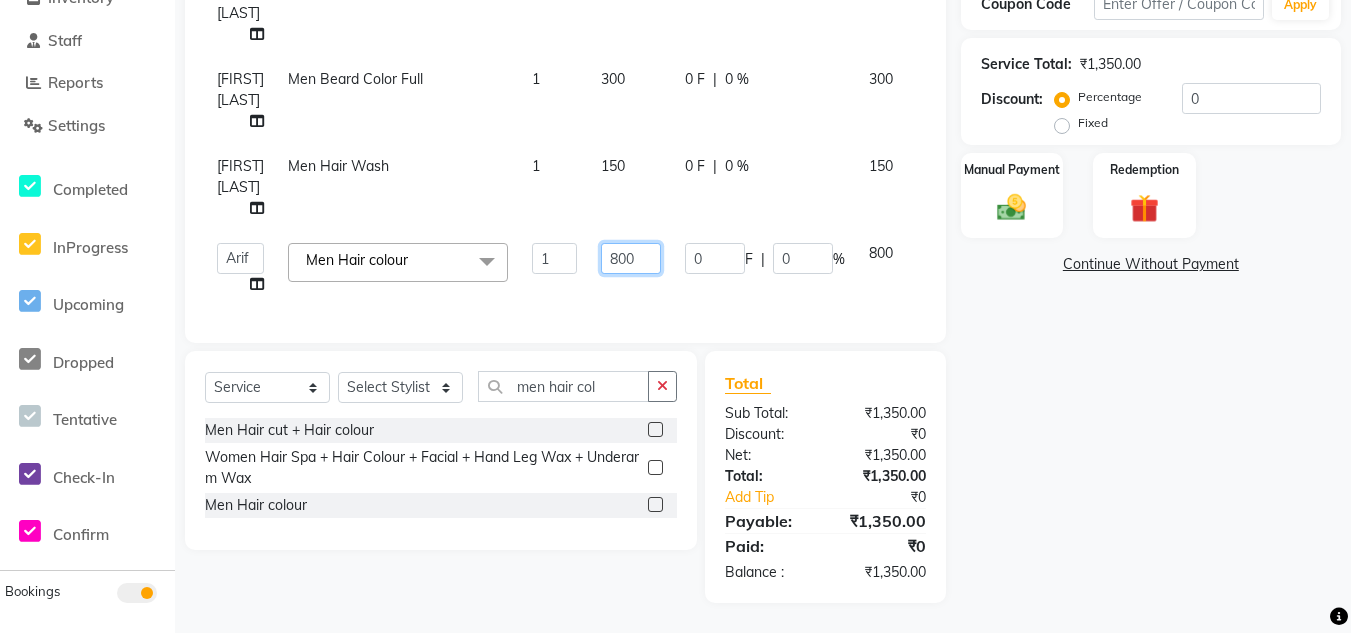 click on "[FIRST] [LAST]   [FIRST] [LAST]   [FIRST] [LAST]   [FIRST] [LAST]   [FIRST]   [FIRST]   [FIRST] [LAST]   [FIRST] [LAST]   [FIRST] [LAST]   [FIRST] [LAST]   [FIRST] [LAST]   [FIRST] [LAST]   [FIRST]   [FIRST] [LAST]   [FIRST] [LAST]   [FIRST] [LAST]  [FIRST] [LAST]  Men Hair colour  x Men Haircut Men Beard Shave / Trim Men Hair Grooming Men Shampoo + Conditioning Men Premium Shampoo + Conditioning Men Dandruff Treatment Men Full Body Massage Men Nanoplastia Men Hair Wash Men Hair Wash + Hair Cut + Beard Men Beard Color Full Women Dandruff Treatment Women Gel Extention Removal Men Hand Wax Full Women Face Threading Men Hair cut + Hair colour Women Hair Spa + Hair Colour + Facial + Hand Leg Wax + Underarm Wax Christmas Offer (Hair Cut + Beard + Hair Colour/ Spa) Nail Gel  Work Hand Cleansing + Back +Face Dtan +Underarms + Hand wax +Foot Massage + Facial + Face Threading + Root Touch Up Facial +Pedicure +Haand Cleansing Dtan + Hand + Full Leg Wax +Underarms Wax +Eyebrows +Hair Wash  Women Hair Spa Women Wax Make Up Sari Drap 1" 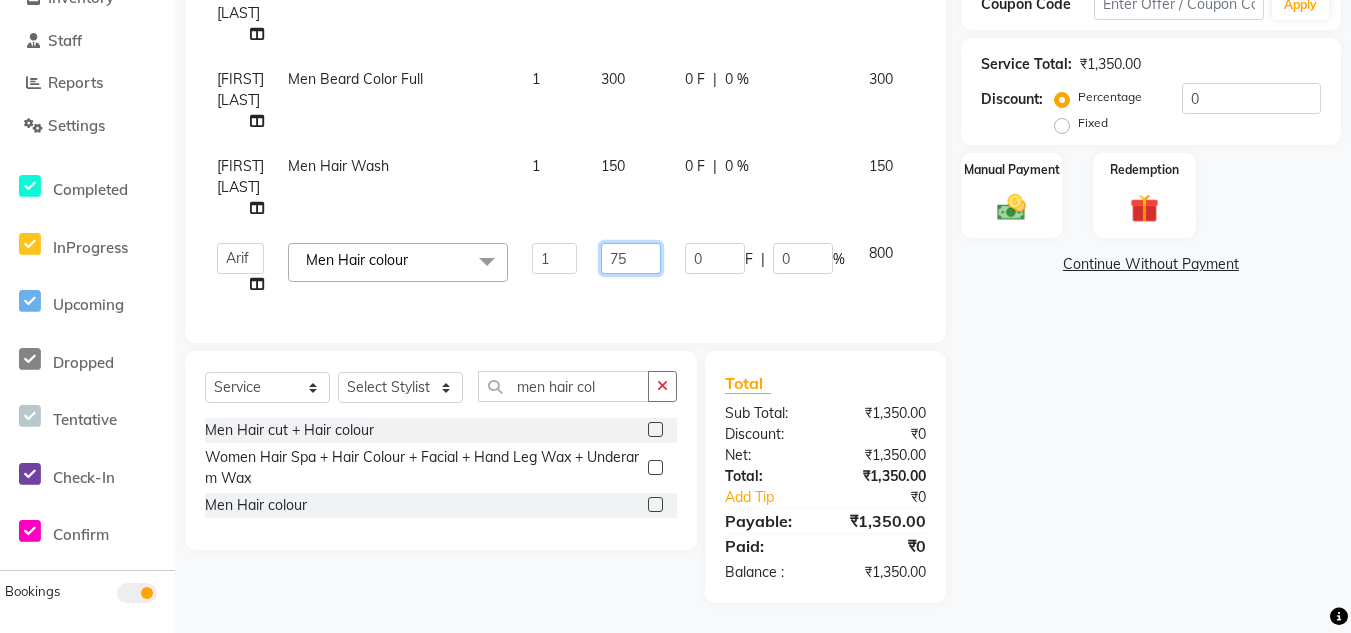 type on "750" 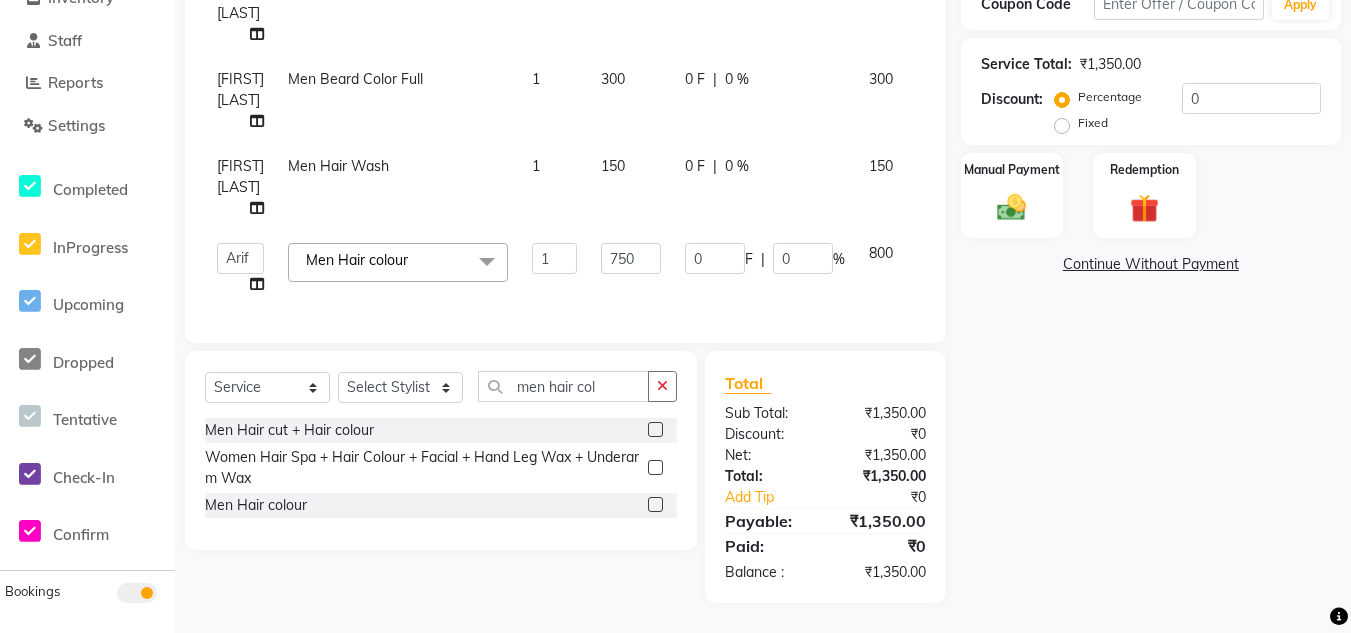 scroll, scrollTop: 302, scrollLeft: 0, axis: vertical 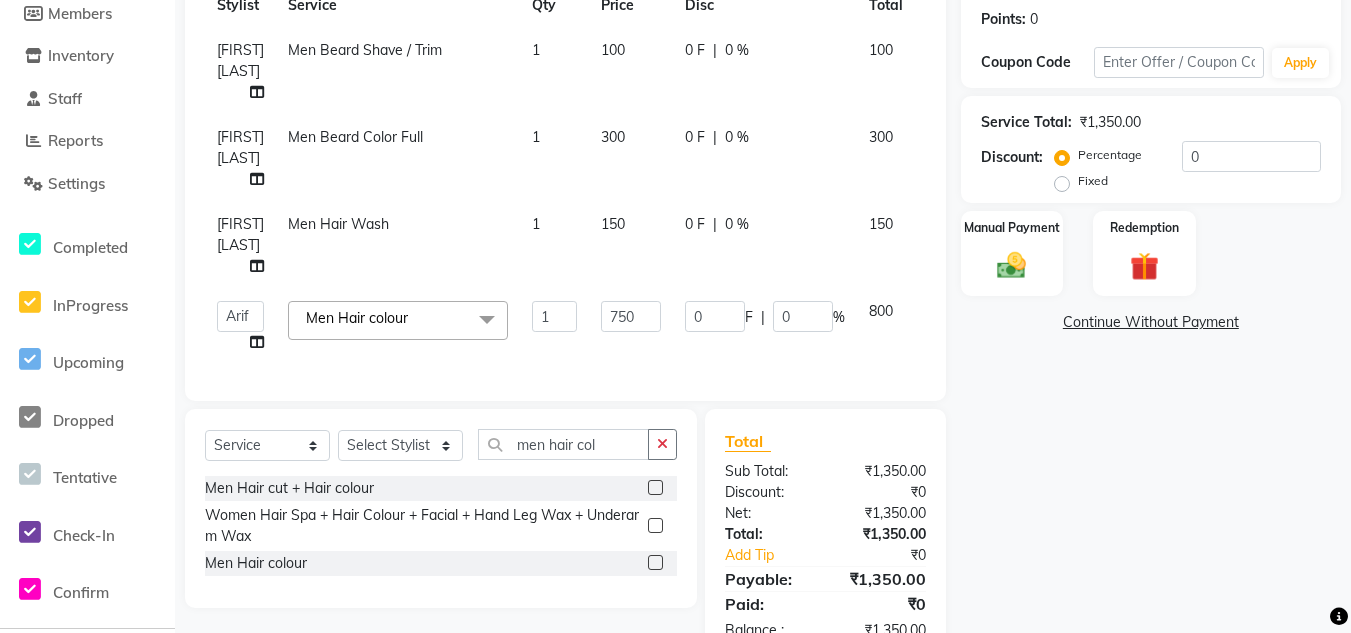 click on "[FIRST] [LAST]   [FIRST] [LAST]   [FIRST] [LAST]   [FIRST] [LAST]   [FIRST]   [FIRST]   [FIRST] [LAST]   [FIRST] [LAST]   [FIRST] [LAST]   [FIRST] [LAST]   [FIRST] [LAST]   [FIRST] [LAST]   [FIRST]   [FIRST] [LAST]   [FIRST] [LAST]   [FIRST] [LAST]  [FIRST] [LAST]  Men Hair colour  x Men Haircut Men Beard Shave / Trim Men Hair Grooming Men Shampoo + Conditioning Men Premium Shampoo + Conditioning Men Dandruff Treatment Men Full Body Massage Men Nanoplastia Men Hair Wash Men Hair Wash + Hair Cut + Beard Men Beard Color Full Women Dandruff Treatment Women Gel Extention Removal Men Hand Wax Full Women Face Threading Men Hair cut + Hair colour Women Hair Spa + Hair Colour + Facial + Hand Leg Wax + Underarm Wax Christmas Offer (Hair Cut + Beard + Hair Colour/ Spa) Nail Gel  Work Hand Cleansing + Back +Face Dtan +Underarms + Hand wax +Foot Massage + Facial + Face Threading + Root Touch Up Facial +Pedicure +Haand Cleansing Dtan + Hand + Full Leg Wax +Underarms Wax +Eyebrows +Hair Wash  Women Hair Spa Women Wax Make Up Sari Drap 1" 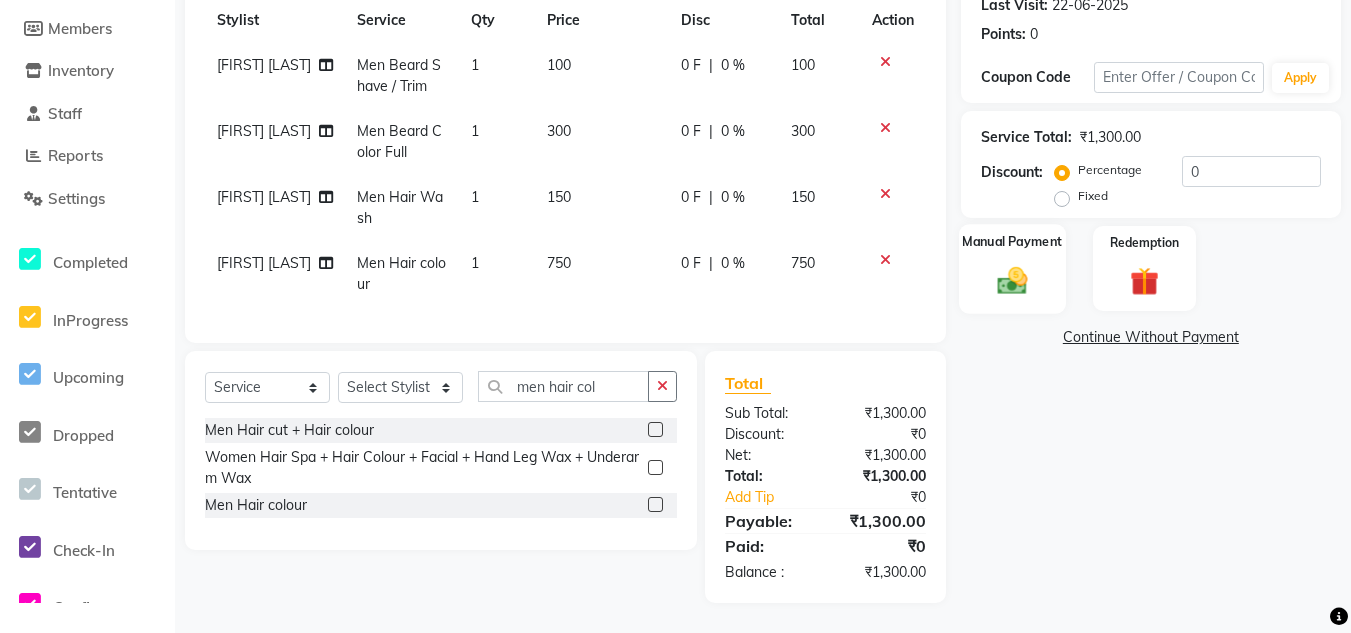 click 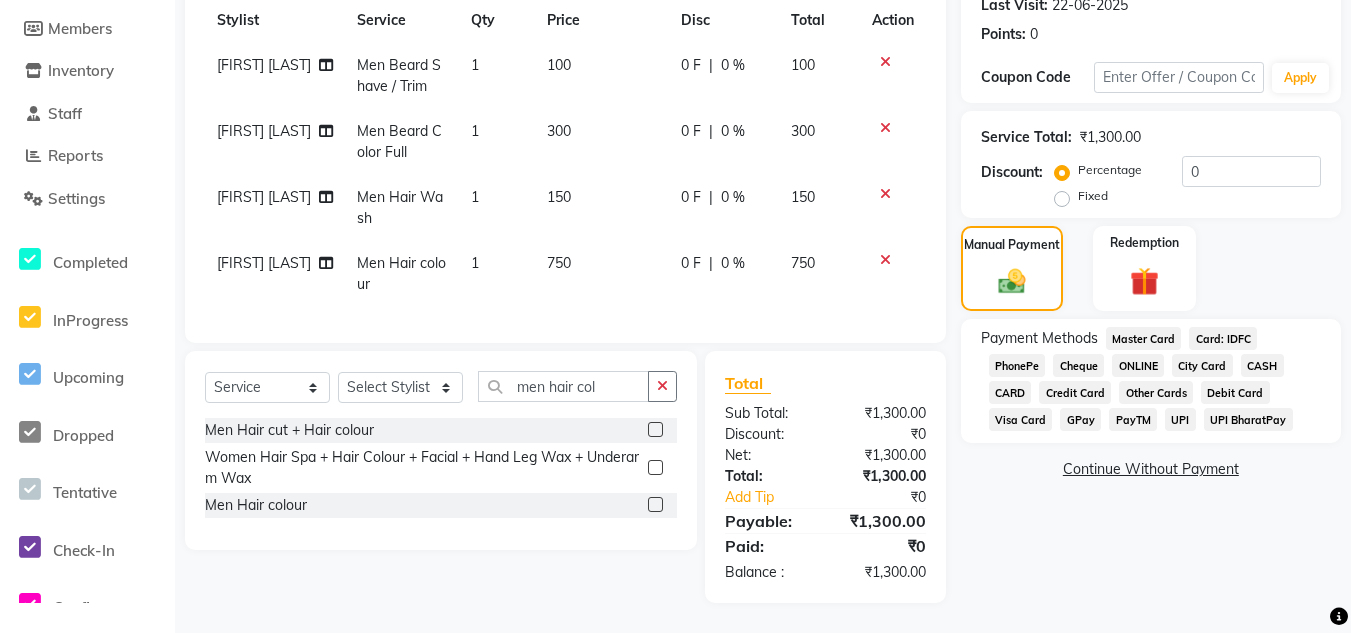 click on "ONLINE" 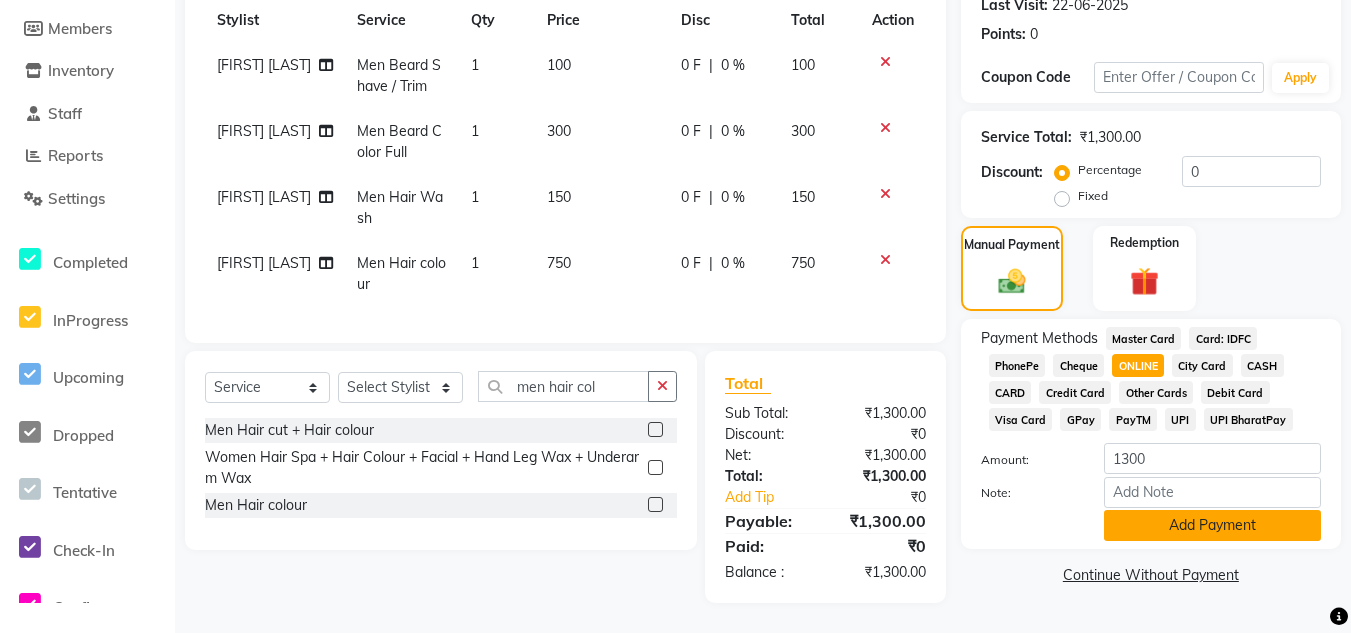 click on "Add Payment" 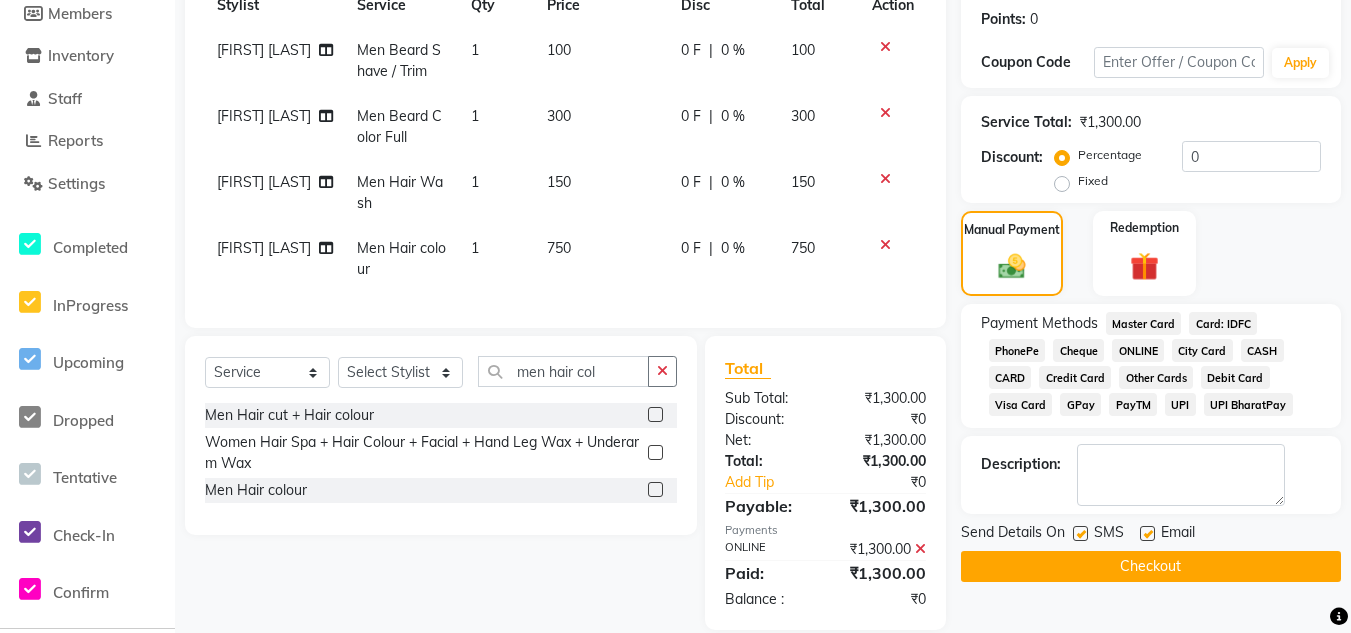 click 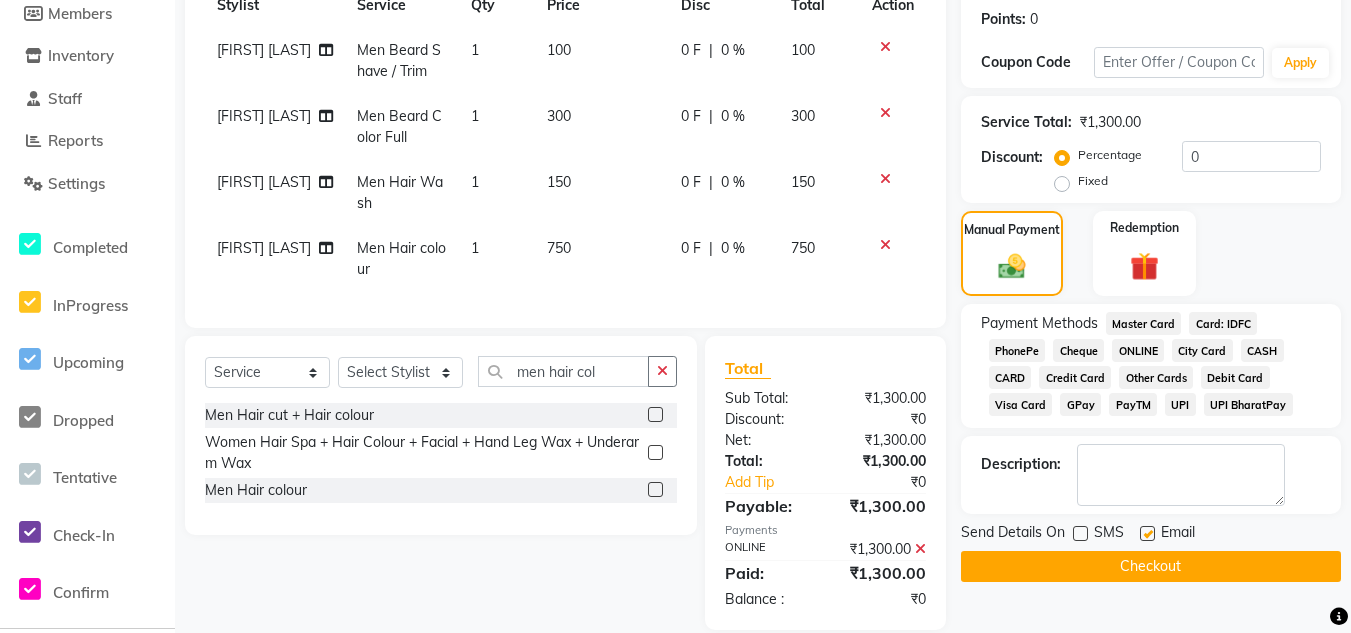 click on "Send Details On SMS Email  Checkout" 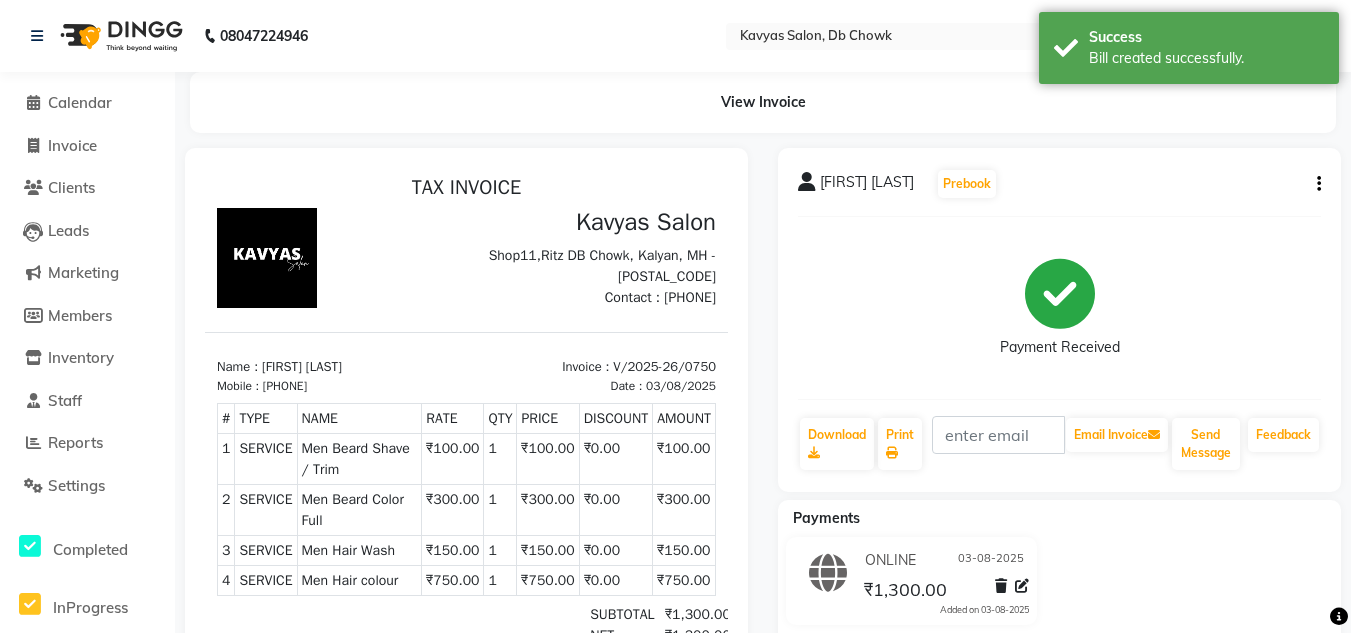 scroll, scrollTop: 0, scrollLeft: 0, axis: both 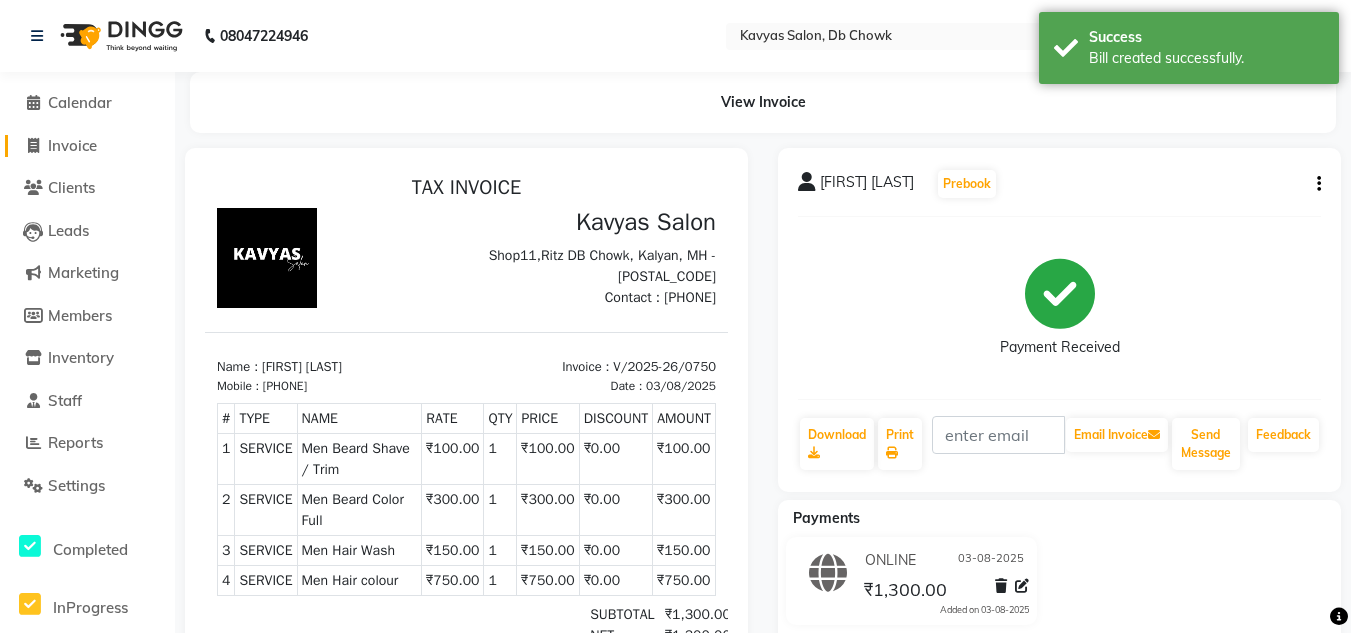 click on "Invoice" 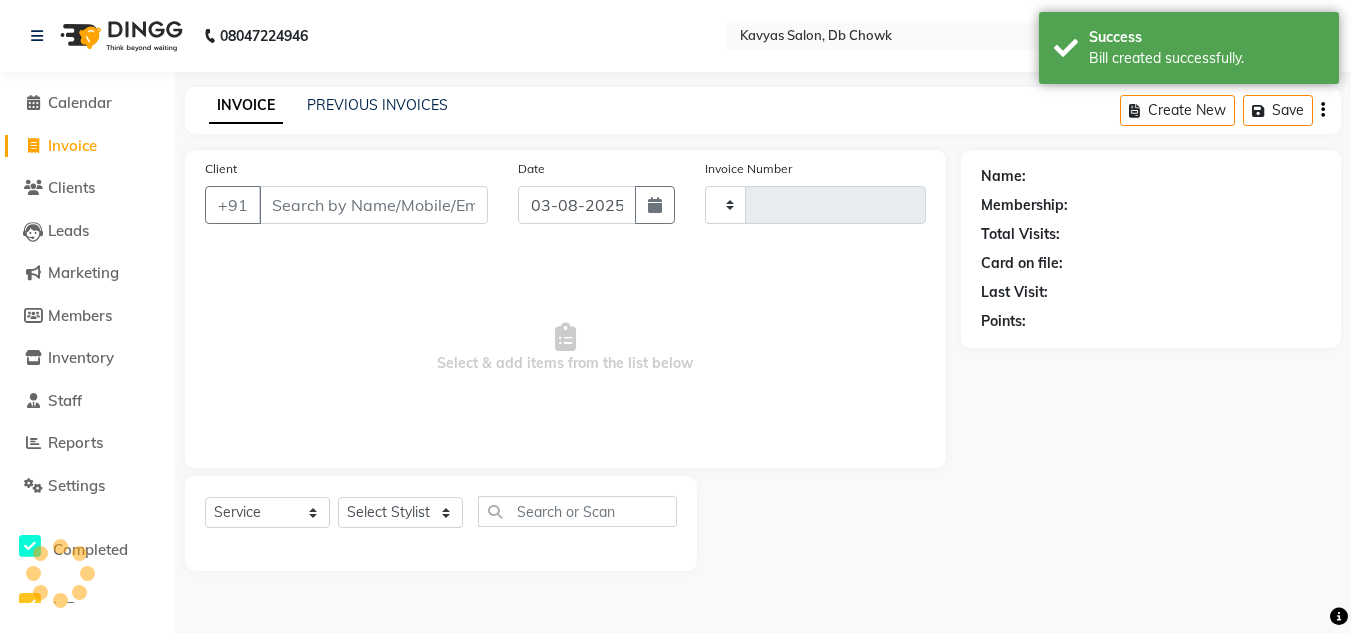 type on "0751" 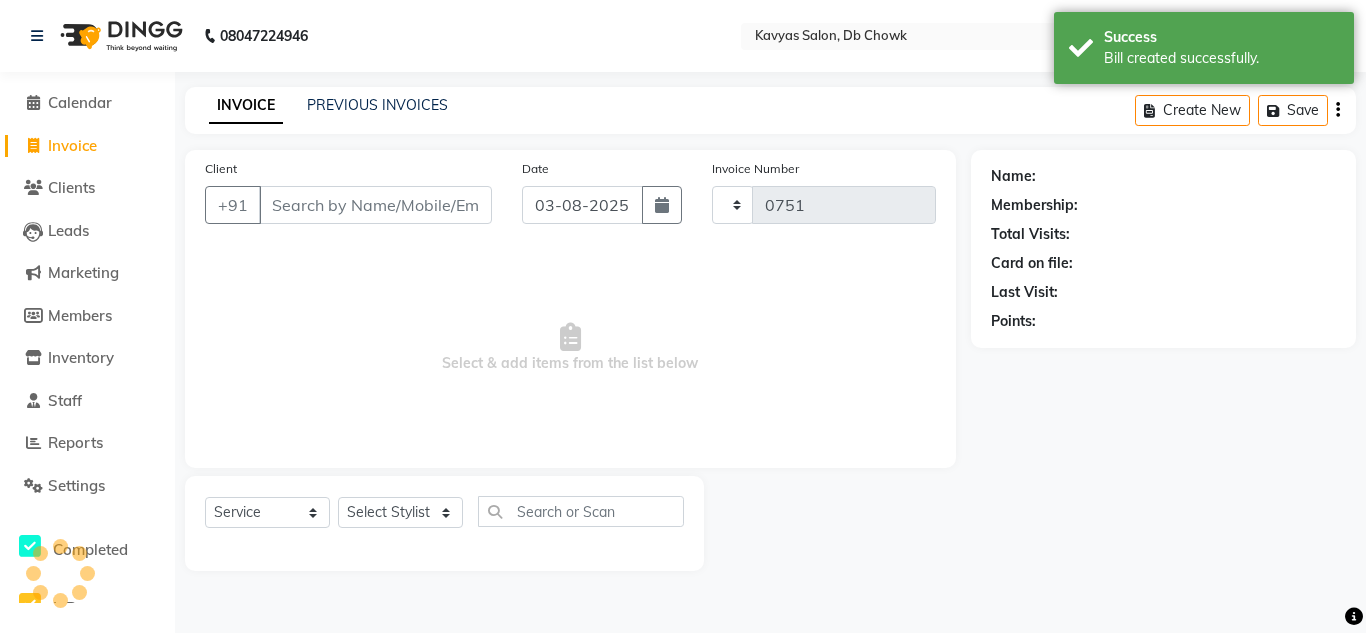 select on "6954" 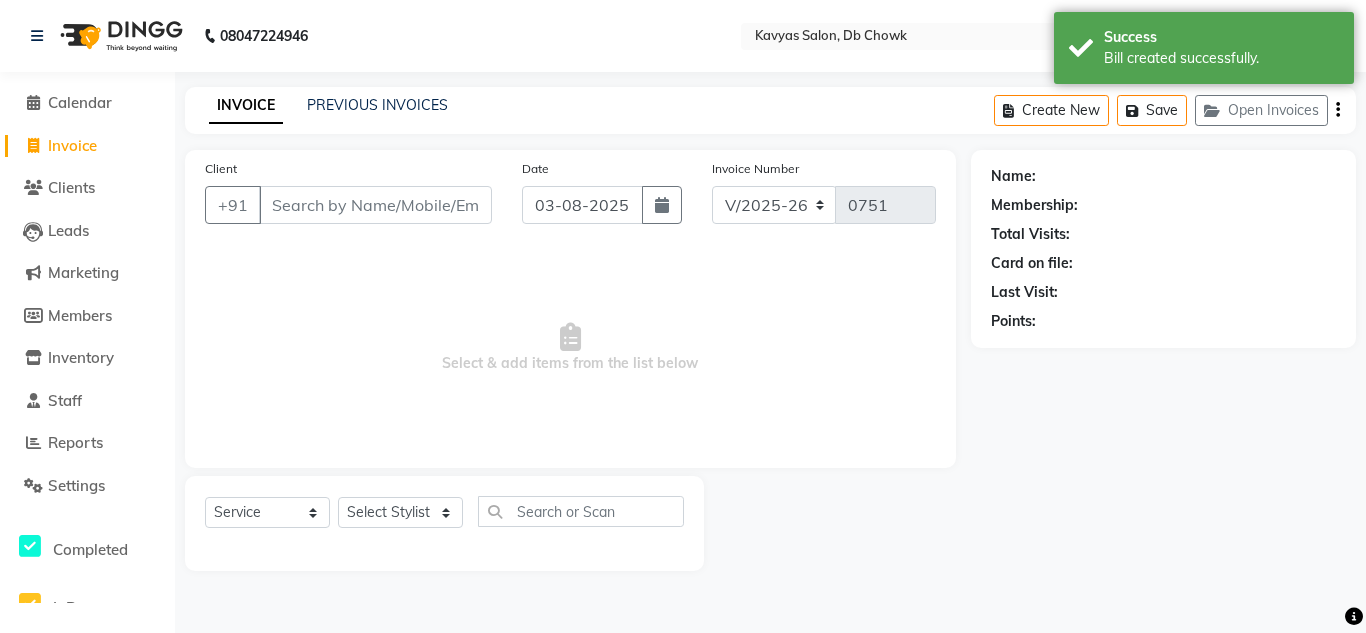 click on "Client" at bounding box center (375, 205) 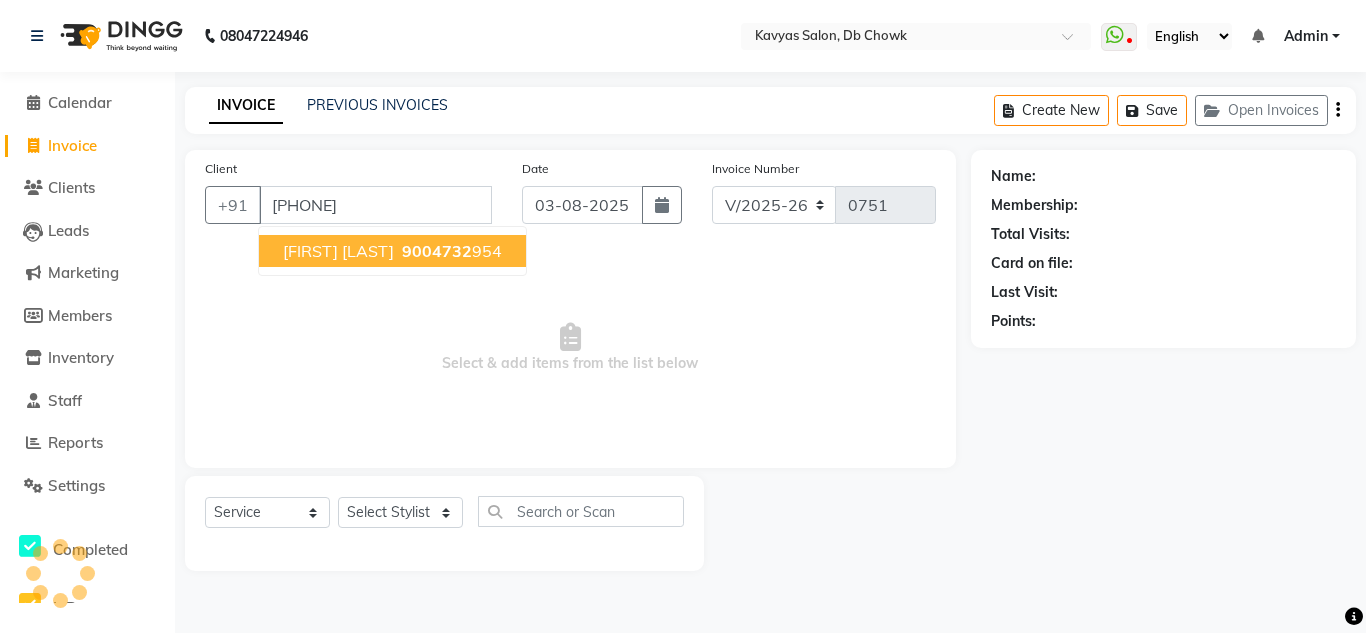 type on "[PHONE]" 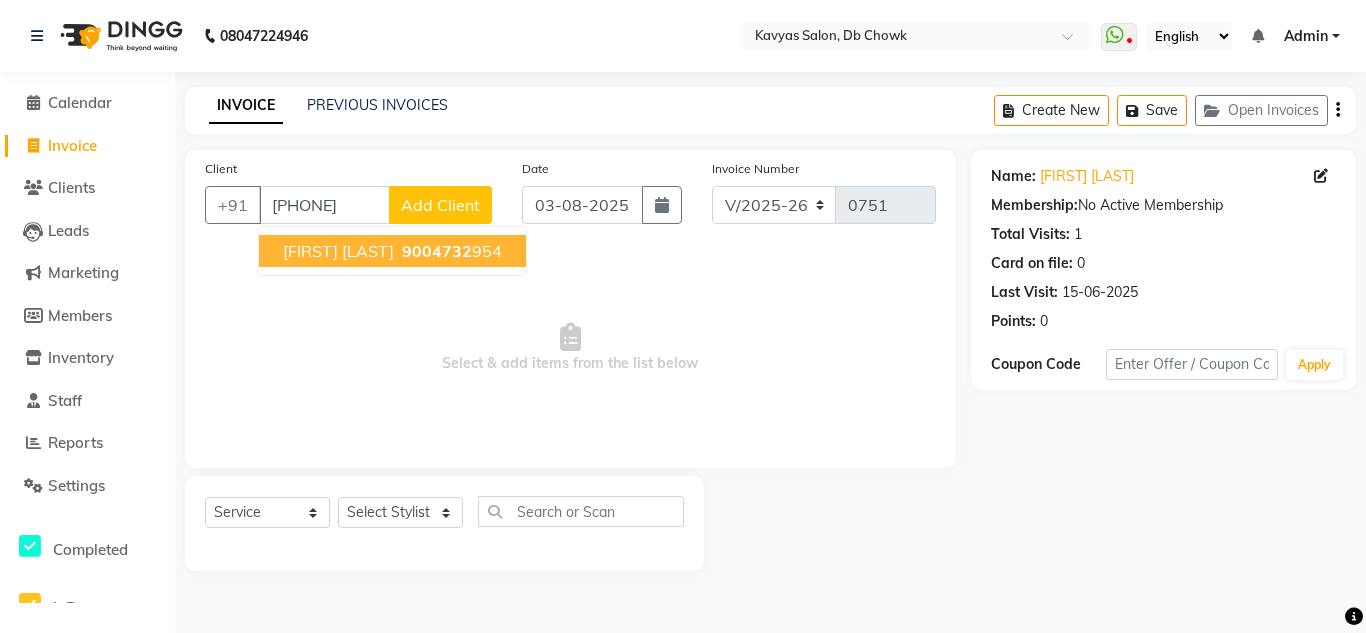 click on "[FIRST] [LAST]   [PHONE]" at bounding box center [392, 251] 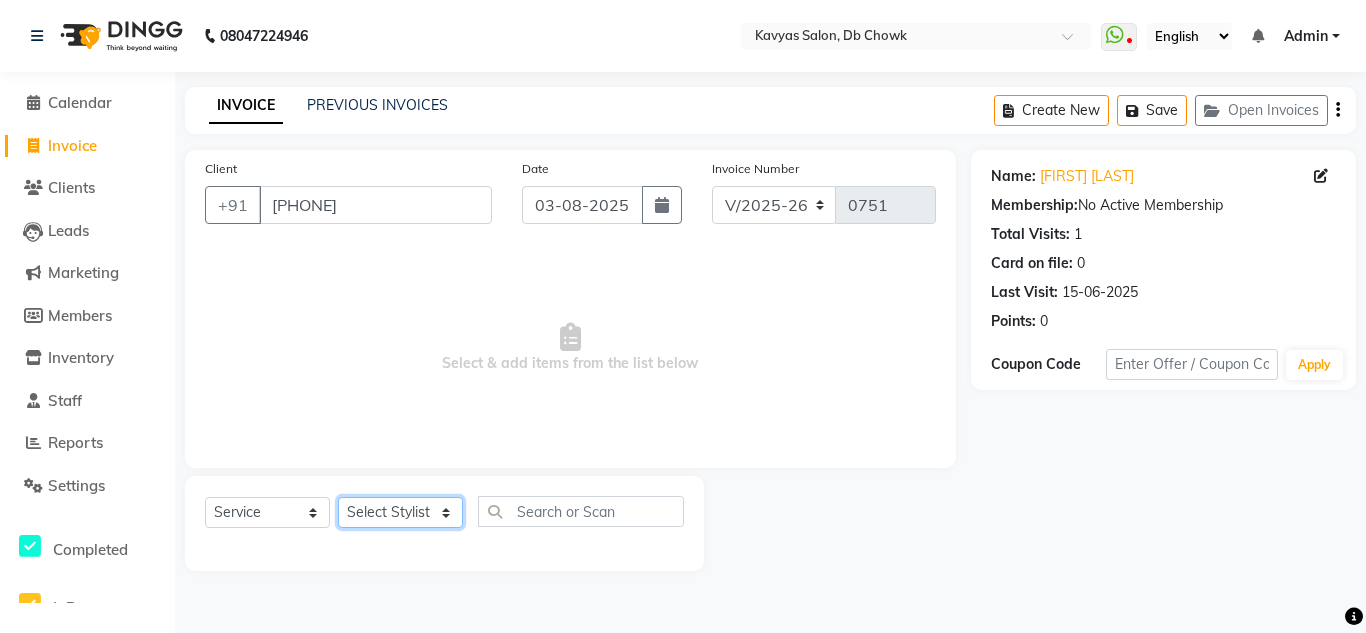 click on "Select Stylist Arif Fatah siddhiqui Kavya Upadhyay Minakshi Chavan Nahim Pinky Pranali Panchal pranjal more Pratibha Upadhyay Renuka Chavhan Salman Ansari Sam Khan Shanu Snehal Surve Vaishali Pachare Vali Hasan Vishal Ahmed Shaikh" 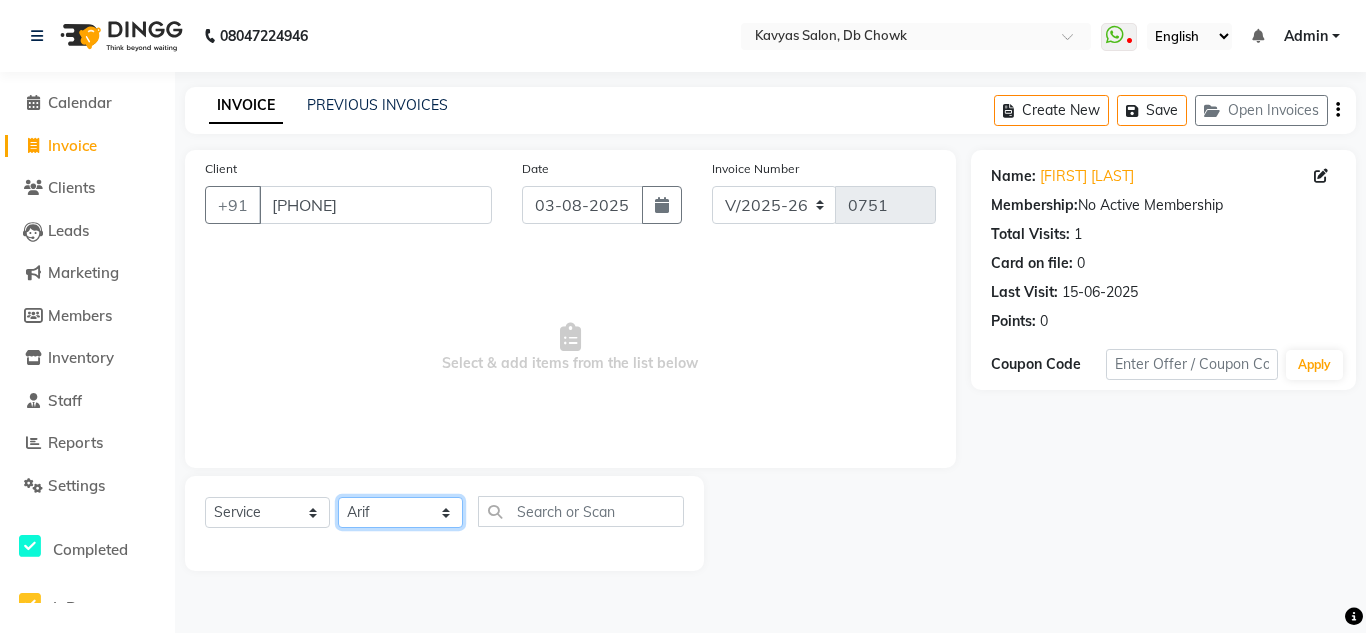 click on "Select Stylist Arif Fatah siddhiqui Kavya Upadhyay Minakshi Chavan Nahim Pinky Pranali Panchal pranjal more Pratibha Upadhyay Renuka Chavhan Salman Ansari Sam Khan Shanu Snehal Surve Vaishali Pachare Vali Hasan Vishal Ahmed Shaikh" 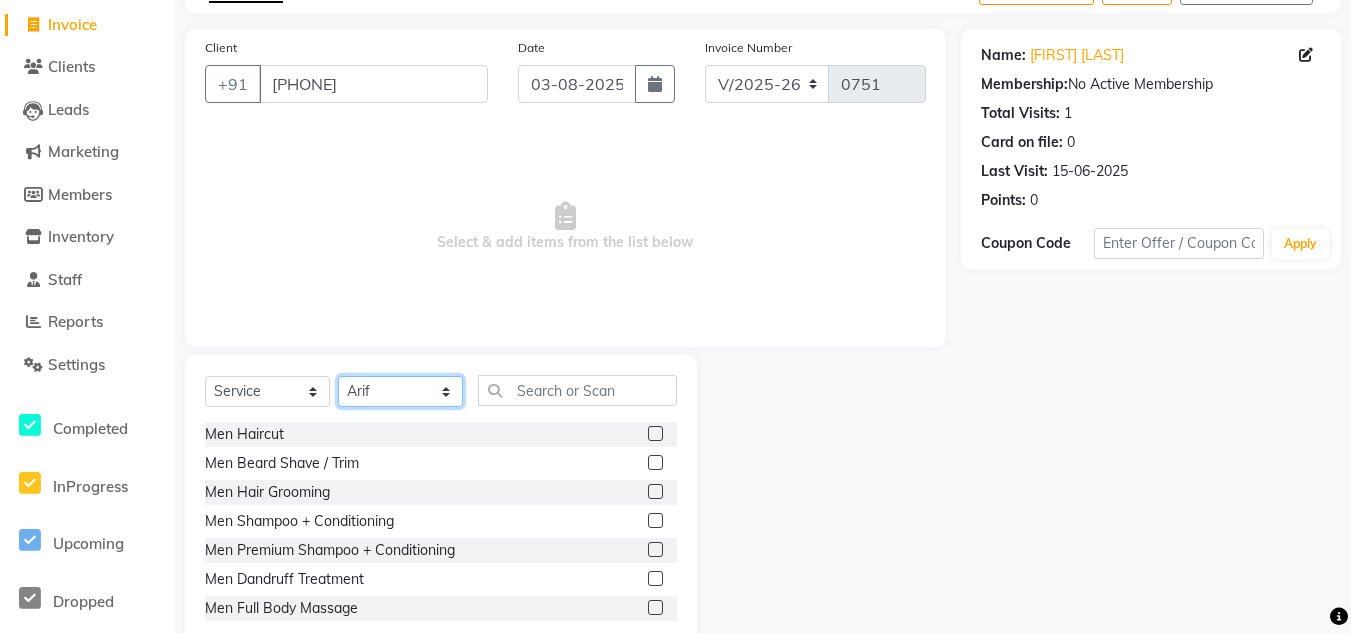 scroll, scrollTop: 168, scrollLeft: 0, axis: vertical 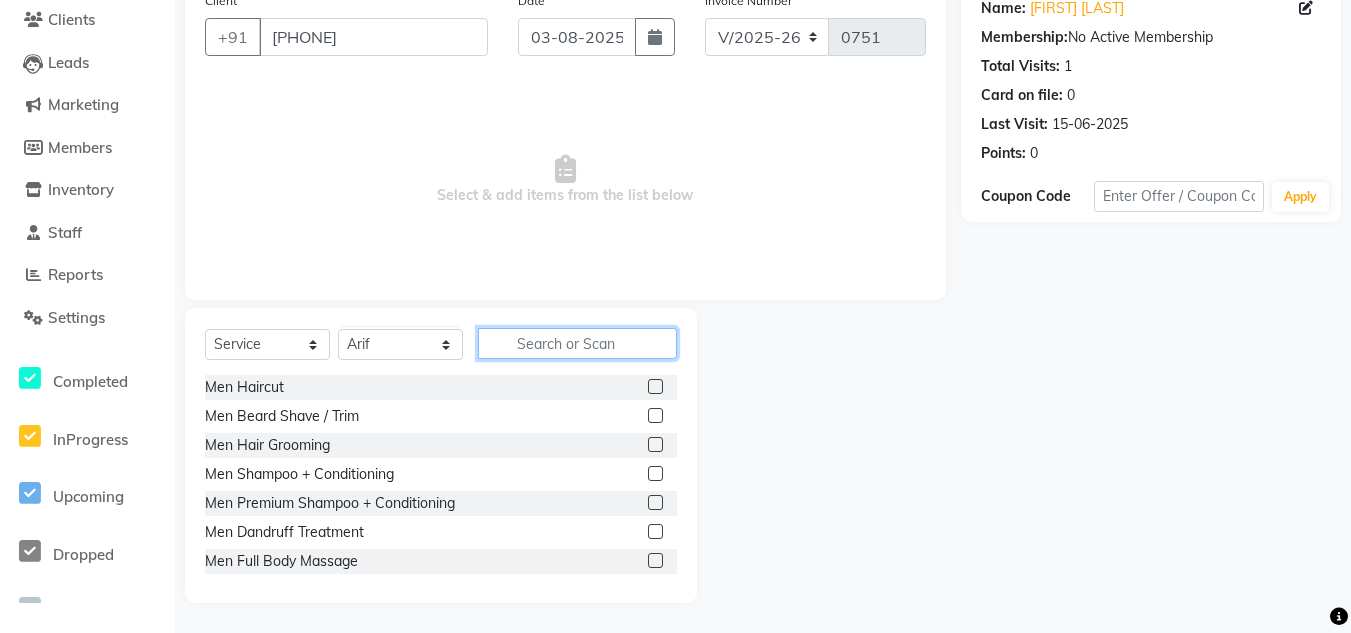 click 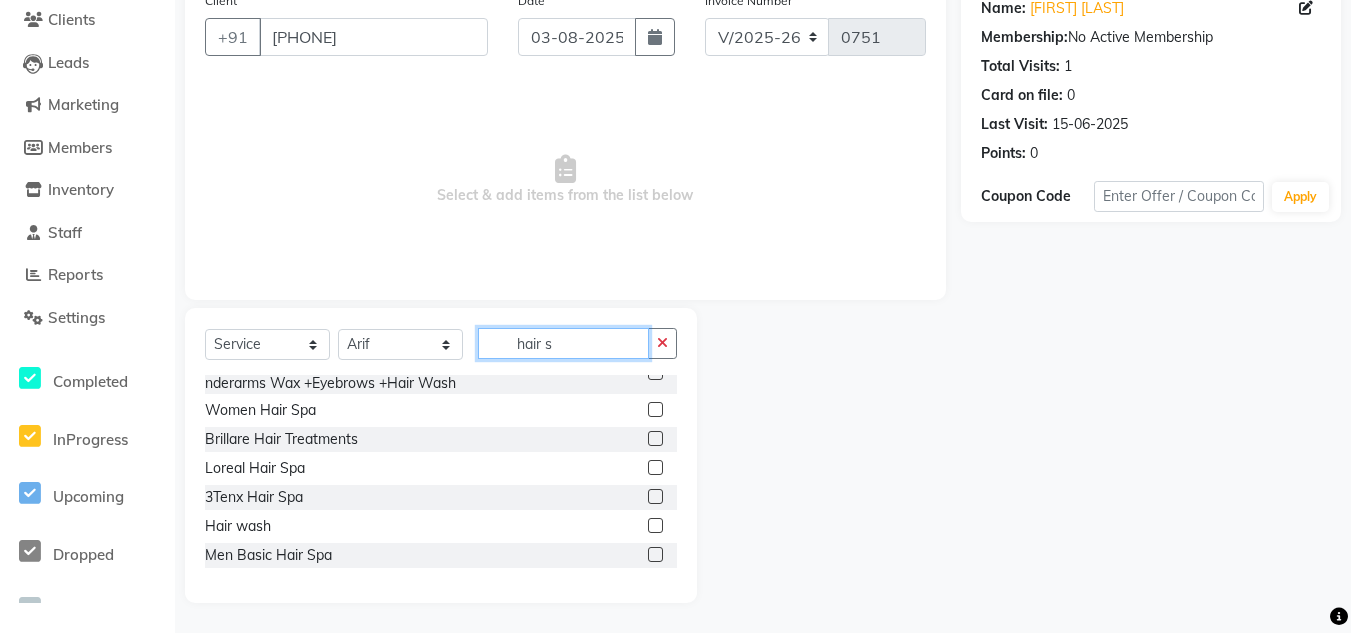 scroll, scrollTop: 161, scrollLeft: 0, axis: vertical 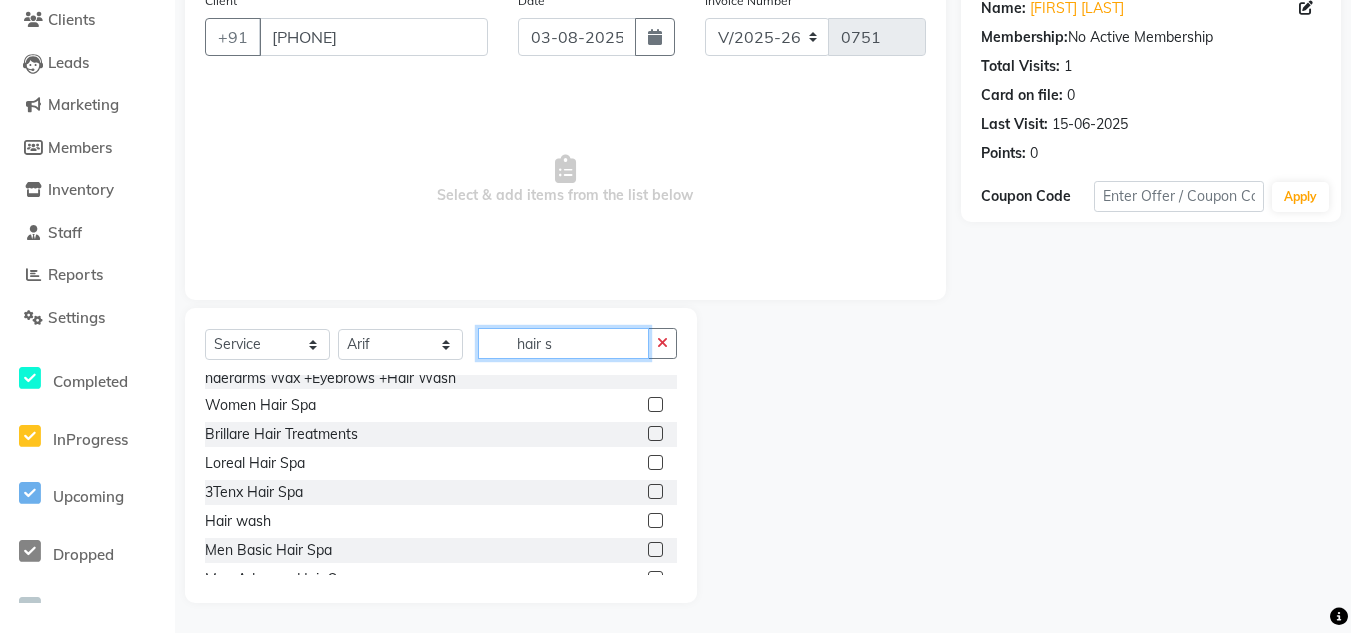 type on "hair s" 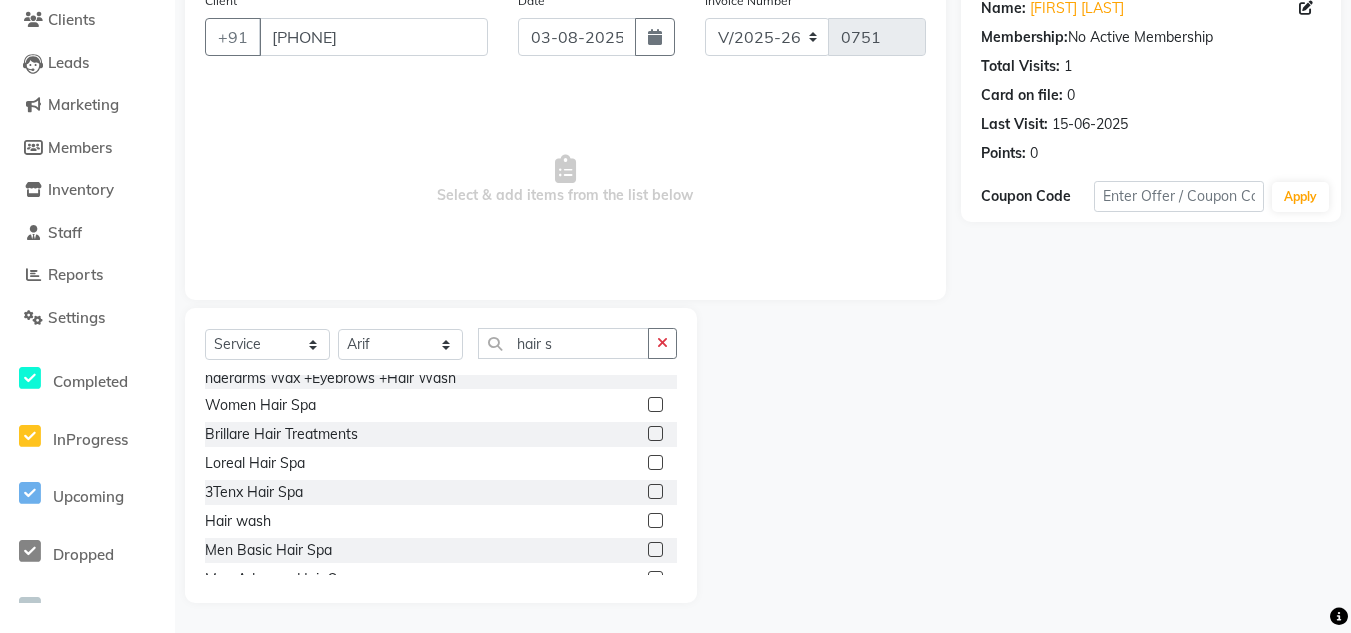 click 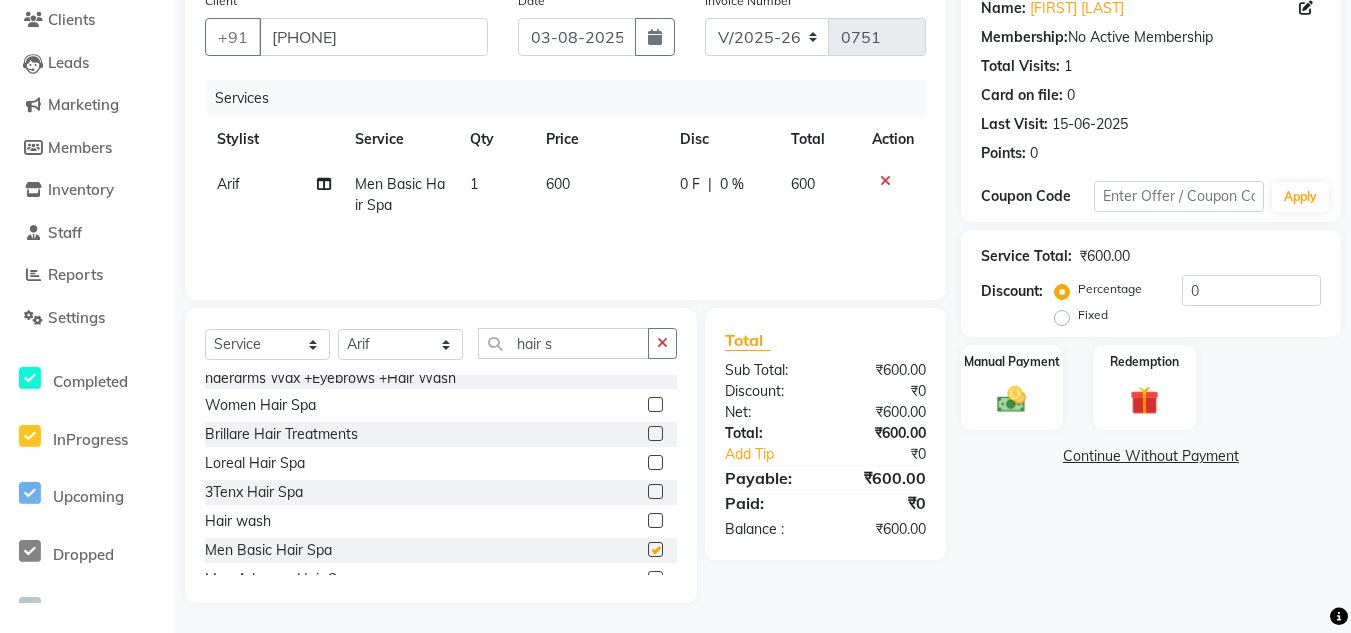 checkbox on "false" 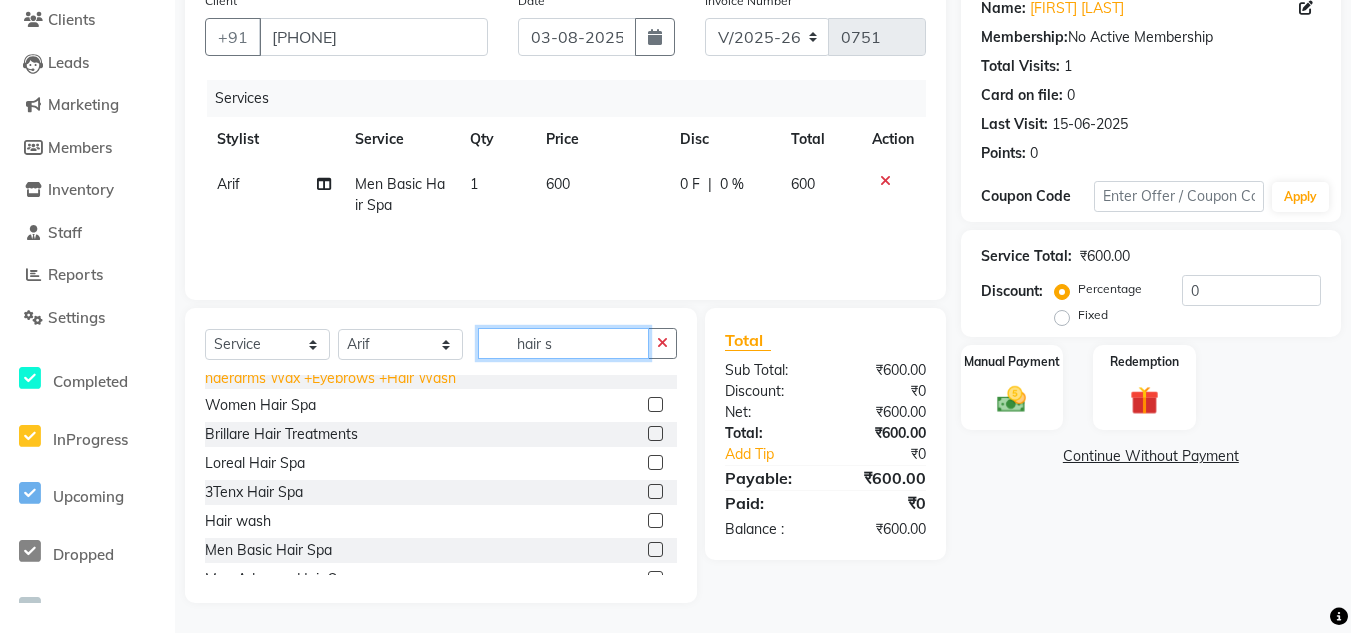 drag, startPoint x: 573, startPoint y: 348, endPoint x: 440, endPoint y: 385, distance: 138.05072 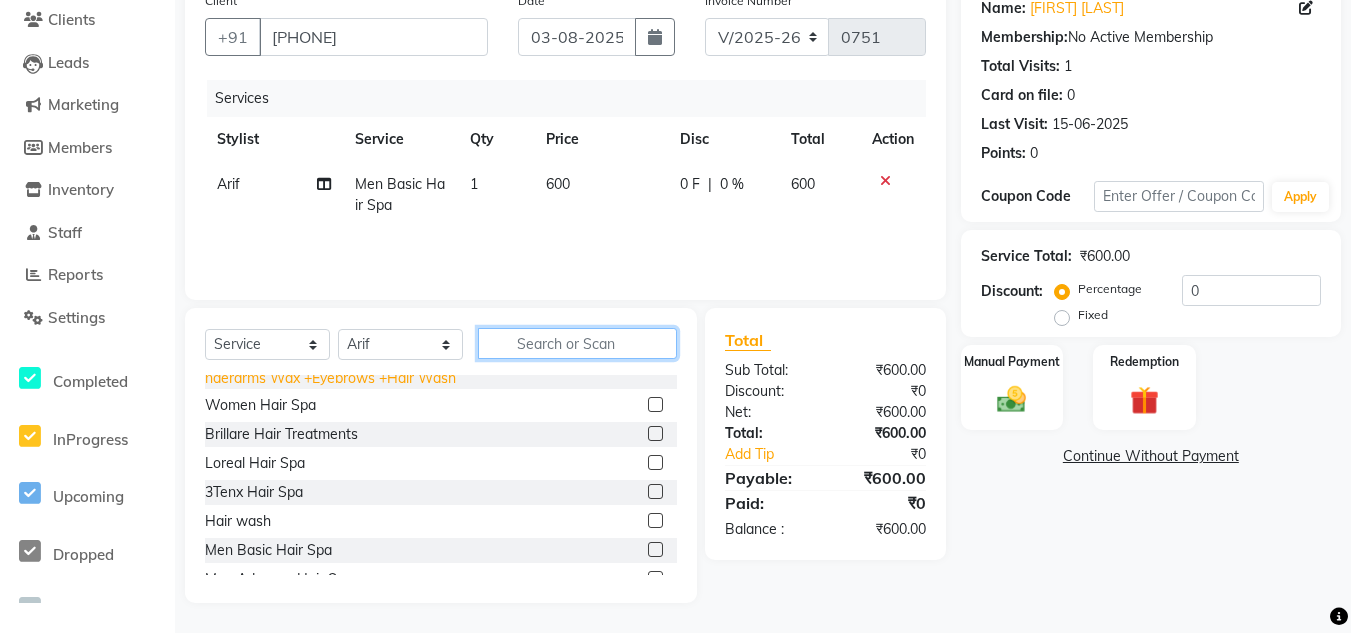 scroll, scrollTop: 642, scrollLeft: 0, axis: vertical 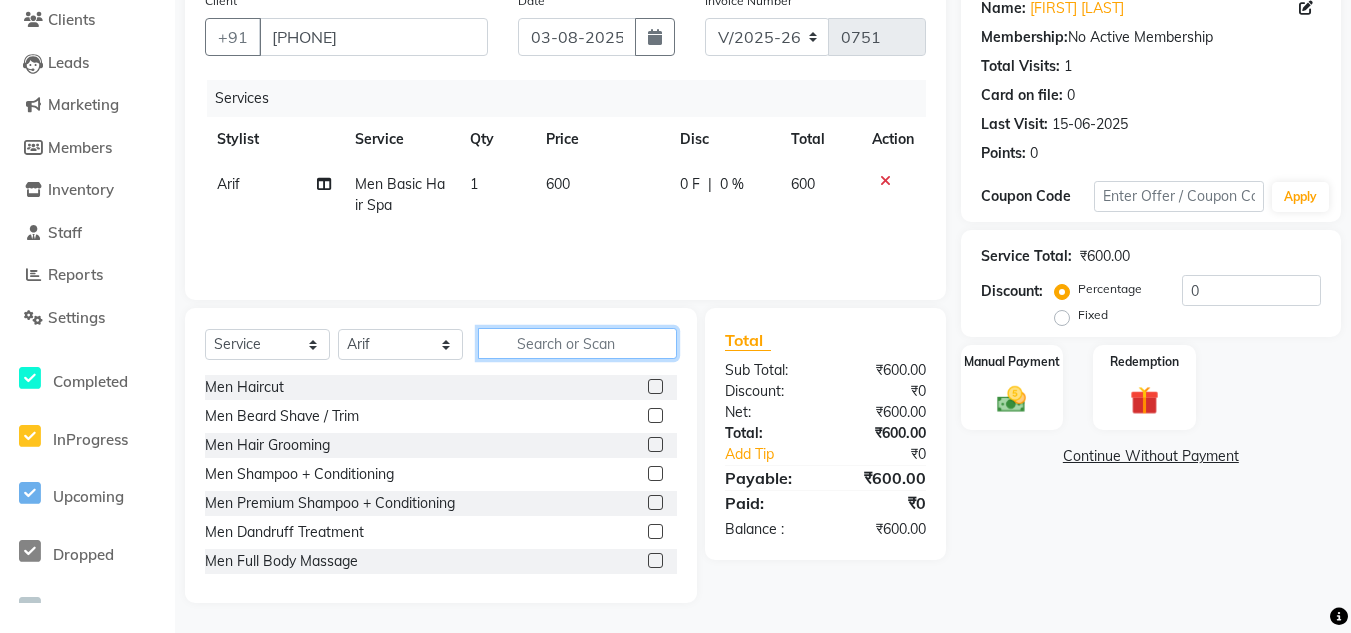 type 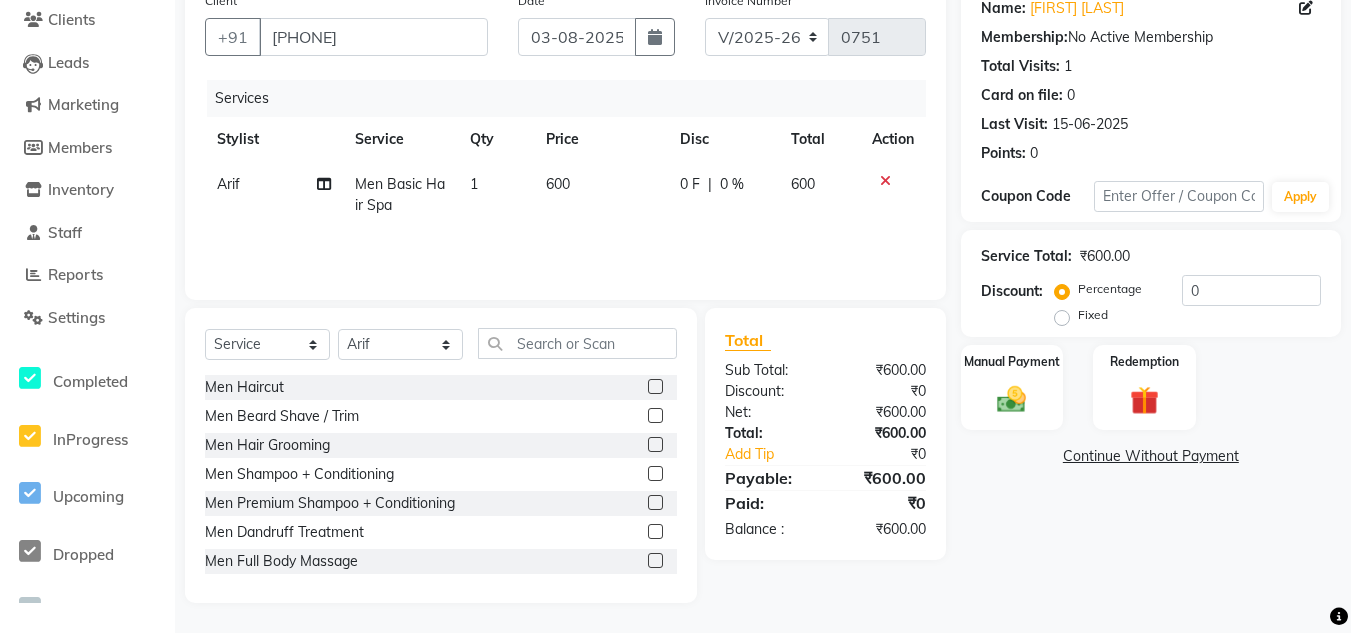 click 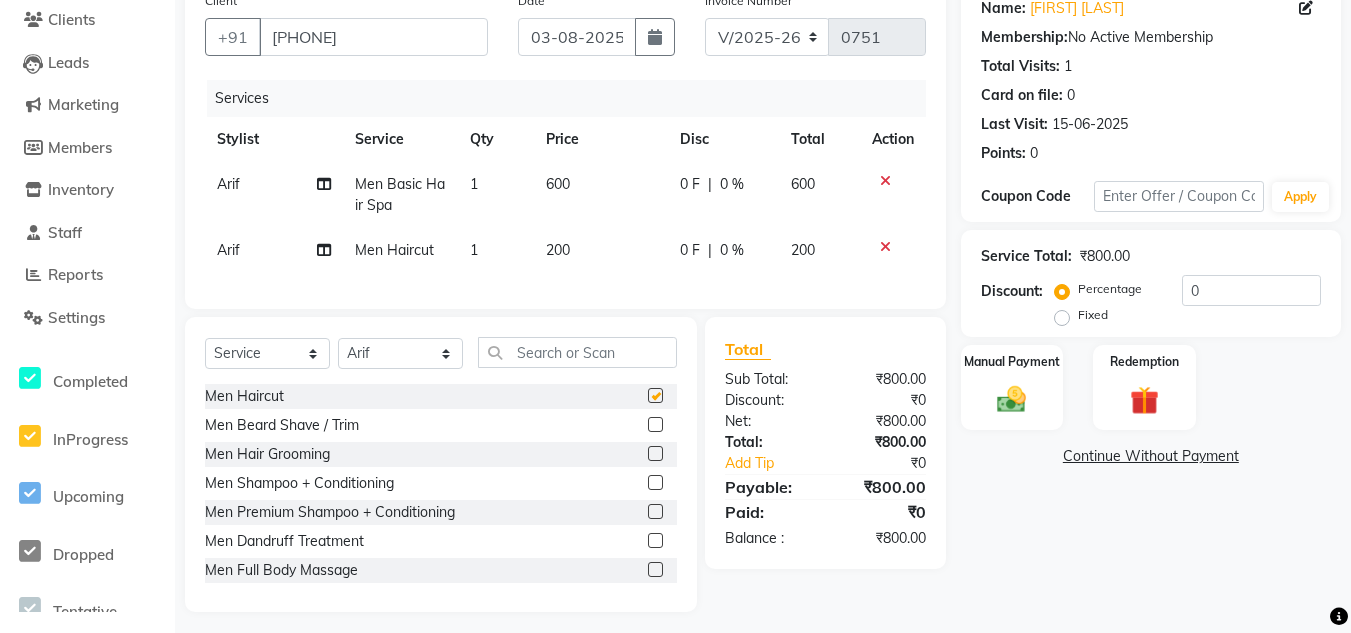 checkbox on "false" 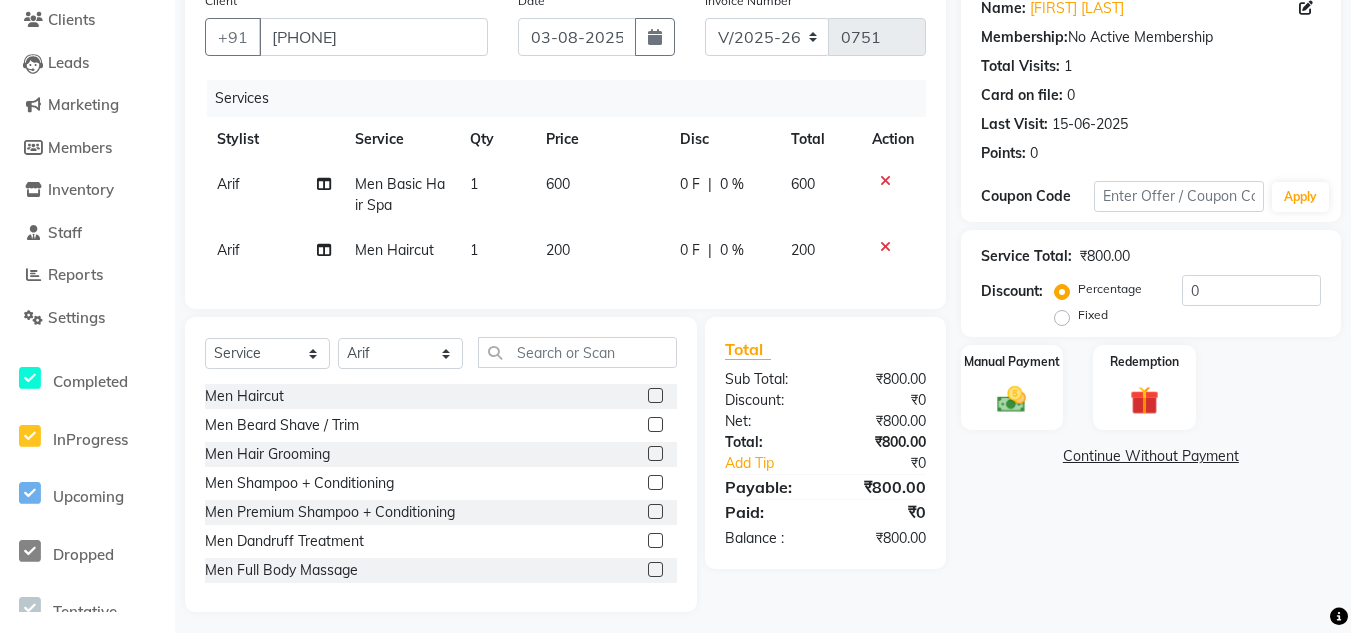 click 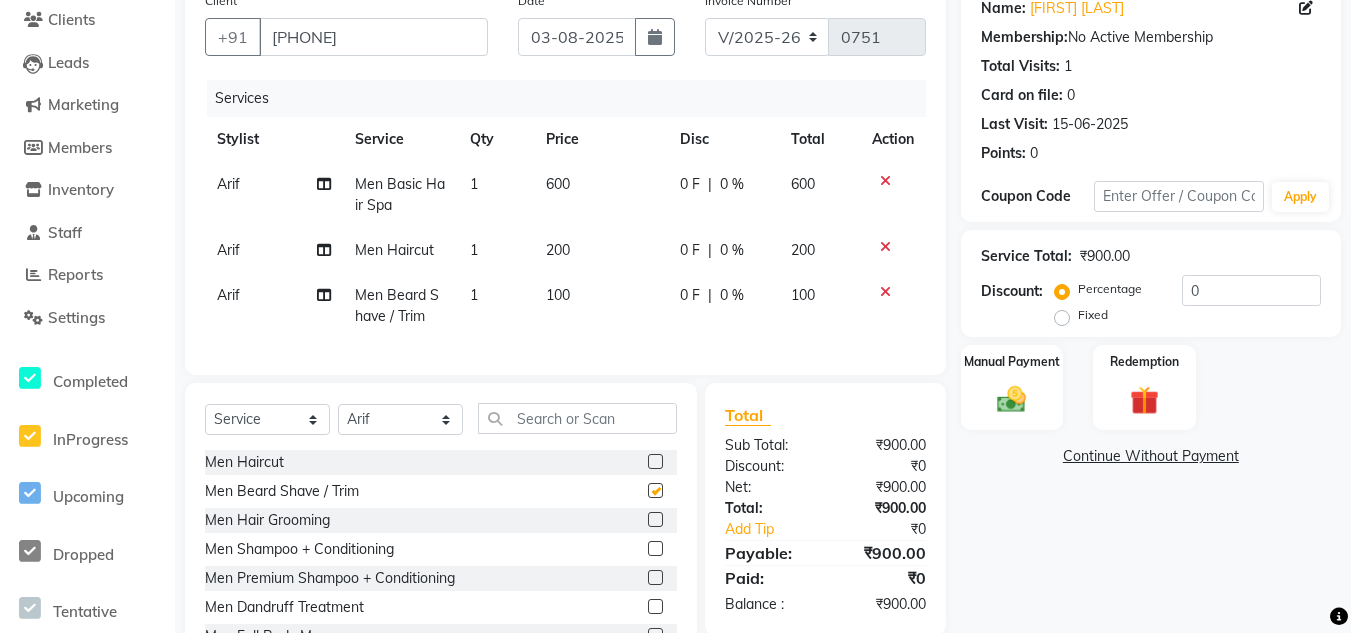 checkbox on "false" 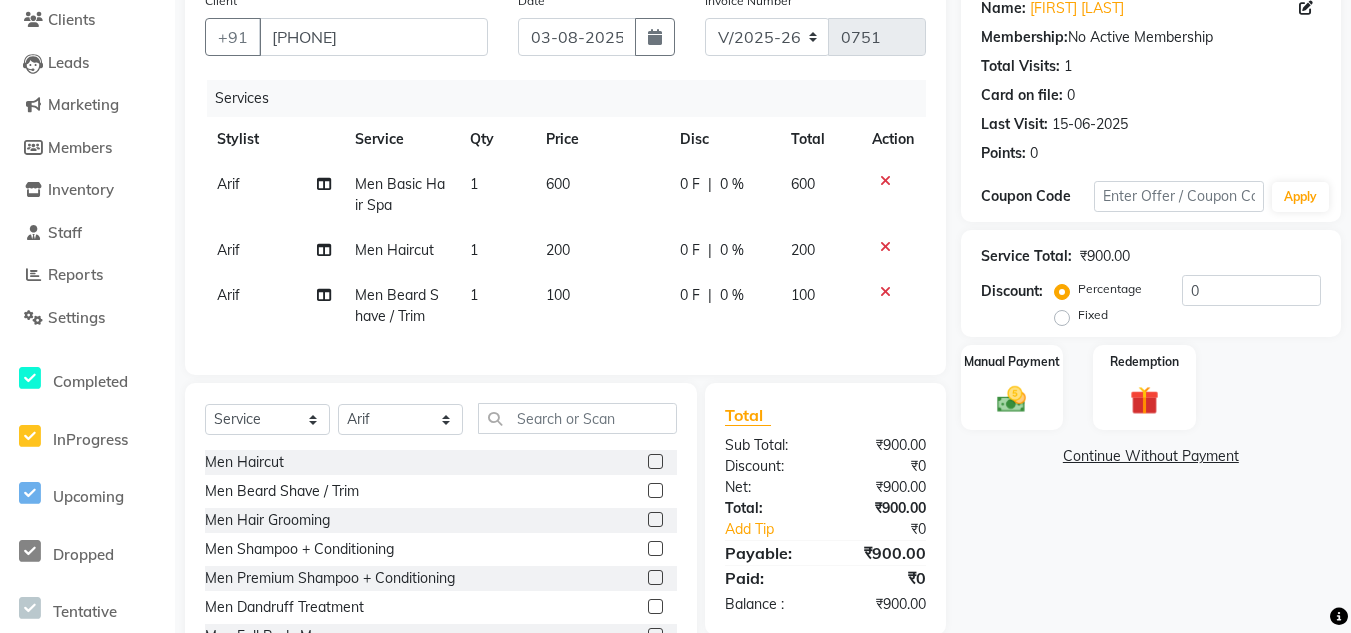 click on "600" 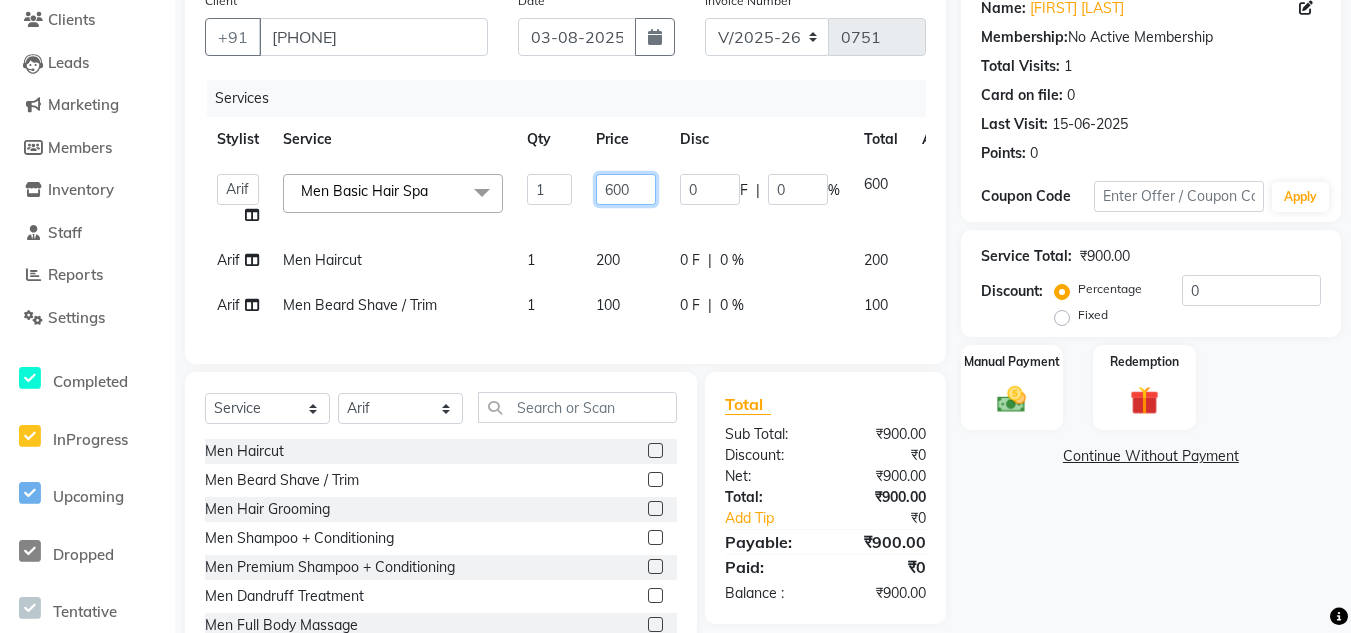 drag, startPoint x: 651, startPoint y: 197, endPoint x: 605, endPoint y: 204, distance: 46.52956 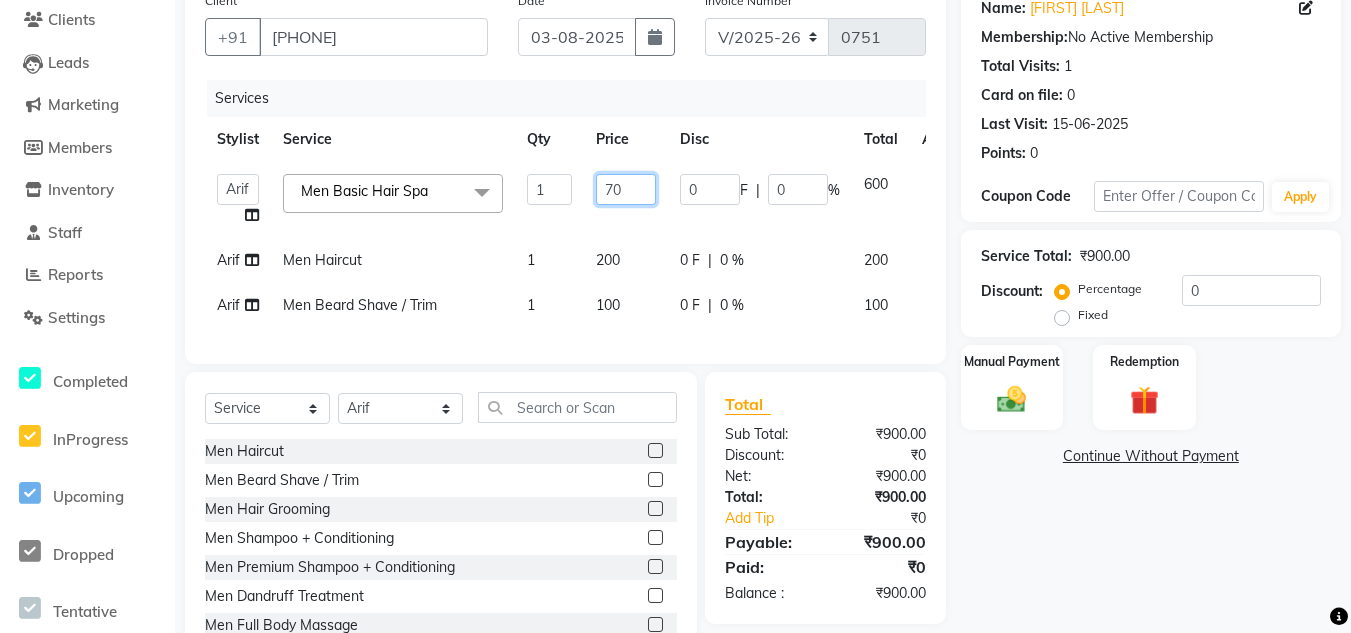 type on "700" 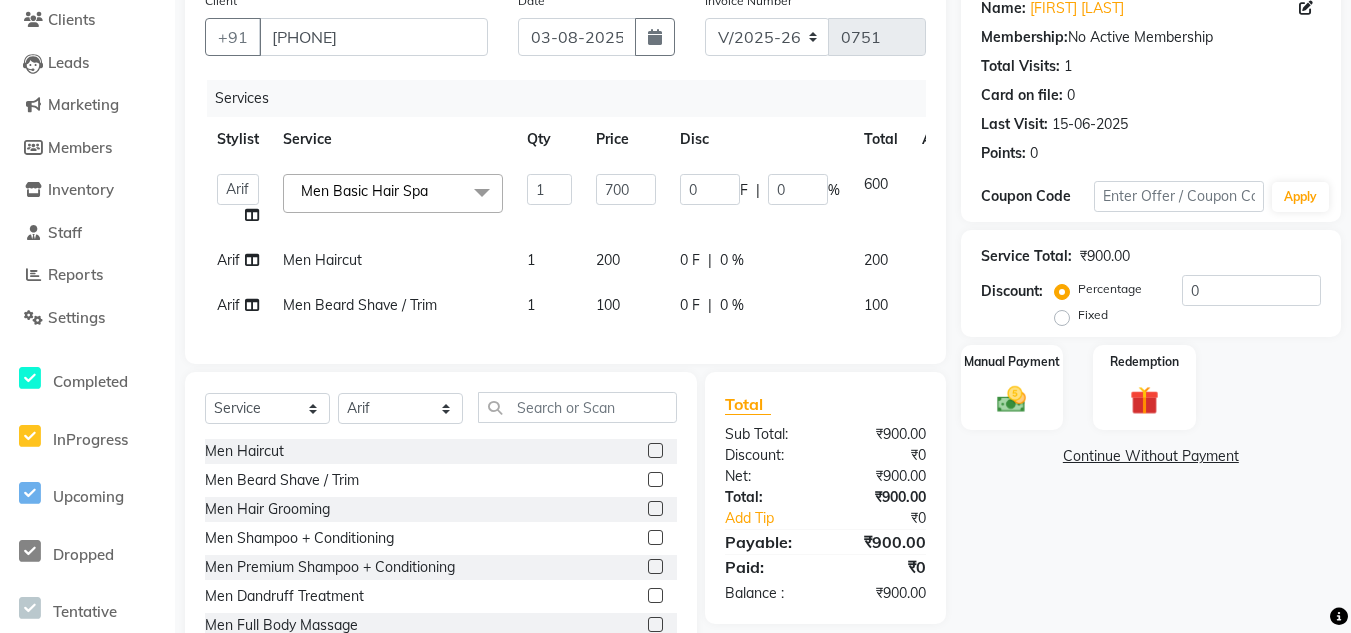 click on "Name: [FIRST] [LAST]  Membership:  No Active Membership  Total Visits:  1 Card on file:  0 Last Visit:   15-06-2025 Points:   0  Coupon Code Apply Service Total:  ₹900.00  Discount:  Percentage   Fixed  0 Manual Payment Redemption  Continue Without Payment" 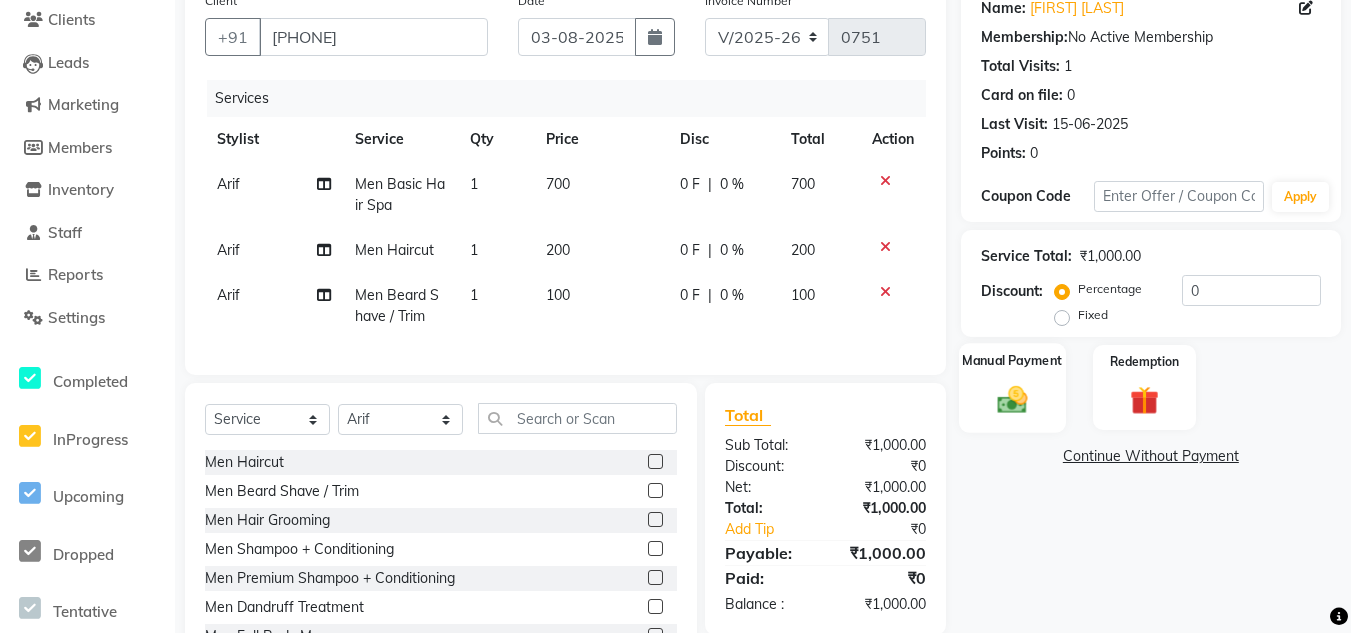 click 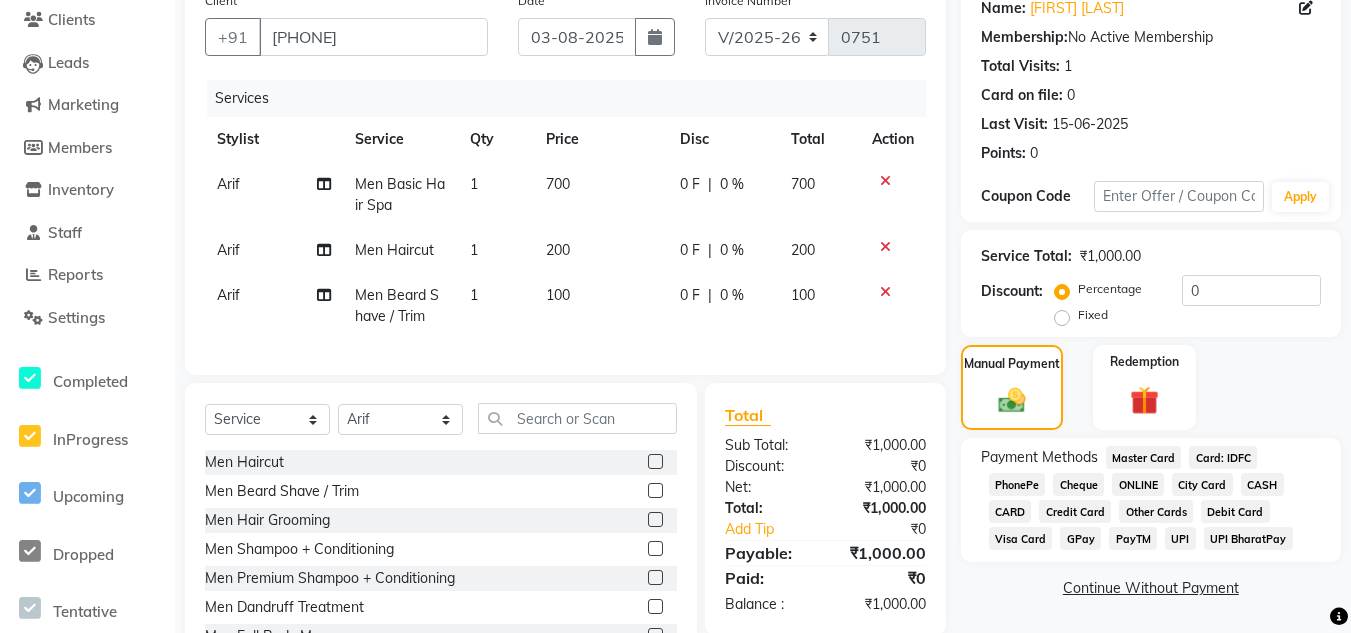 click on "ONLINE" 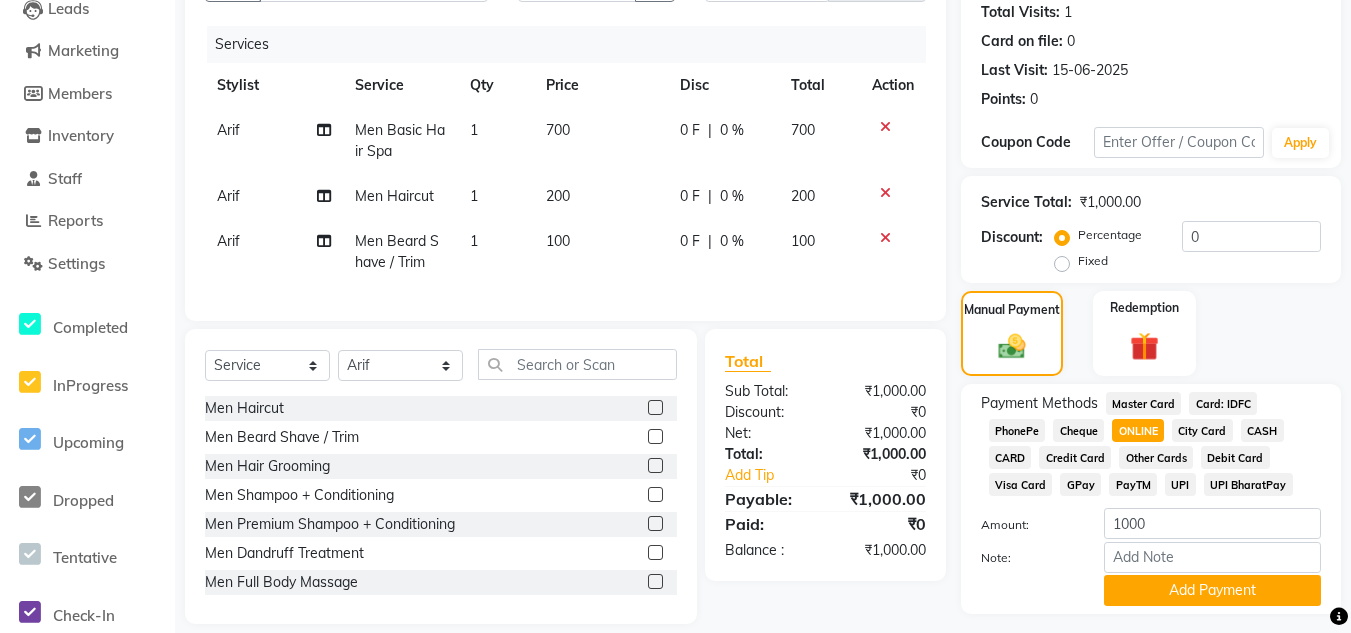 scroll, scrollTop: 274, scrollLeft: 0, axis: vertical 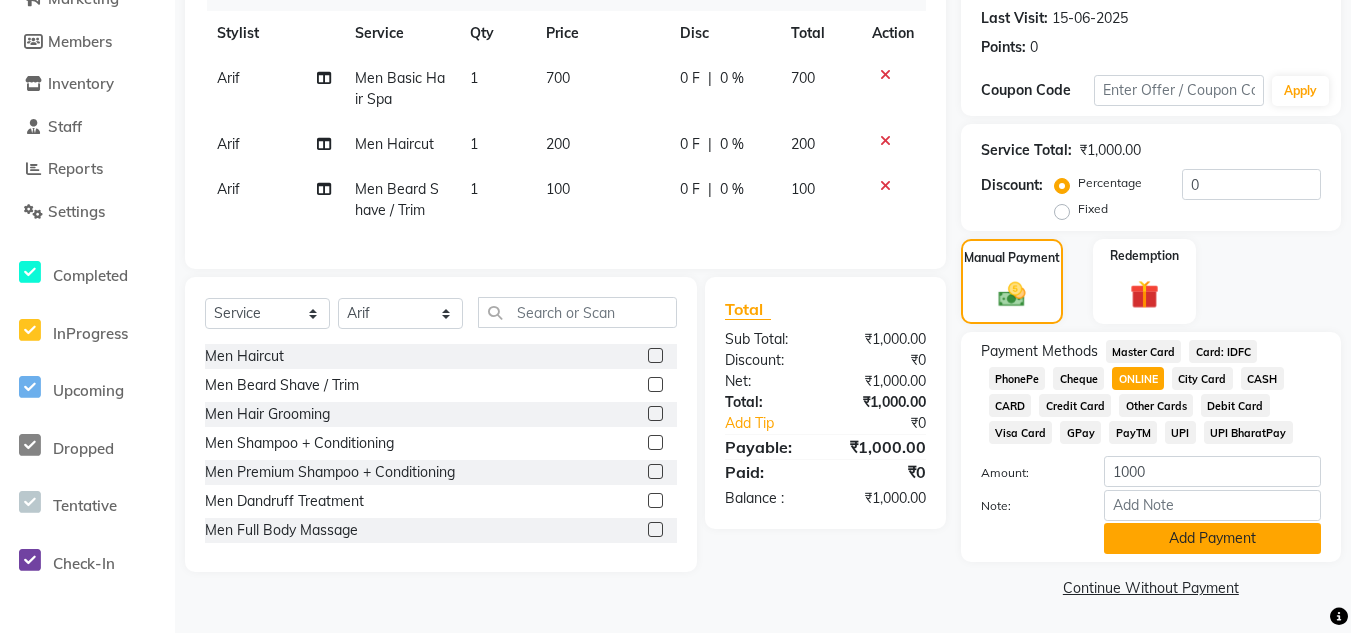 click on "Add Payment" 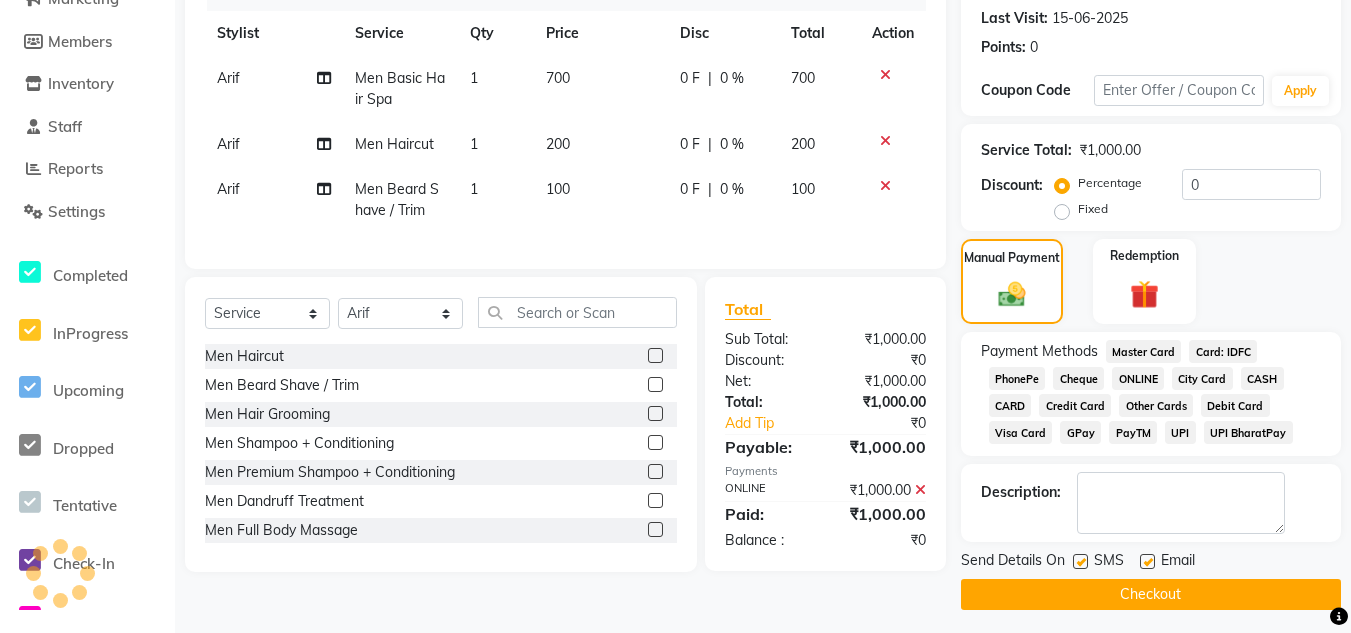 click 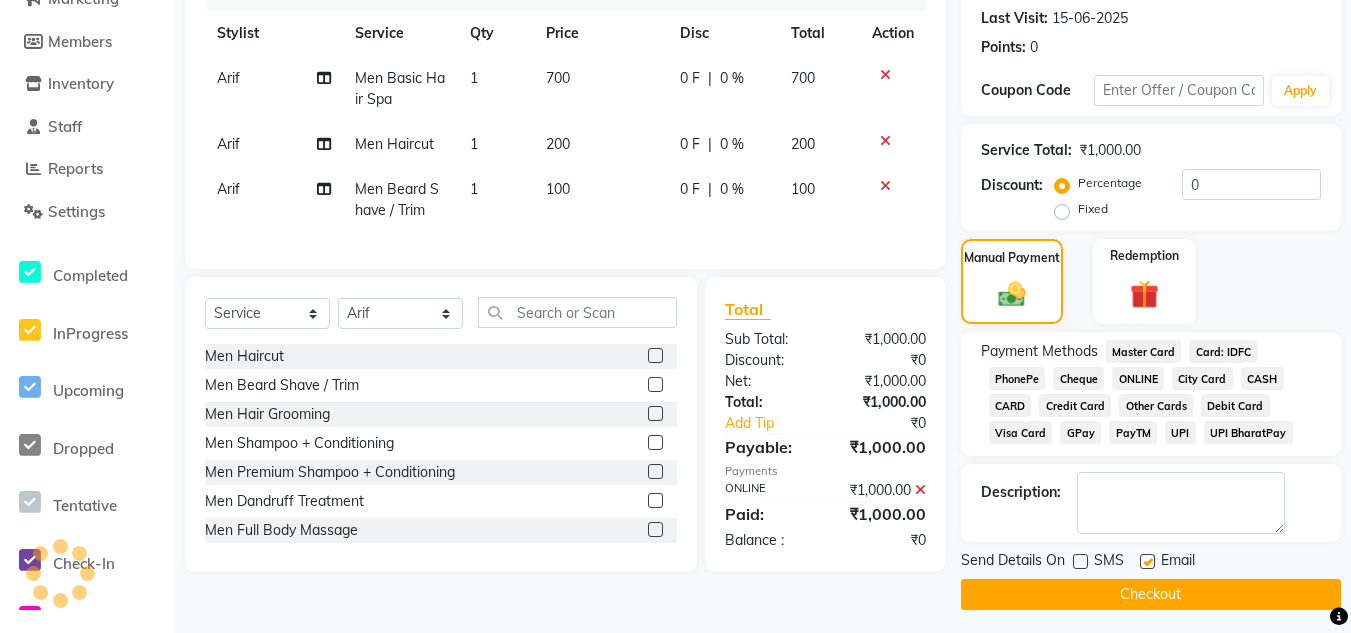 click on "Checkout" 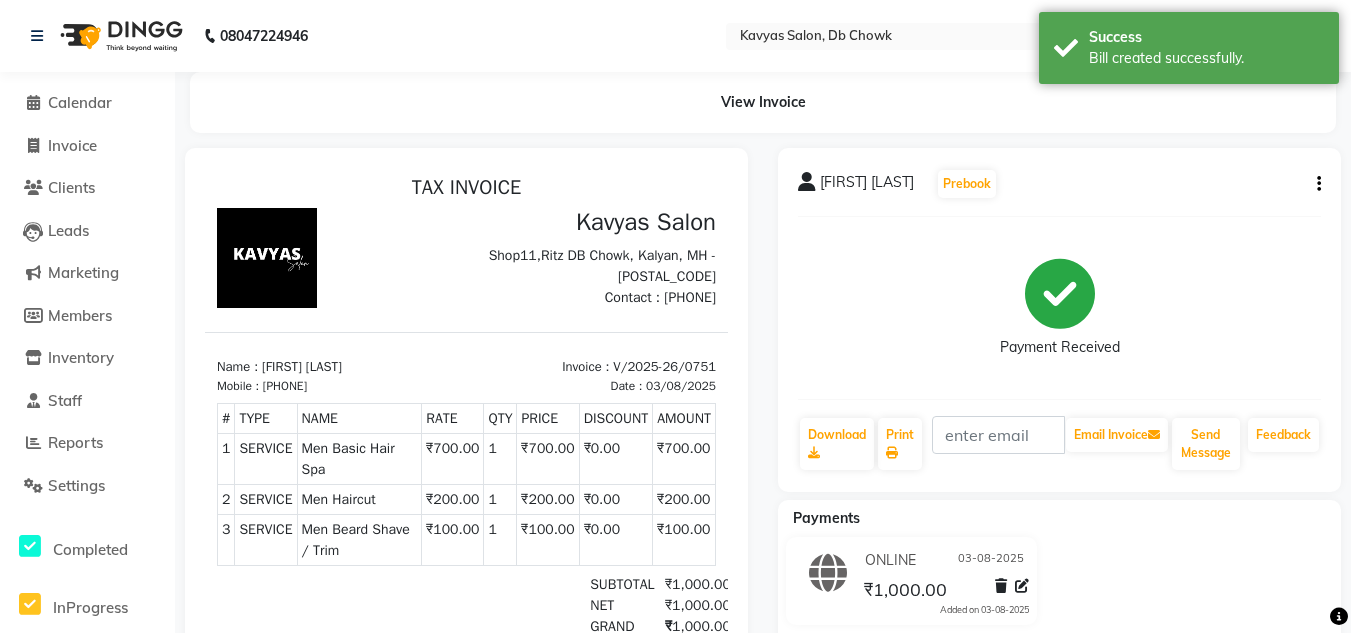 scroll, scrollTop: 0, scrollLeft: 0, axis: both 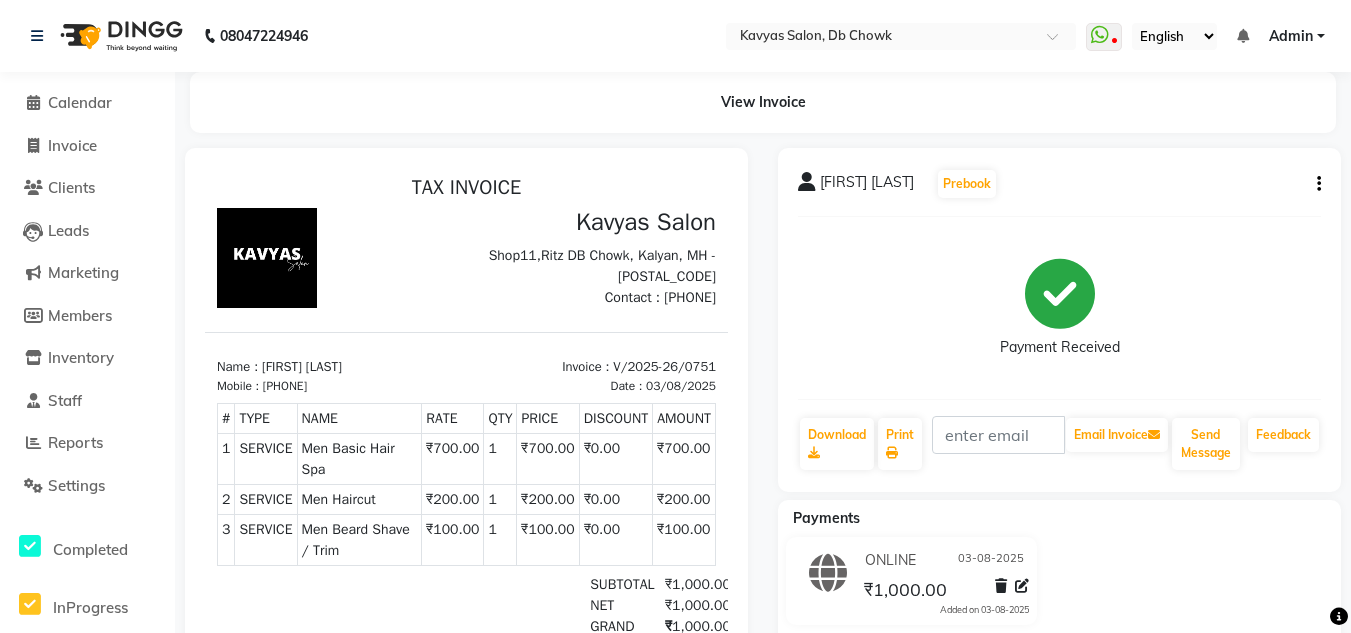 click on "Invoice" 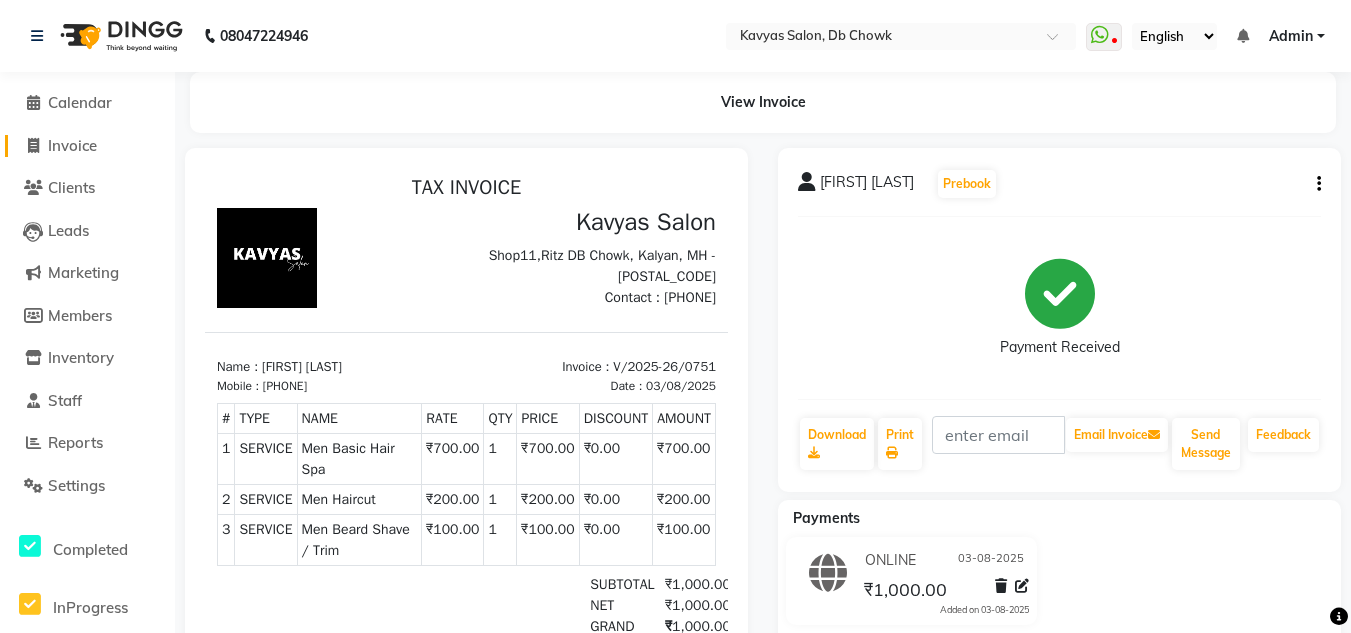 click on "Invoice" 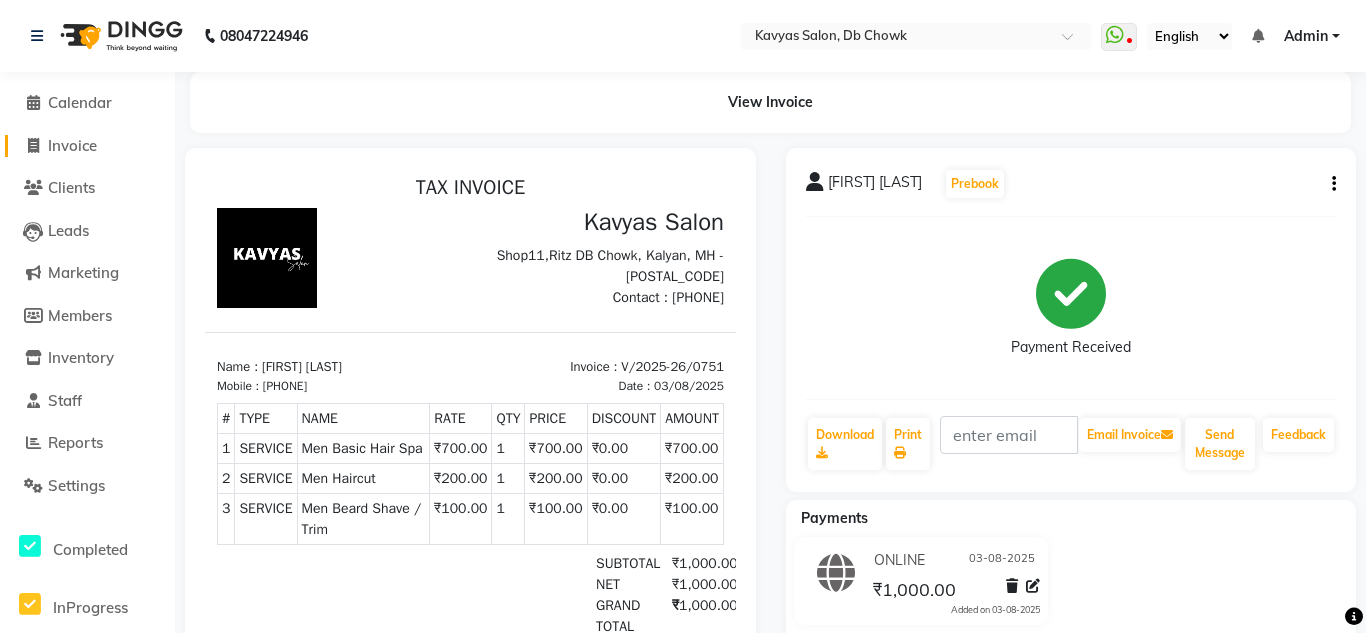 select on "6954" 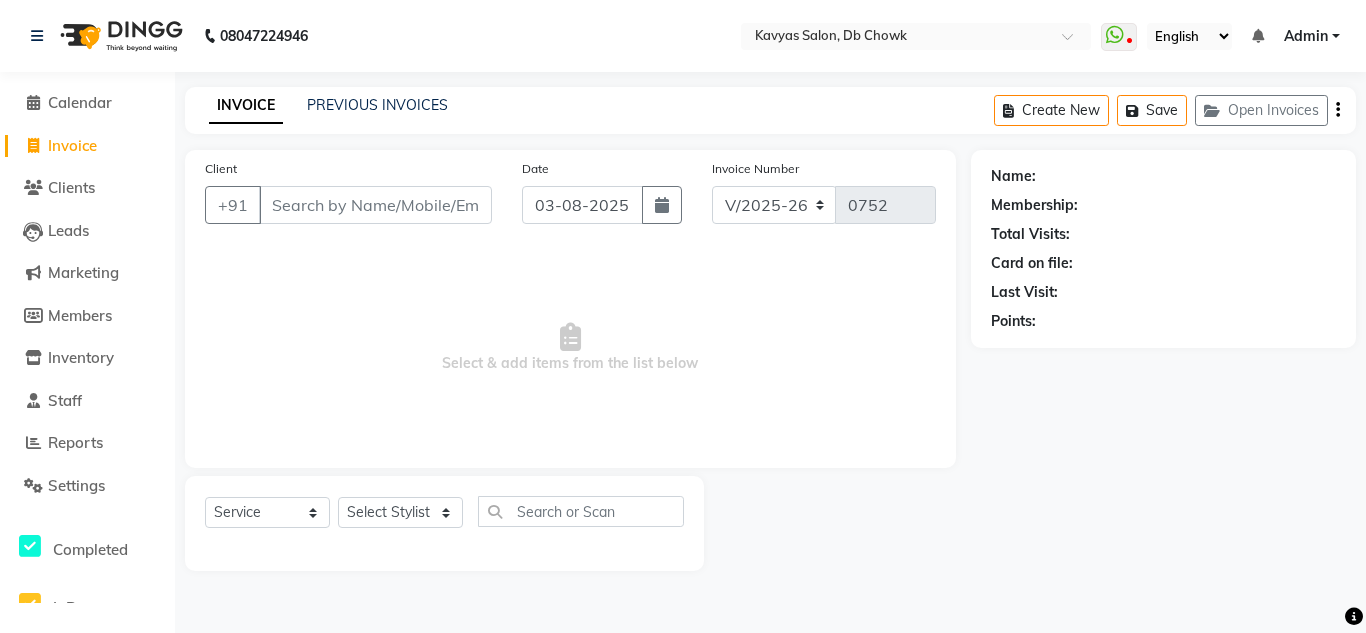 click on "Client" at bounding box center (375, 205) 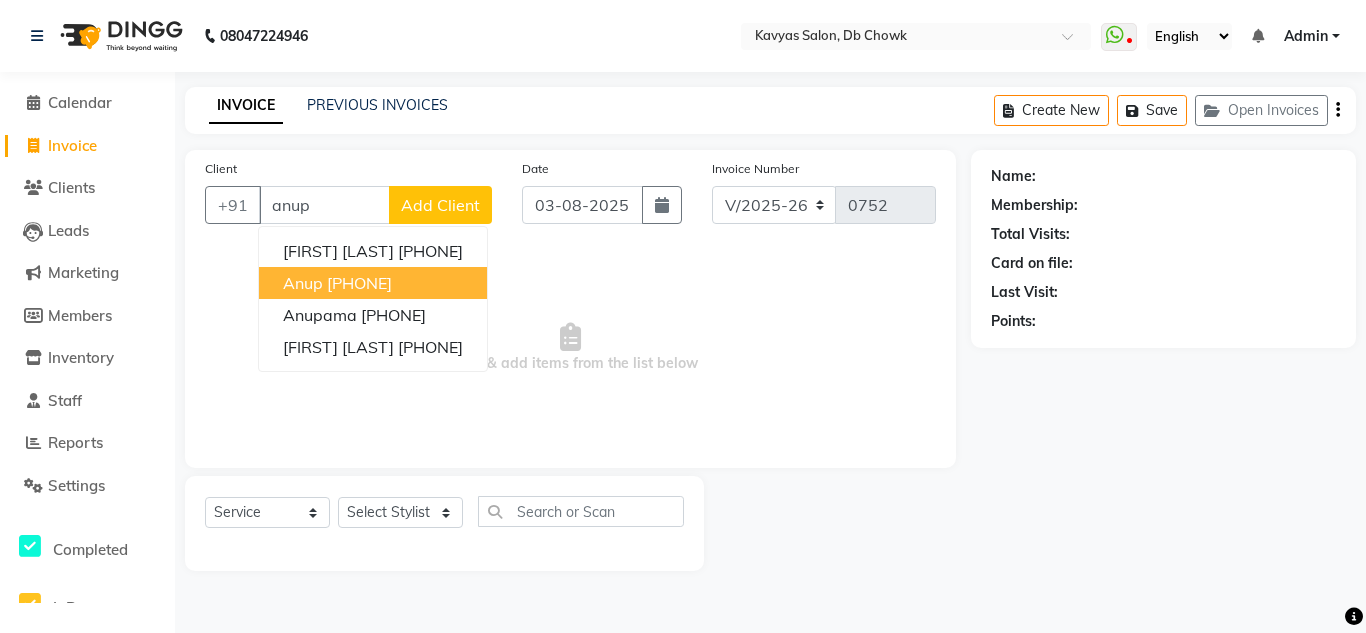 click on "[PHONE]" at bounding box center [359, 283] 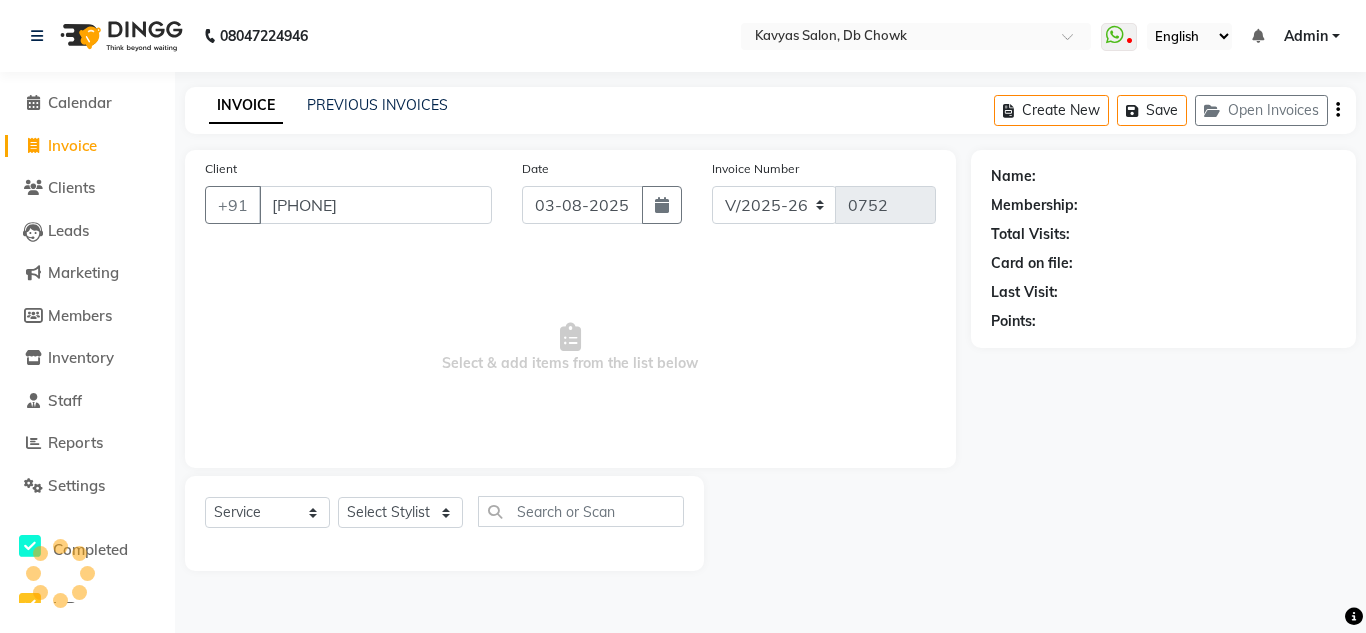 type on "[PHONE]" 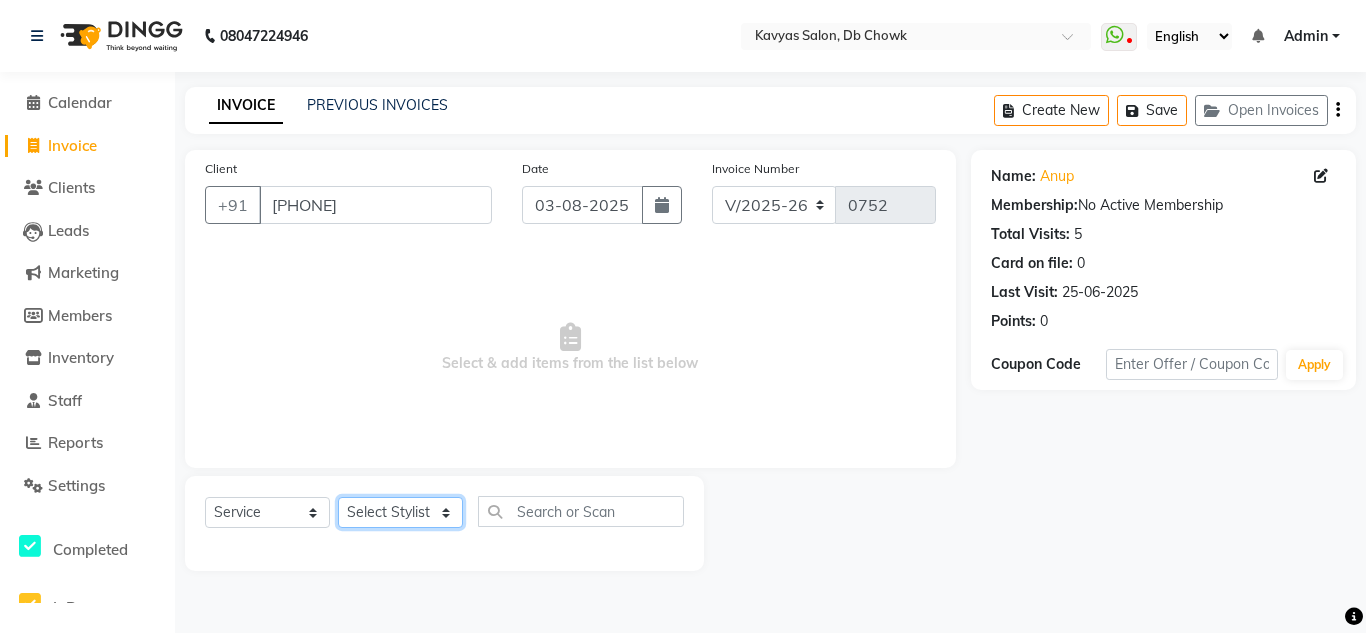 click on "Select Stylist Arif Fatah siddhiqui Kavya Upadhyay Minakshi Chavan Nahim Pinky Pranali Panchal pranjal more Pratibha Upadhyay Renuka Chavhan Salman Ansari Sam Khan Shanu Snehal Surve Vaishali Pachare Vali Hasan Vishal Ahmed Shaikh" 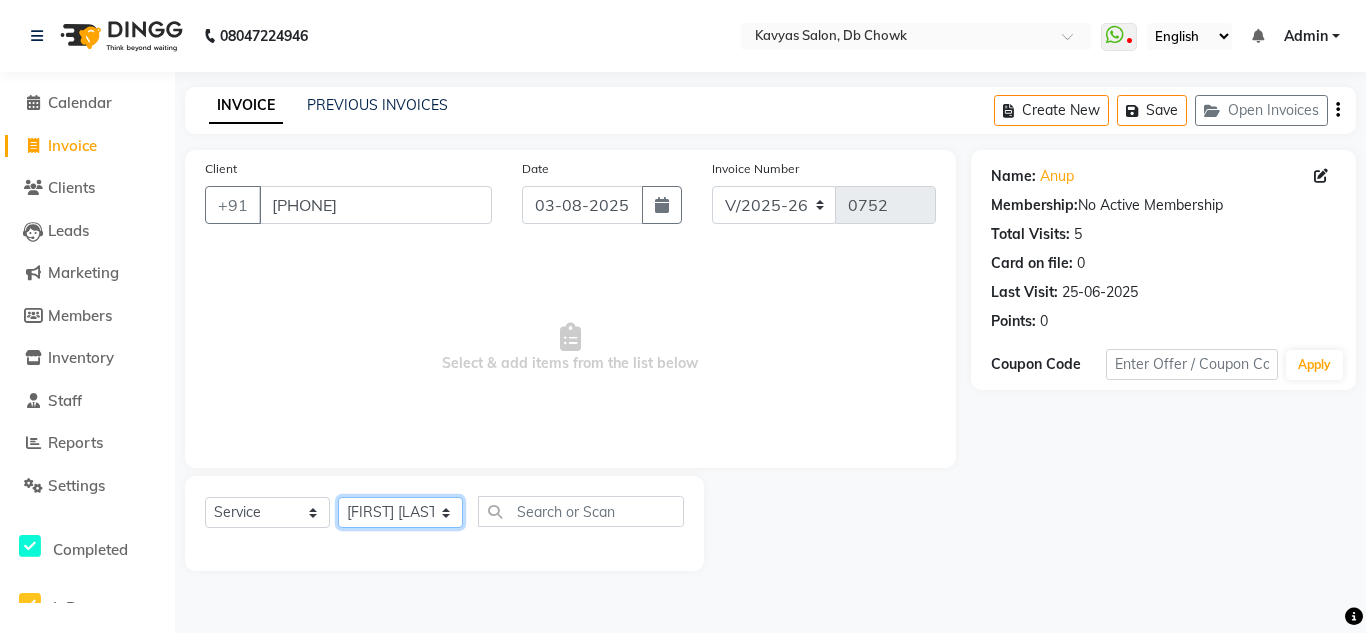 click on "Select Stylist Arif Fatah siddhiqui Kavya Upadhyay Minakshi Chavan Nahim Pinky Pranali Panchal pranjal more Pratibha Upadhyay Renuka Chavhan Salman Ansari Sam Khan Shanu Snehal Surve Vaishali Pachare Vali Hasan Vishal Ahmed Shaikh" 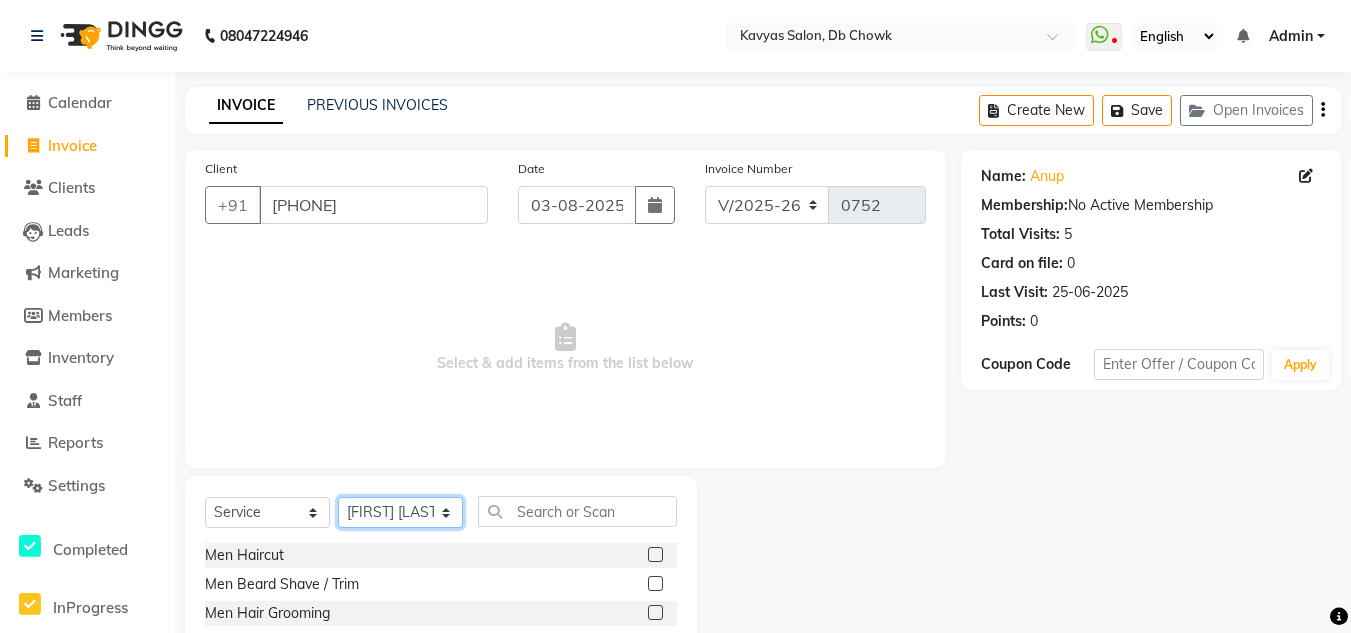 scroll, scrollTop: 168, scrollLeft: 0, axis: vertical 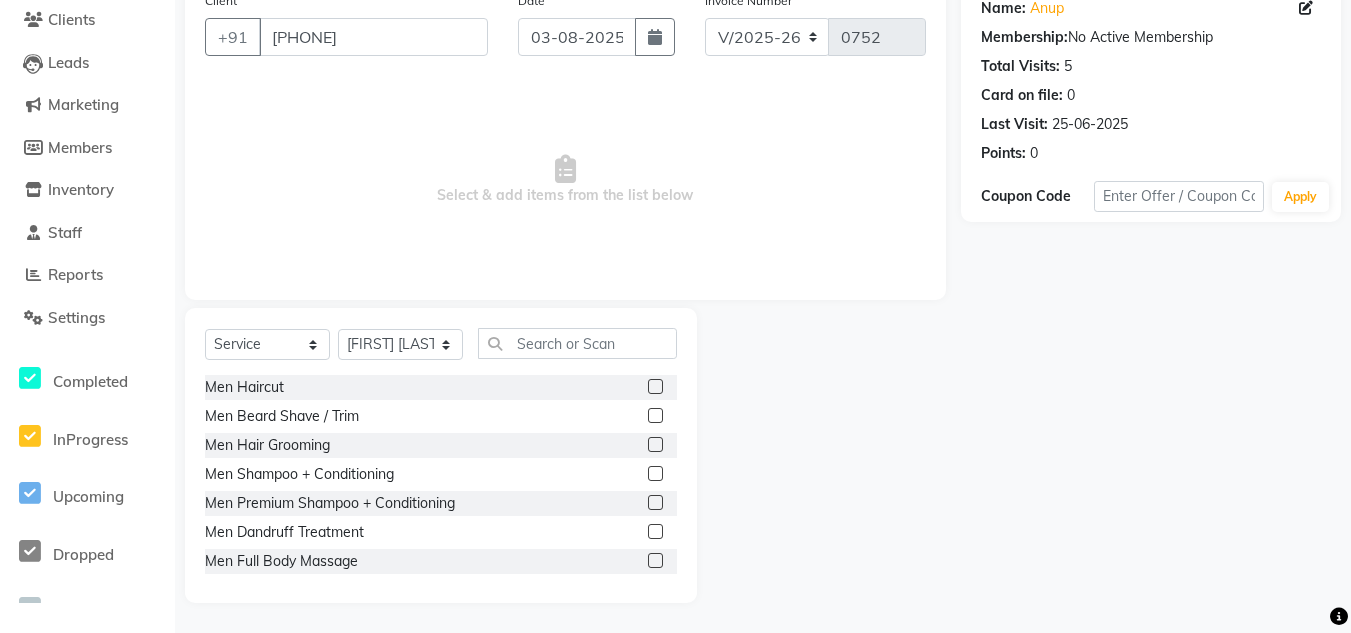 click 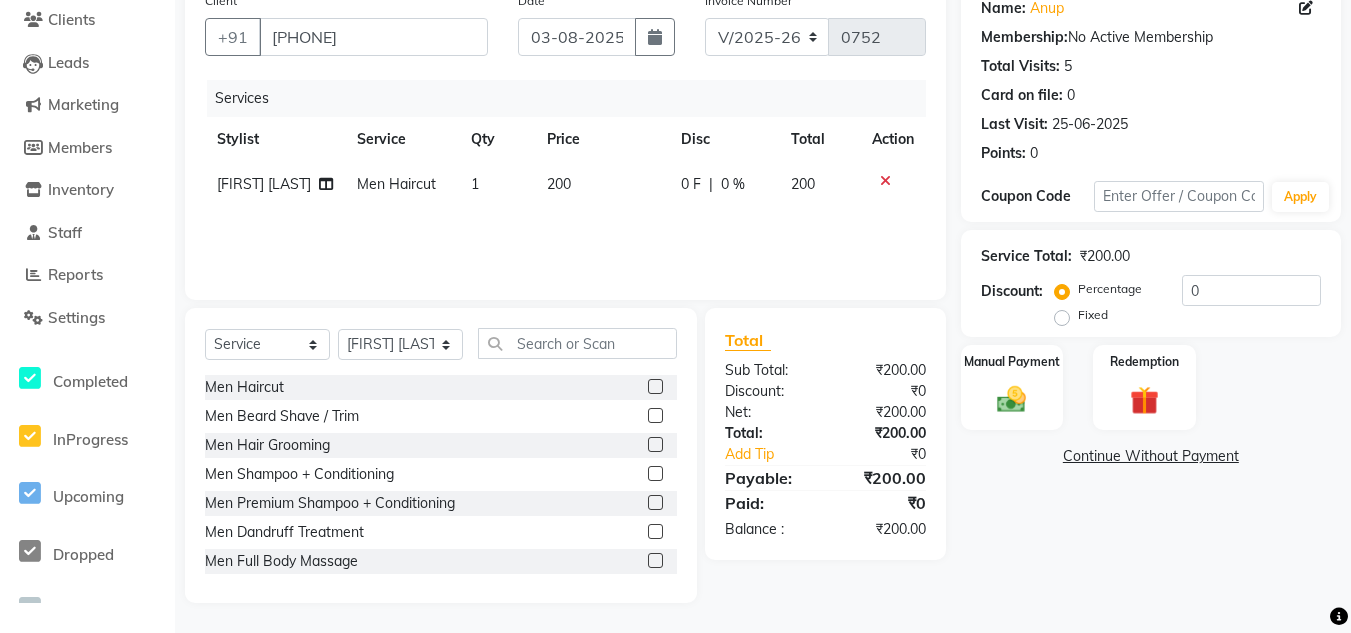 click 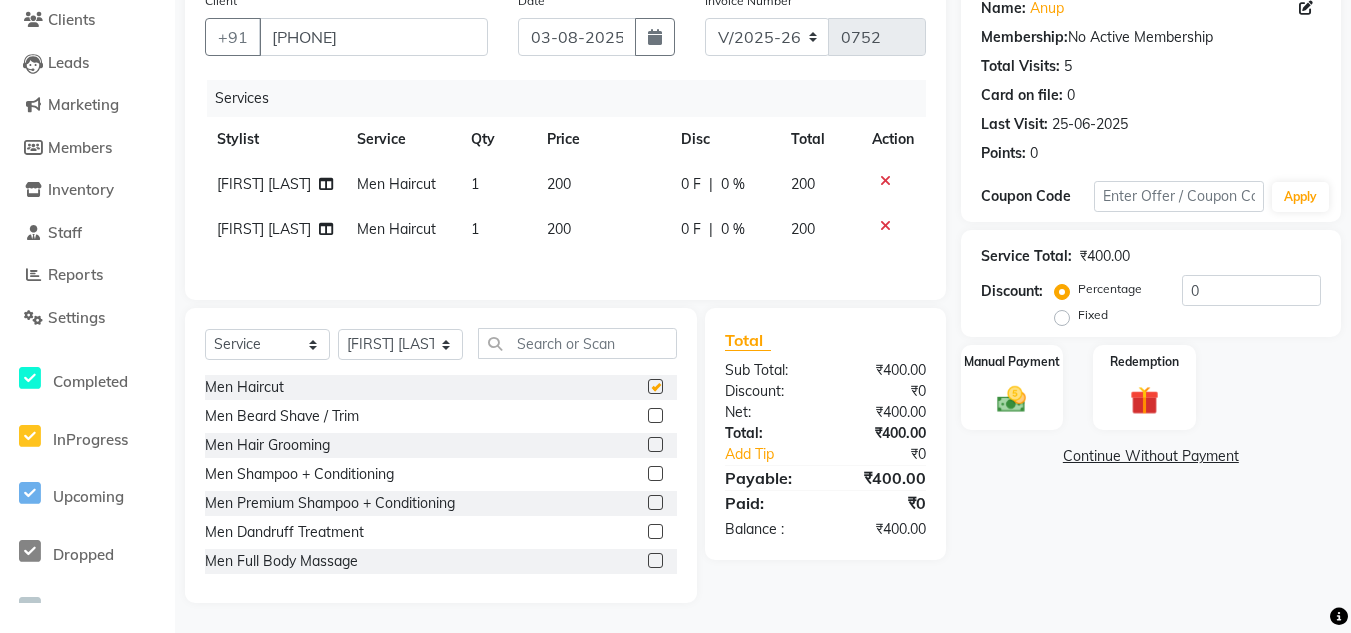 checkbox on "false" 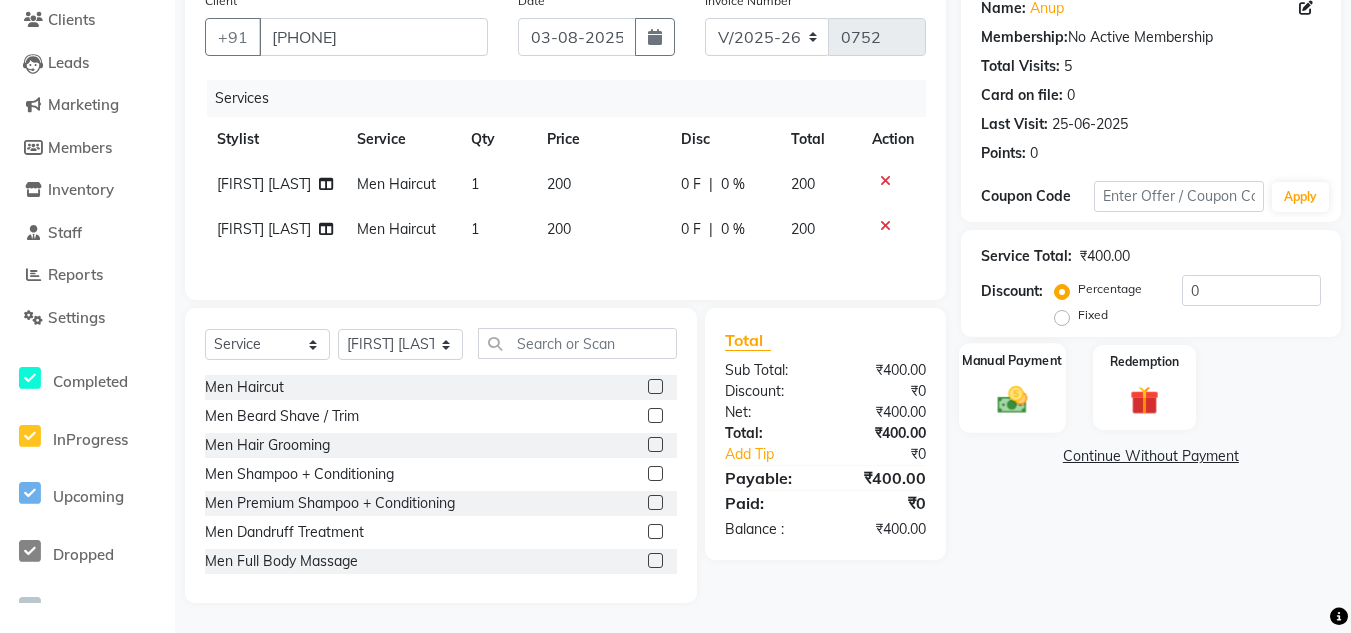 click on "Manual Payment" 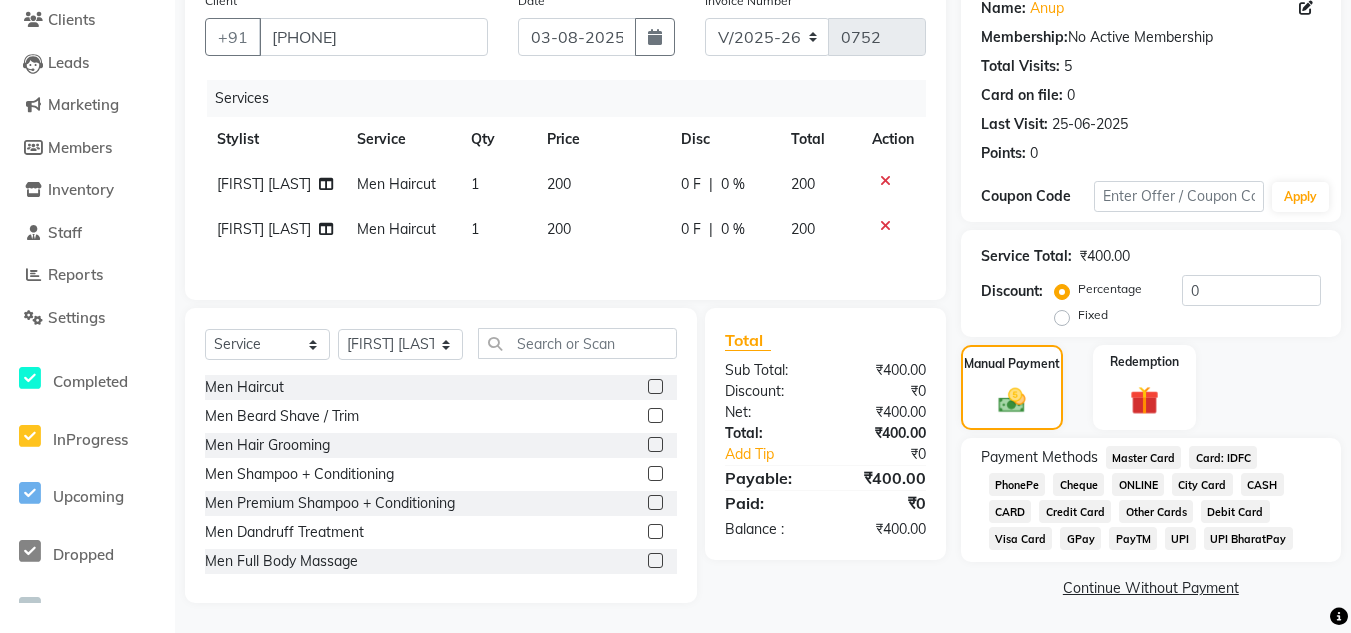 click on "ONLINE" 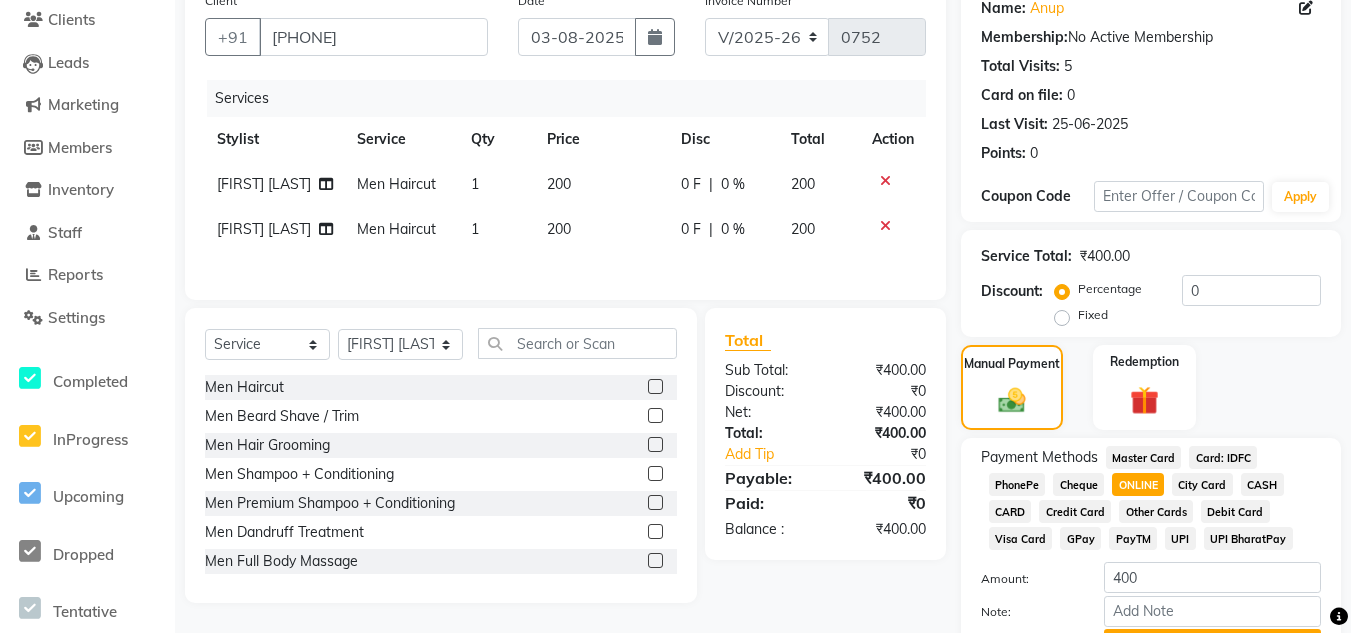 click on "ONLINE" 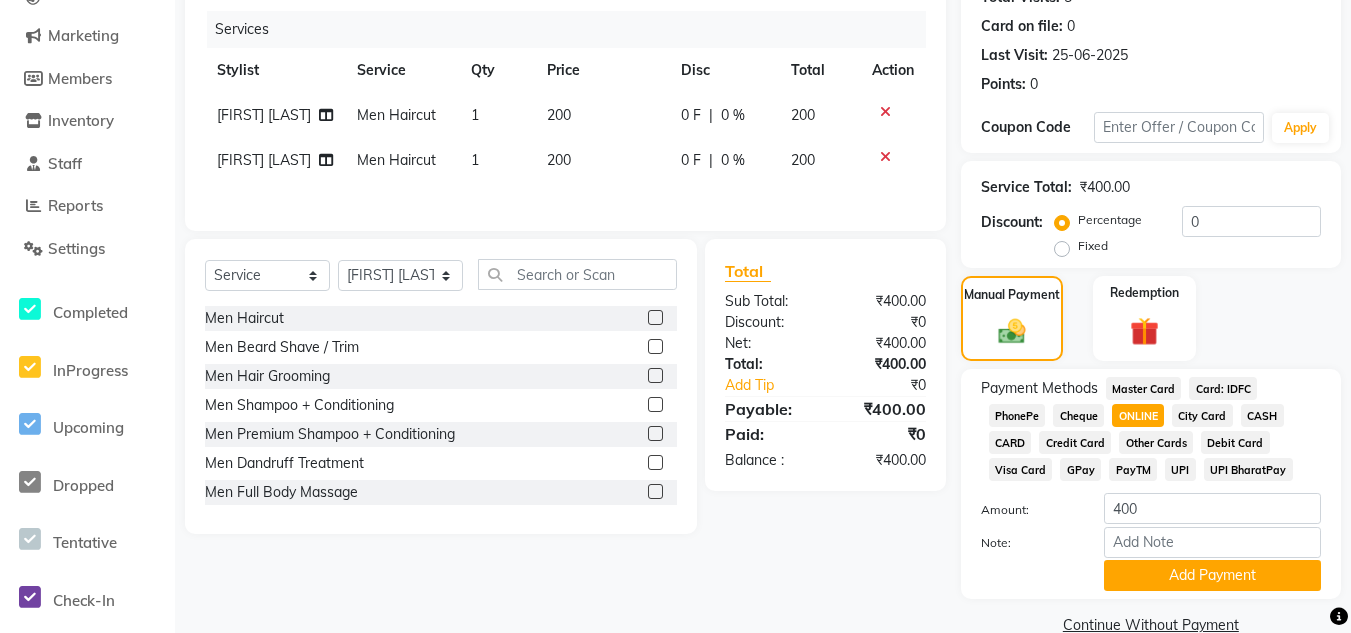 scroll, scrollTop: 274, scrollLeft: 0, axis: vertical 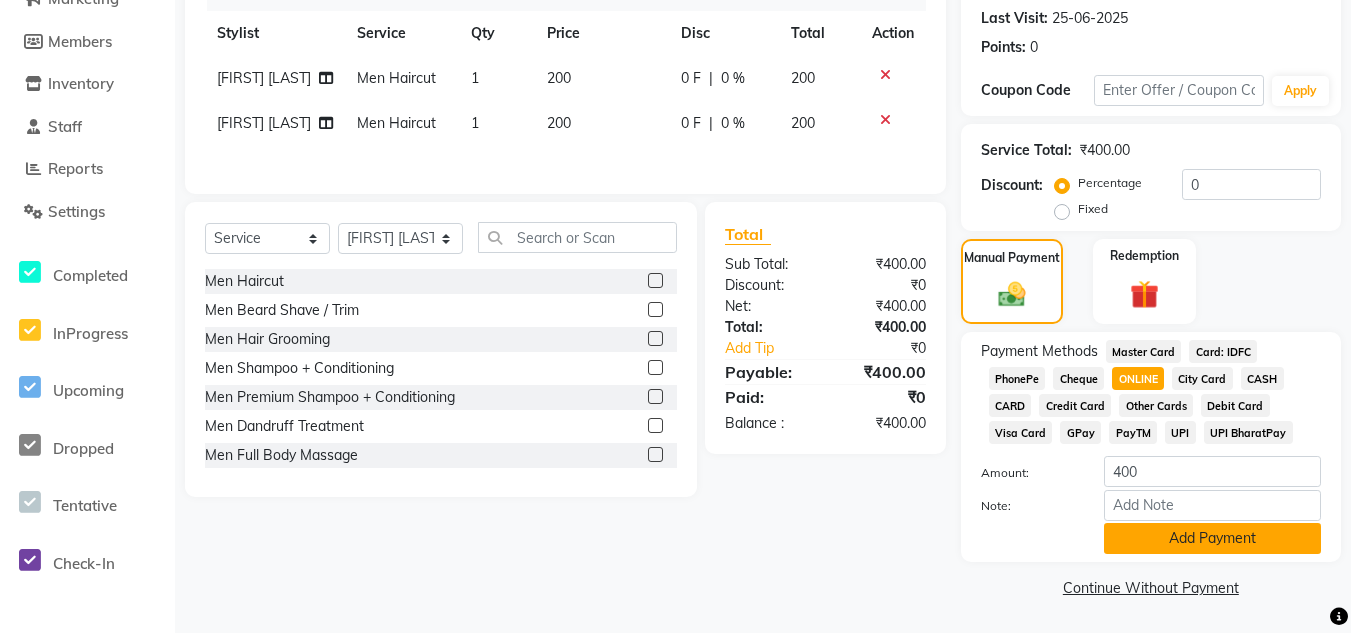 click on "Add Payment" 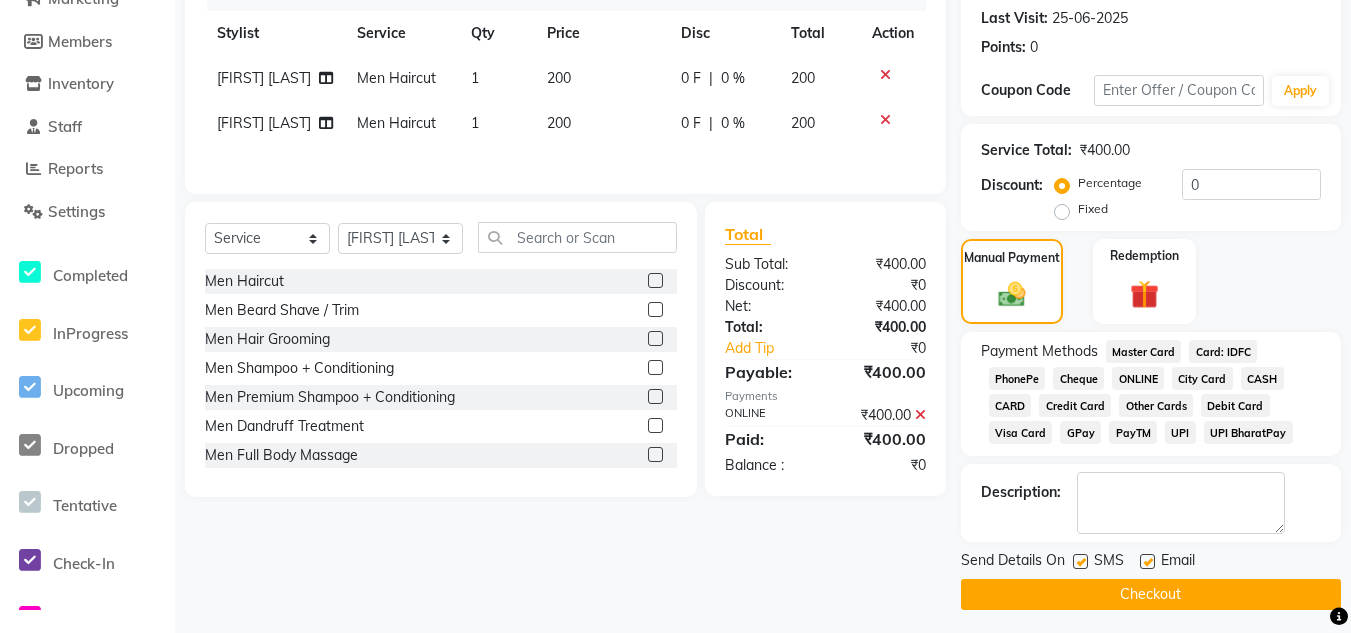 click on "Checkout" 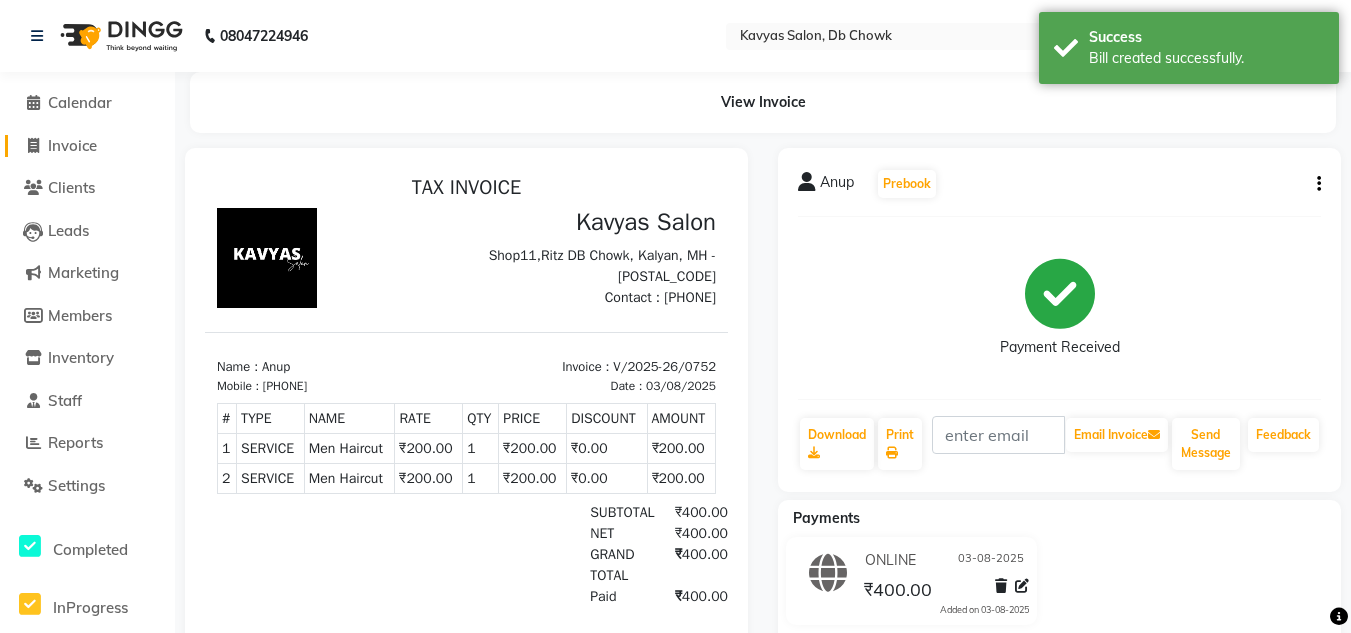scroll, scrollTop: 0, scrollLeft: 0, axis: both 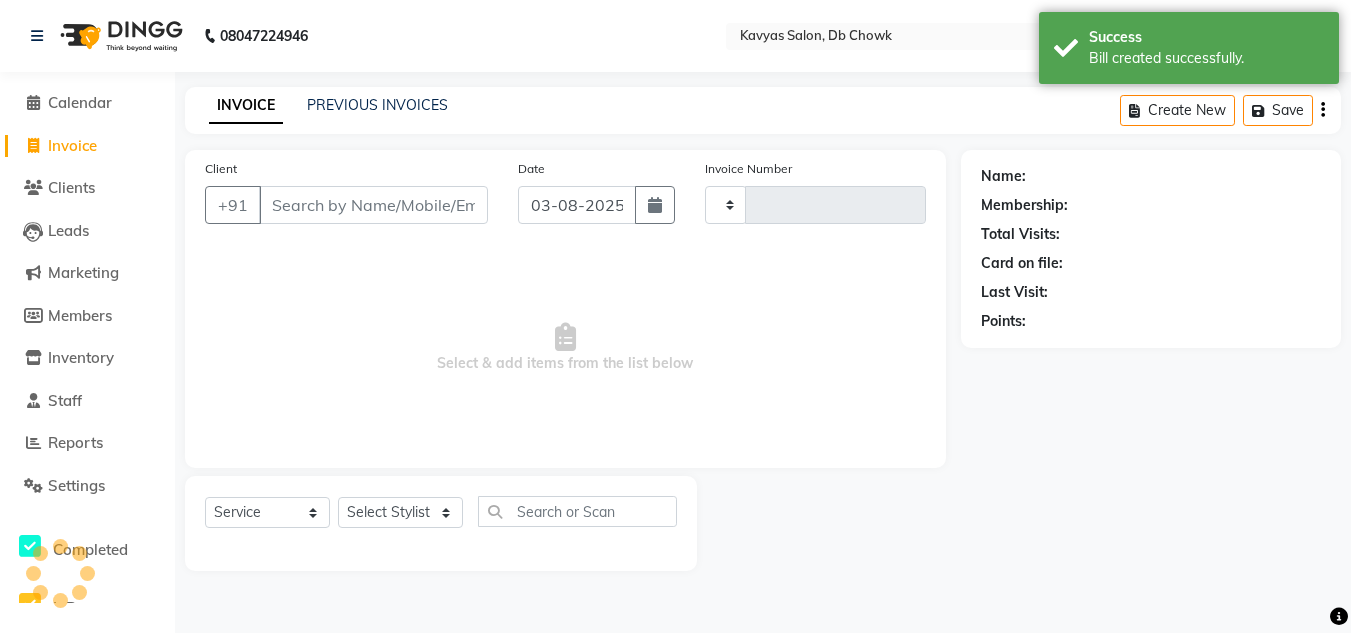 type on "0753" 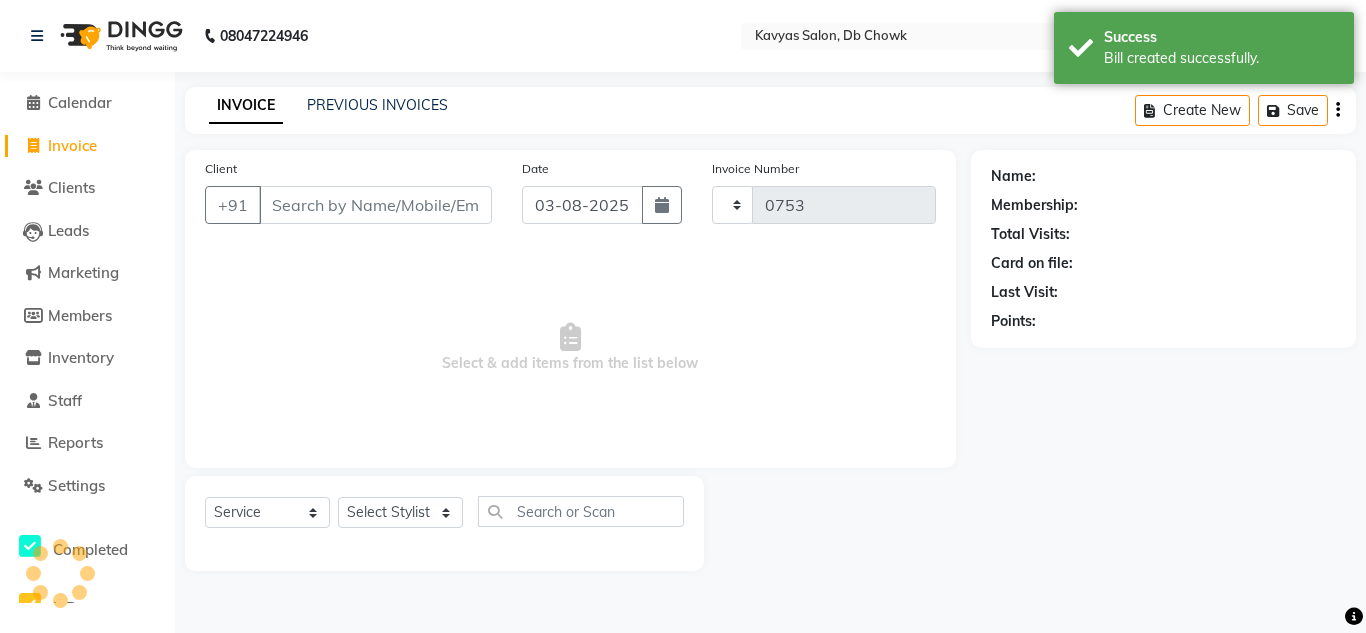 select on "6954" 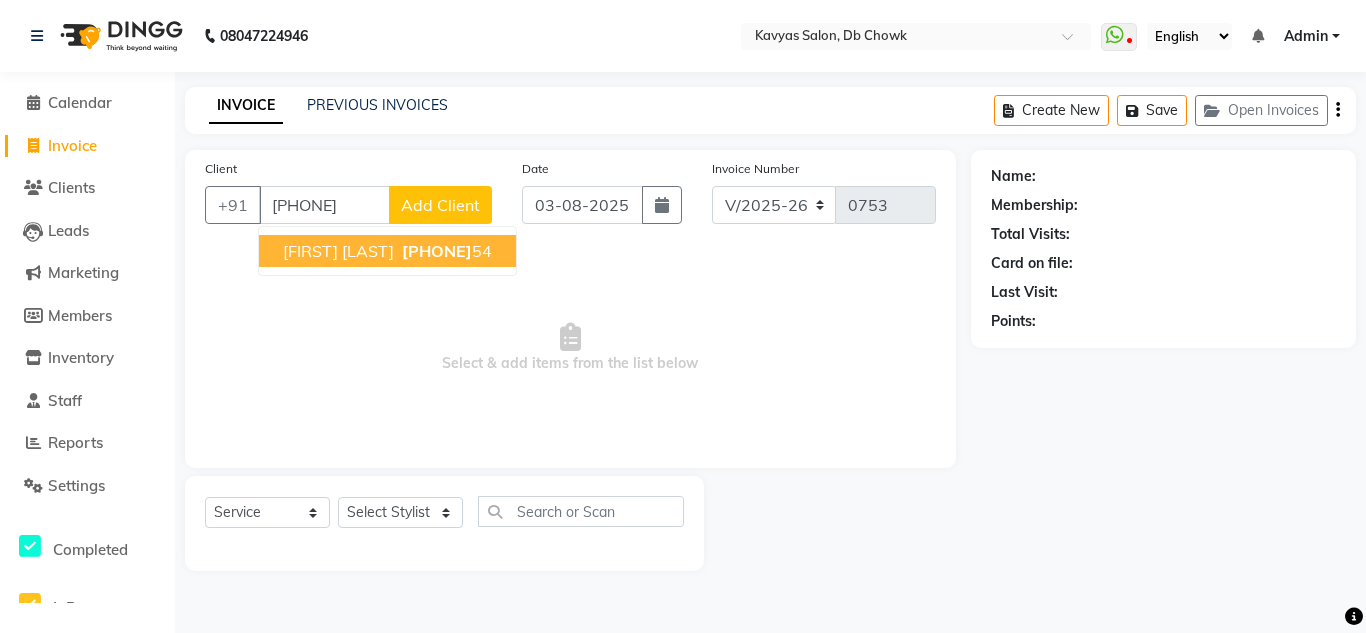 type on "[PHONE]" 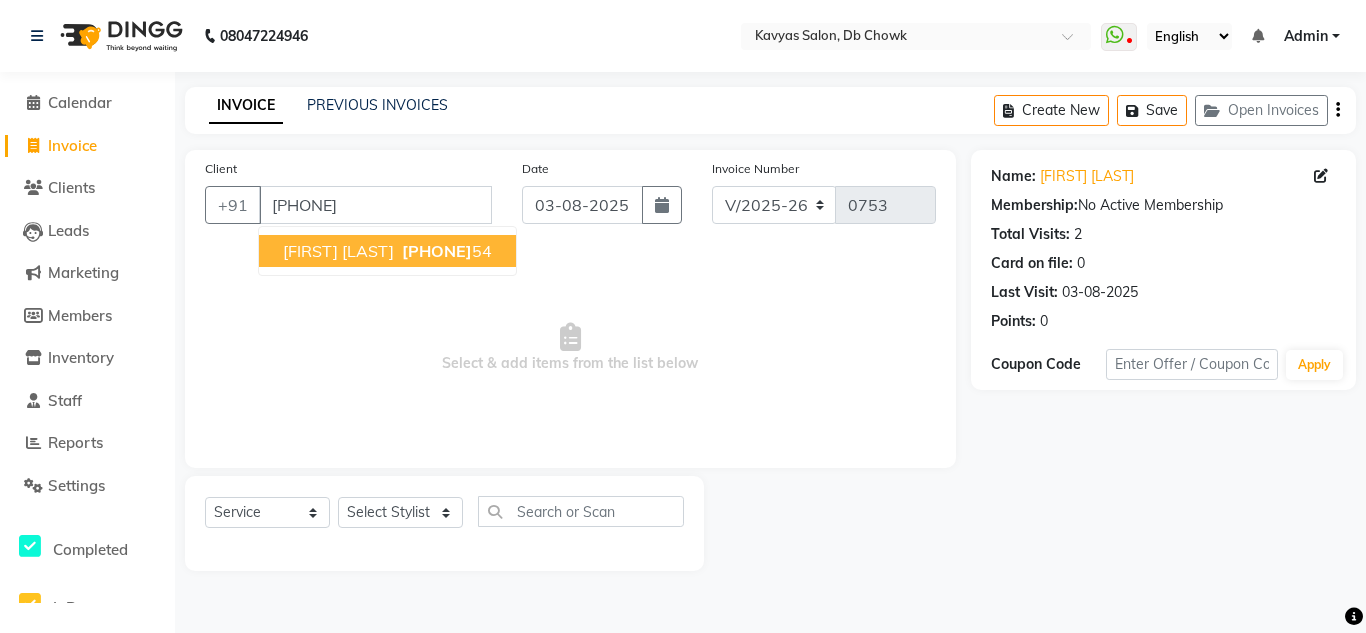 click on "[FIRST] [LAST]" at bounding box center [338, 251] 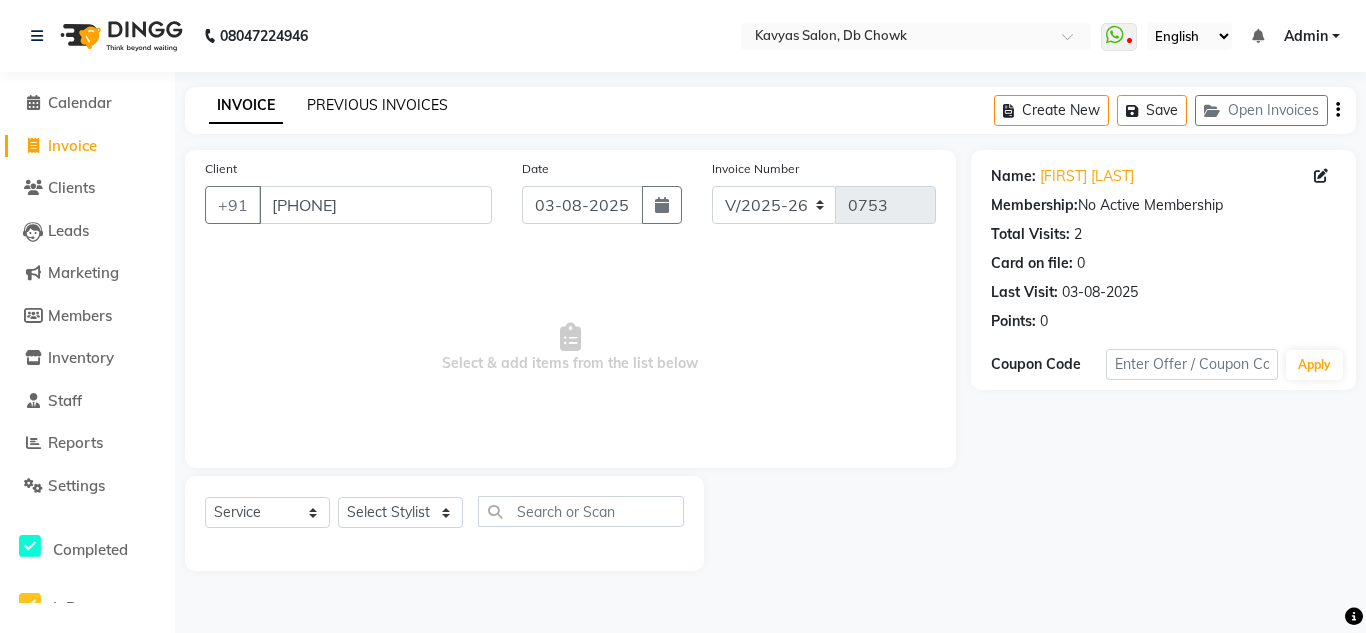 click on "PREVIOUS INVOICES" 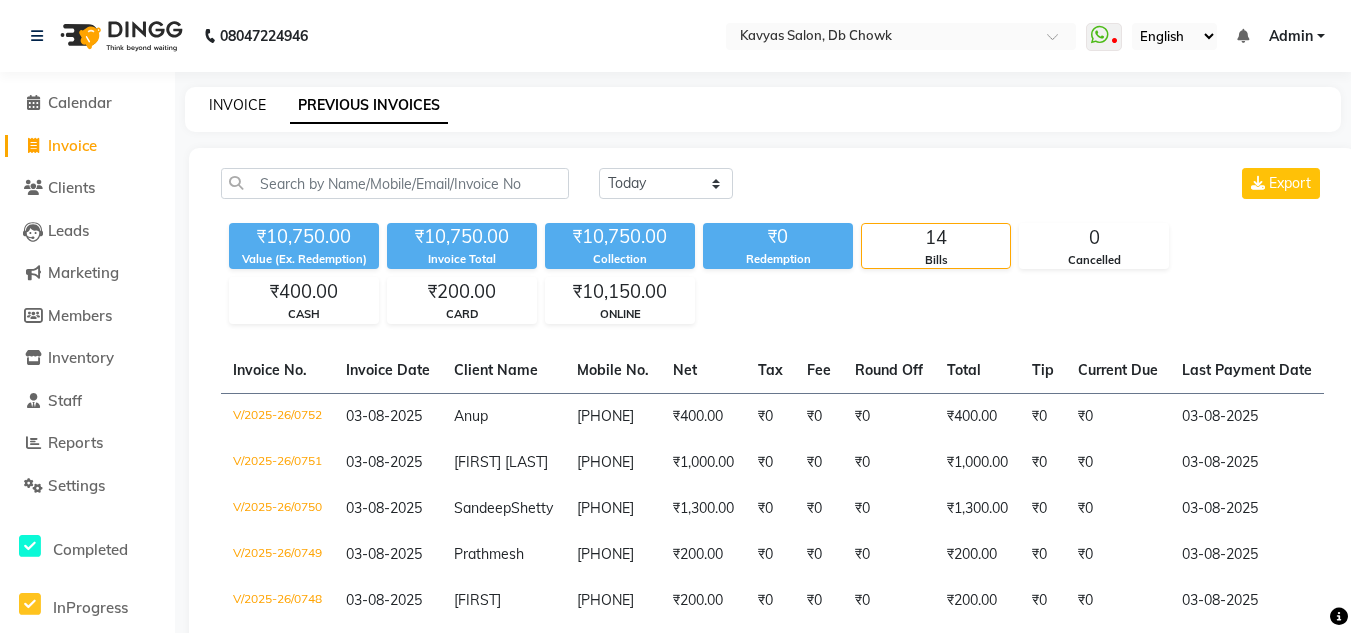 click on "INVOICE" 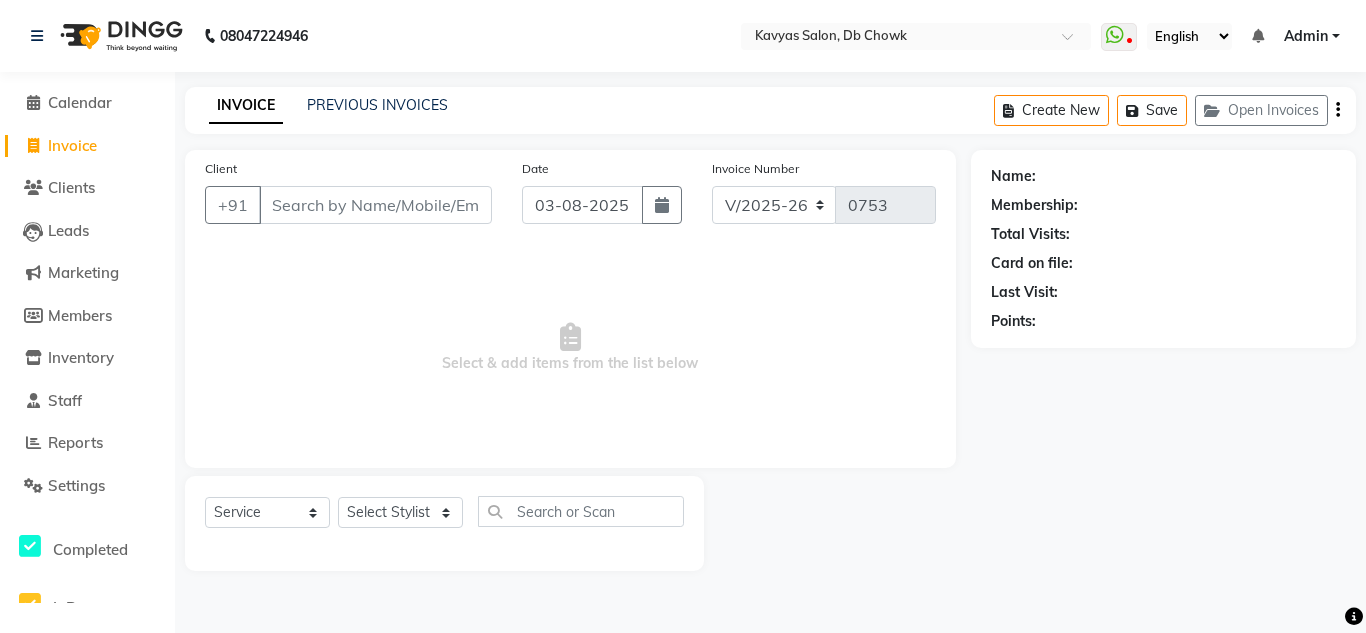click on "Client" at bounding box center [375, 205] 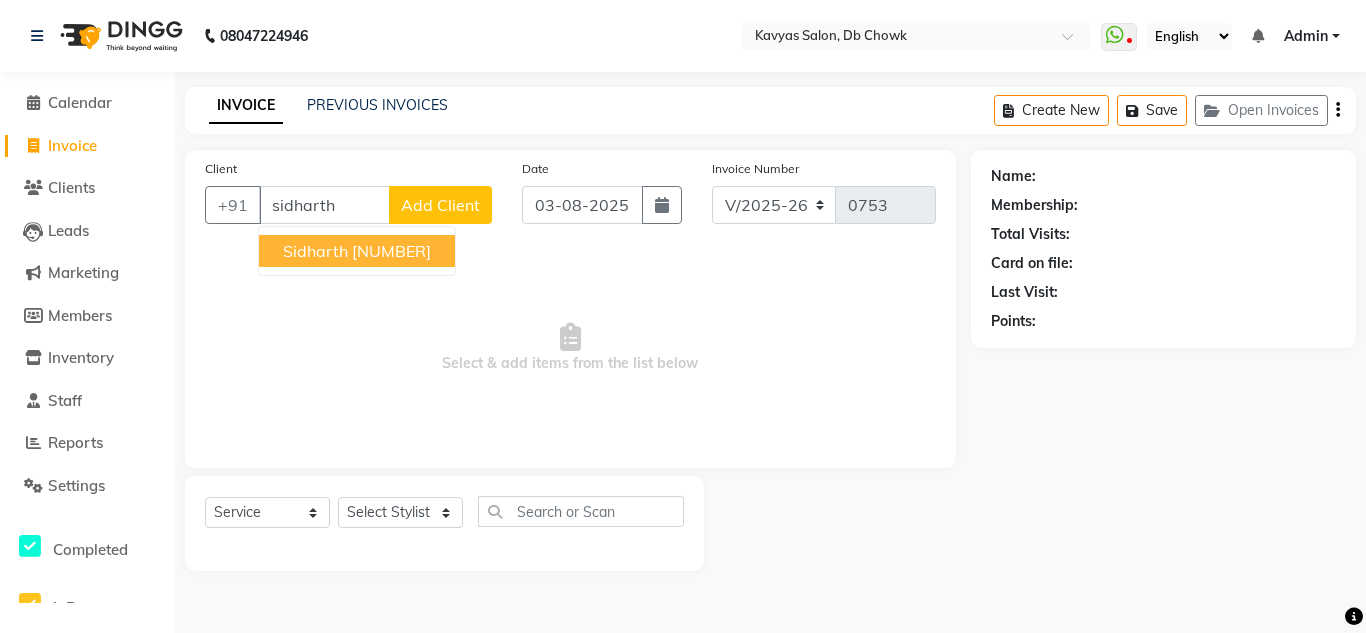 click on "[NUMBER]" at bounding box center [391, 251] 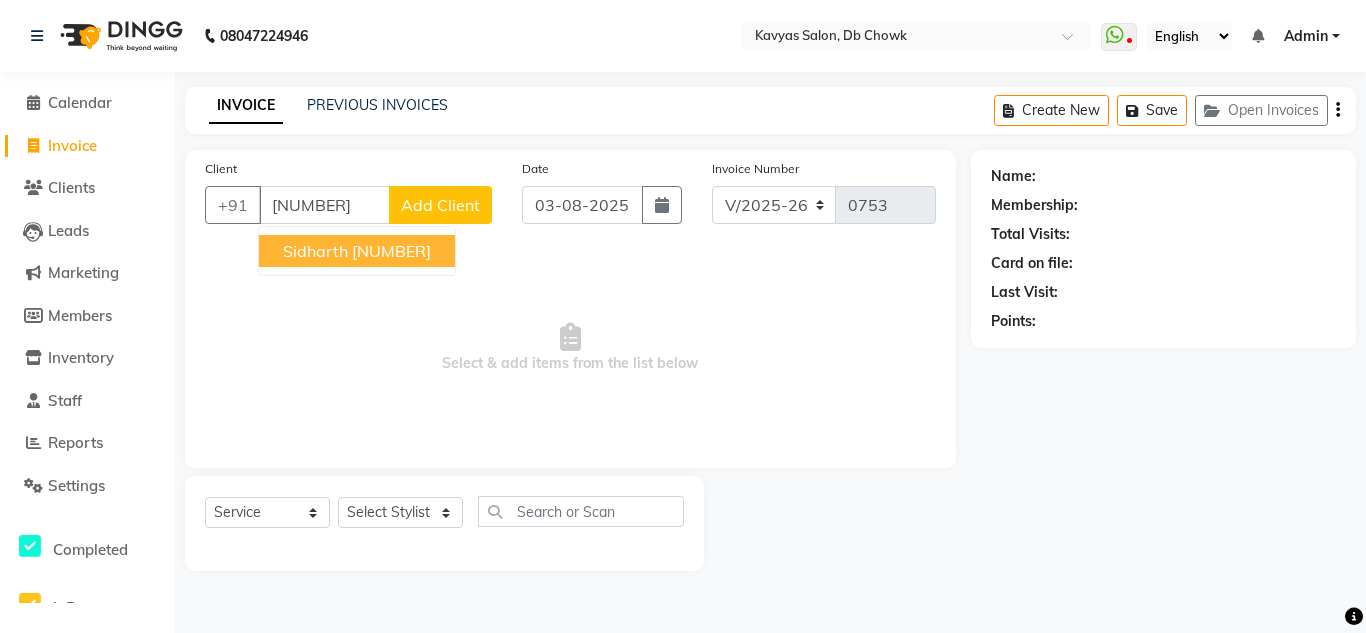 type on "[NUMBER]" 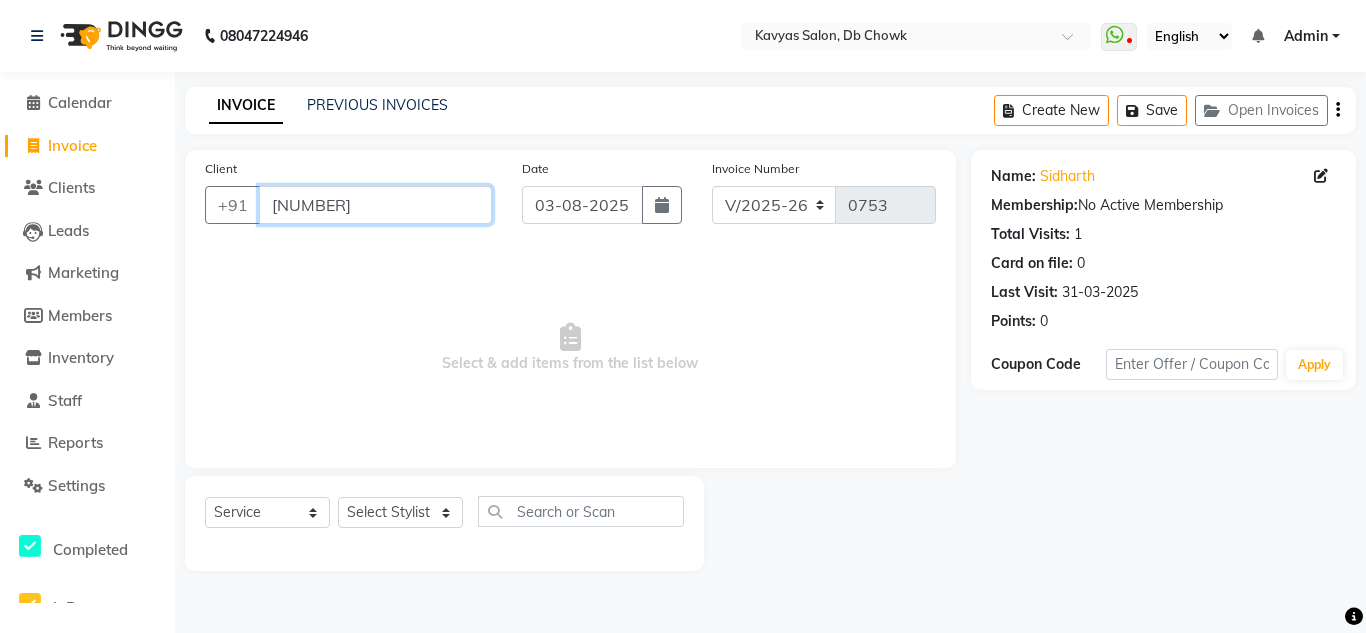drag, startPoint x: 412, startPoint y: 212, endPoint x: 6, endPoint y: 302, distance: 415.85574 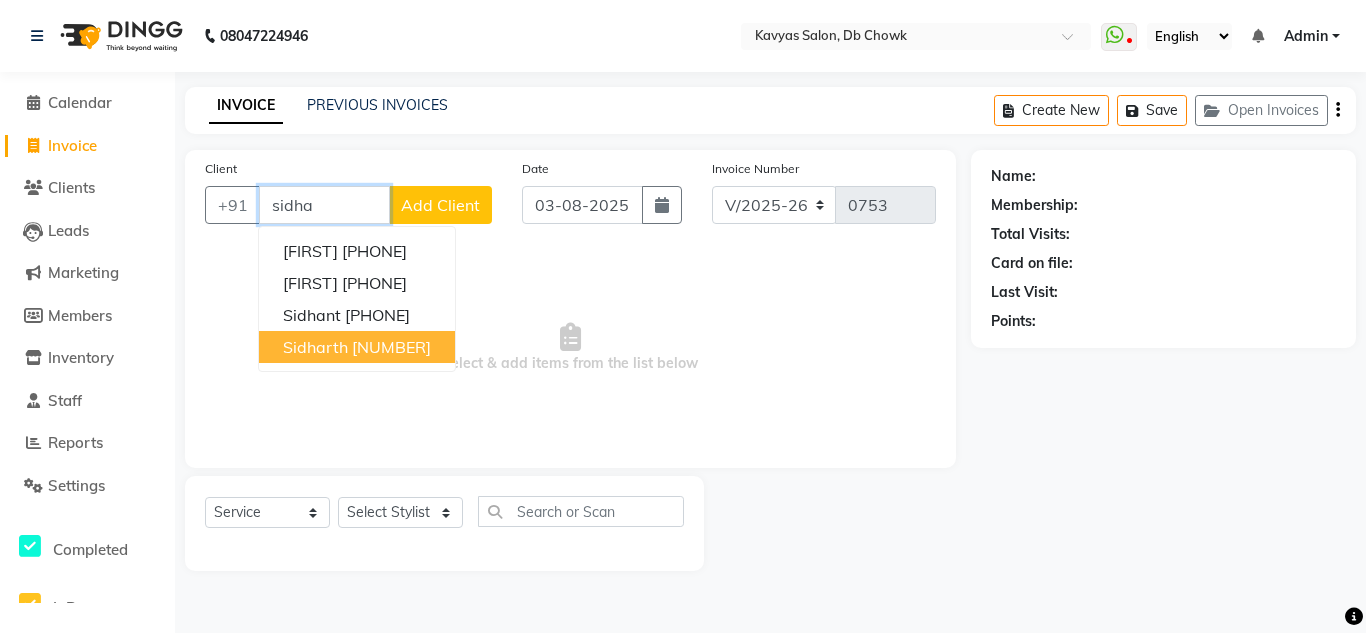 click on "[NUMBER]" at bounding box center [391, 347] 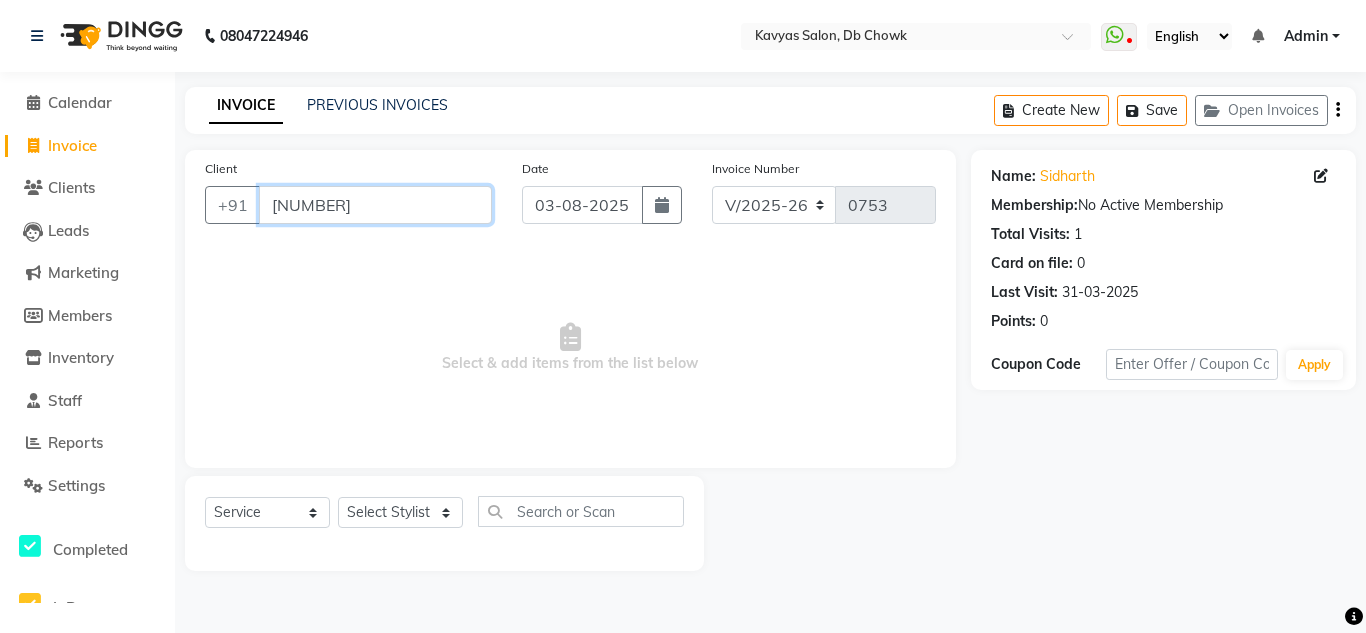 drag, startPoint x: 439, startPoint y: 201, endPoint x: 198, endPoint y: 250, distance: 245.93088 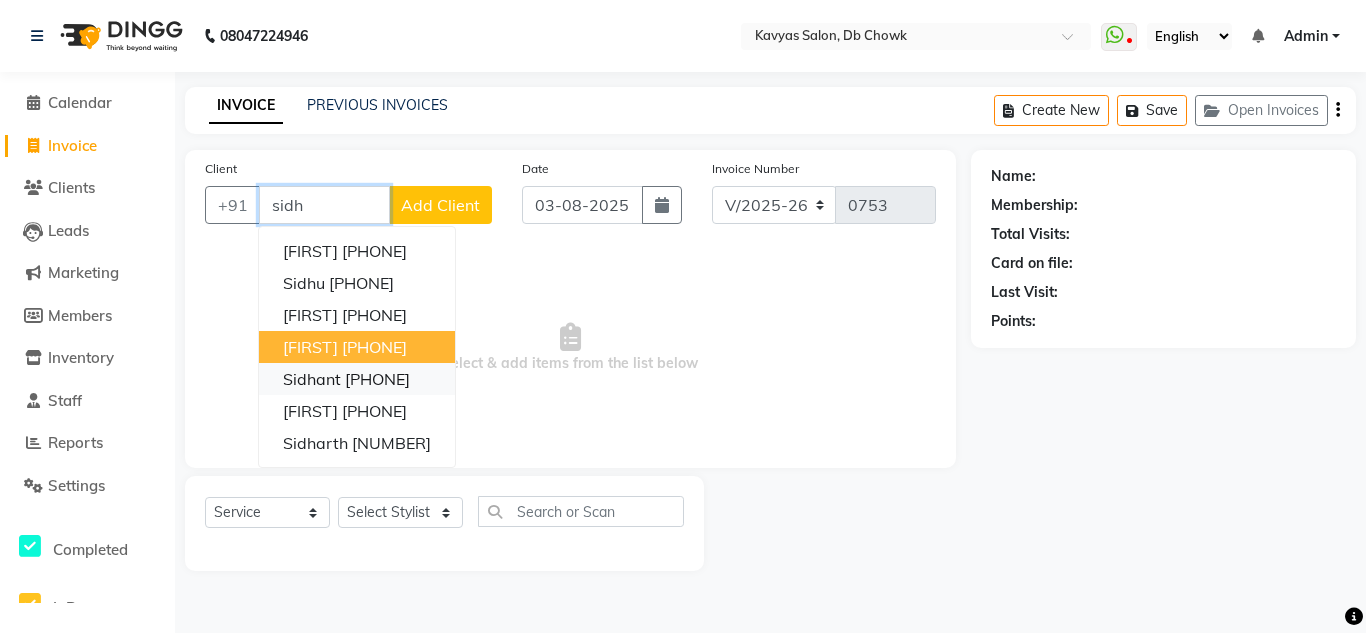 drag, startPoint x: 388, startPoint y: 355, endPoint x: 402, endPoint y: 392, distance: 39.56008 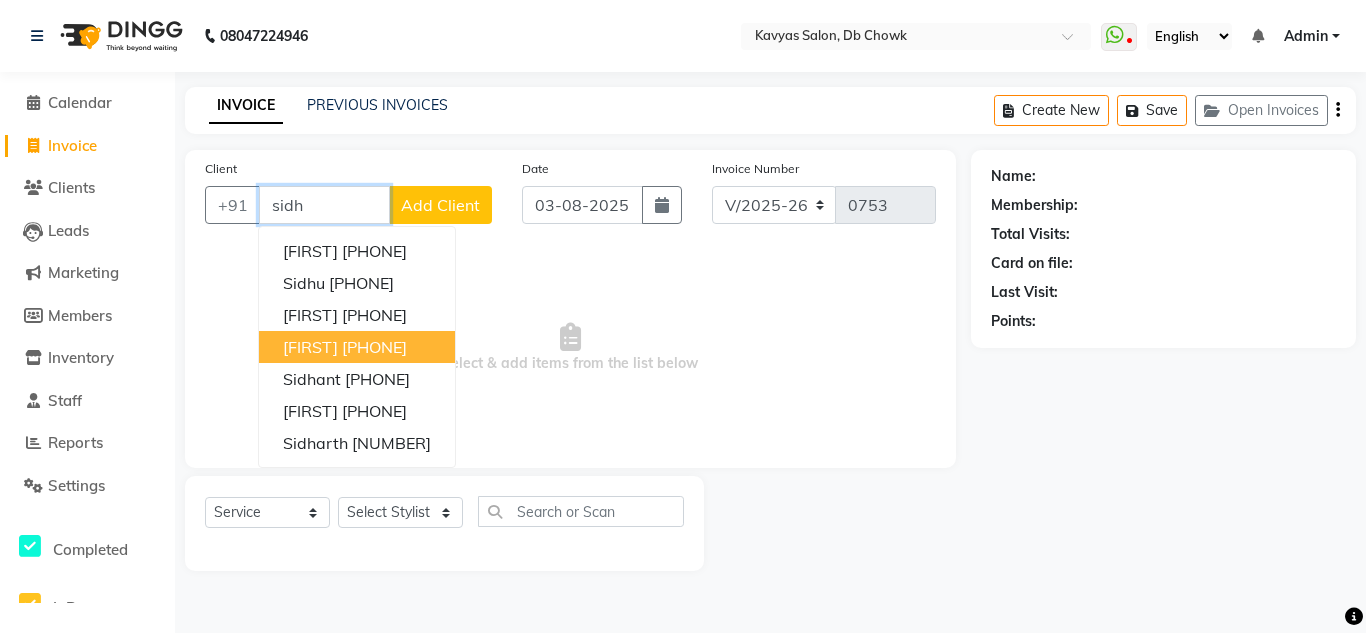 click on "[PHONE]" at bounding box center (374, 347) 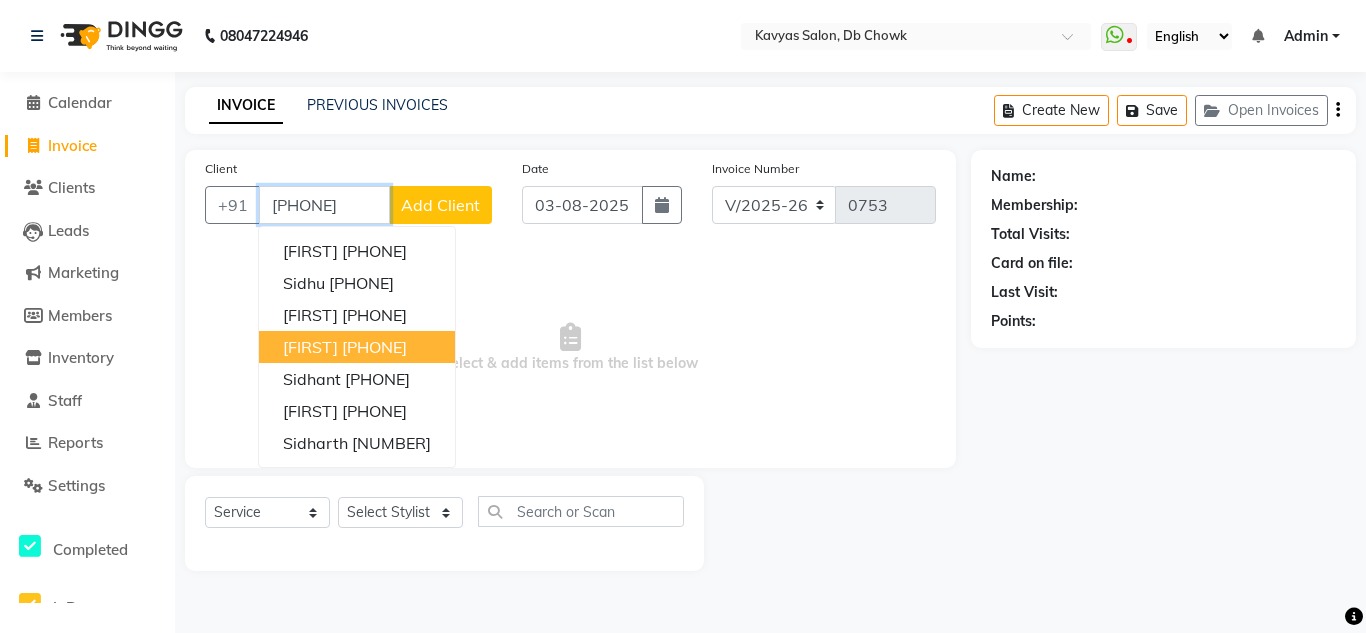 type on "[PHONE]" 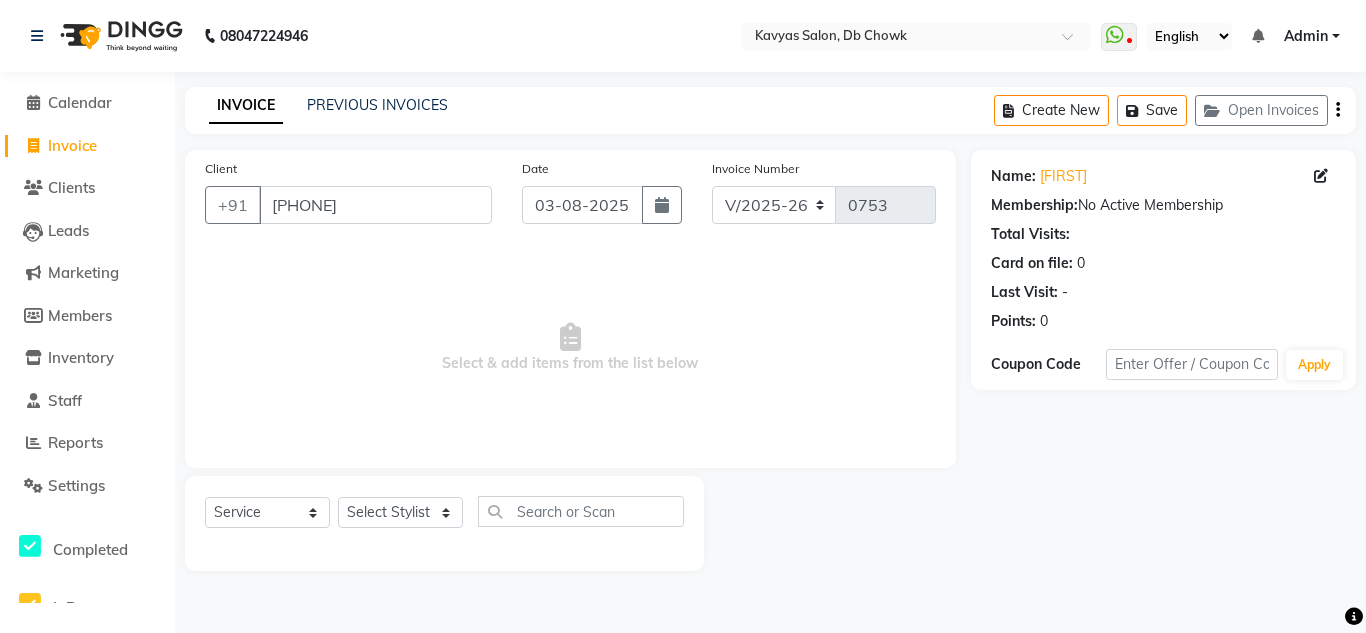 click on "Select  Service  Product  Membership  Package Voucher Prepaid Gift Card  Select Stylist Arif Fatah siddhiqui Kavya Upadhyay Minakshi Chavan Nahim Pinky Pranali Panchal pranjal more Pratibha Upadhyay Renuka Chavhan Salman Ansari Sam Khan Shanu Snehal Surve Vaishali Pachare Vali Hasan Vishal Ahmed Shaikh" 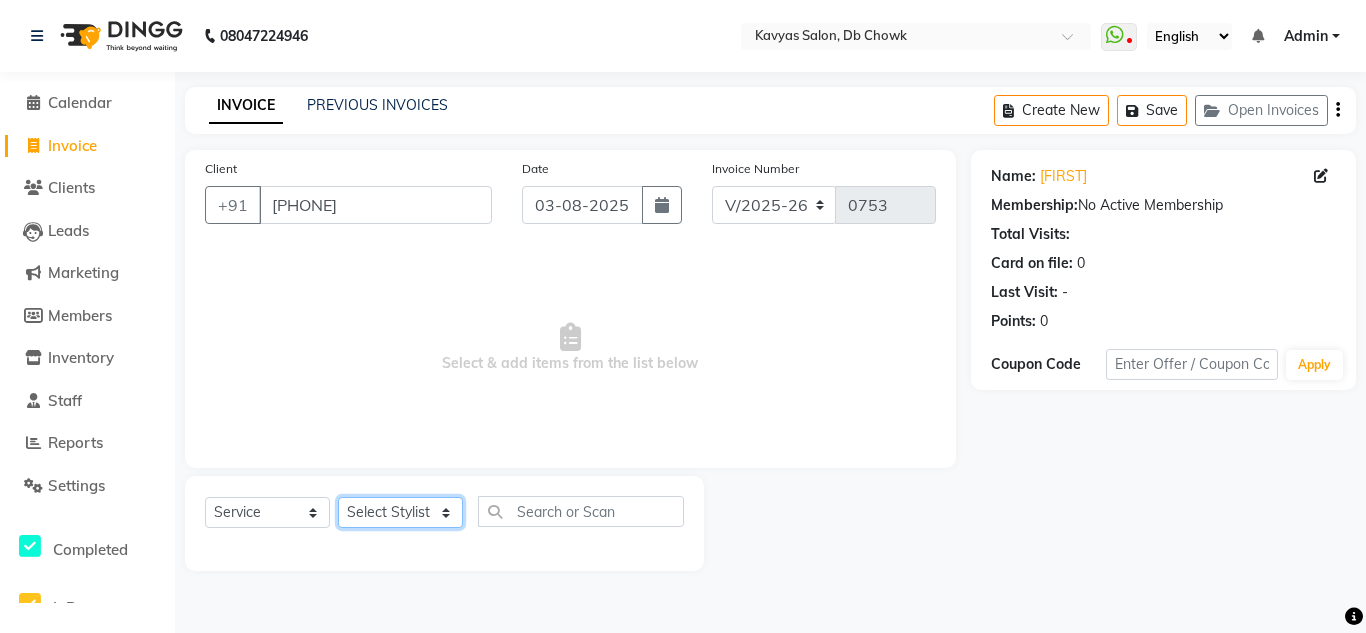 click on "Select Stylist Arif Fatah siddhiqui Kavya Upadhyay Minakshi Chavan Nahim Pinky Pranali Panchal pranjal more Pratibha Upadhyay Renuka Chavhan Salman Ansari Sam Khan Shanu Snehal Surve Vaishali Pachare Vali Hasan Vishal Ahmed Shaikh" 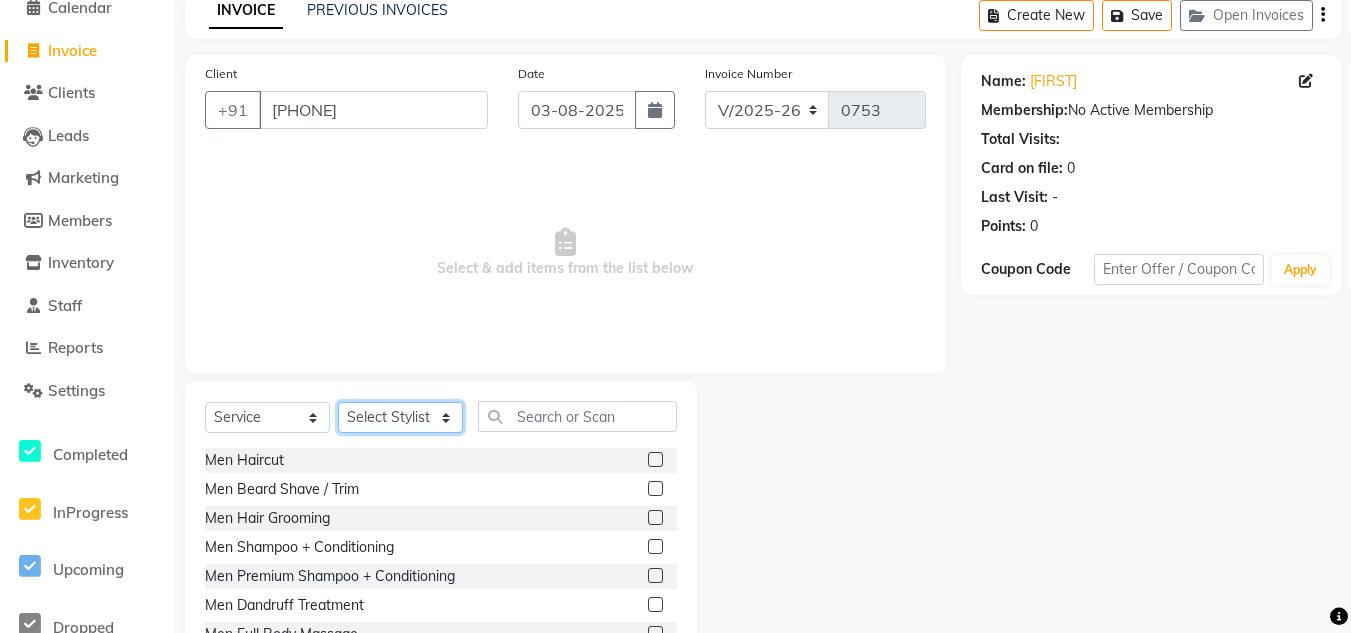 scroll, scrollTop: 168, scrollLeft: 0, axis: vertical 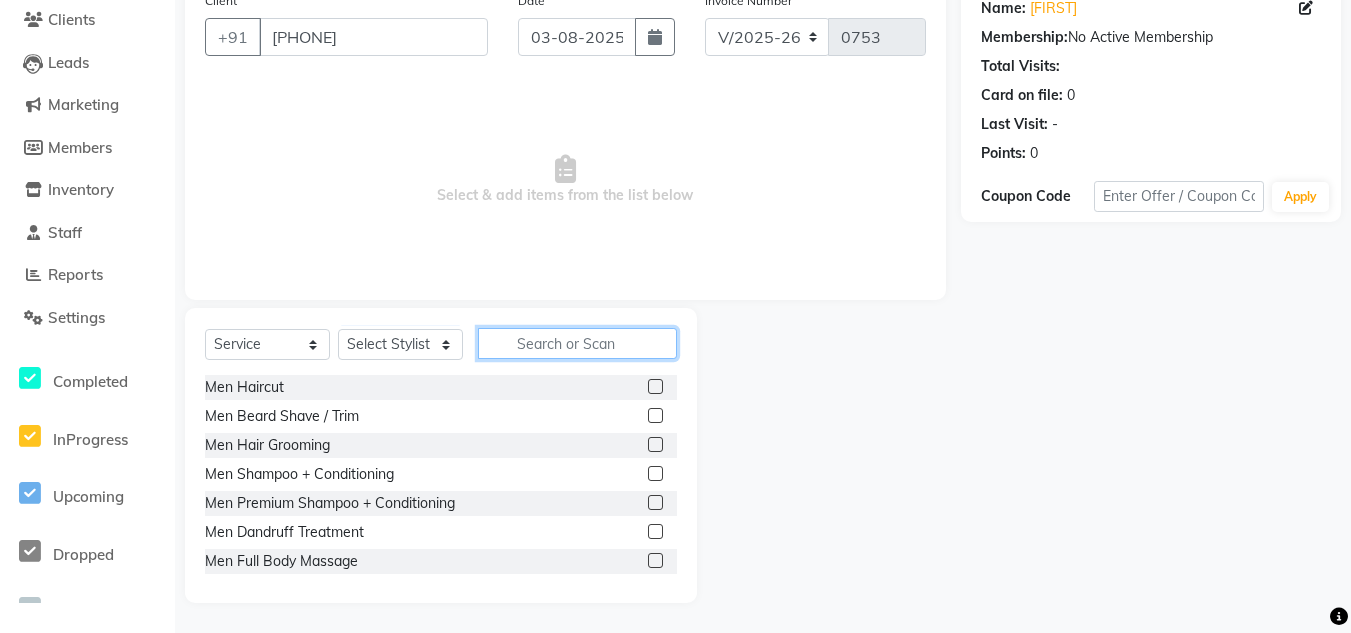 click 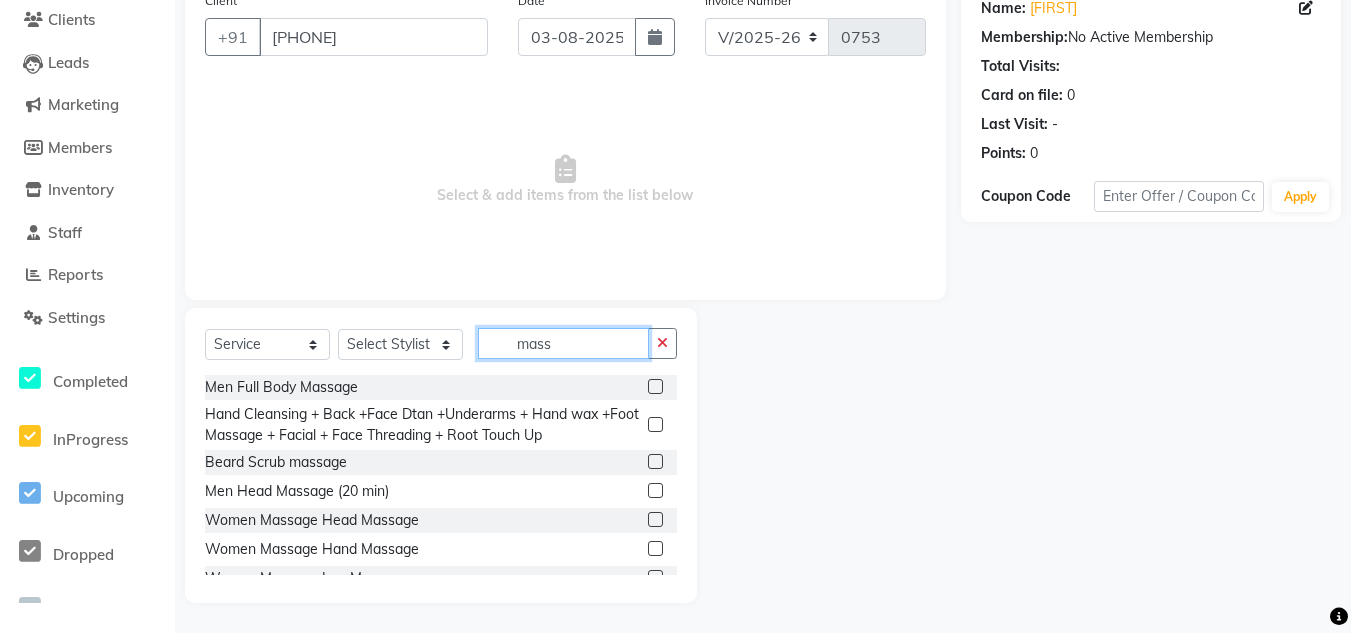 type on "mass" 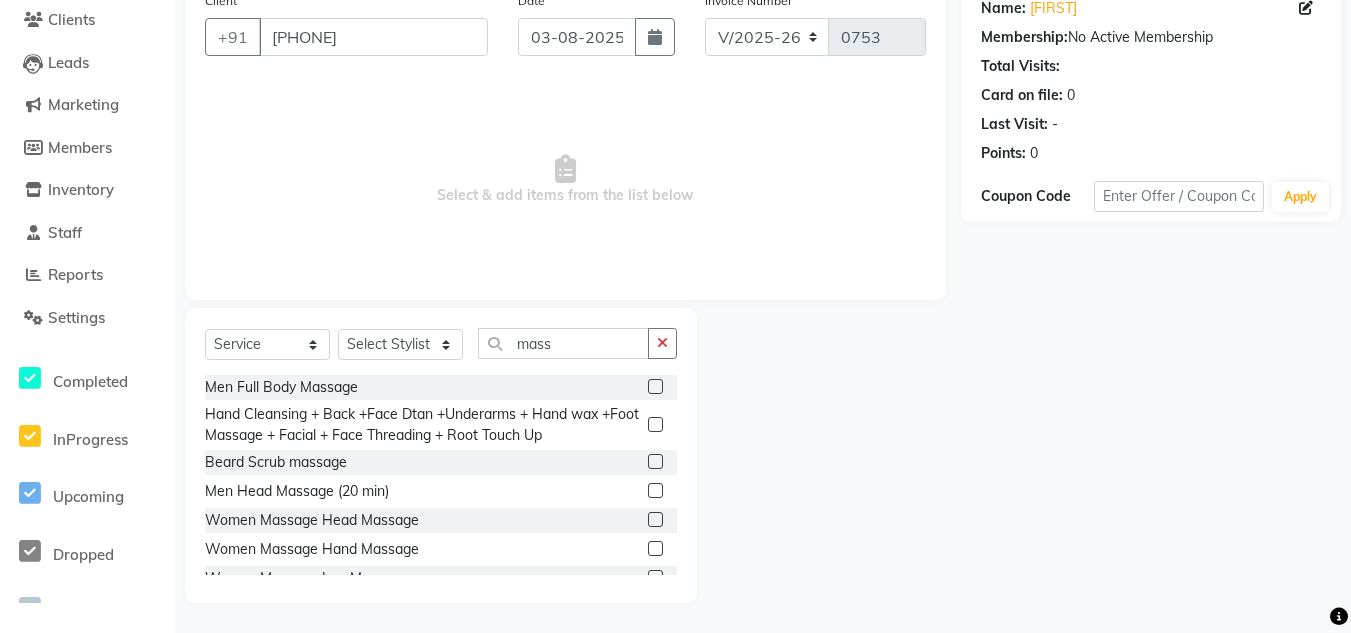 click 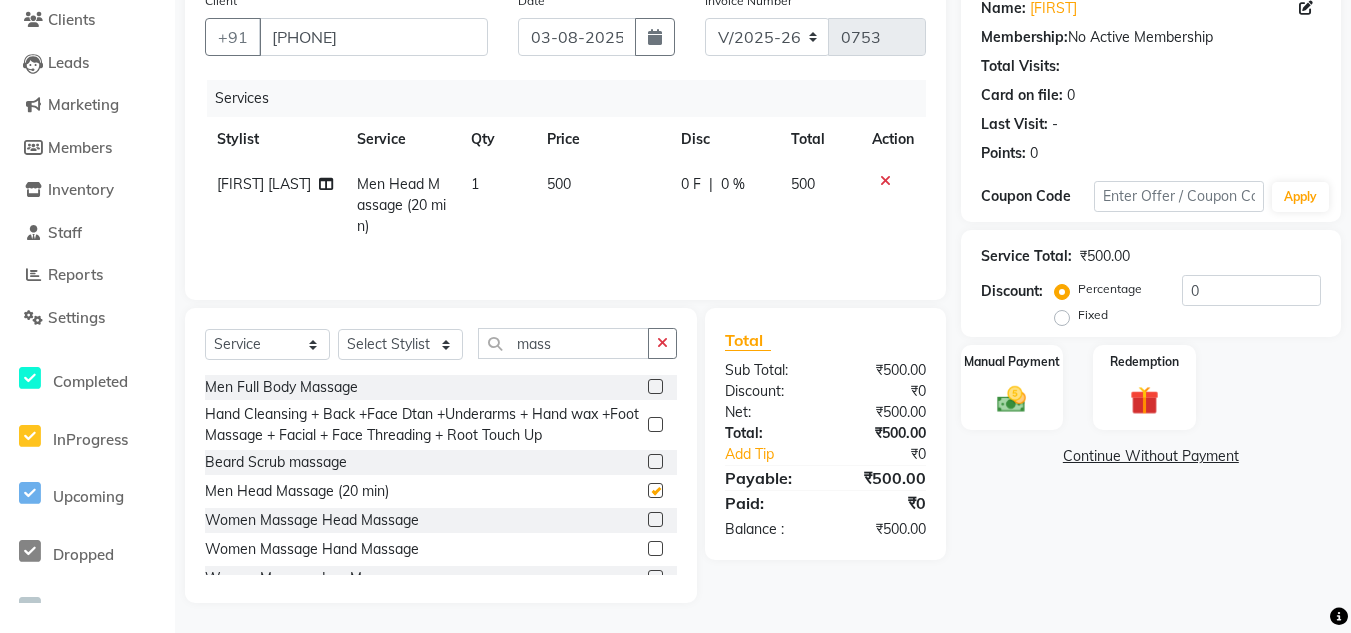 checkbox on "false" 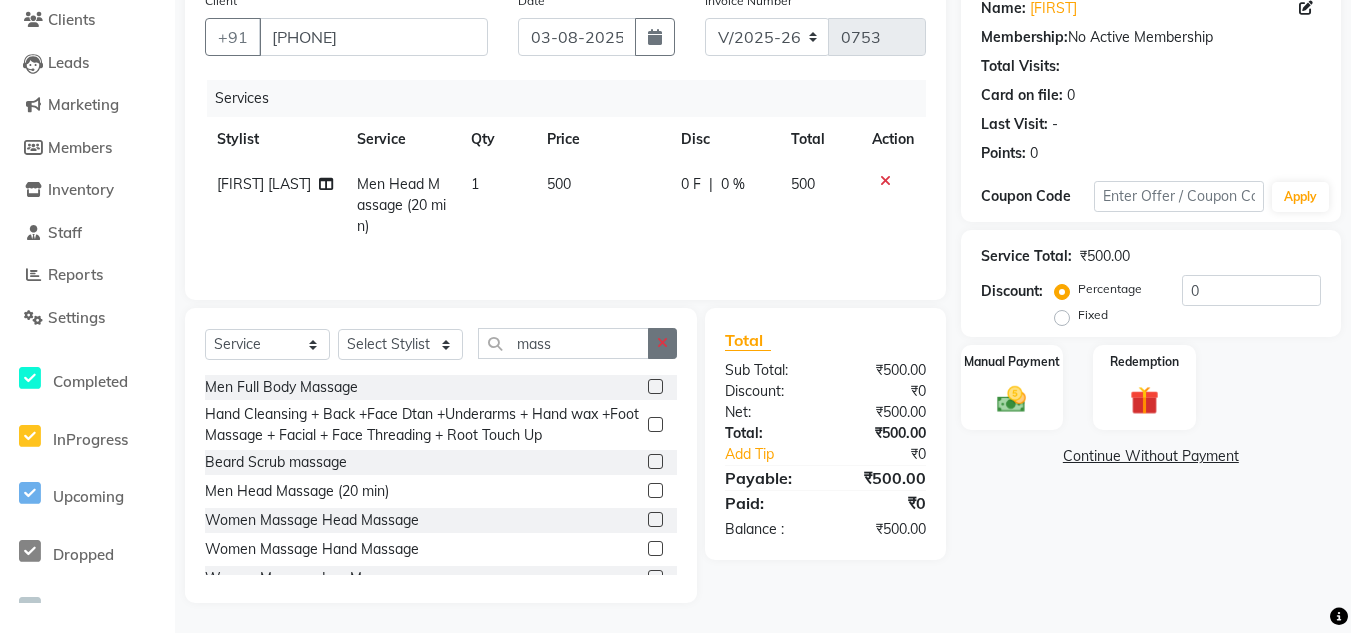click 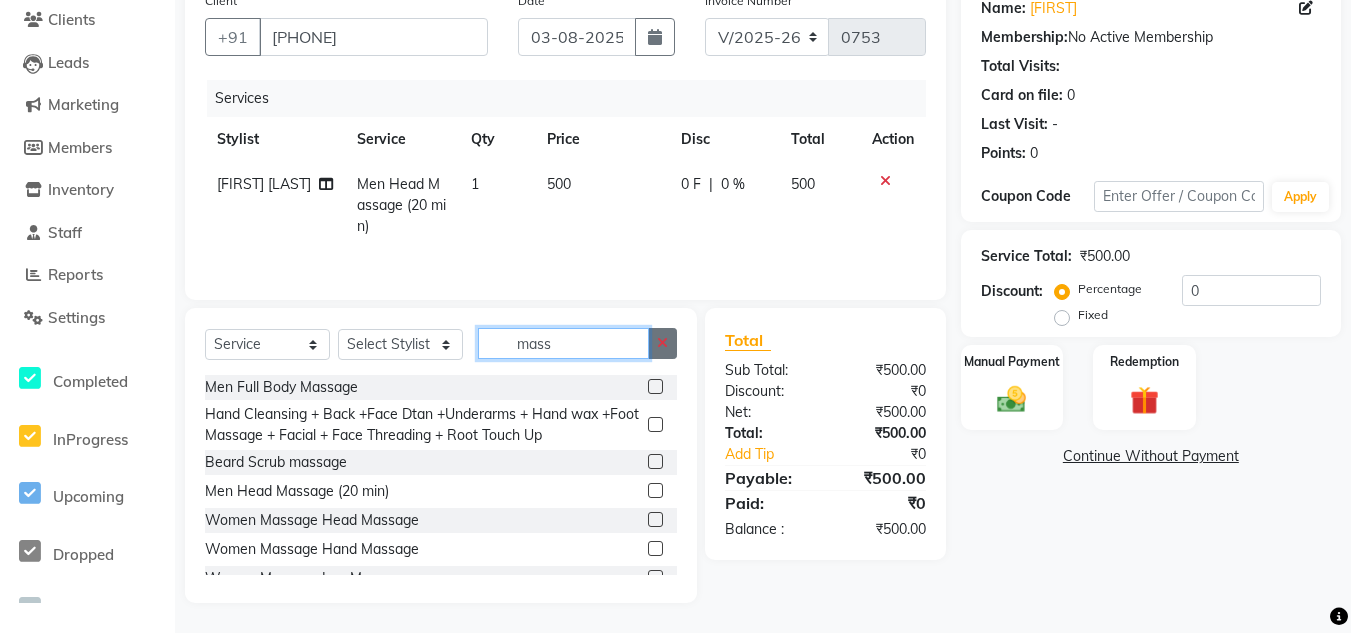type 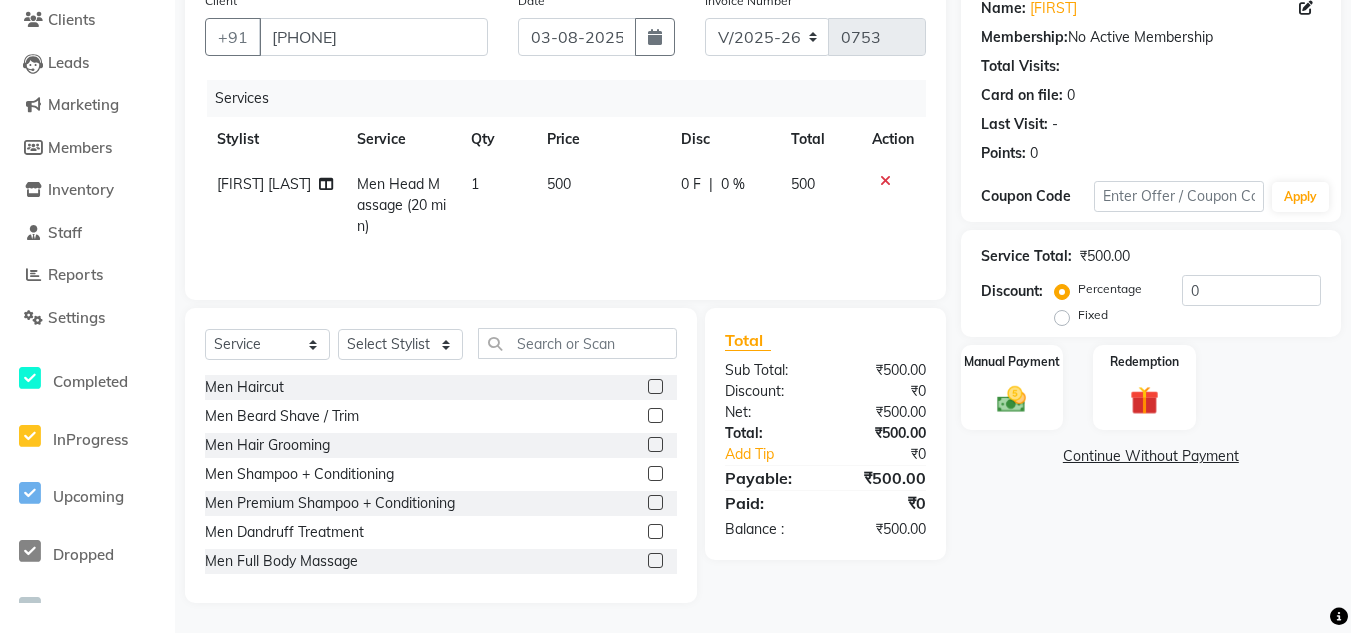 click 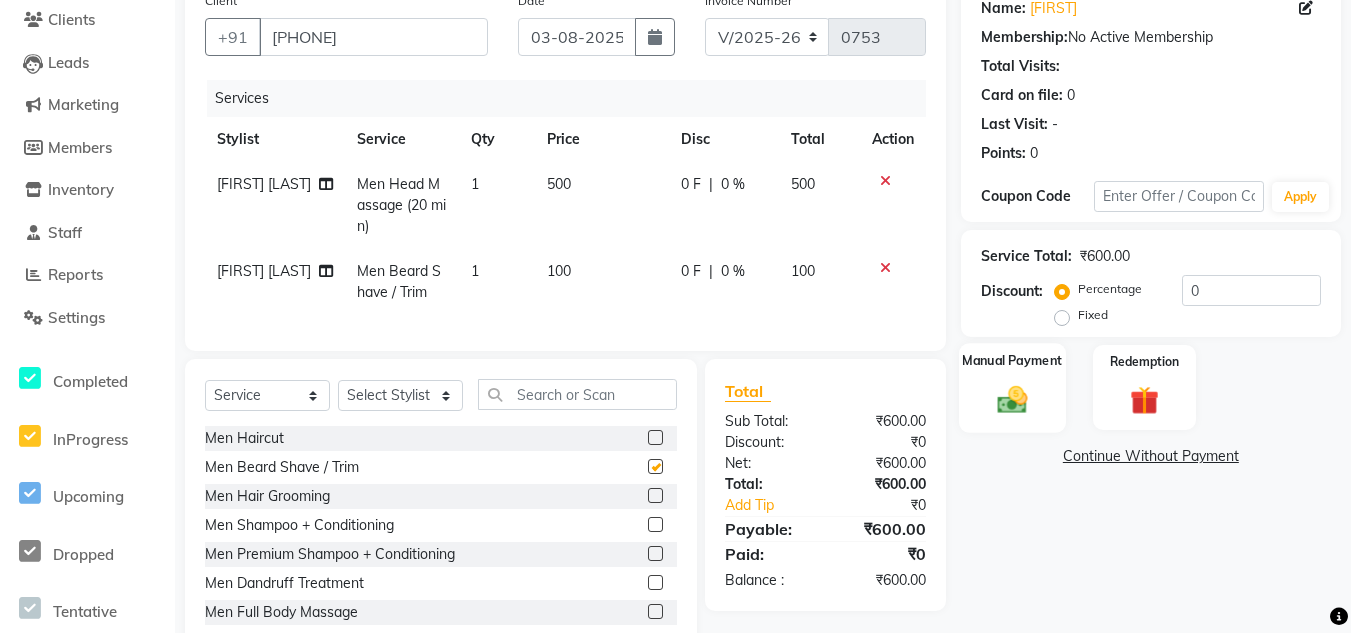checkbox on "false" 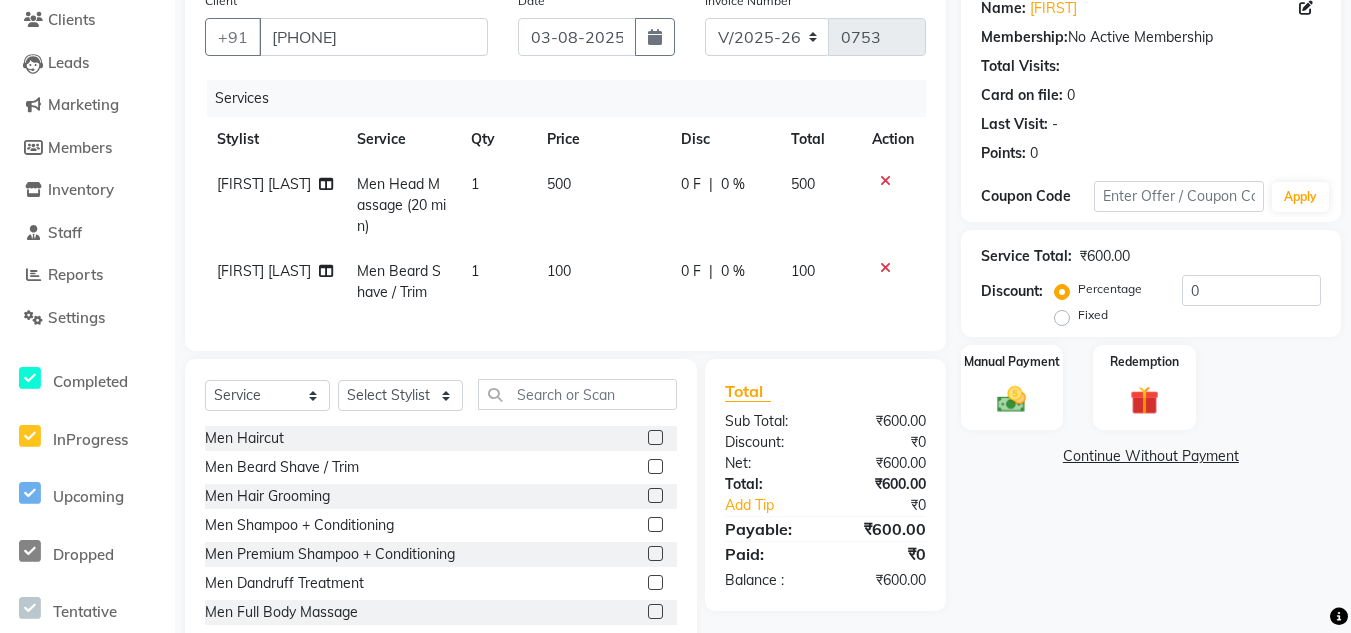 click on "500" 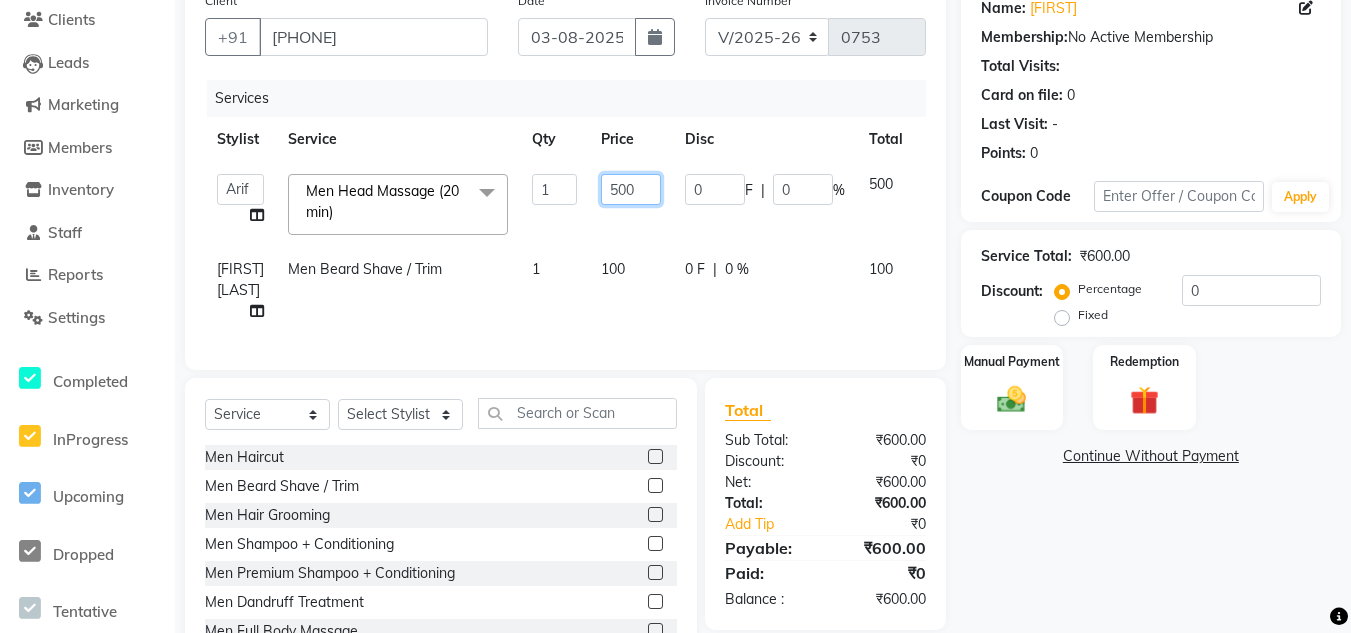 drag, startPoint x: 657, startPoint y: 186, endPoint x: 573, endPoint y: 206, distance: 86.34813 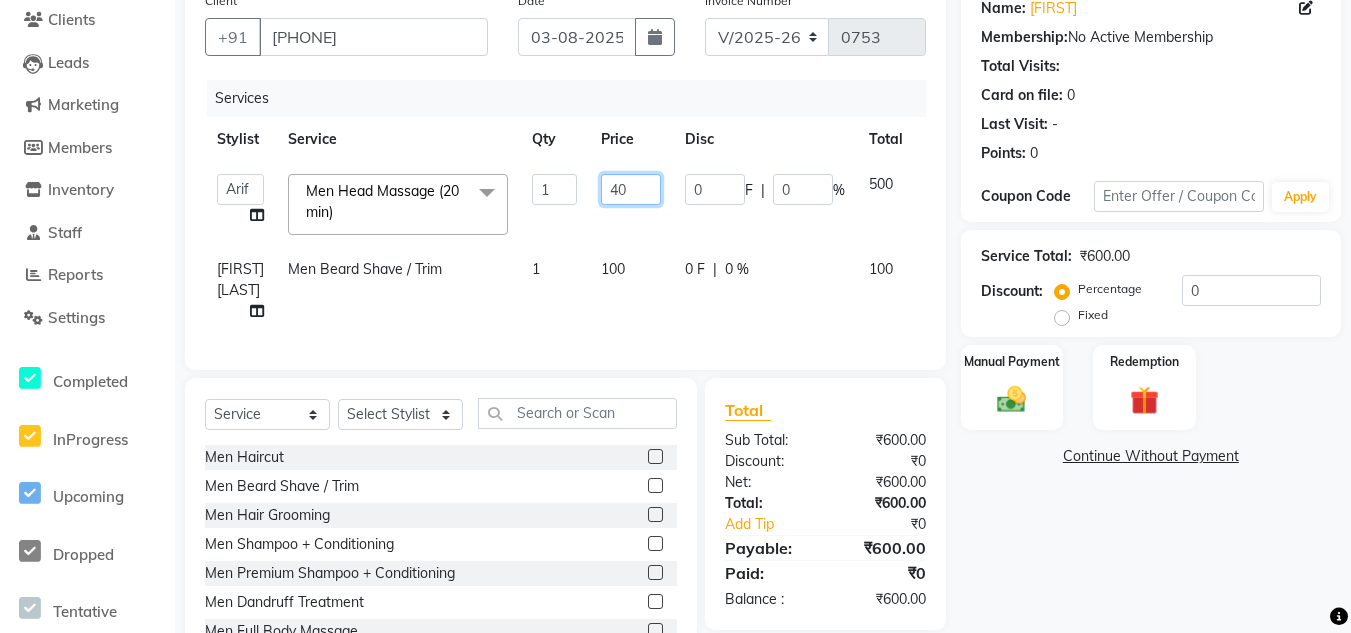 type on "400" 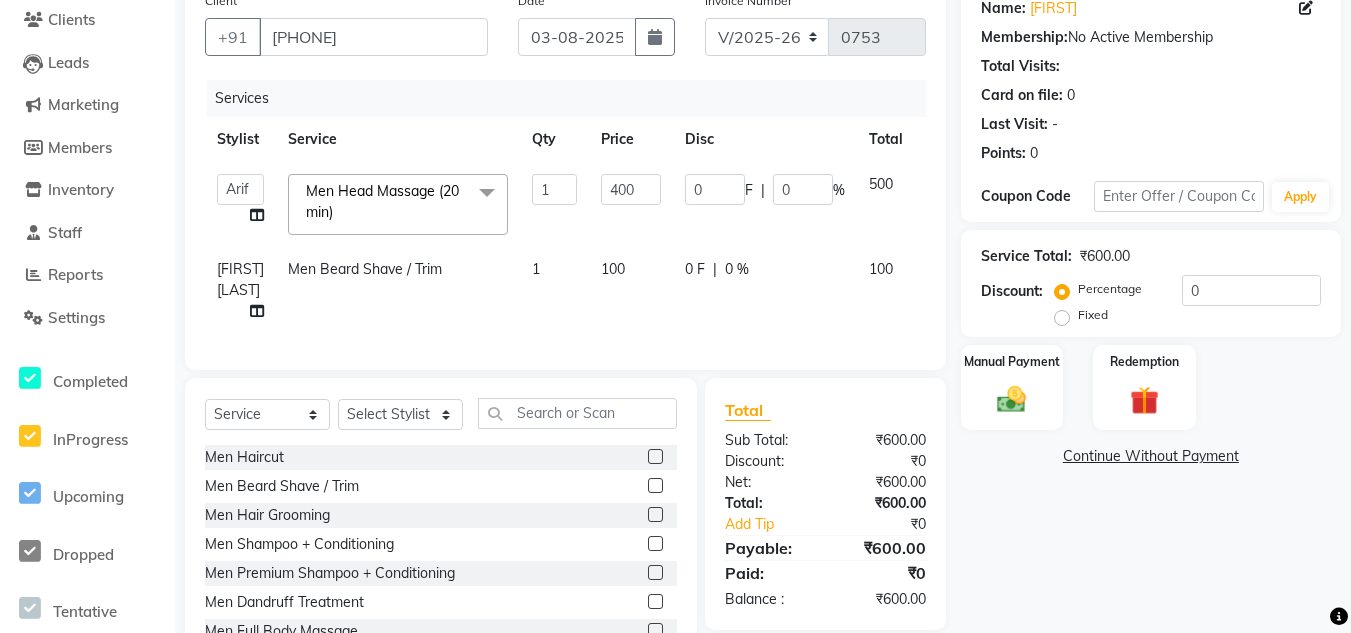 click on "Arif   Fatah siddhiqui   Kavya Upadhyay   Minakshi Chavan   Nahim   Pinky   Pranali Panchal   pranjal more   Pratibha Upadhyay   Renuka Chavhan   Salman Ansari   Sam Khan   Shanu   Snehal Surve   Vaishali Pachare   Vali Hasan   Vishal Ahmed Shaikh  Men Head Massage (20 min)  x Men Haircut Men Beard Shave / Trim Men Hair Grooming Men Shampoo + Conditioning Men Premium Shampoo + Conditioning Men Dandruff Treatment Men Full Body Massage Men Nanoplastia Men Hair Wash Men Hair Wash + Hair Cut + Beard Men Beard Color Full Women Dandruff Treatment Women Gel Extention Removal Men Hand Wax Full Women Face Threading Men Hair cut + Hair colour Women Hair Spa + Hair Colour + Facial + Hand Leg Wax + Underarm Wax Christmas Offer (Hair Cut + Beard + Hair Colour/ Spa) Nail Gel  Work Hand Cleansing + Back +Face Dtan +Underarms + Hand wax +Foot Massage + Facial + Face Threading + Root Touch Up Facial +Pedicure +Haand Cleansing Dtan + Hand + Full Leg Wax +Underarms Wax +Eyebrows +Hair Wash  Women Hair Spa Women Wax Make Up 1" 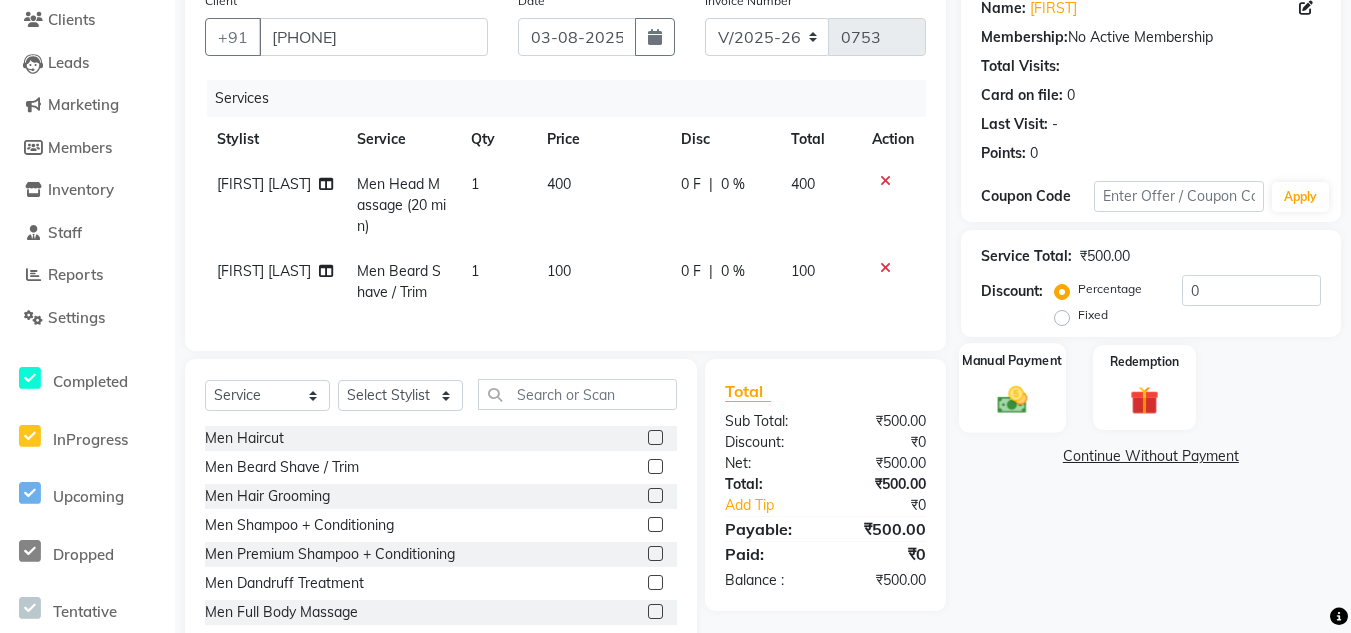 click on "Manual Payment" 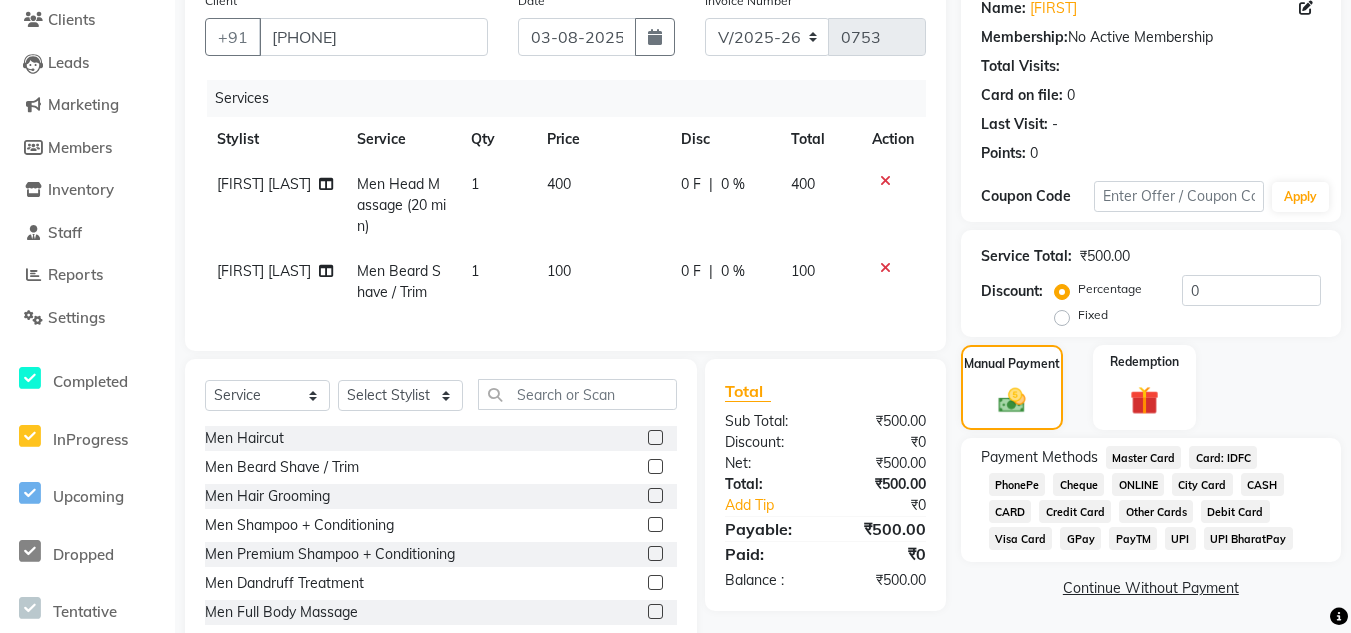 click on "ONLINE" 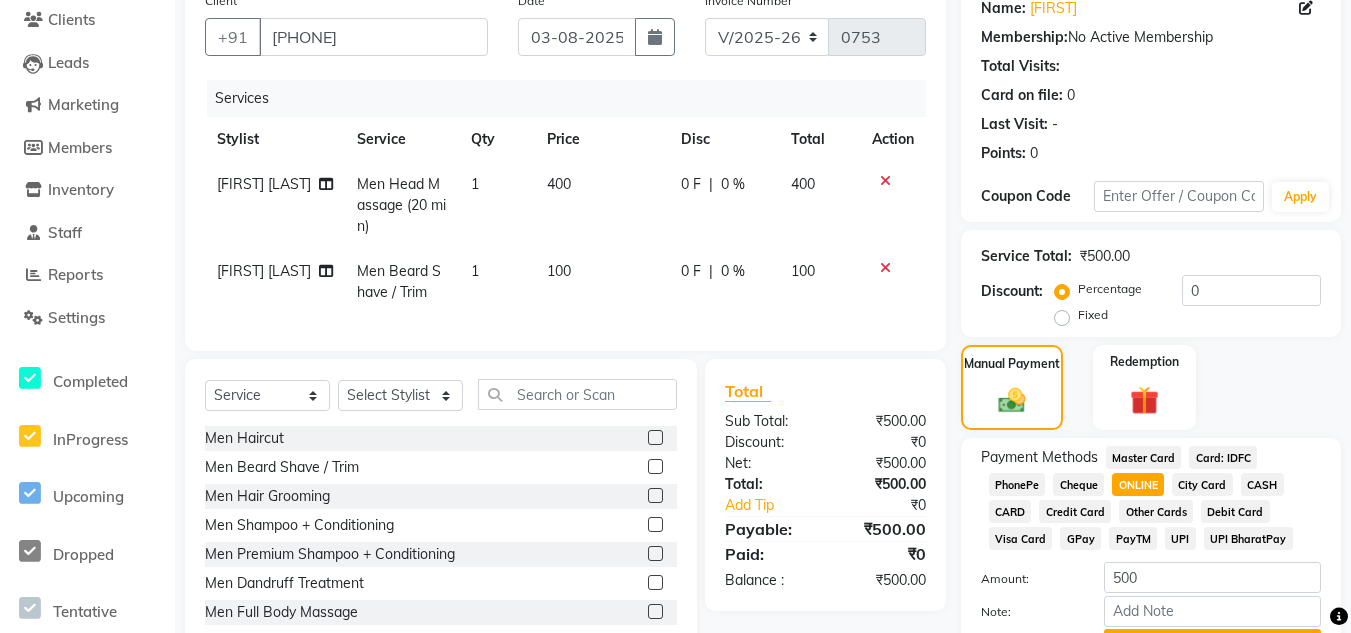 scroll, scrollTop: 274, scrollLeft: 0, axis: vertical 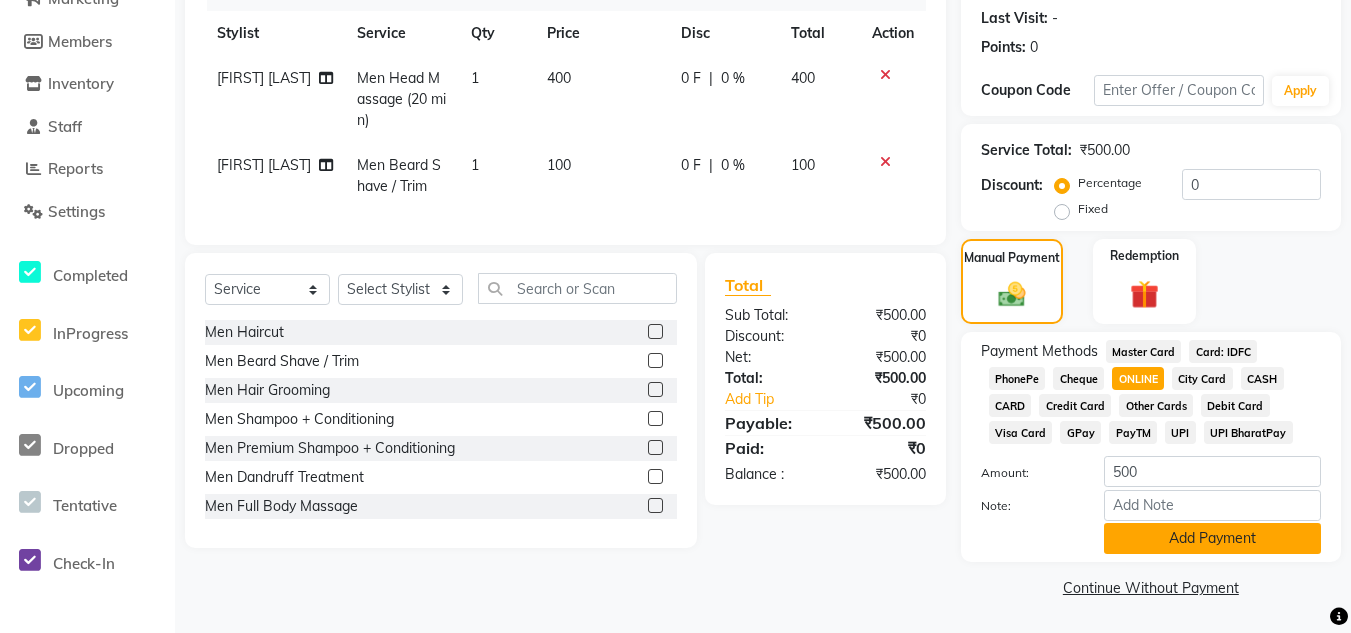 click on "Add Payment" 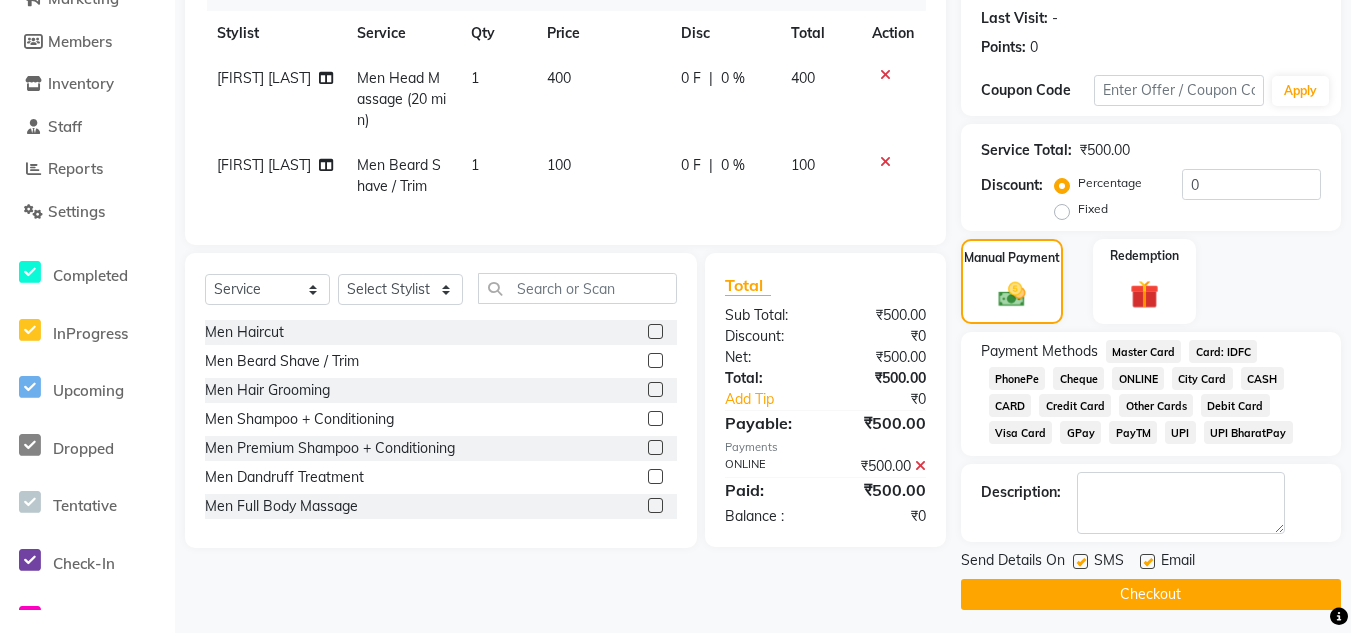 click on "Checkout" 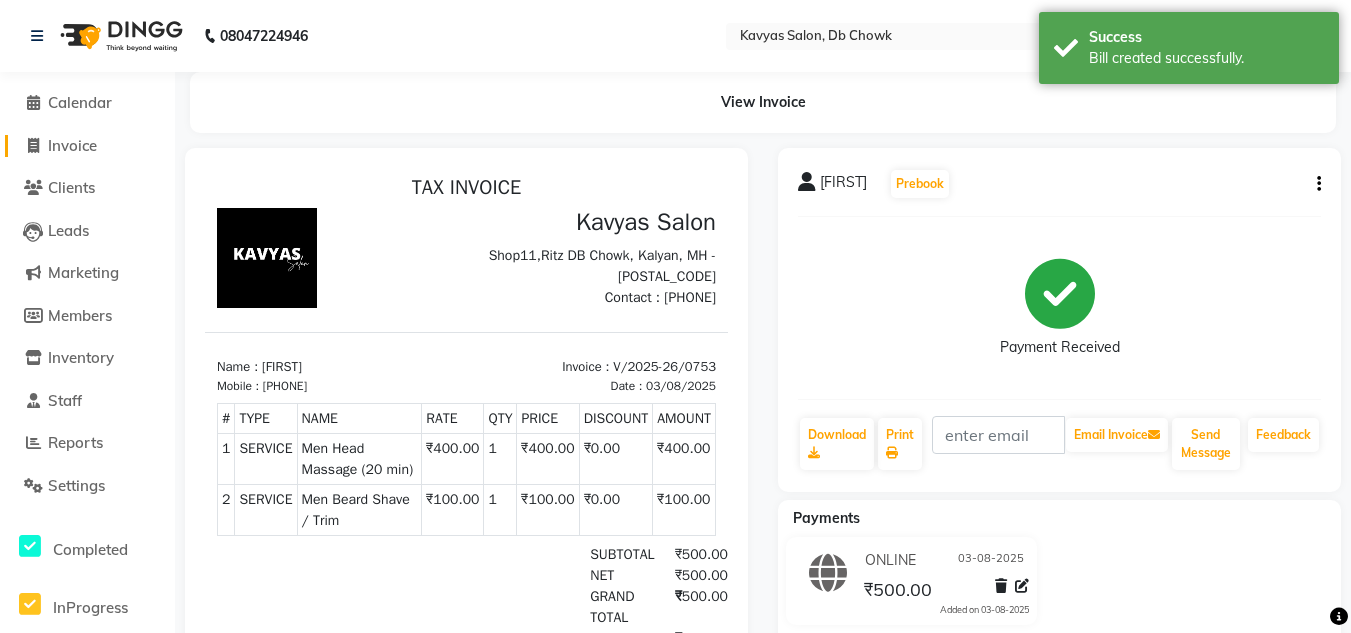 scroll, scrollTop: 0, scrollLeft: 0, axis: both 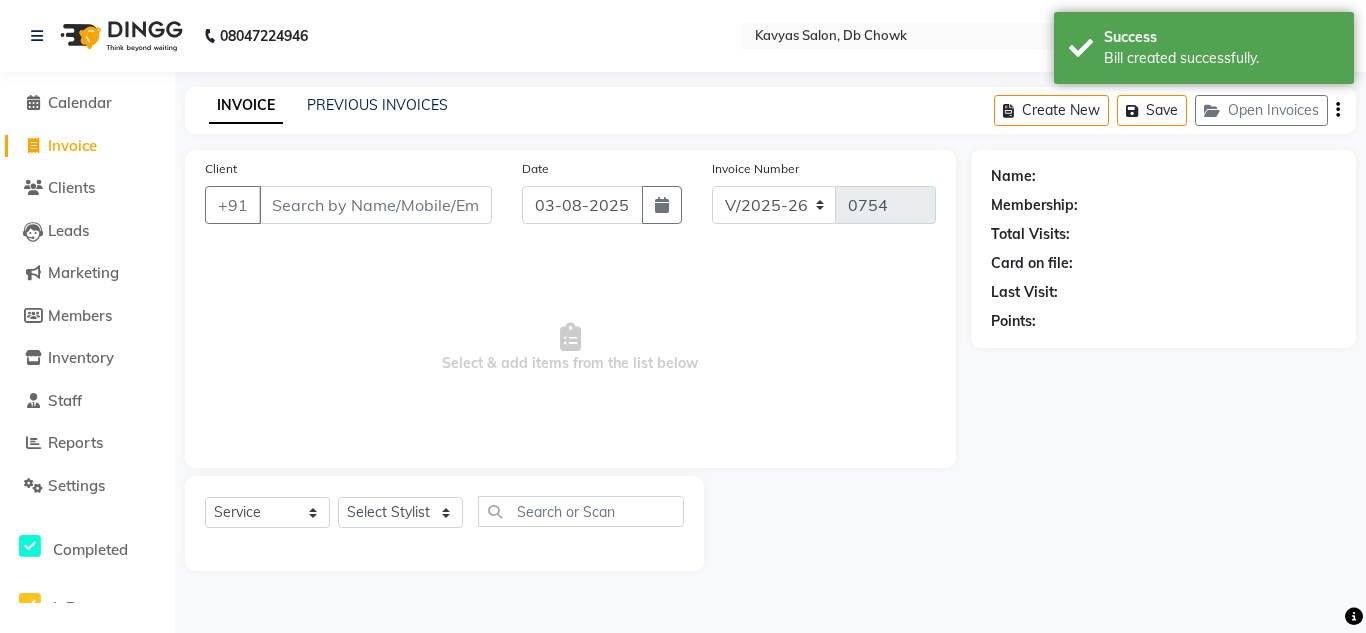 click on "Client" at bounding box center (375, 205) 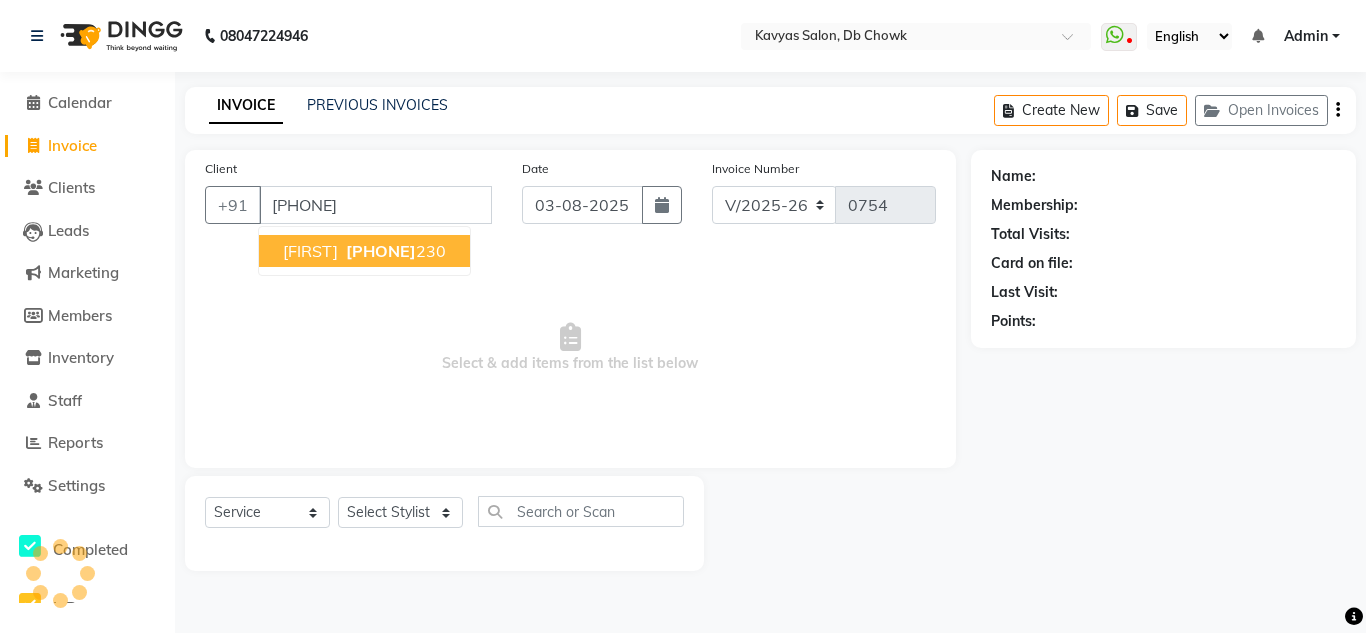 type on "[PHONE]" 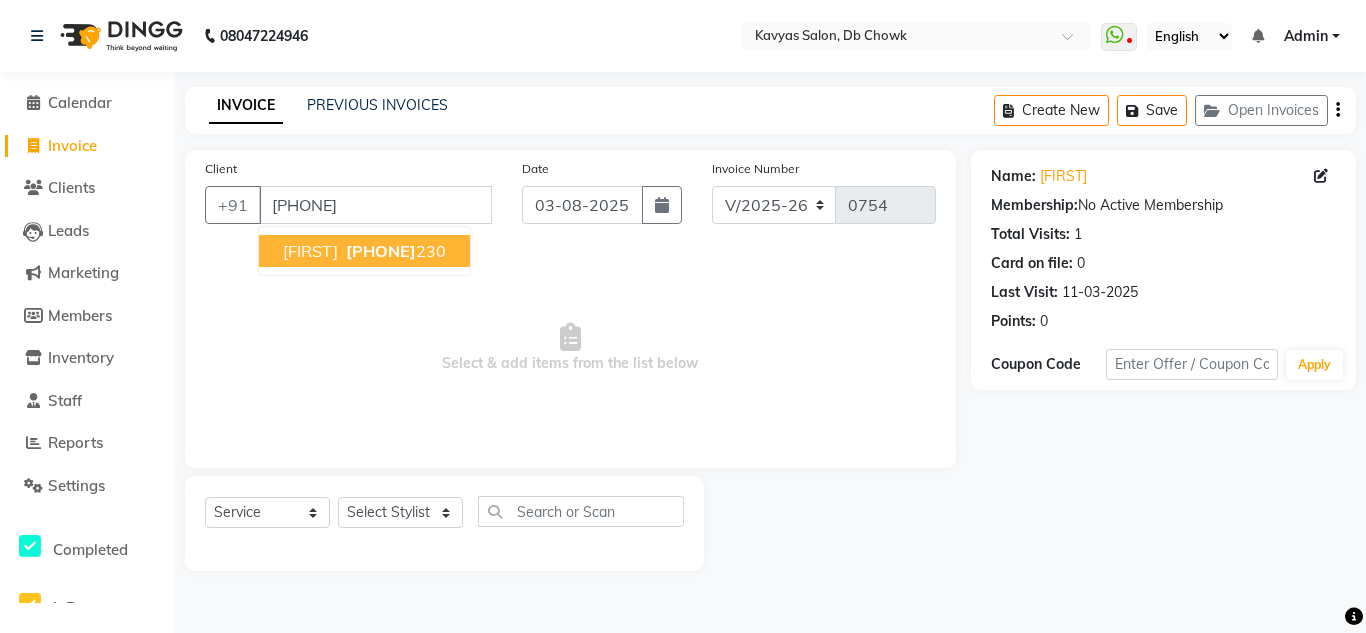 click on "[FIRST]" at bounding box center [310, 251] 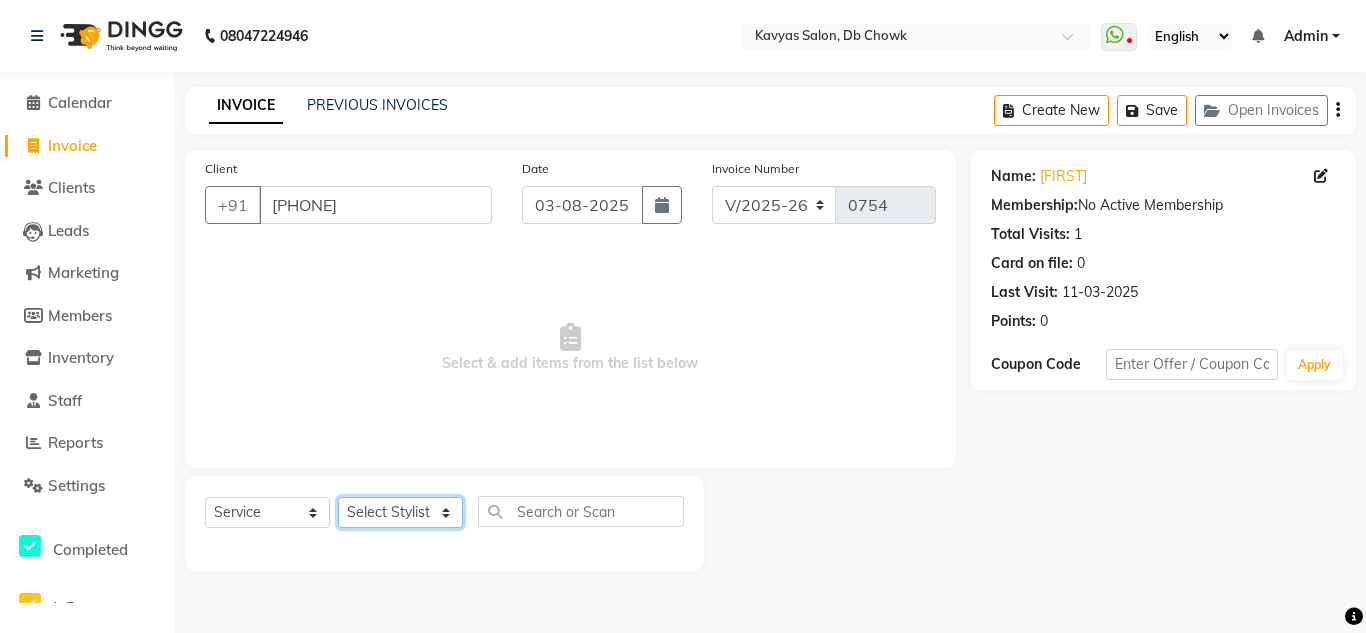 click on "Select Stylist Arif Fatah siddhiqui Kavya Upadhyay Minakshi Chavan Nahim Pinky Pranali Panchal pranjal more Pratibha Upadhyay Renuka Chavhan Salman Ansari Sam Khan Shanu Snehal Surve Vaishali Pachare Vali Hasan Vishal Ahmed Shaikh" 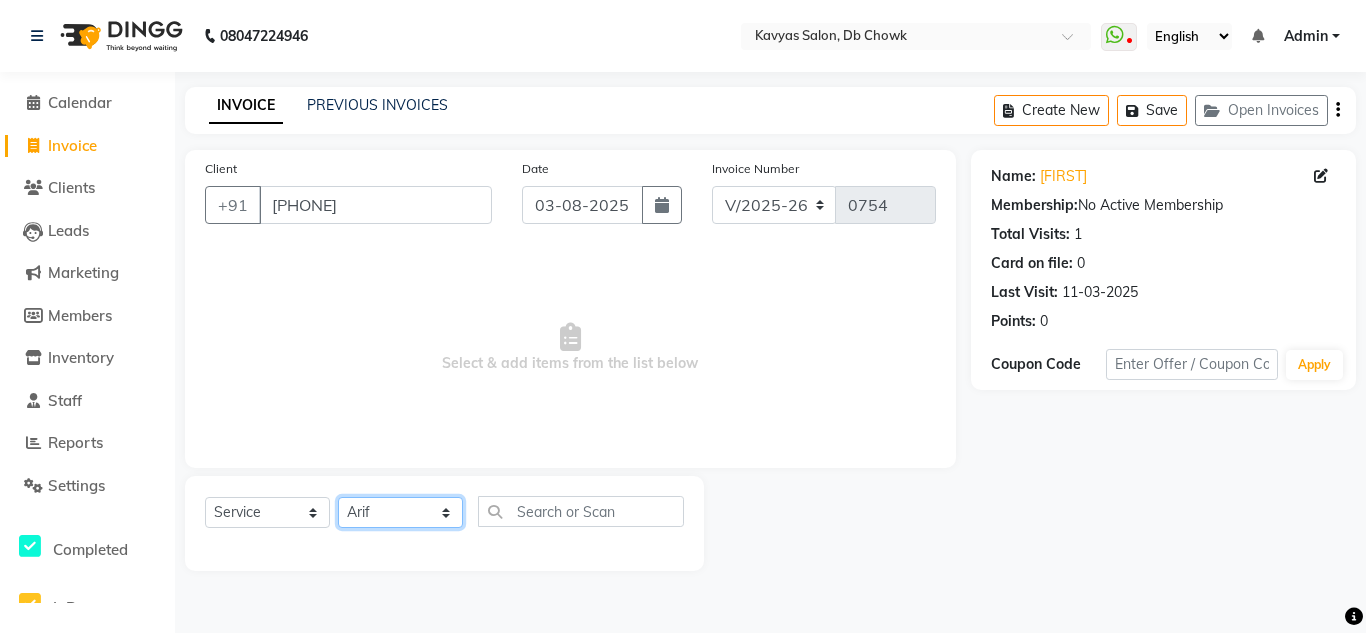click on "Select Stylist Arif Fatah siddhiqui Kavya Upadhyay Minakshi Chavan Nahim Pinky Pranali Panchal pranjal more Pratibha Upadhyay Renuka Chavhan Salman Ansari Sam Khan Shanu Snehal Surve Vaishali Pachare Vali Hasan Vishal Ahmed Shaikh" 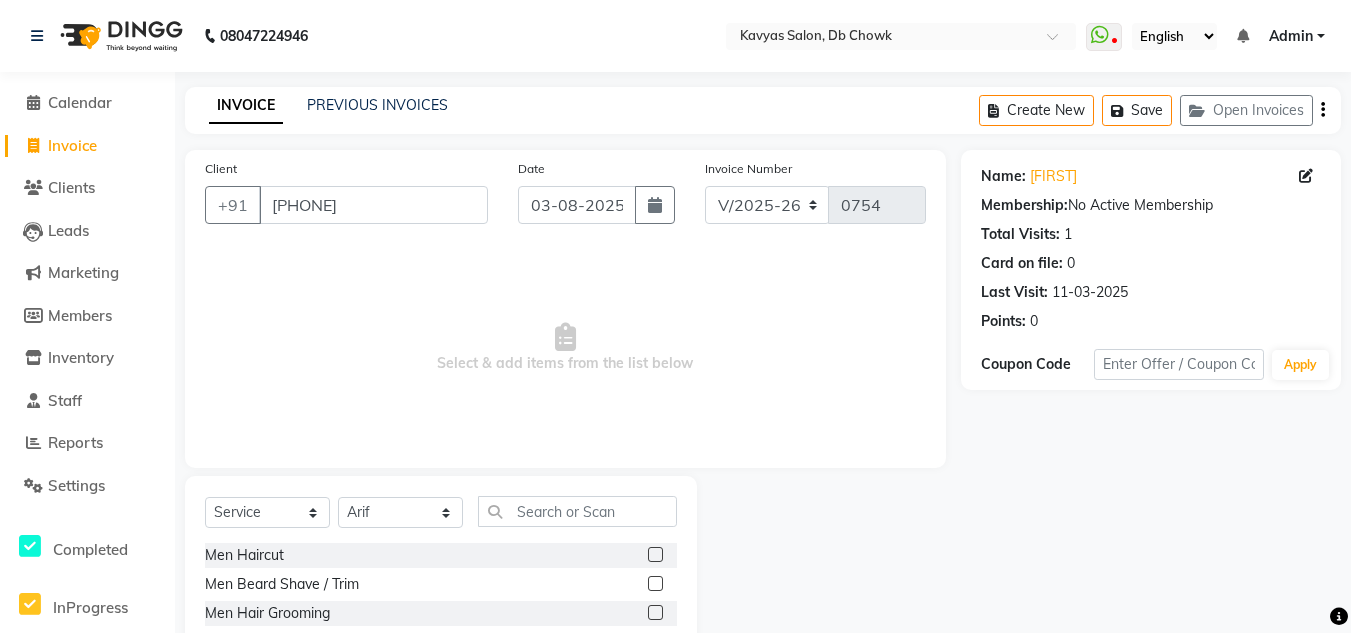 click 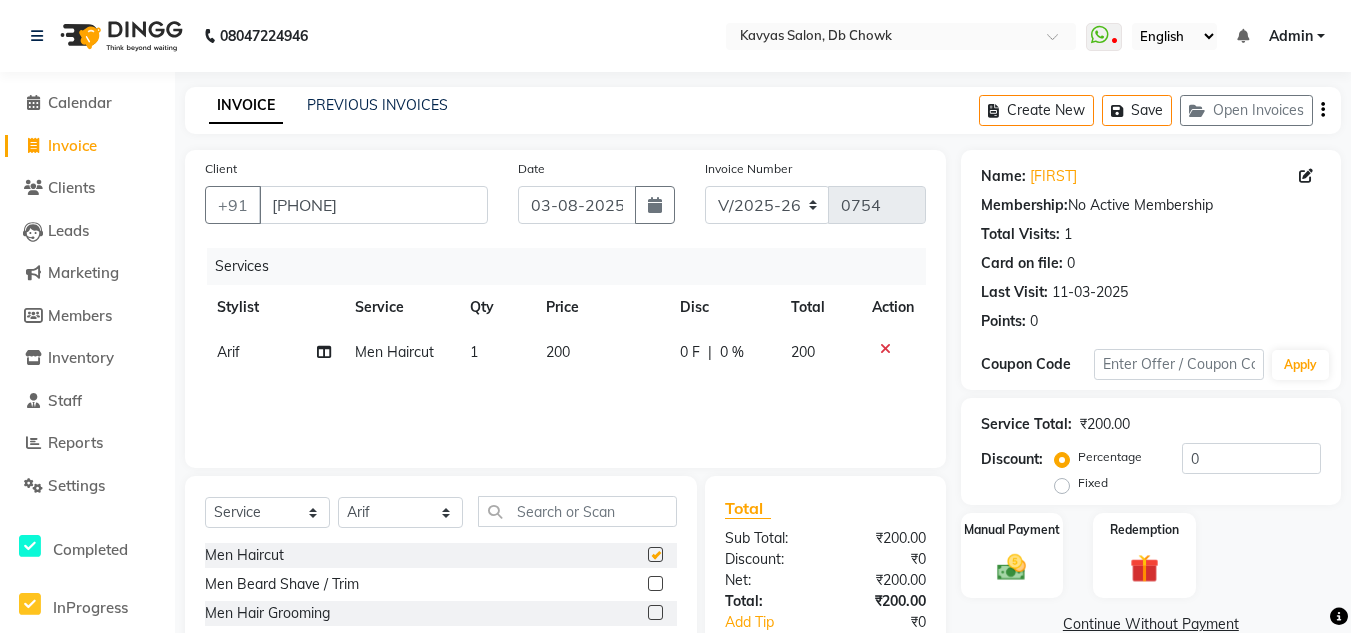 checkbox on "false" 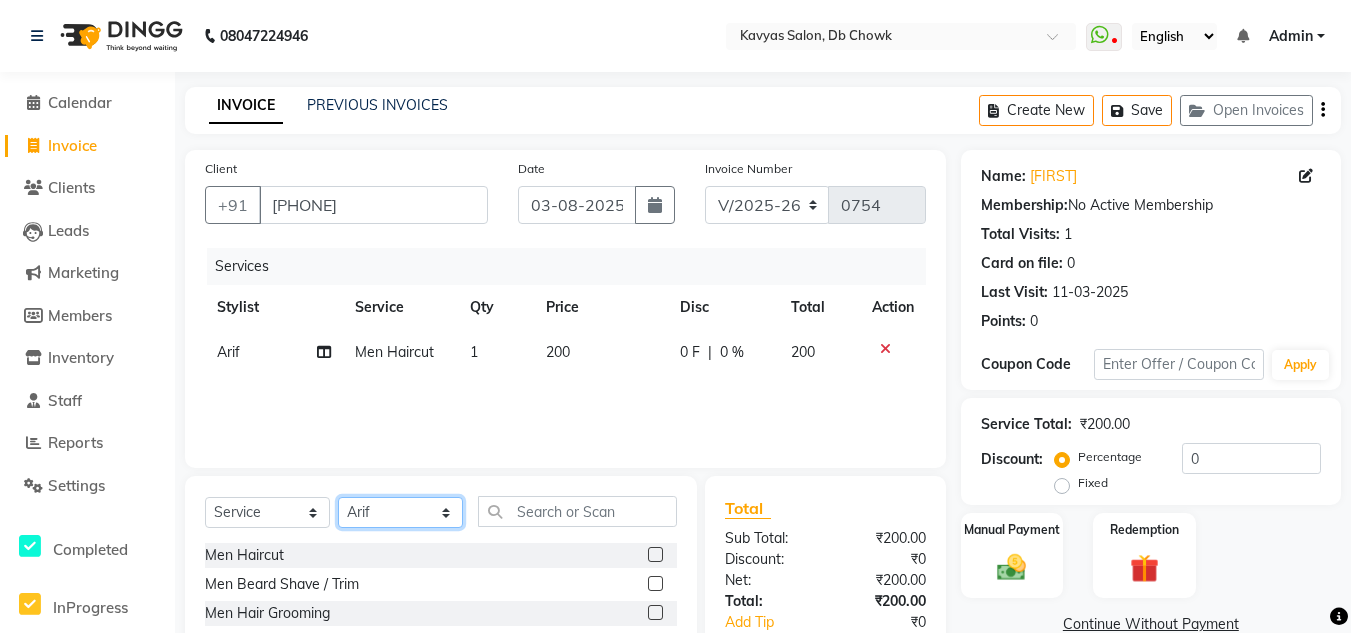click on "Select Stylist Arif Fatah siddhiqui Kavya Upadhyay Minakshi Chavan Nahim Pinky Pranali Panchal pranjal more Pratibha Upadhyay Renuka Chavhan Salman Ansari Sam Khan Shanu Snehal Surve Vaishali Pachare Vali Hasan Vishal Ahmed Shaikh" 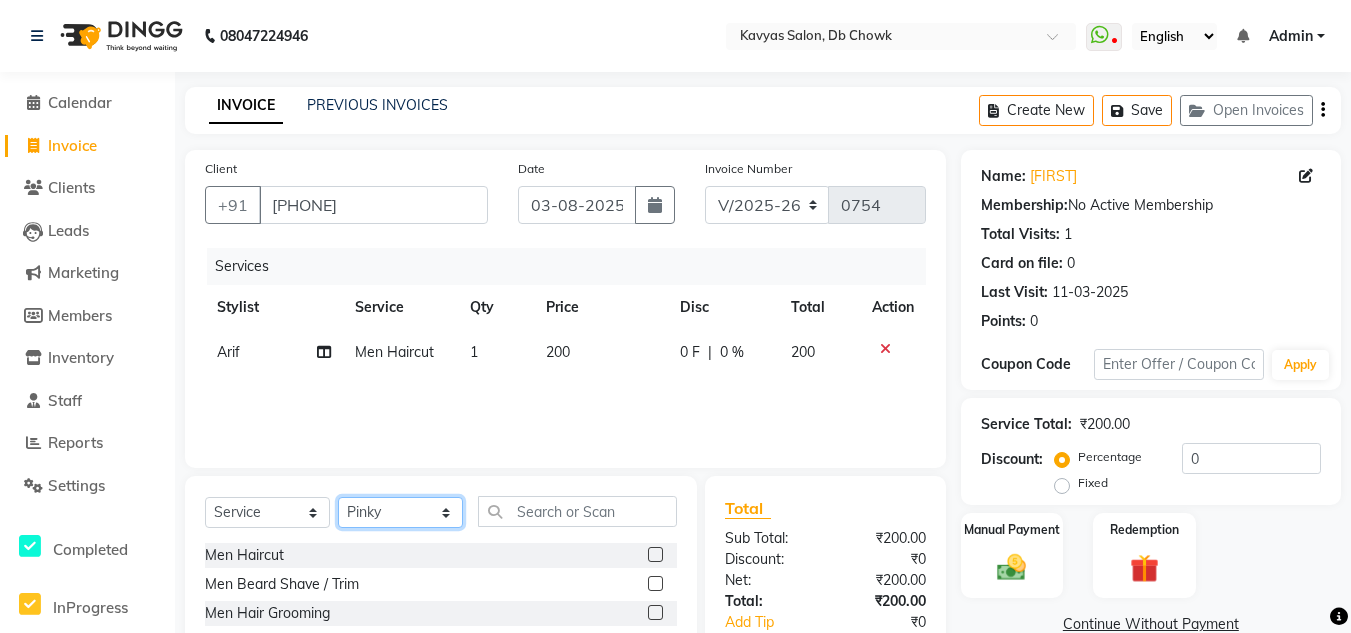 click on "Select Stylist Arif Fatah siddhiqui Kavya Upadhyay Minakshi Chavan Nahim Pinky Pranali Panchal pranjal more Pratibha Upadhyay Renuka Chavhan Salman Ansari Sam Khan Shanu Snehal Surve Vaishali Pachare Vali Hasan Vishal Ahmed Shaikh" 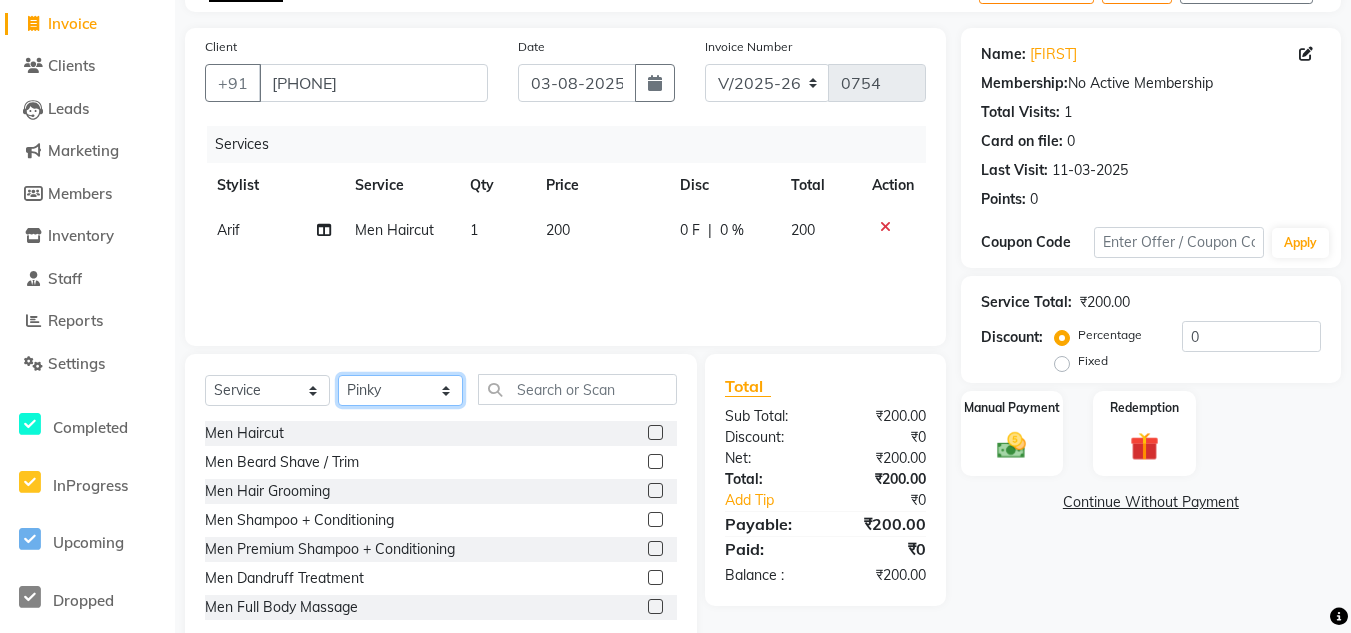 scroll, scrollTop: 168, scrollLeft: 0, axis: vertical 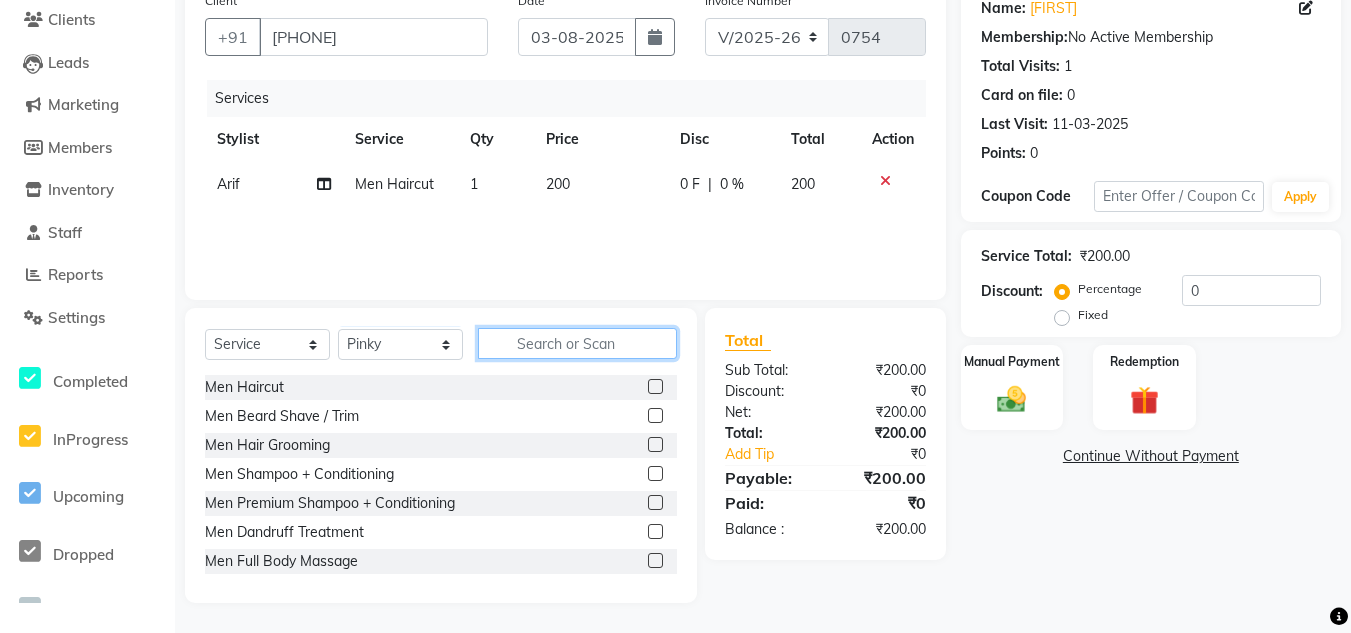 click 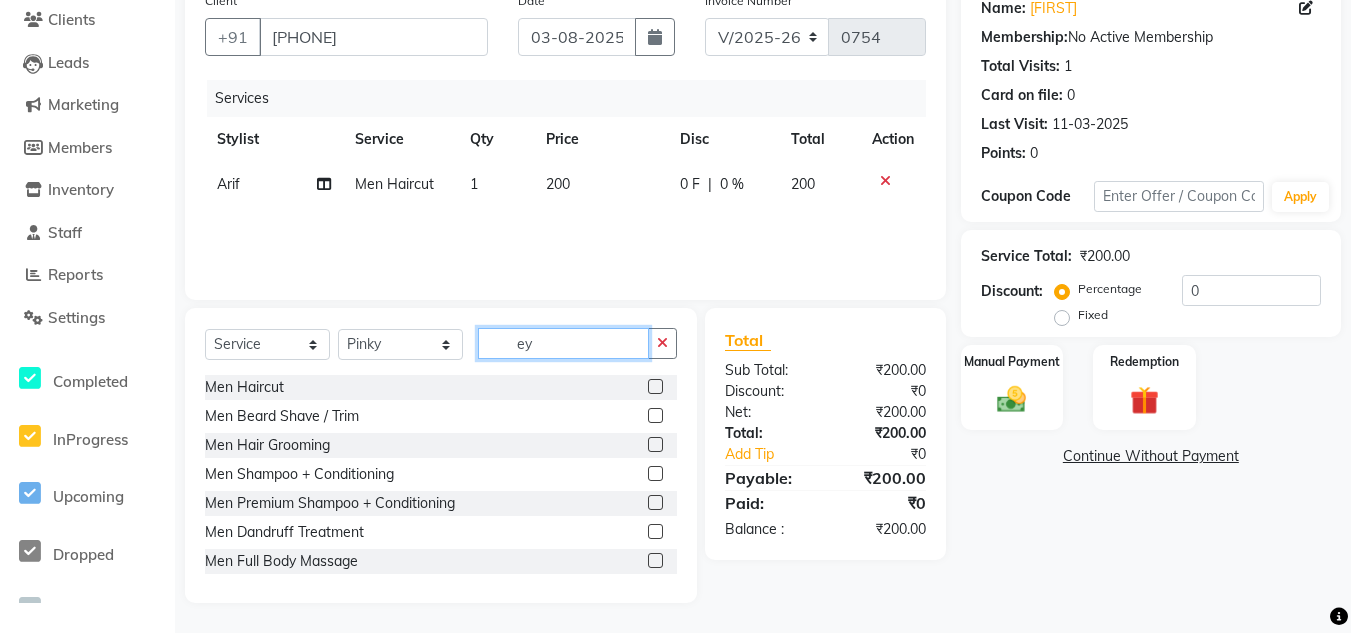 scroll, scrollTop: 125, scrollLeft: 0, axis: vertical 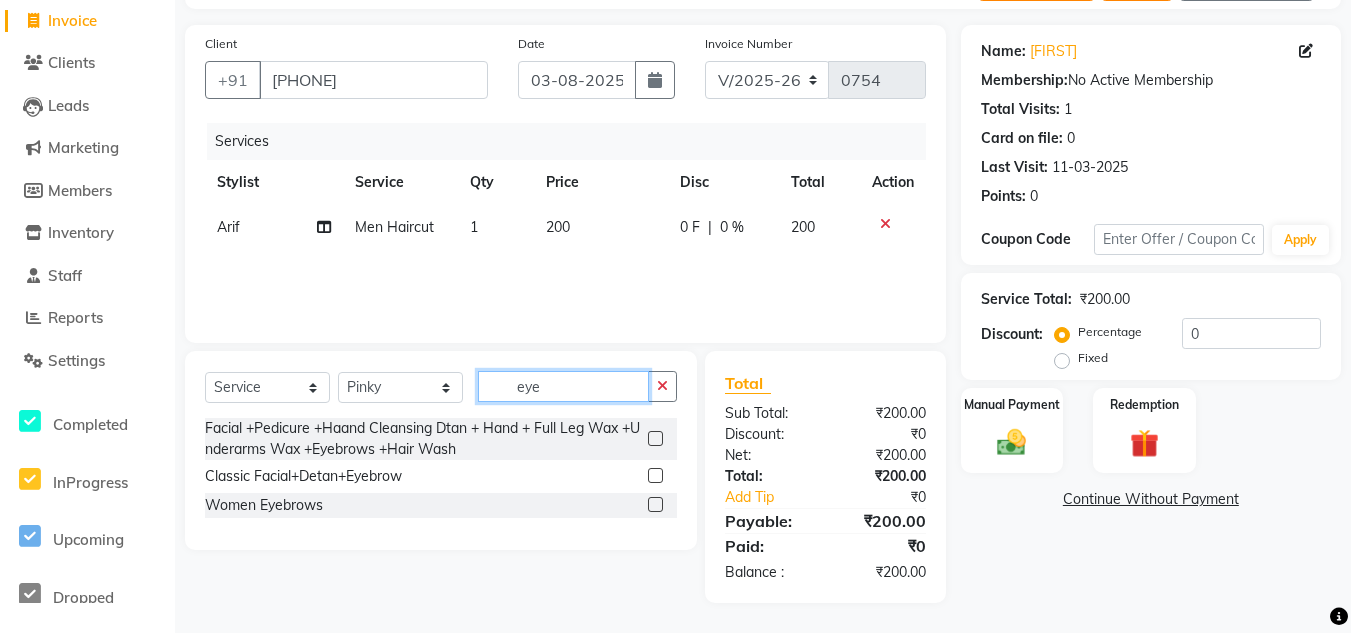 type on "eye" 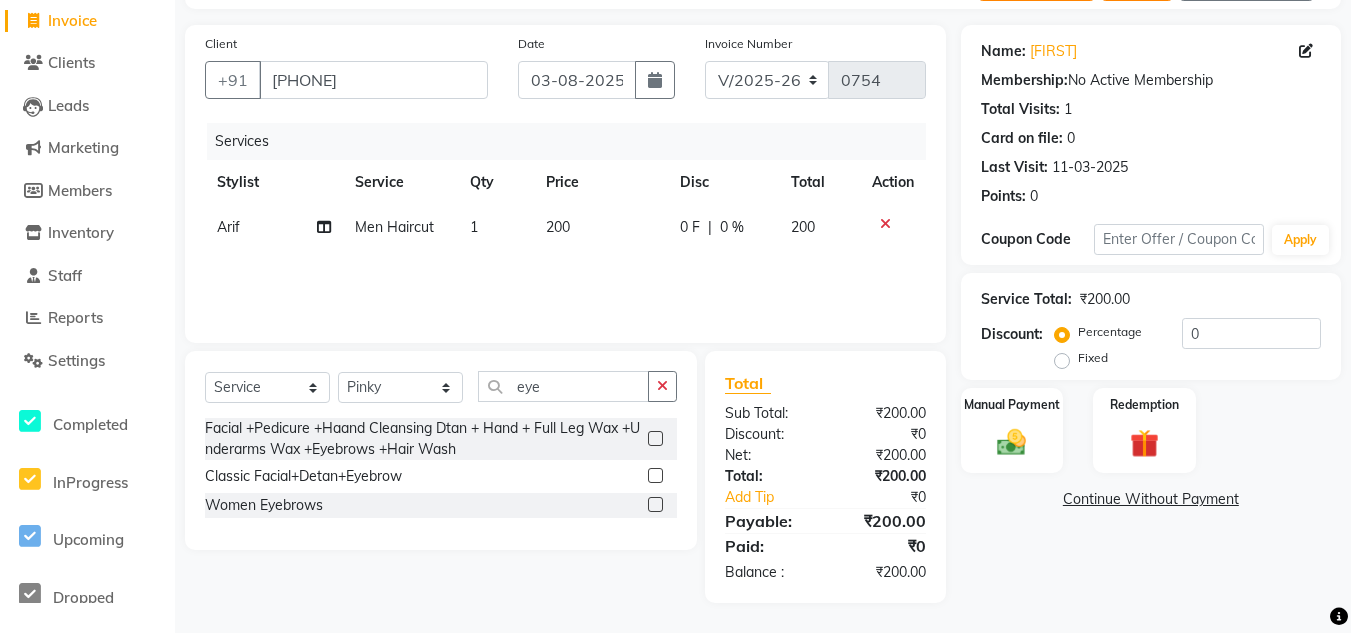 click 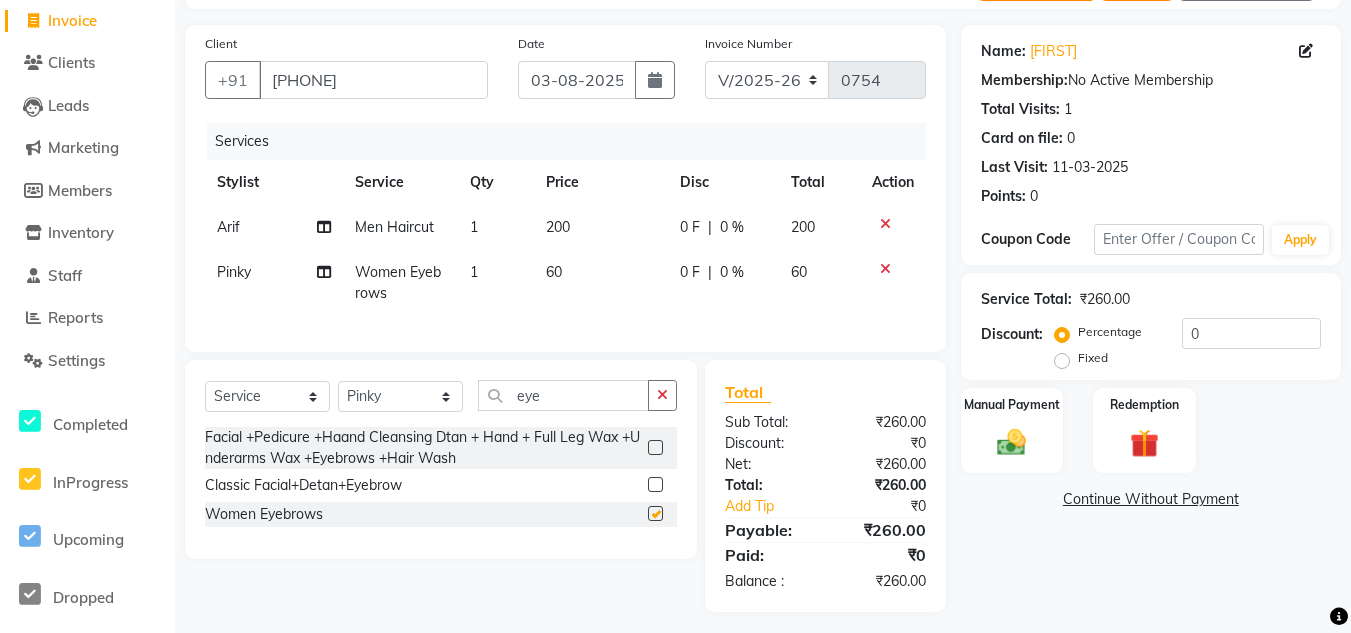 checkbox on "false" 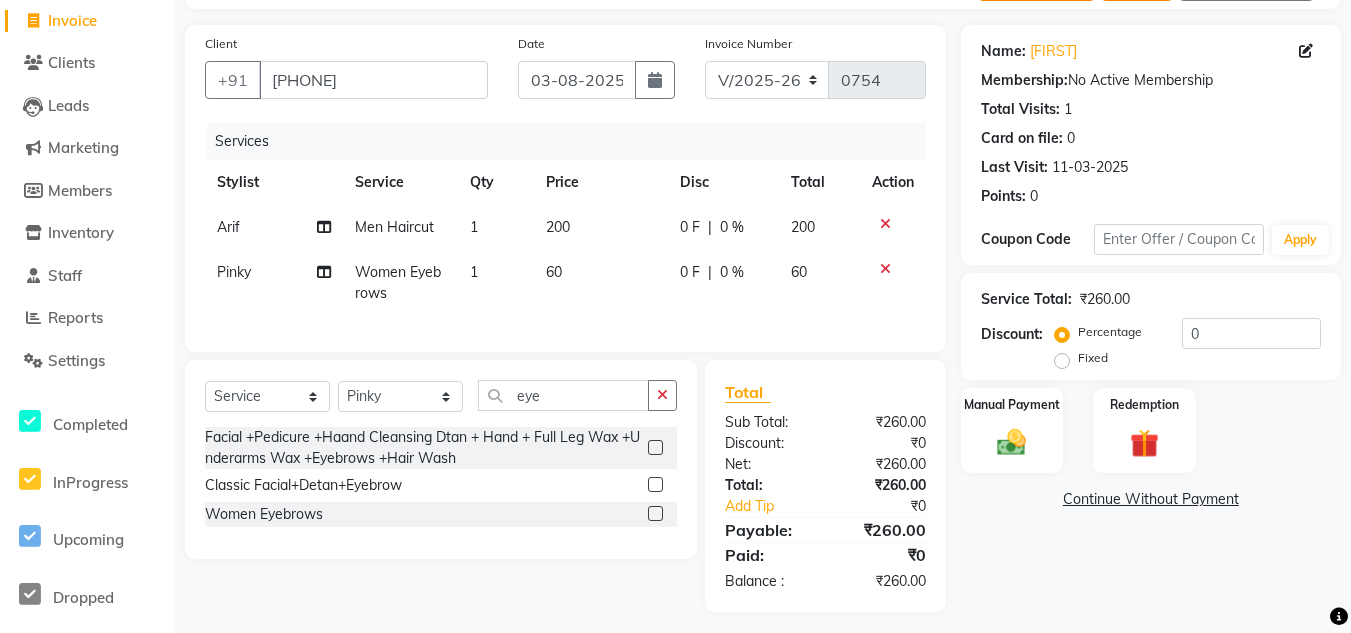 click on "60" 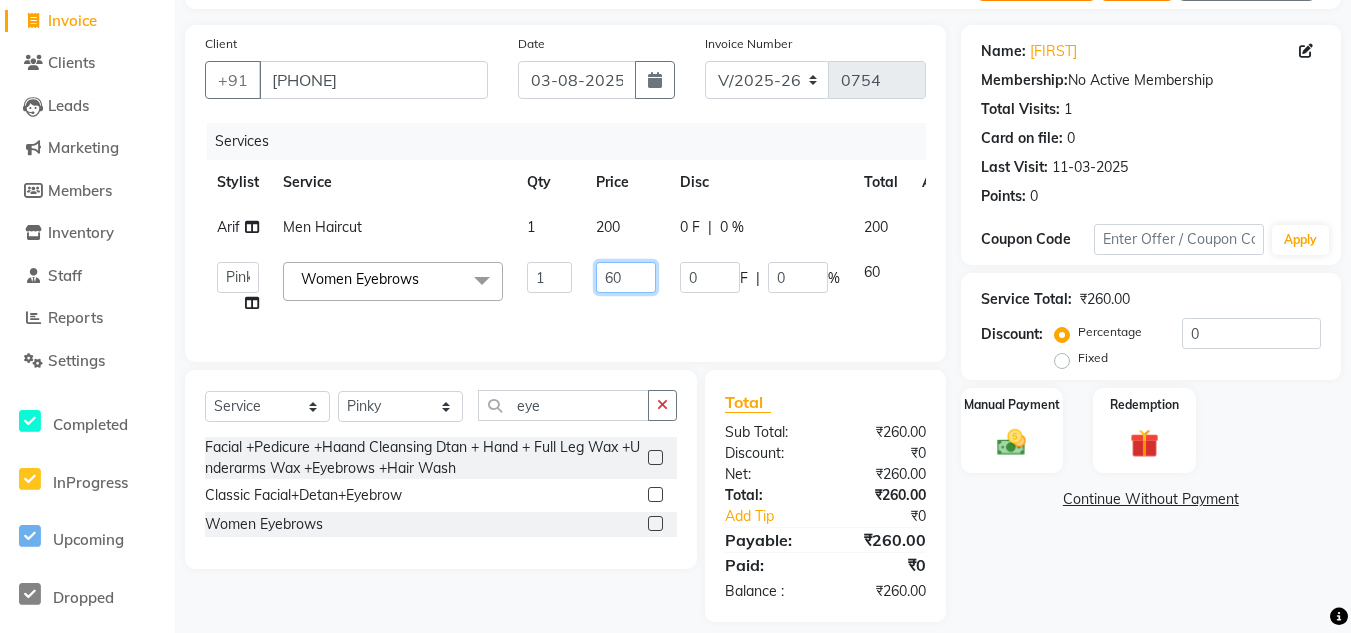 drag, startPoint x: 627, startPoint y: 276, endPoint x: 584, endPoint y: 295, distance: 47.010635 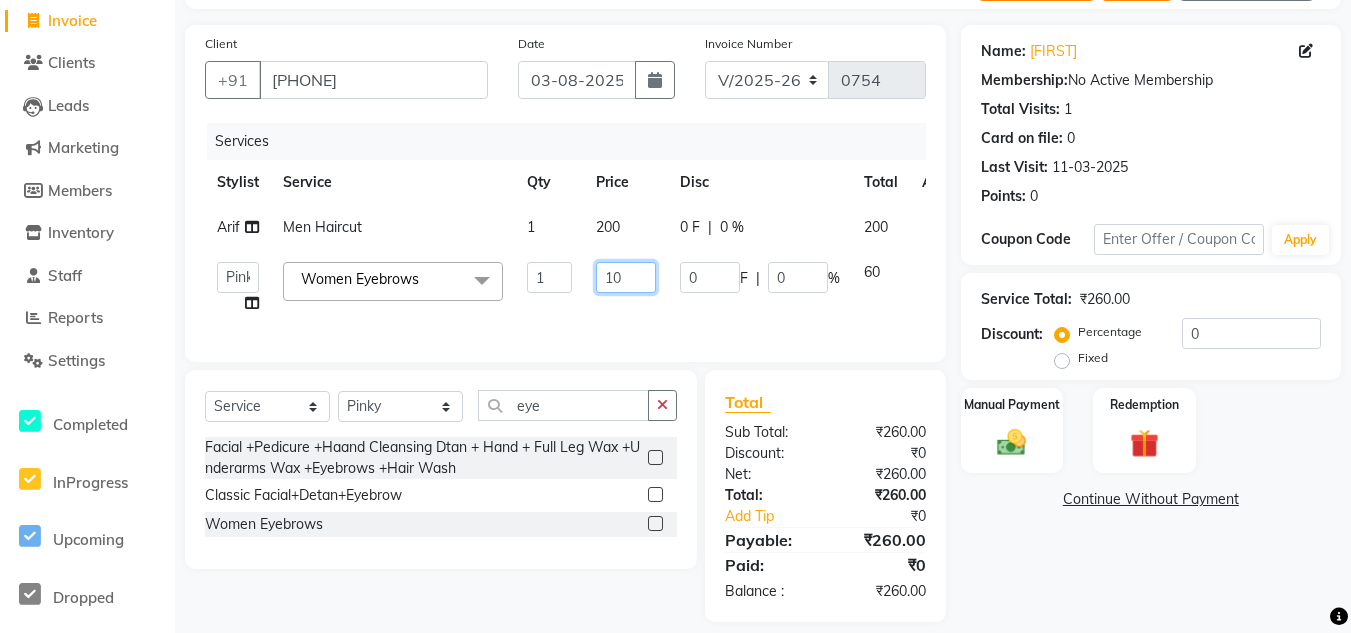 type on "100" 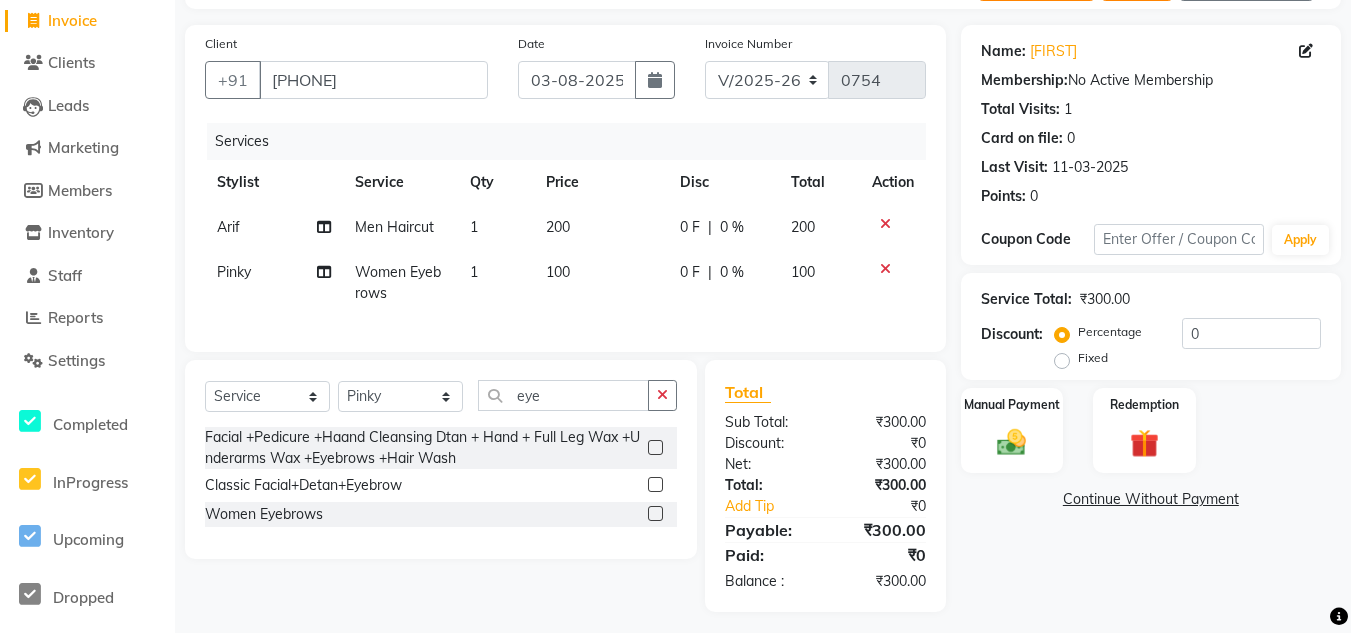 click on "Services Stylist Service Qty Price Disc Total Action Arif Men Haircut 1 200 0 F | 0 % 200 Pinky Women Eyebrows 1 100 0 F | 0 % 100" 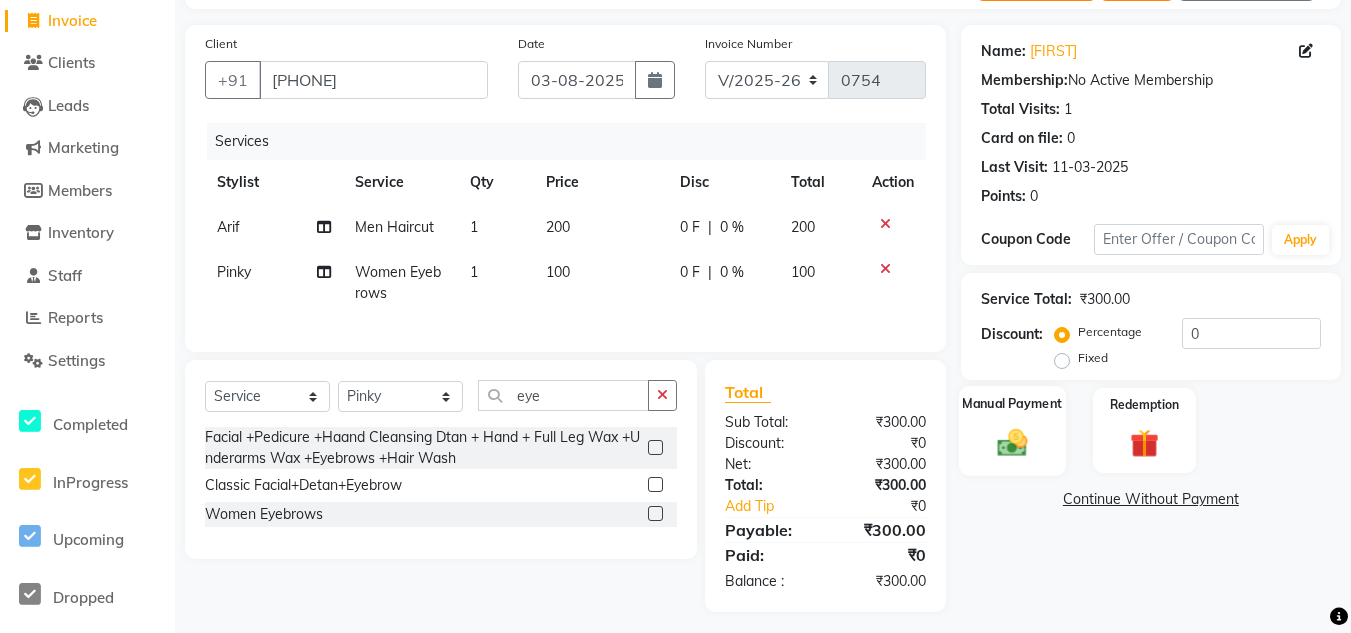click on "Manual Payment" 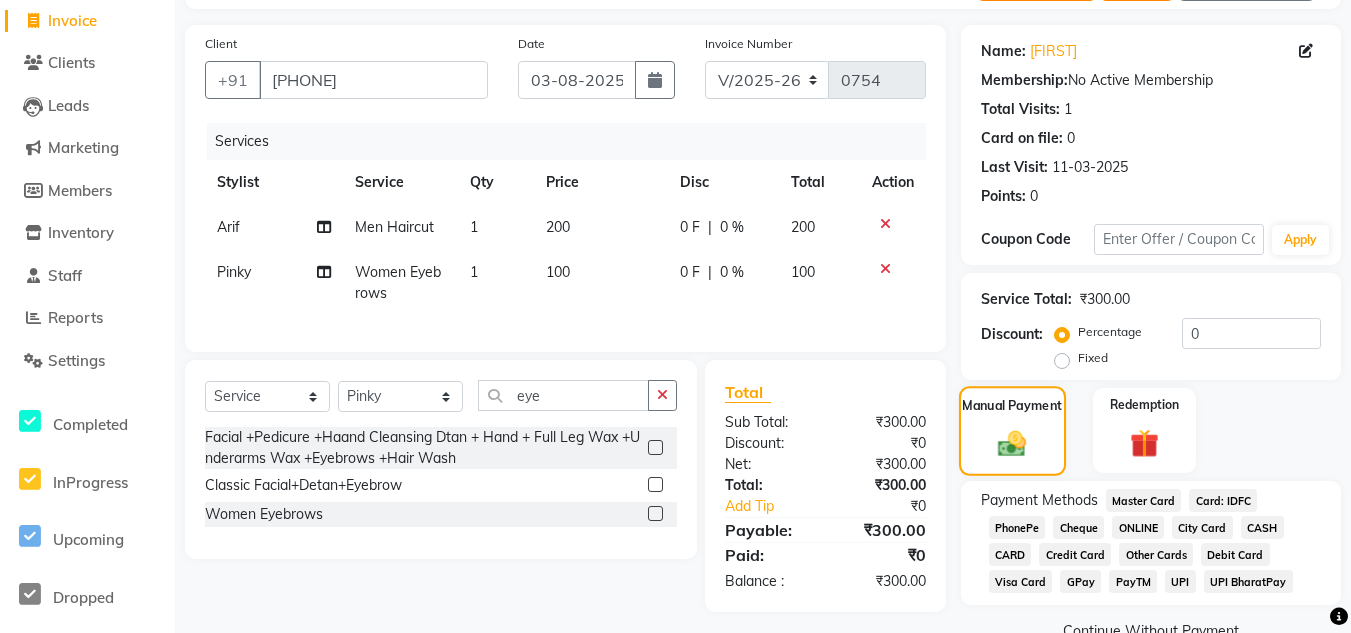 scroll, scrollTop: 168, scrollLeft: 0, axis: vertical 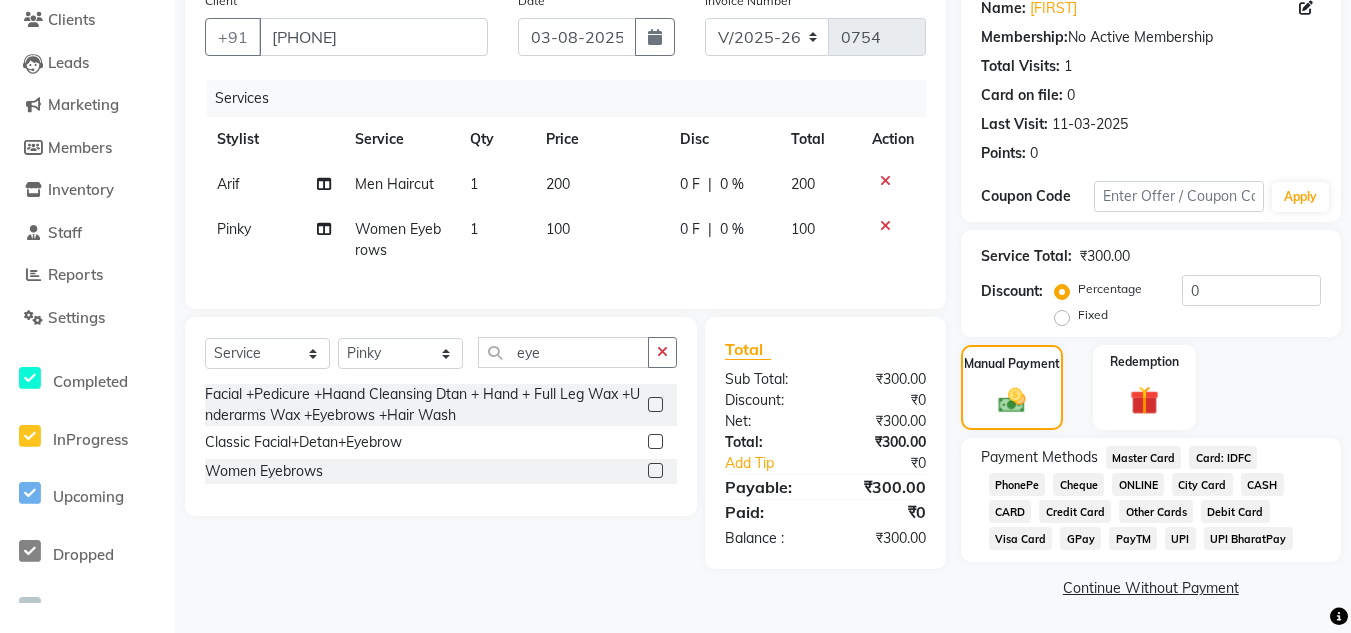 click on "CASH" 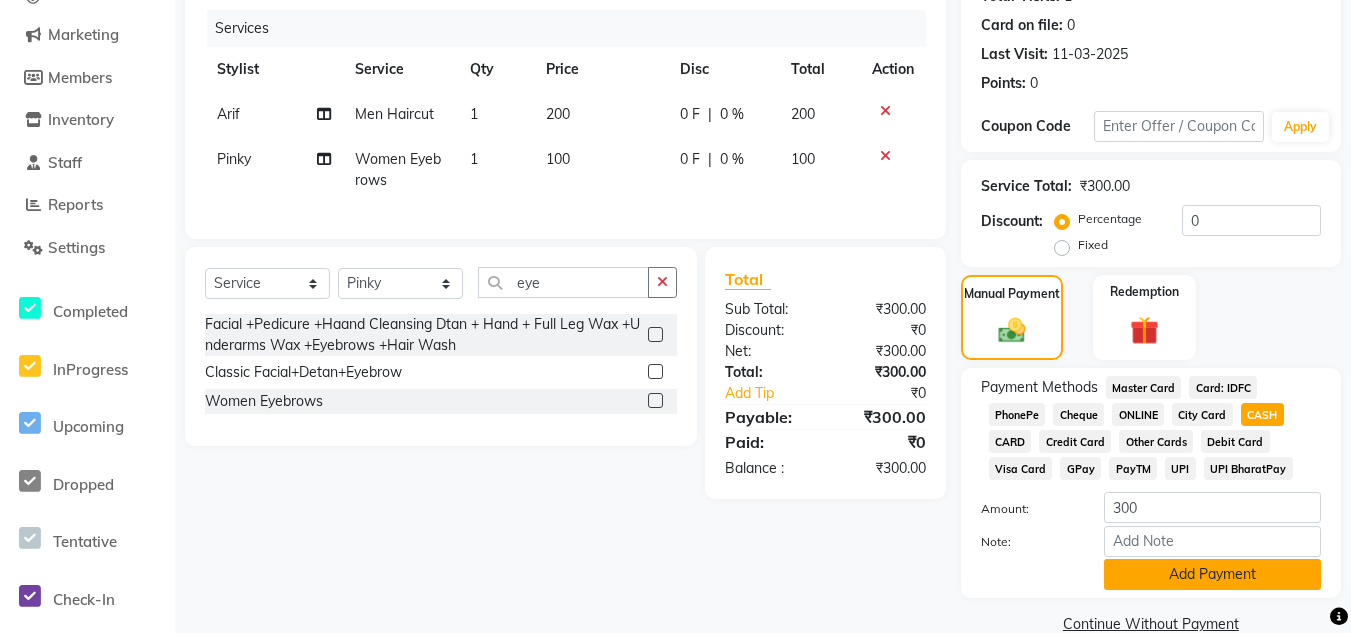 scroll, scrollTop: 274, scrollLeft: 0, axis: vertical 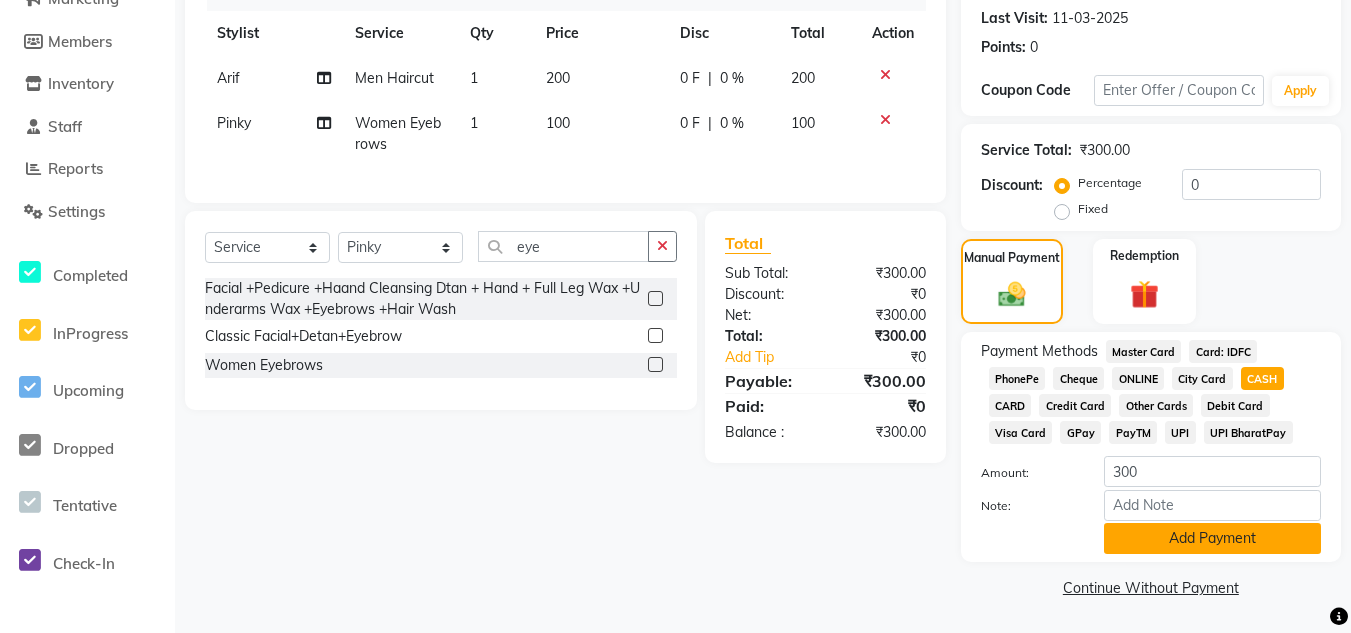 click on "Add Payment" 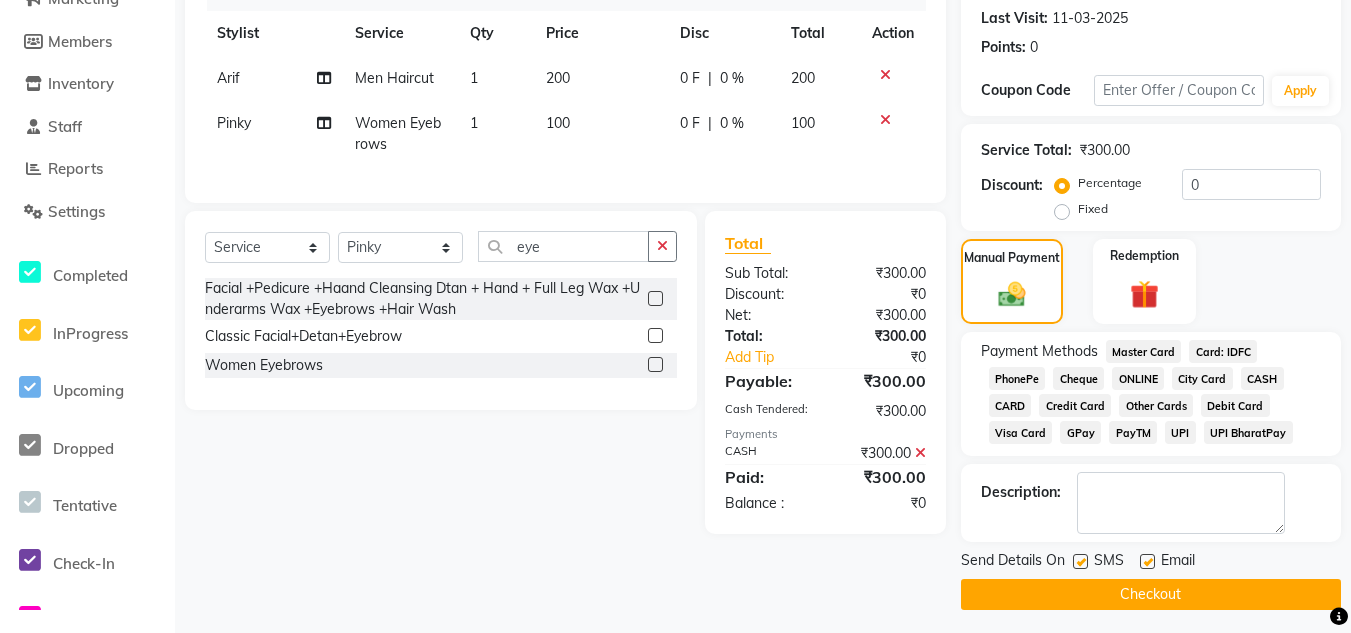 drag, startPoint x: 1082, startPoint y: 559, endPoint x: 1078, endPoint y: 608, distance: 49.162994 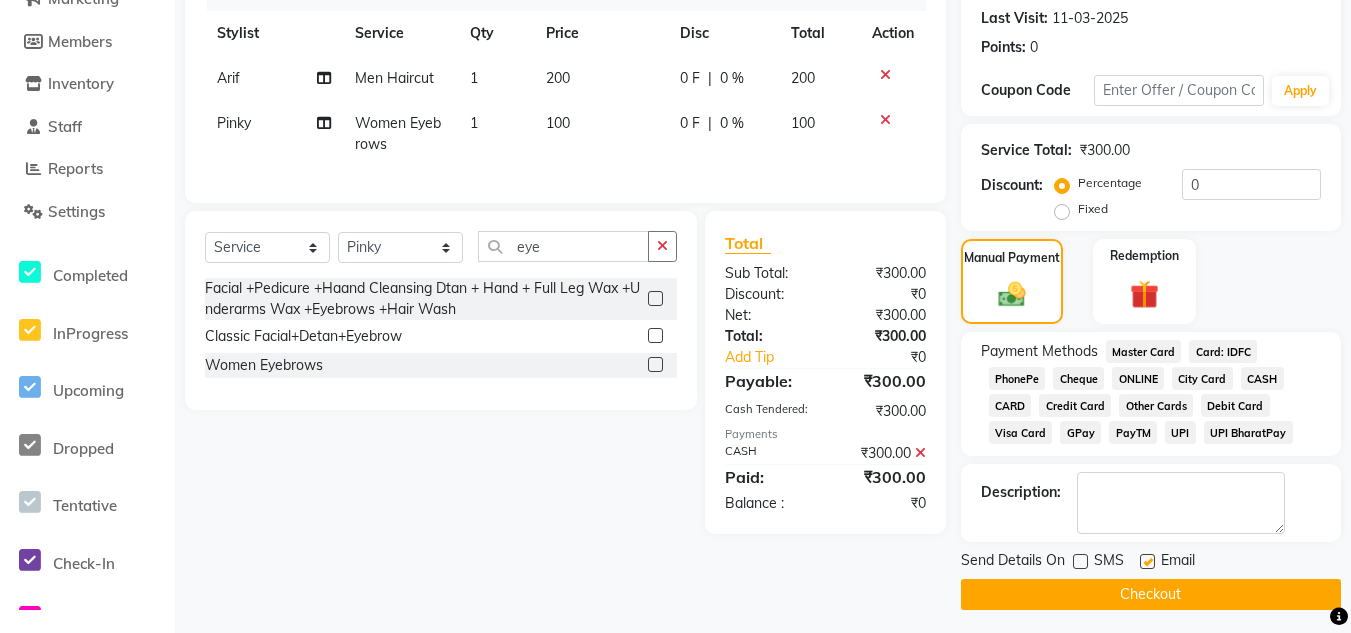click on "Checkout" 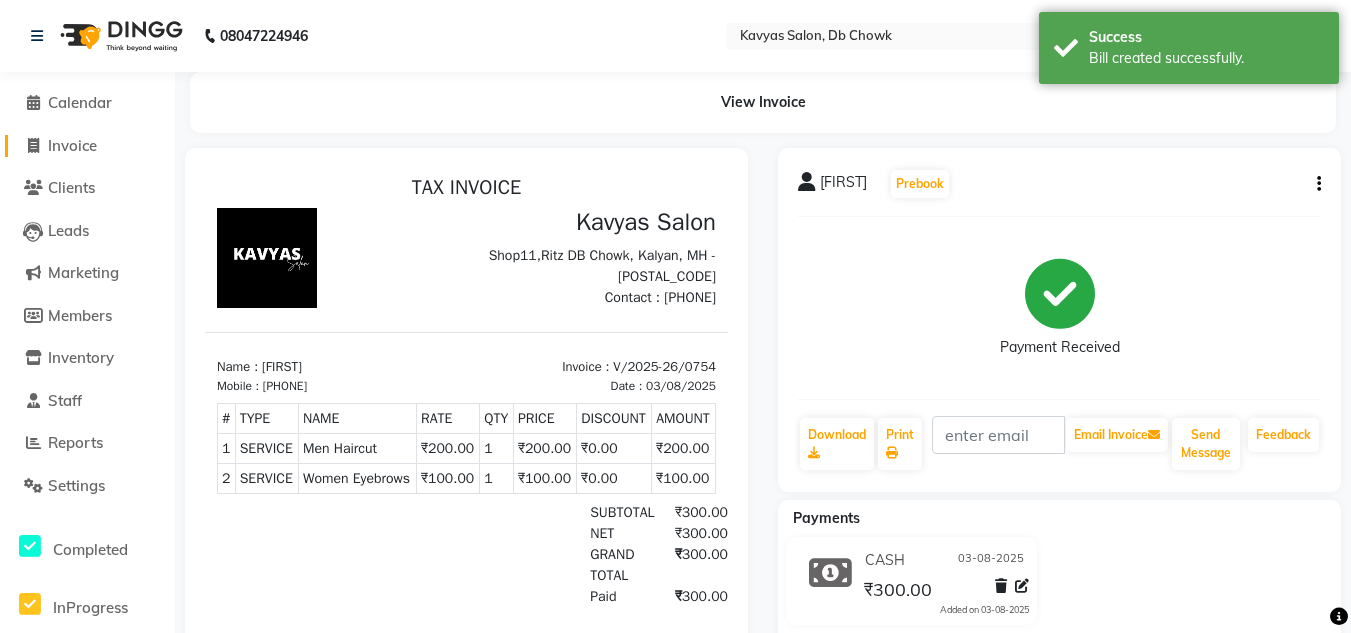 scroll, scrollTop: 0, scrollLeft: 0, axis: both 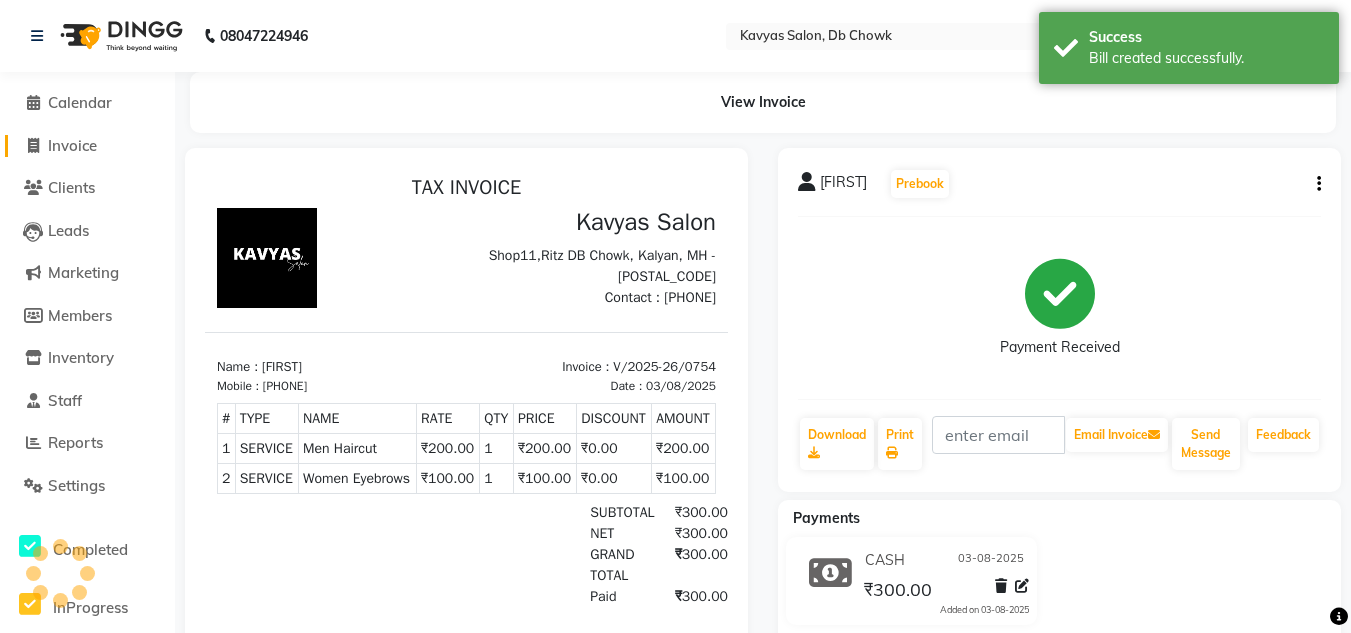 click on "Invoice" 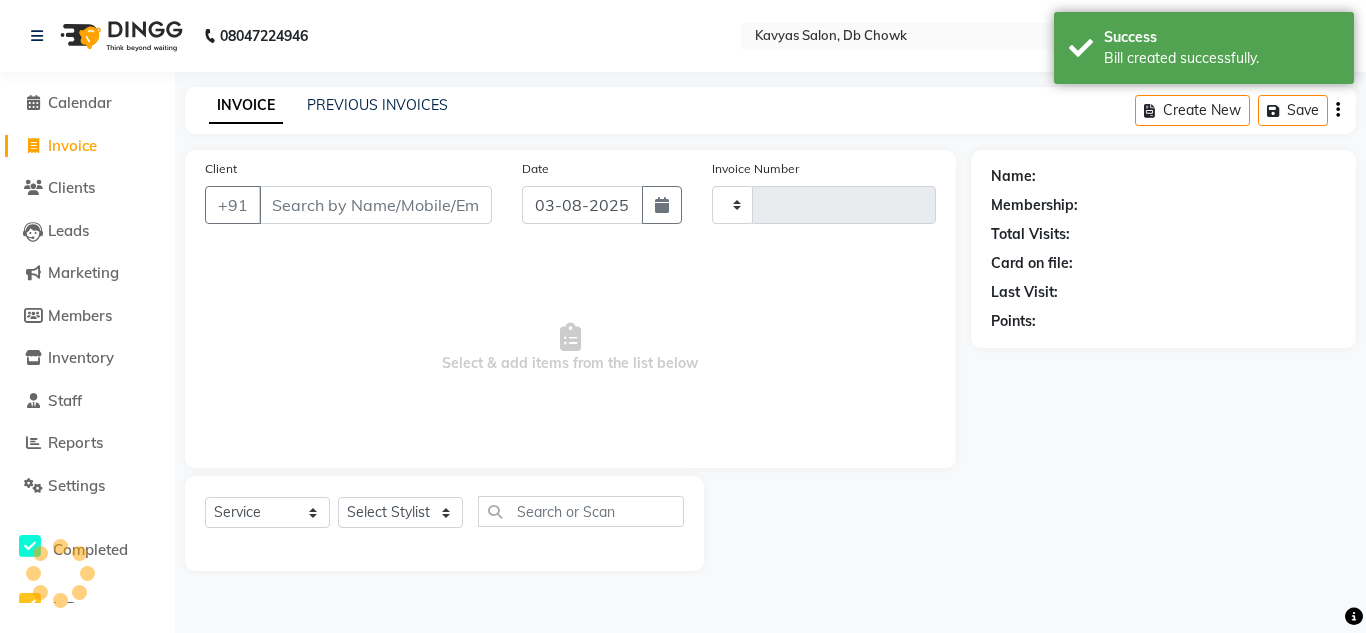 type on "0755" 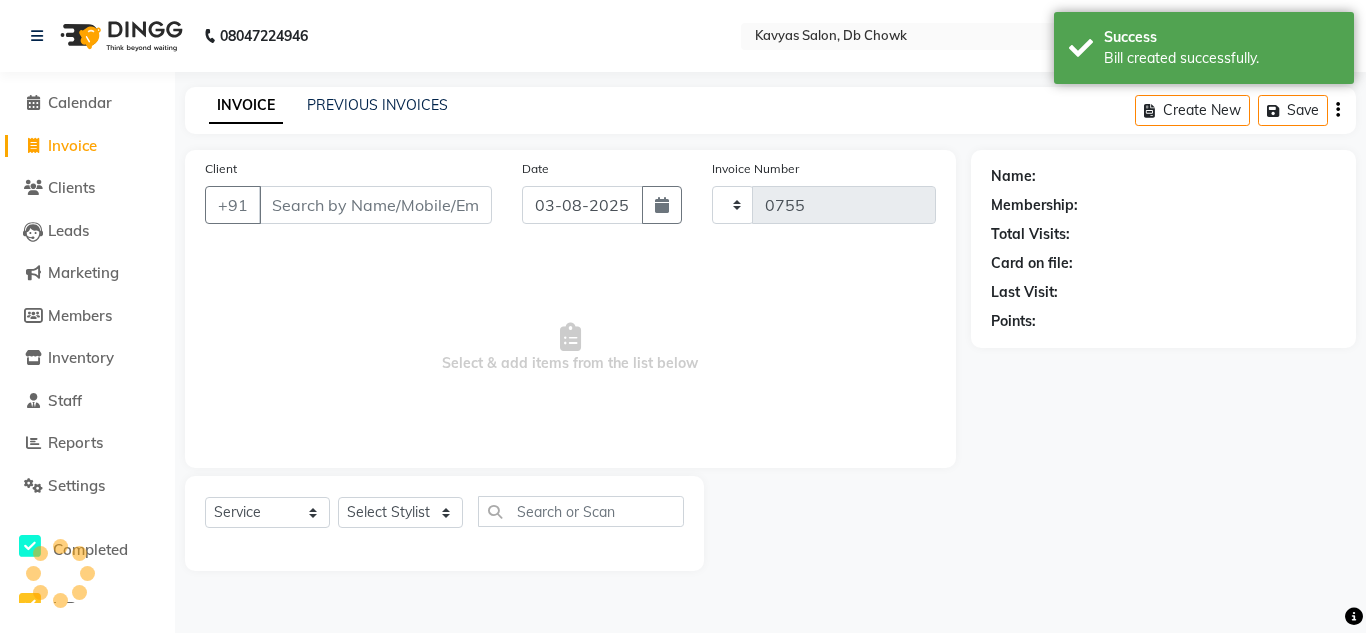 select on "6954" 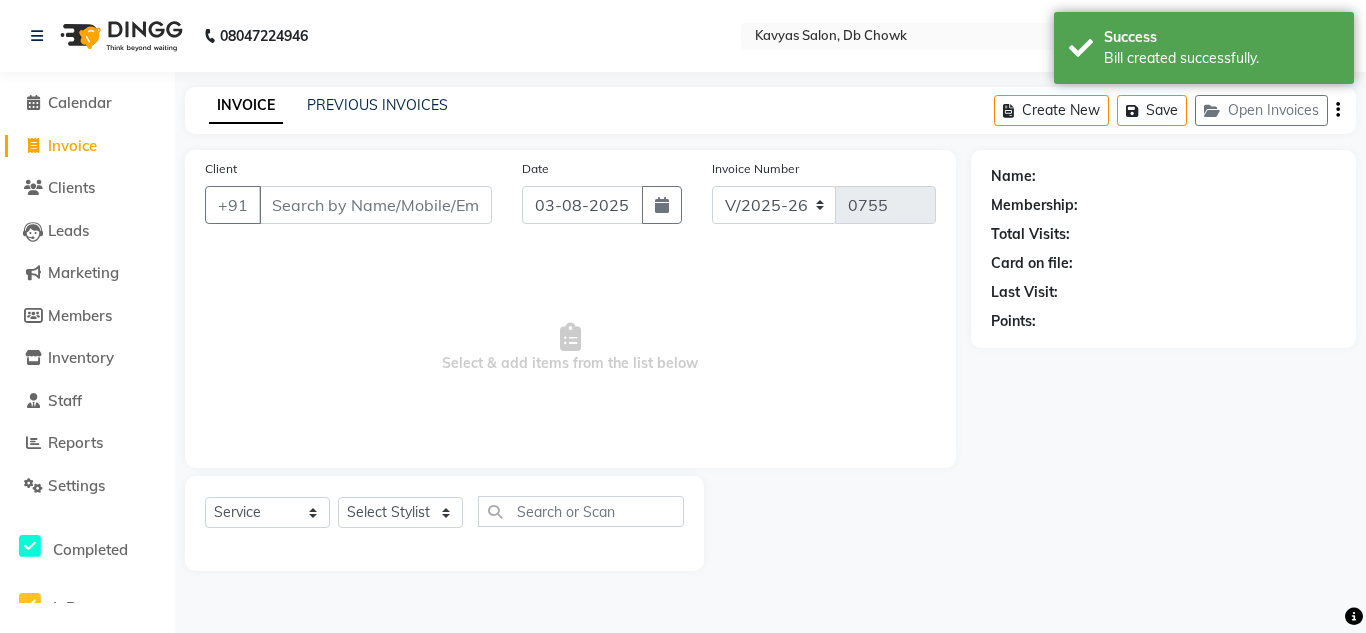 click on "Client +91" 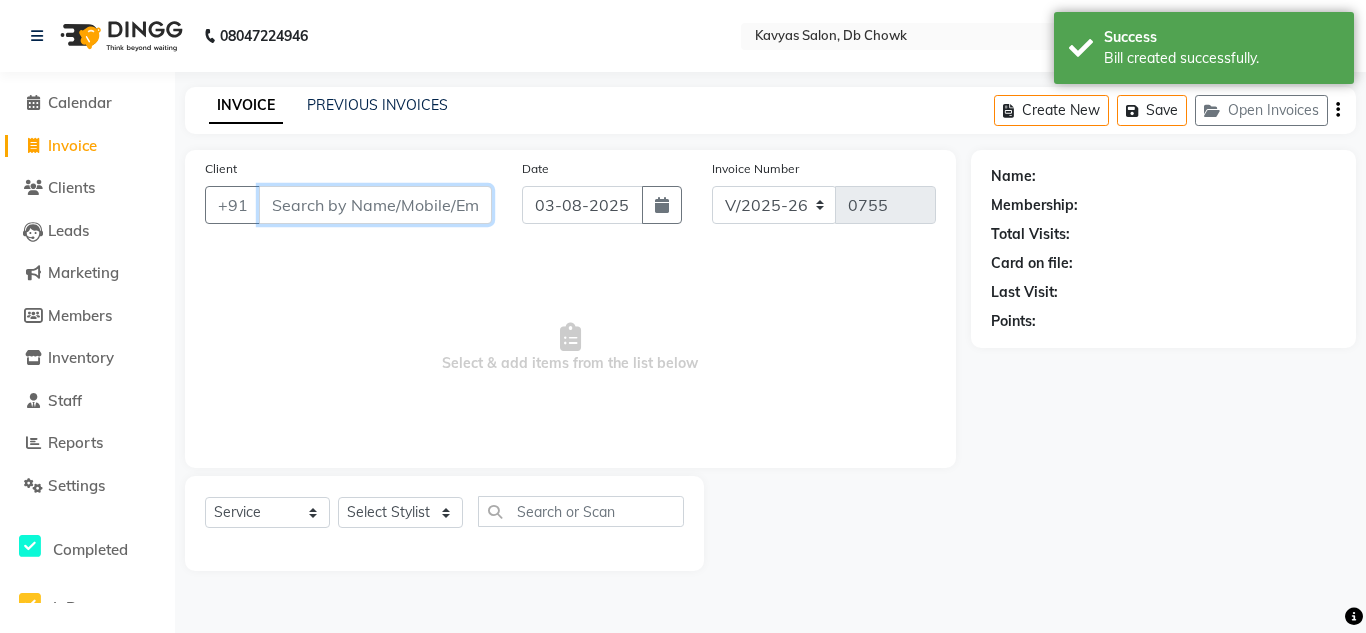 click on "Client" at bounding box center (375, 205) 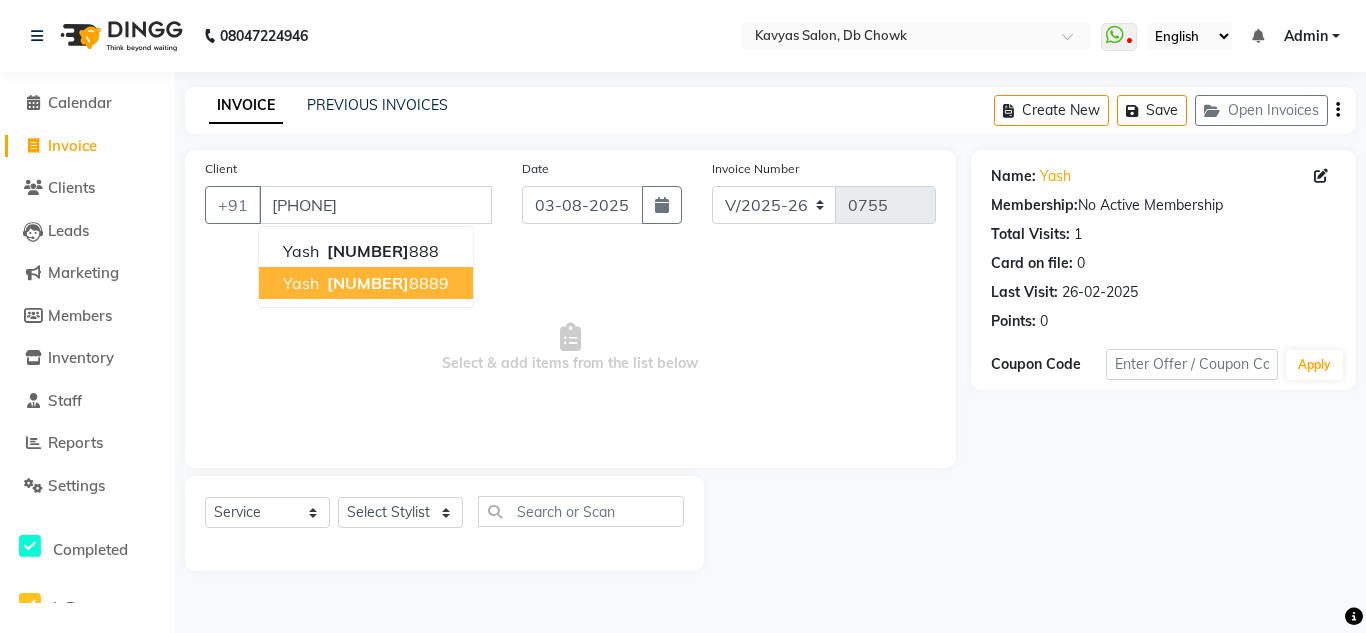 click on "[NUMBER]" at bounding box center (368, 283) 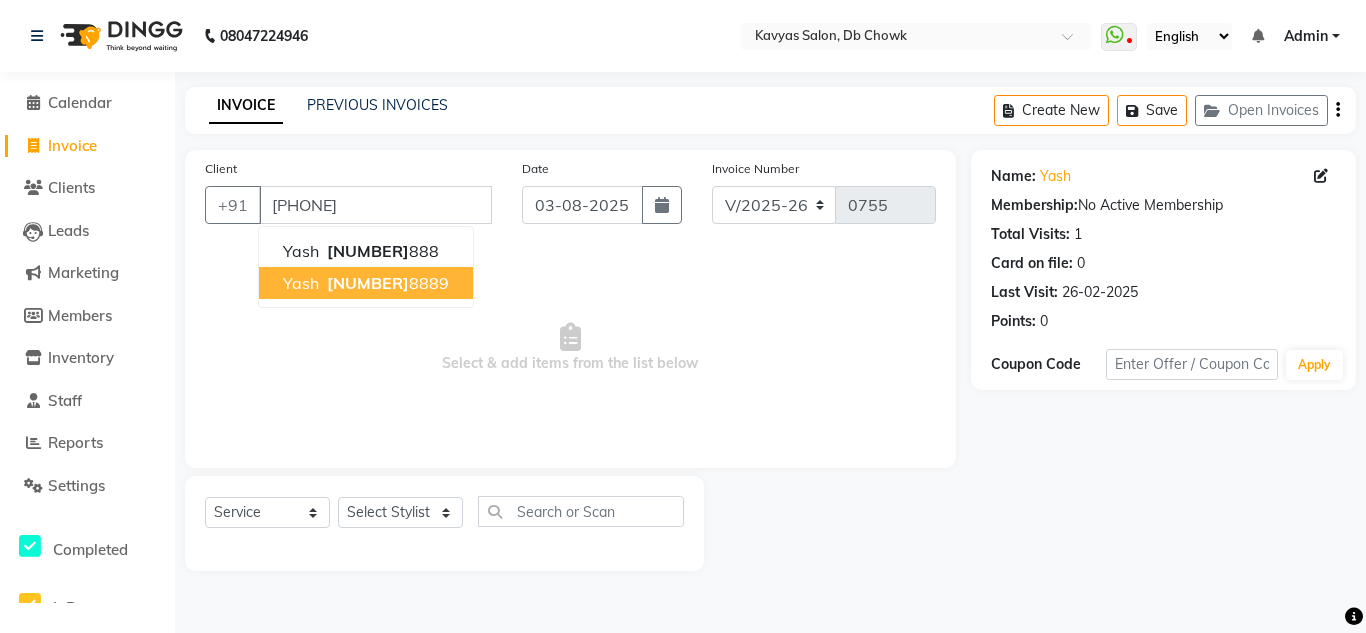 type on "[PHONE]" 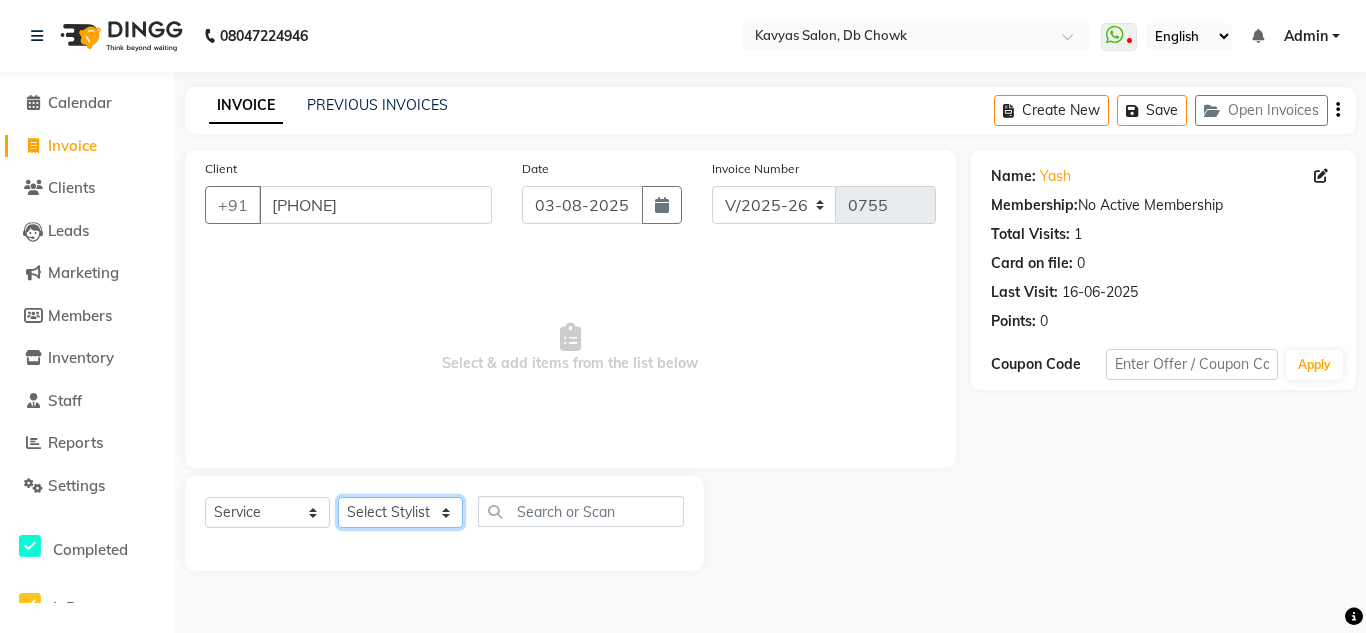 click on "Select Stylist Arif Fatah siddhiqui Kavya Upadhyay Minakshi Chavan Nahim Pinky Pranali Panchal pranjal more Pratibha Upadhyay Renuka Chavhan Salman Ansari Sam Khan Shanu Snehal Surve Vaishali Pachare Vali Hasan Vishal Ahmed Shaikh" 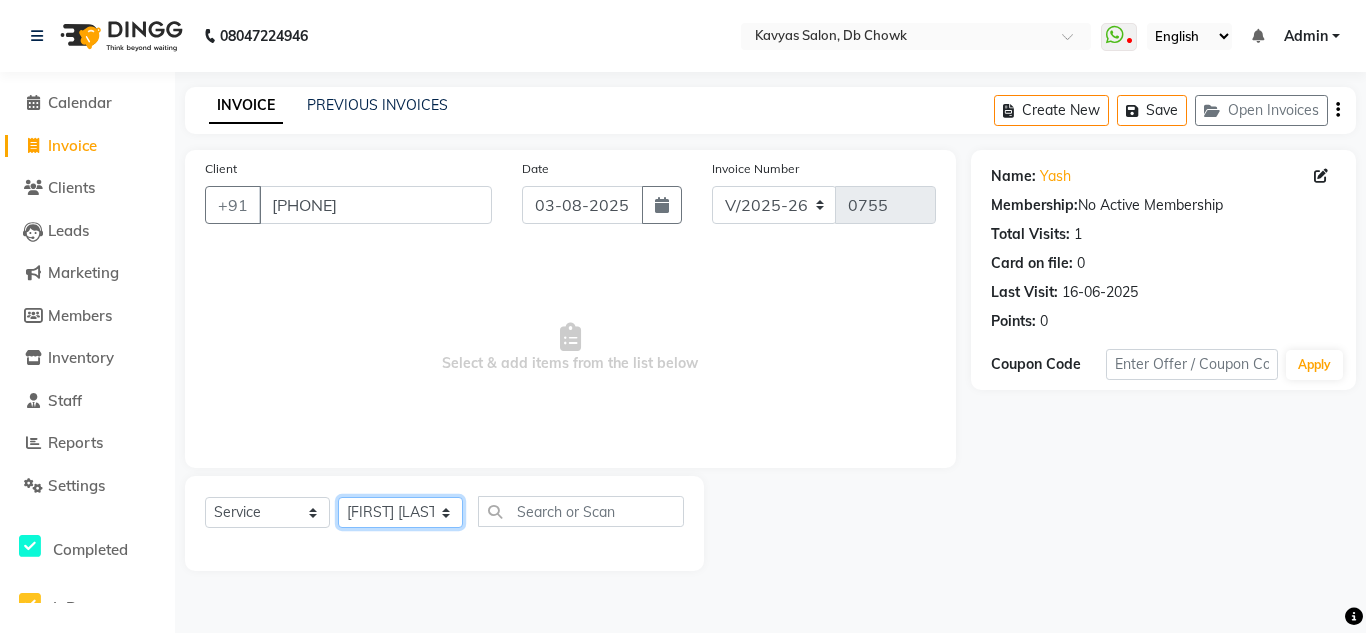 click on "Select Stylist Arif Fatah siddhiqui Kavya Upadhyay Minakshi Chavan Nahim Pinky Pranali Panchal pranjal more Pratibha Upadhyay Renuka Chavhan Salman Ansari Sam Khan Shanu Snehal Surve Vaishali Pachare Vali Hasan Vishal Ahmed Shaikh" 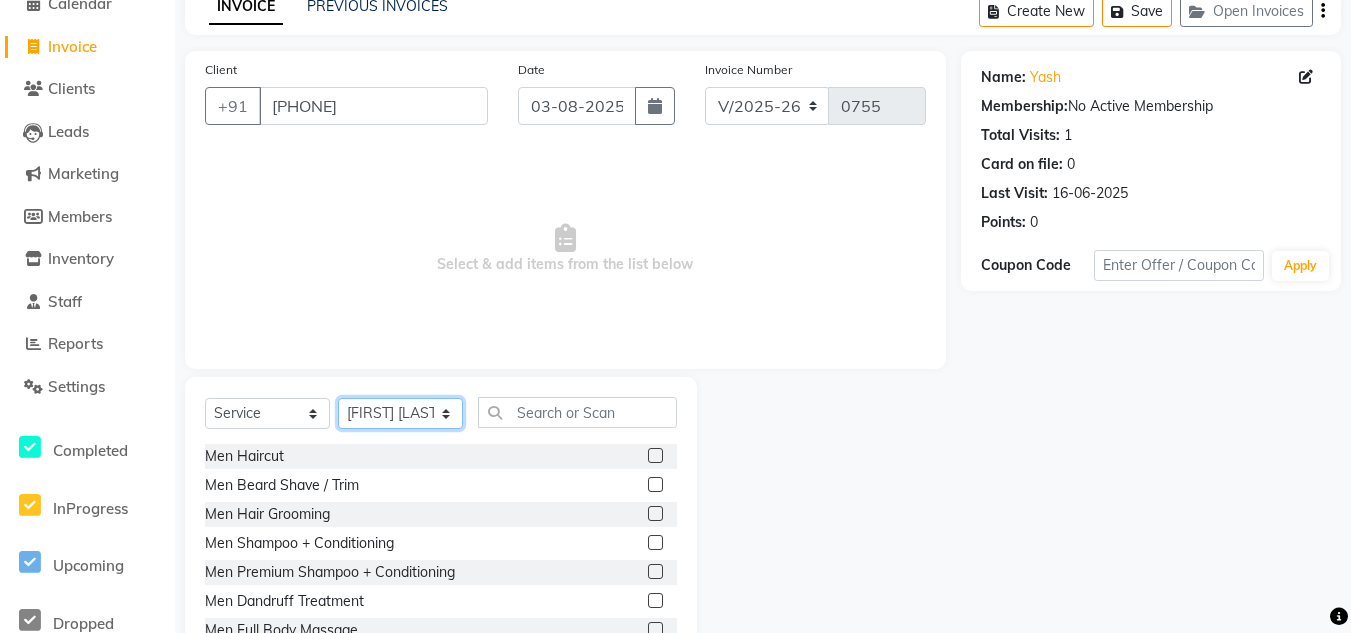scroll, scrollTop: 168, scrollLeft: 0, axis: vertical 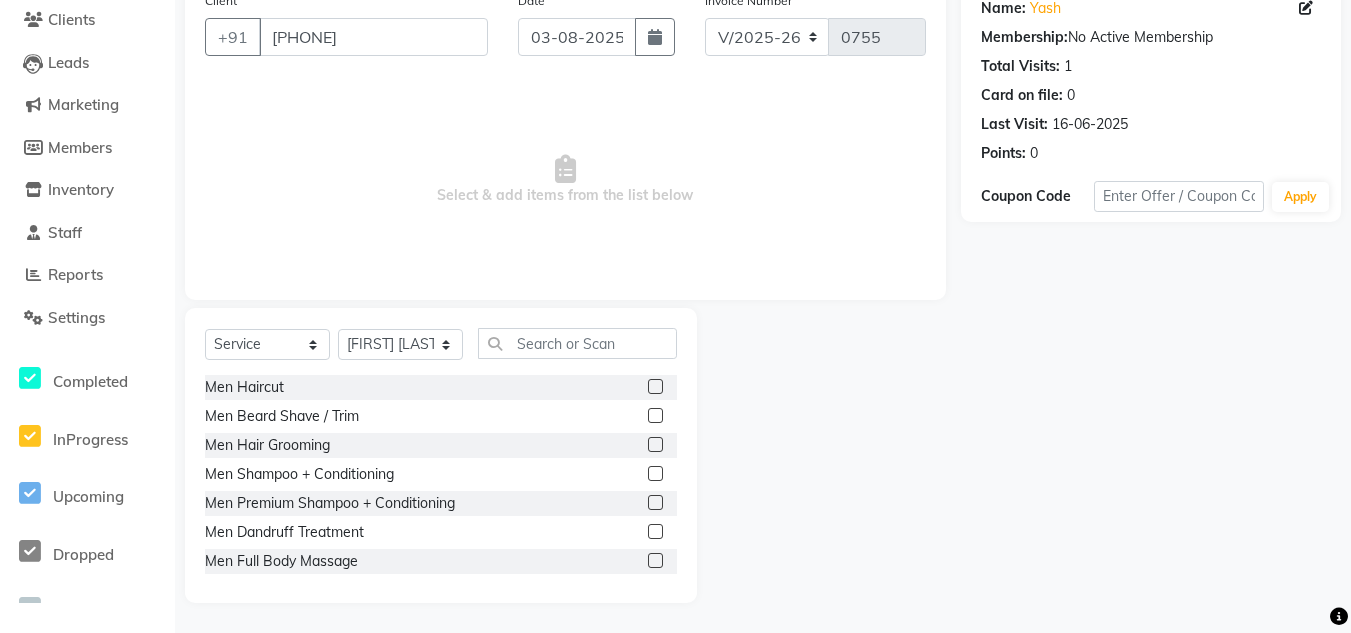 click 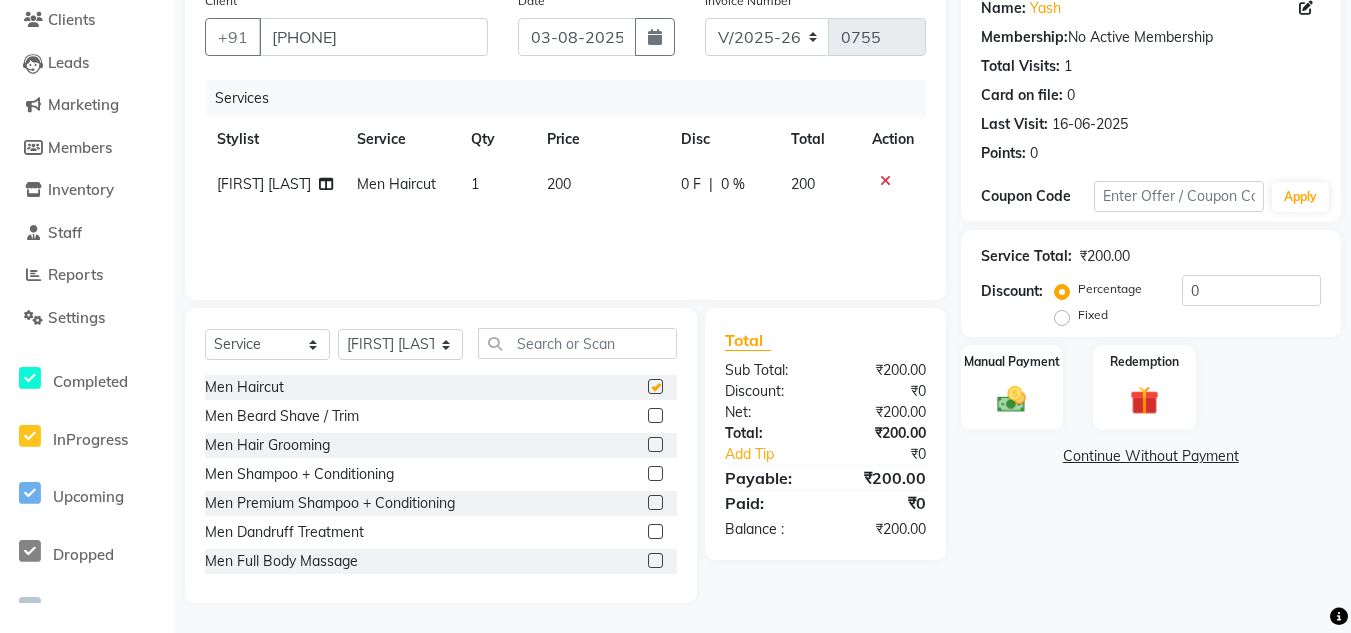 checkbox on "false" 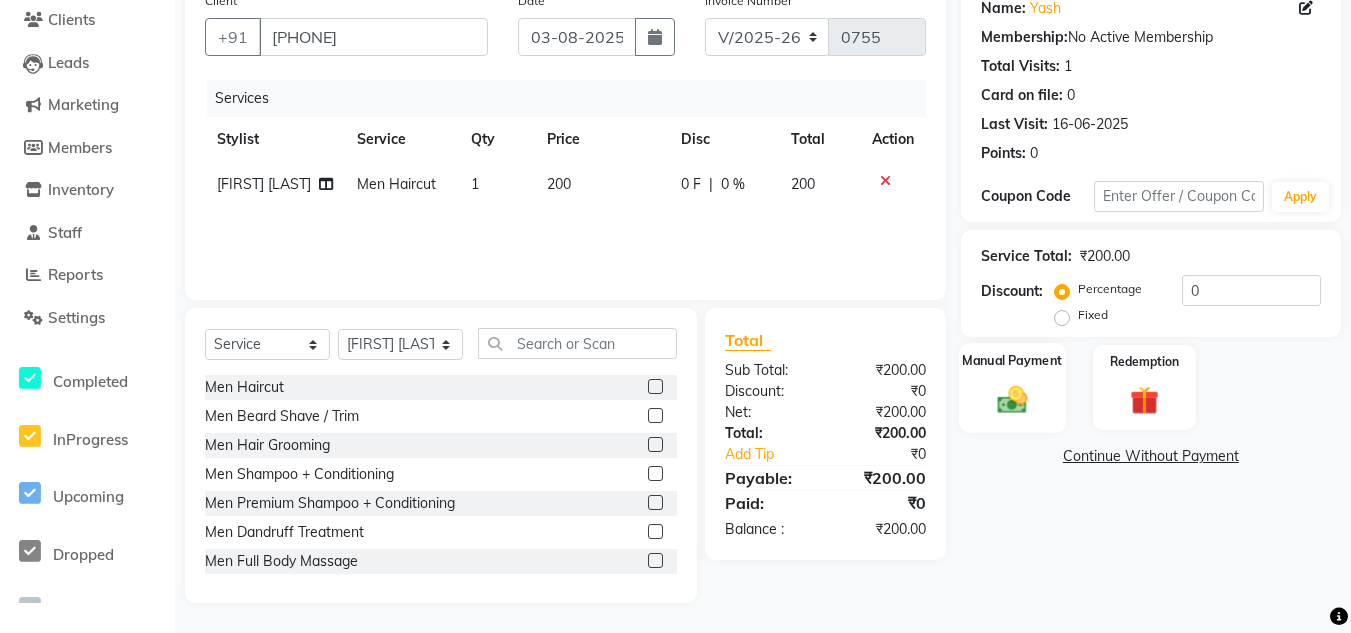 click on "Manual Payment" 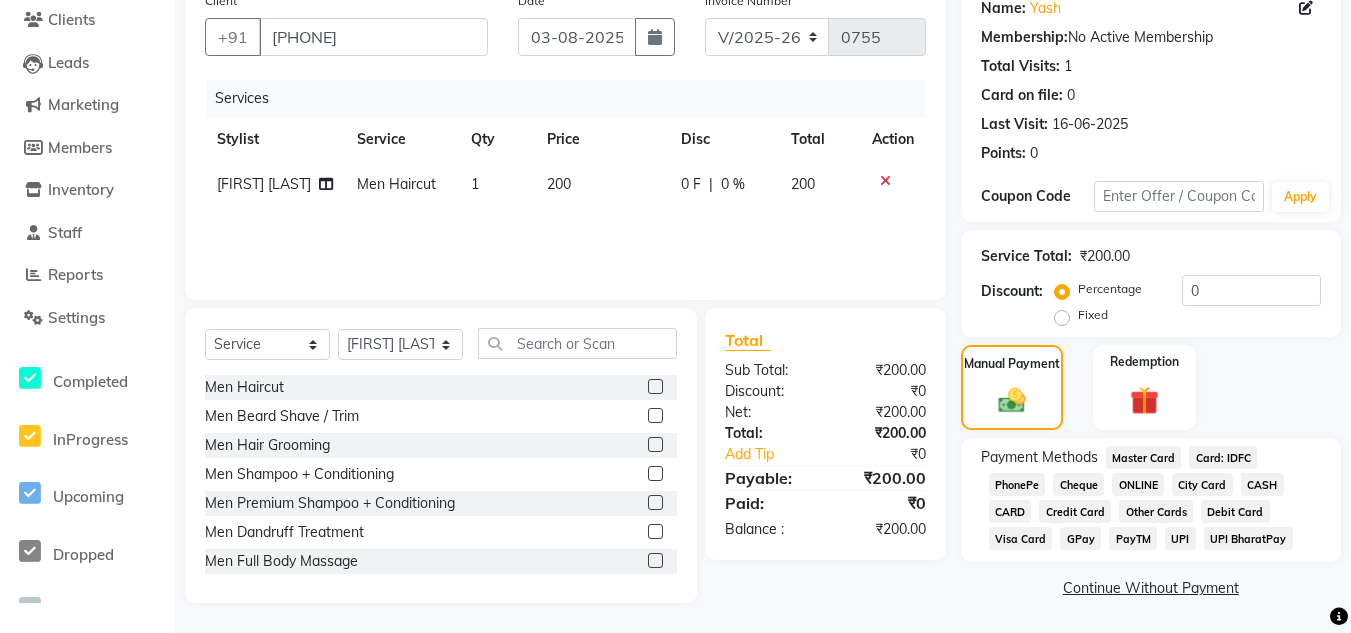 click on "CASH" 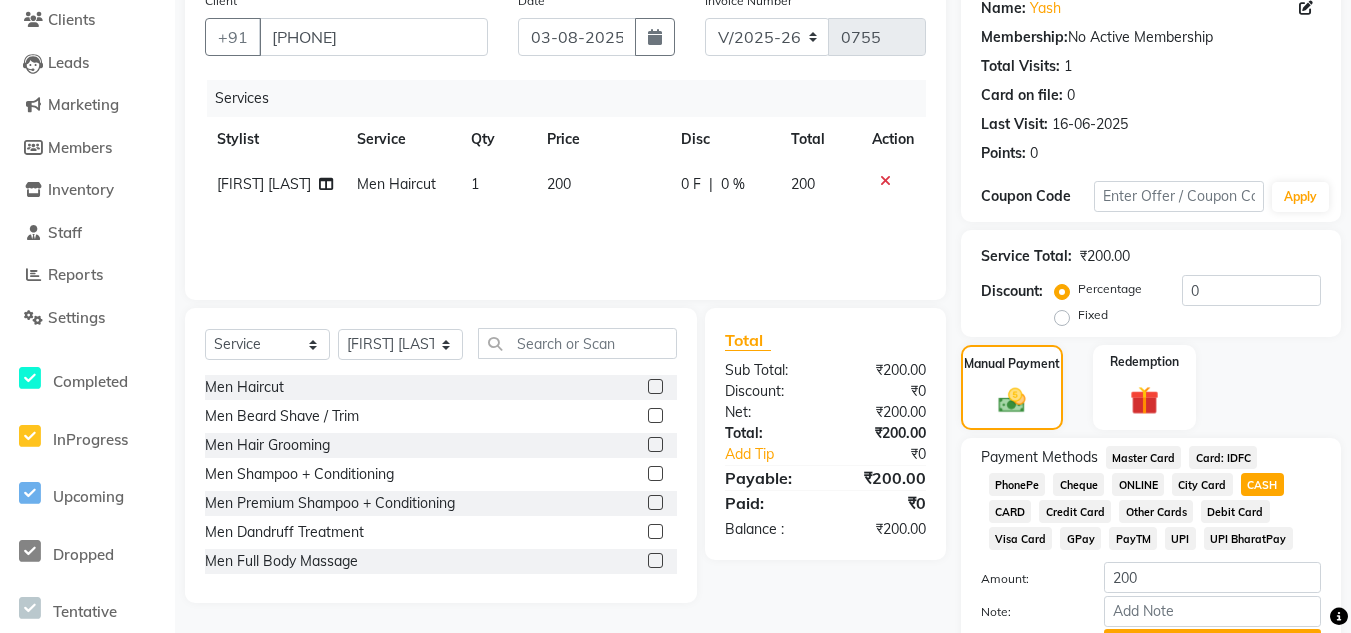 scroll, scrollTop: 274, scrollLeft: 0, axis: vertical 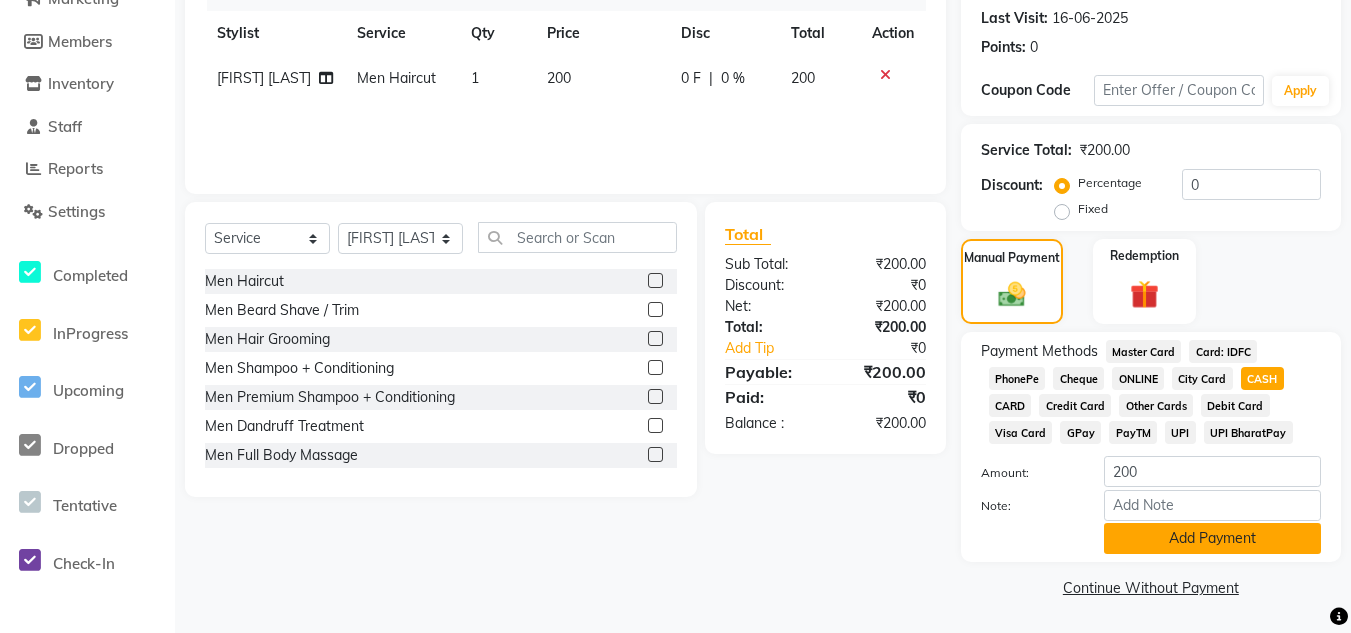 click on "Add Payment" 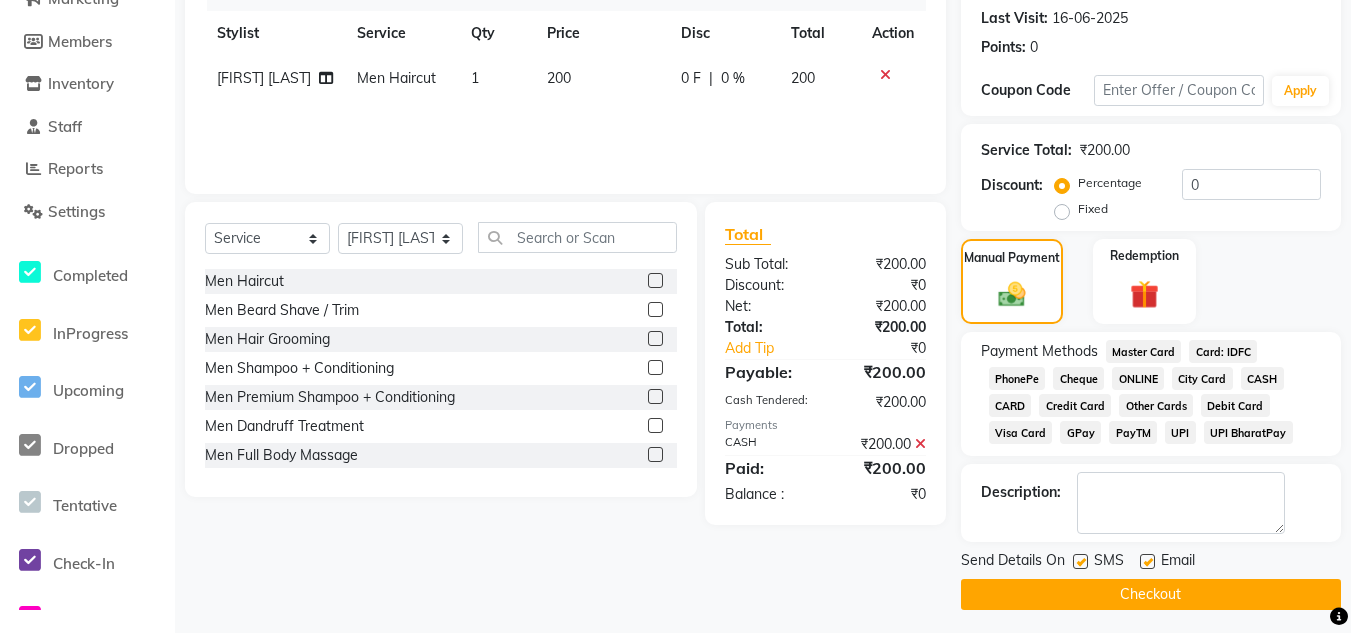 click 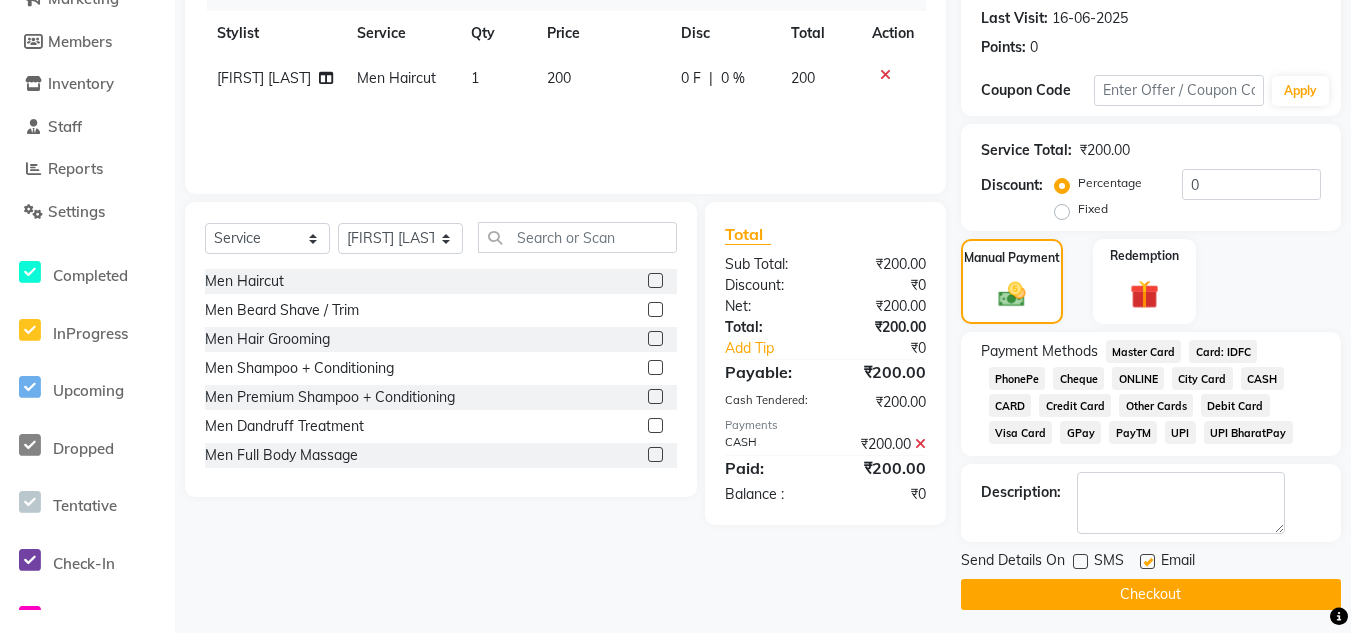 click on "Checkout" 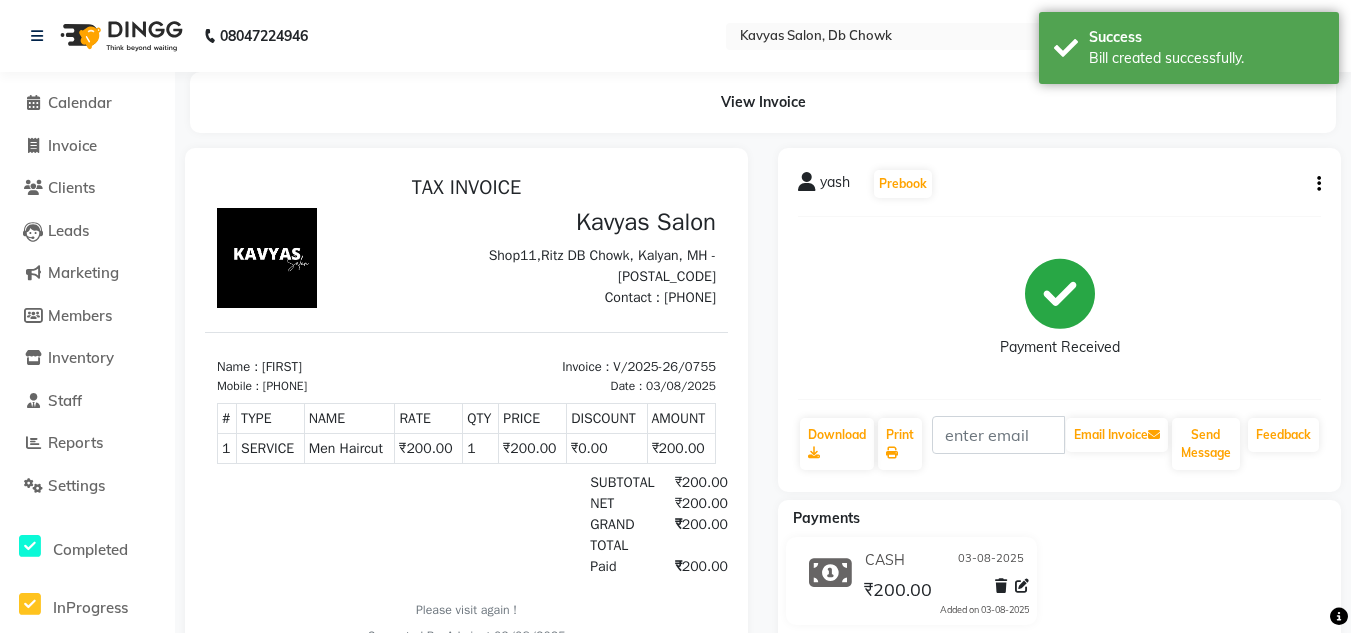 scroll, scrollTop: 0, scrollLeft: 0, axis: both 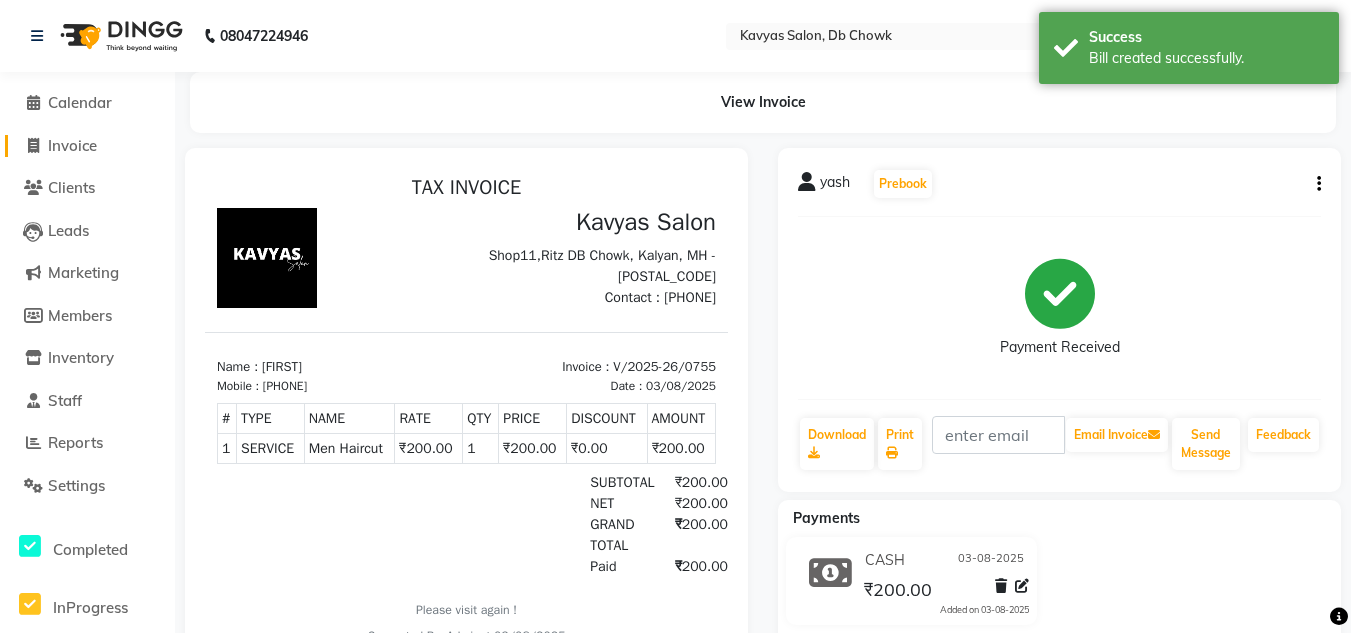 click on "Invoice" 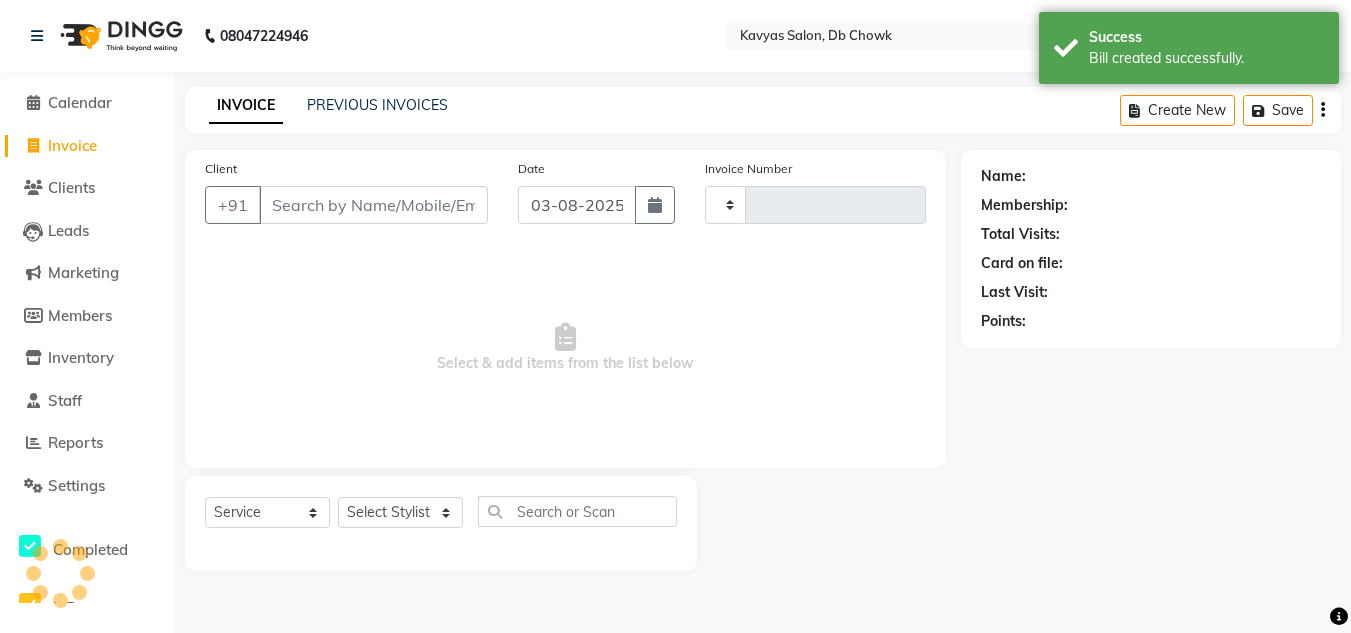 type on "0756" 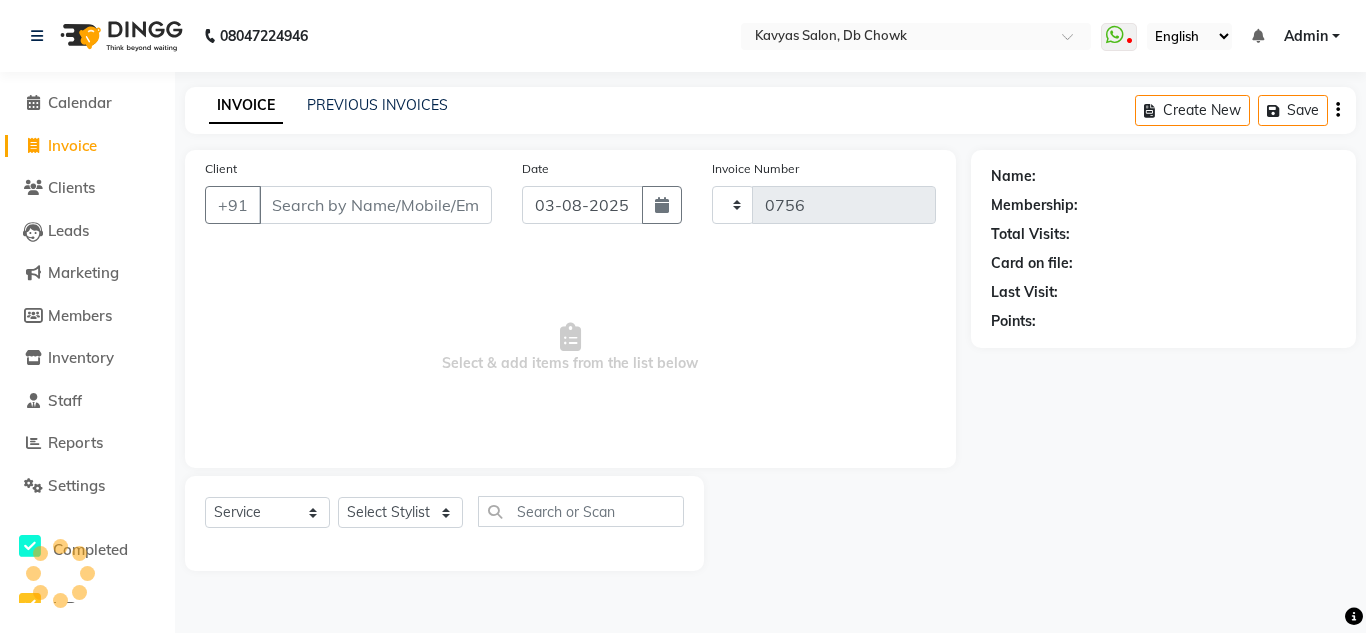 select on "6954" 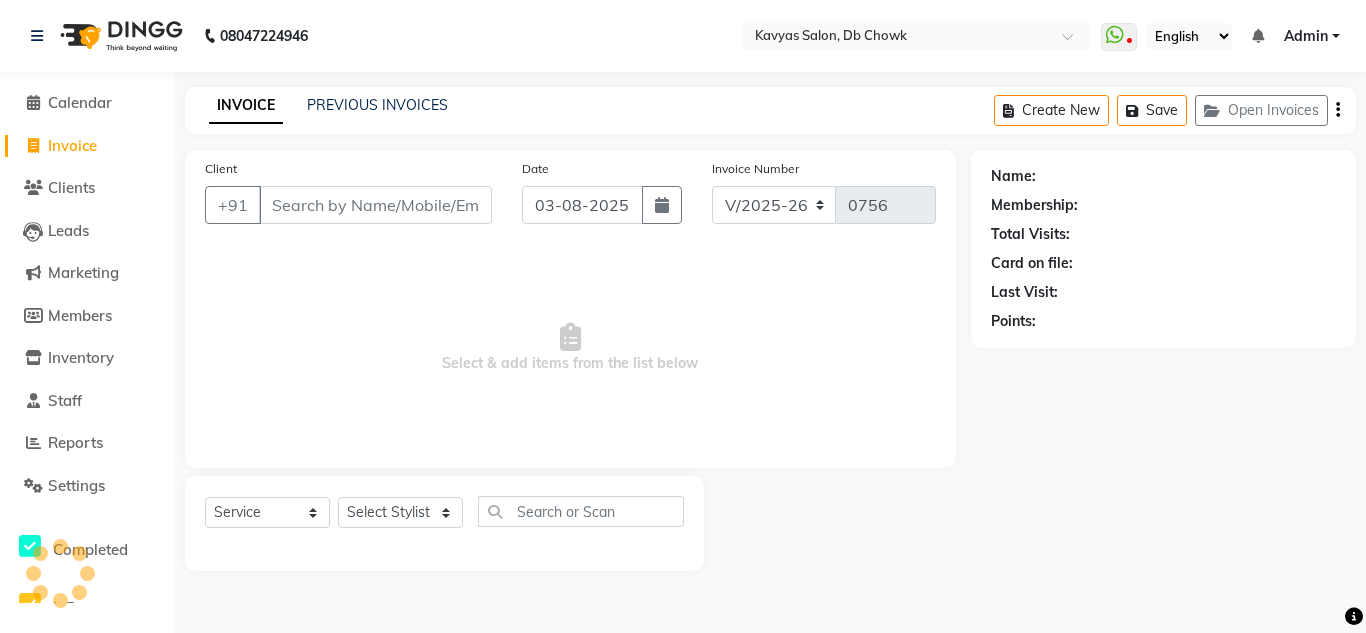 click on "Client" at bounding box center (375, 205) 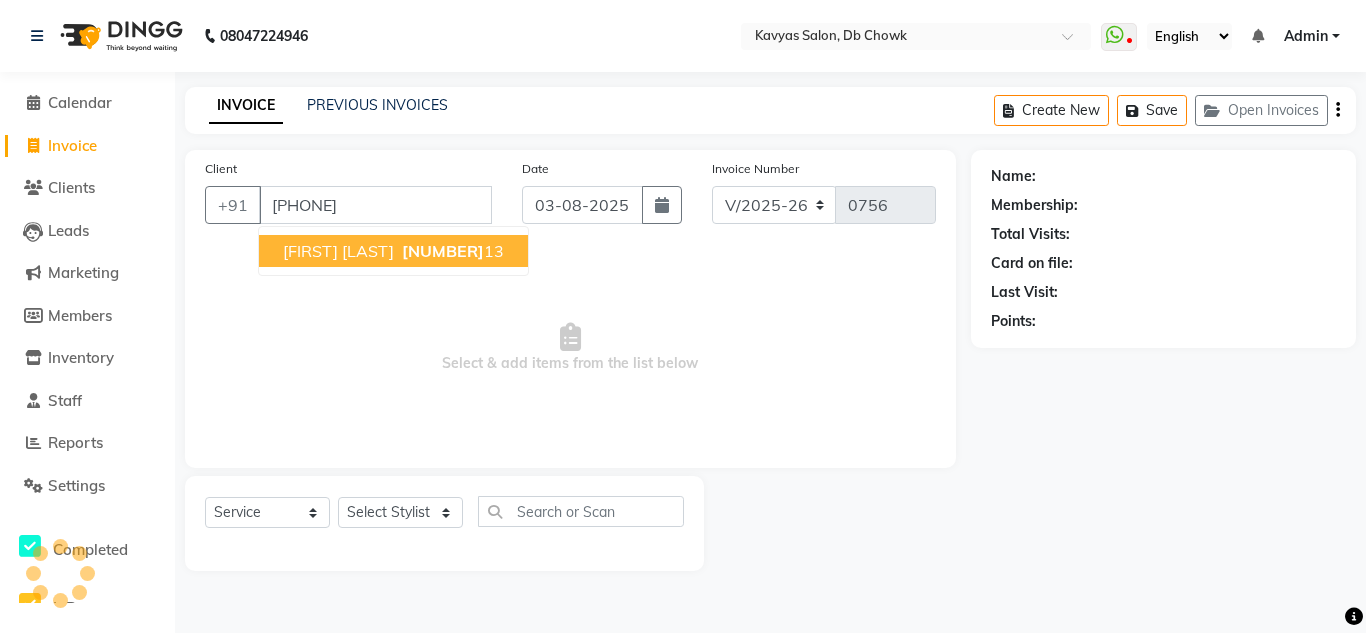 type on "[PHONE]" 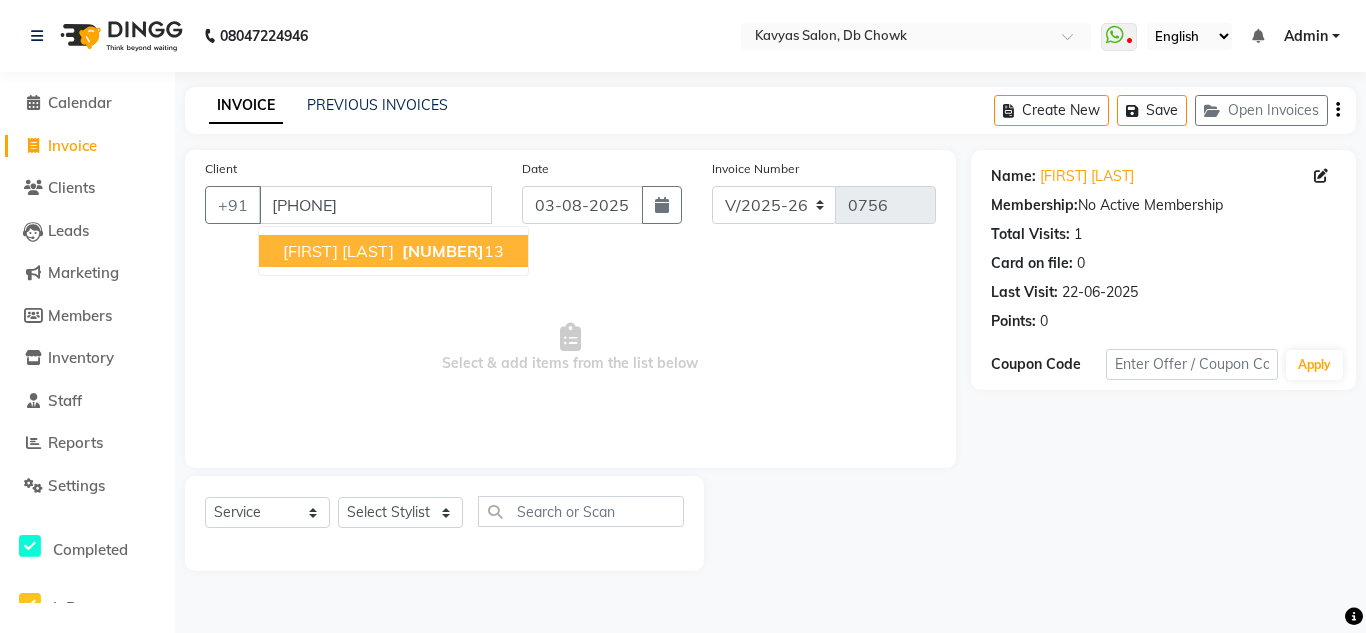 click on "[FIRST] [LAST]" at bounding box center [338, 251] 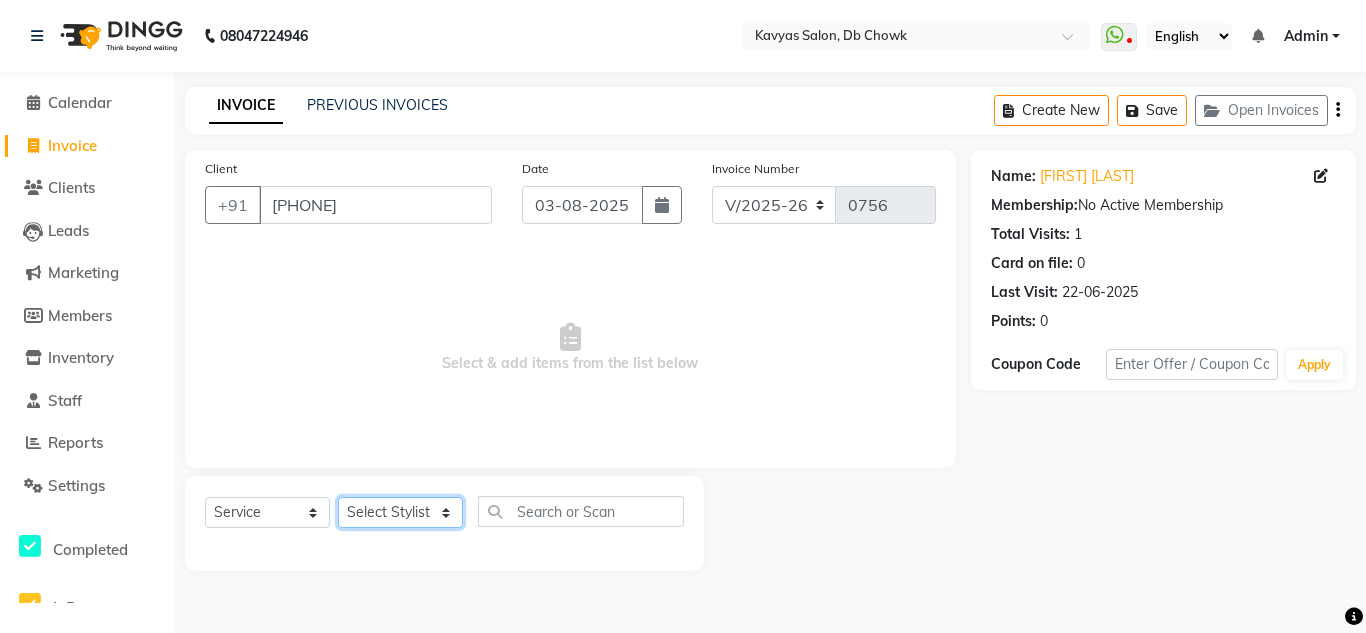 click on "Select Stylist Arif Fatah siddhiqui Kavya Upadhyay Minakshi Chavan Nahim Pinky Pranali Panchal pranjal more Pratibha Upadhyay Renuka Chavhan Salman Ansari Sam Khan Shanu Snehal Surve Vaishali Pachare Vali Hasan Vishal Ahmed Shaikh" 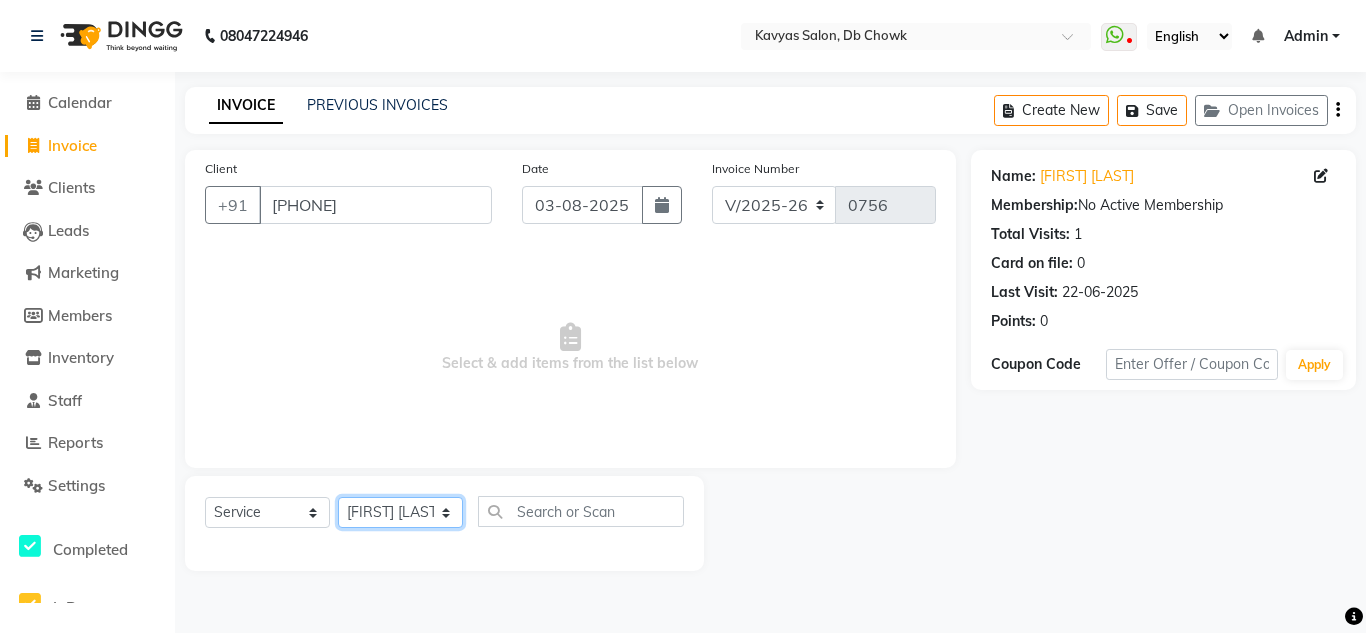click on "Select Stylist Arif Fatah siddhiqui Kavya Upadhyay Minakshi Chavan Nahim Pinky Pranali Panchal pranjal more Pratibha Upadhyay Renuka Chavhan Salman Ansari Sam Khan Shanu Snehal Surve Vaishali Pachare Vali Hasan Vishal Ahmed Shaikh" 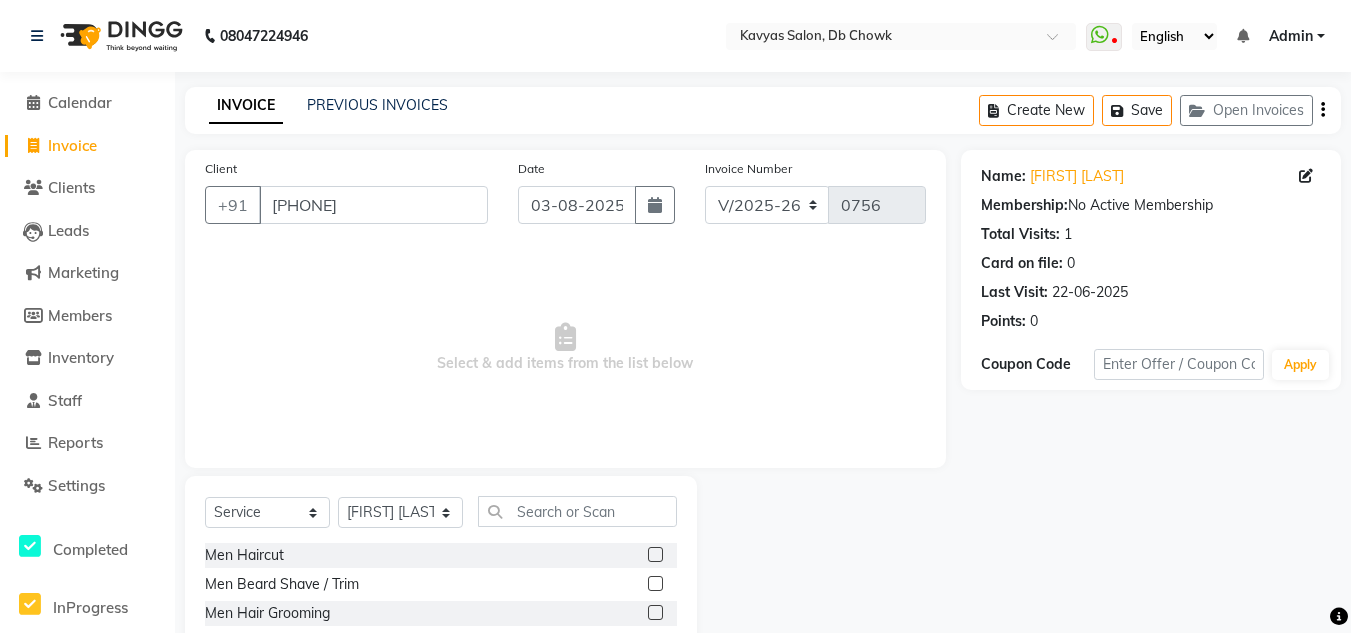 click 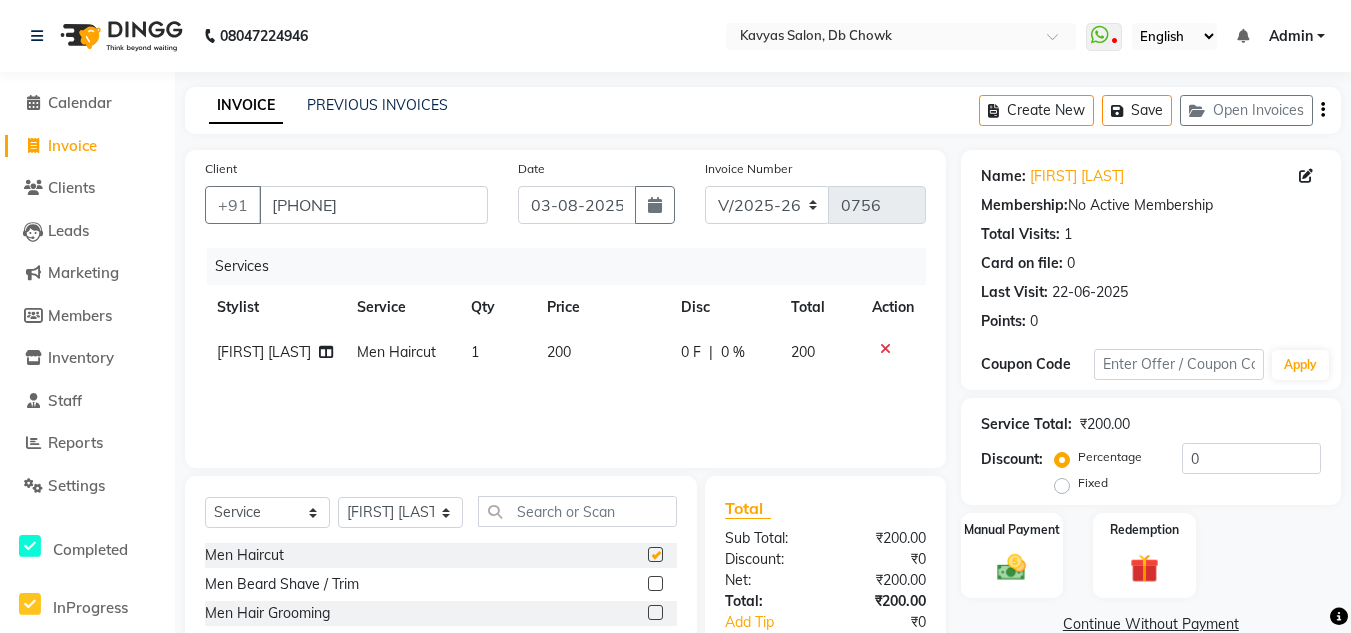 checkbox on "false" 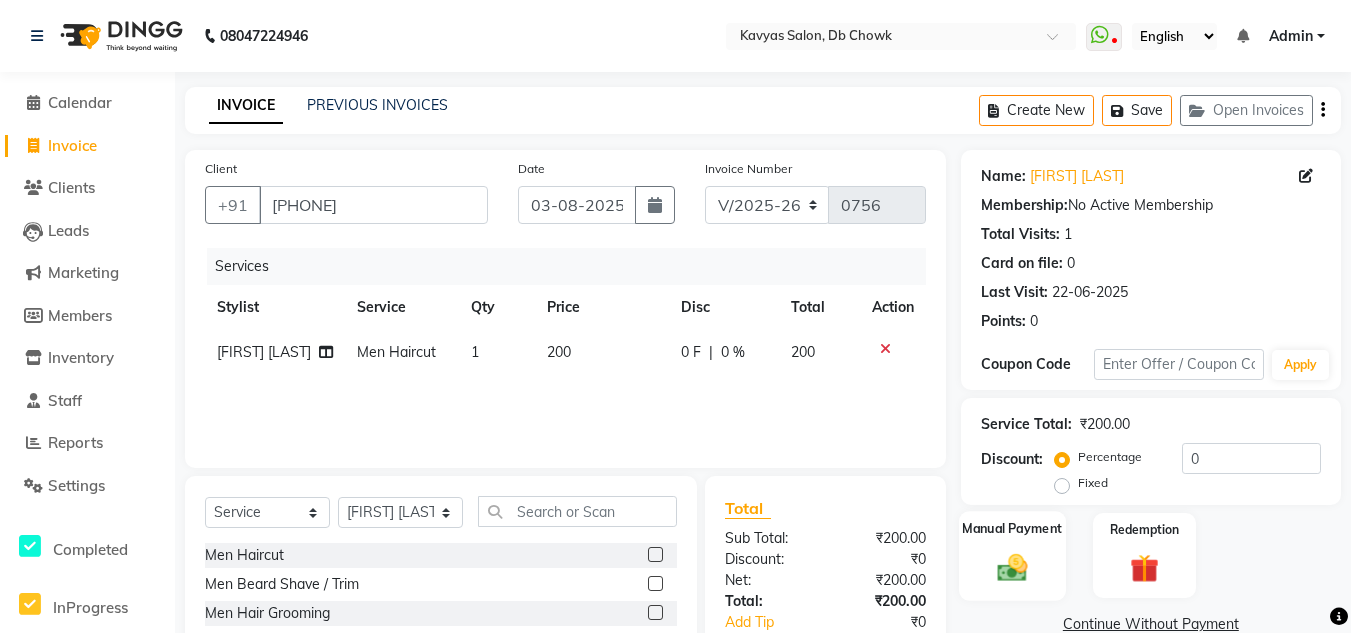 click on "Manual Payment" 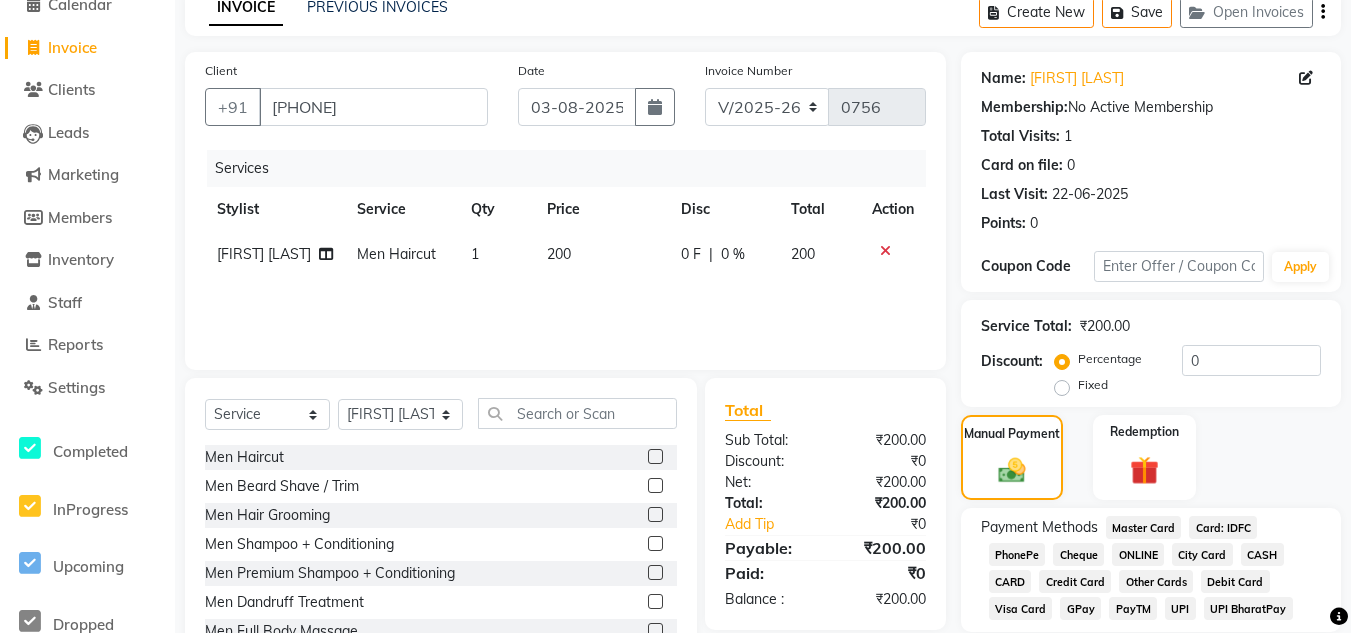 scroll, scrollTop: 168, scrollLeft: 0, axis: vertical 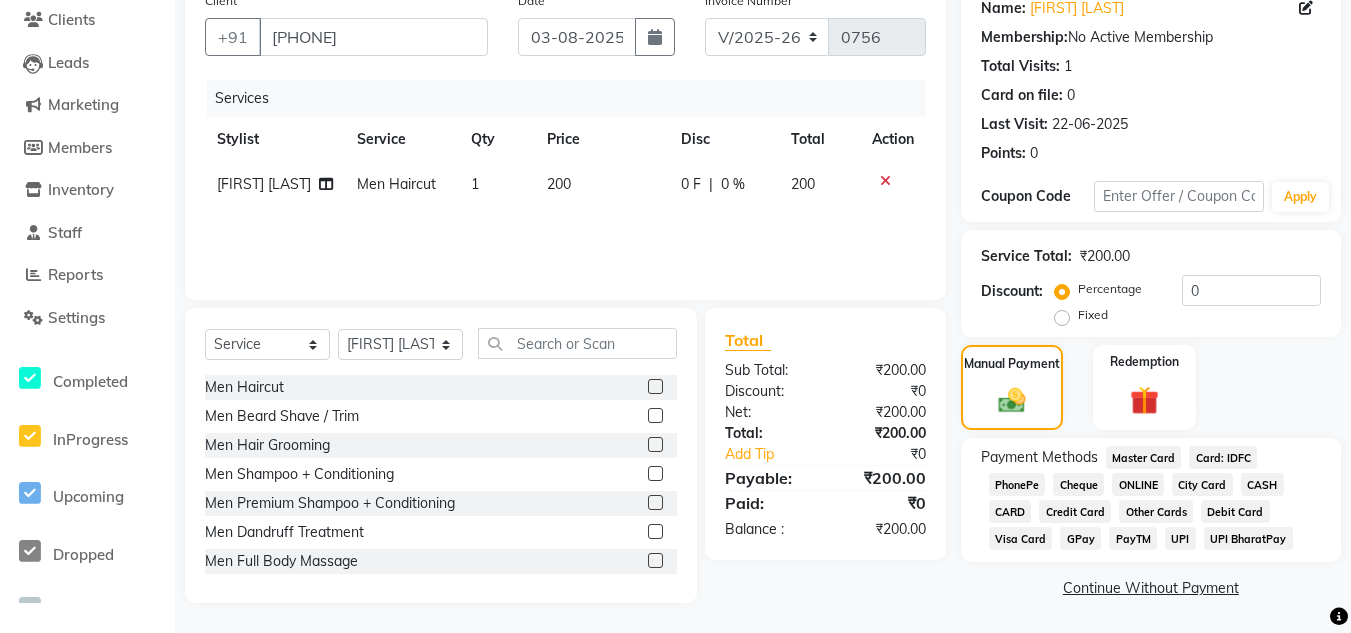 click on "ONLINE" 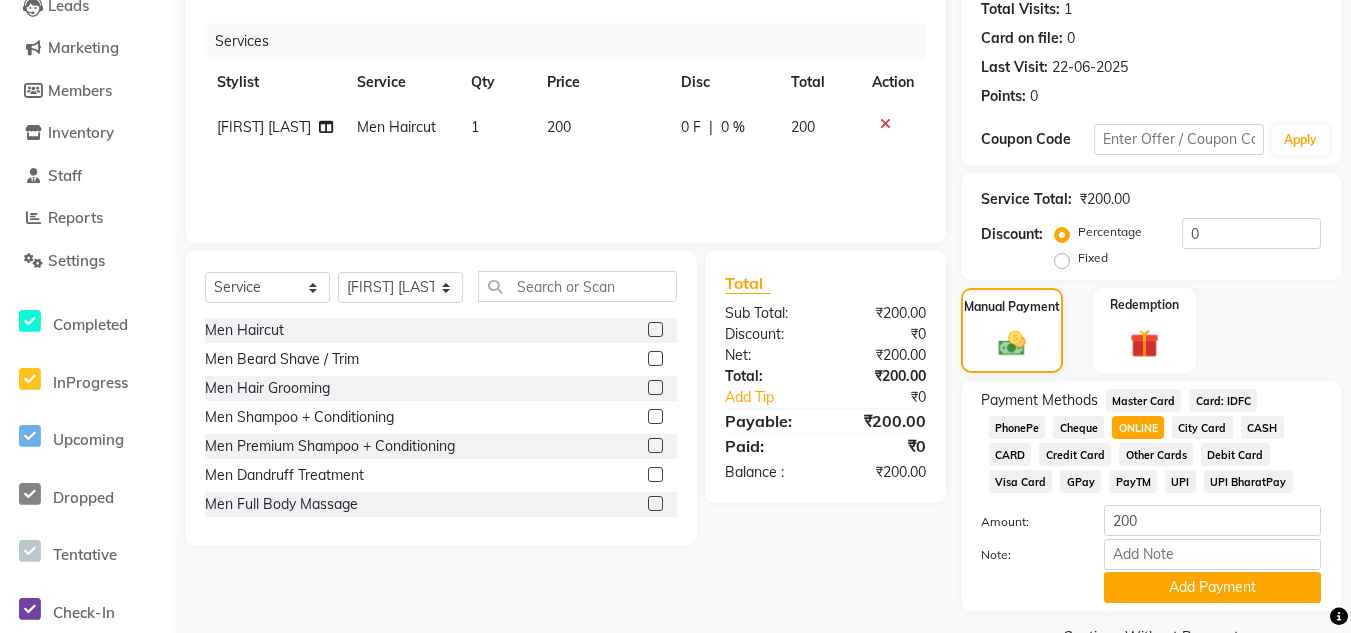 scroll, scrollTop: 274, scrollLeft: 0, axis: vertical 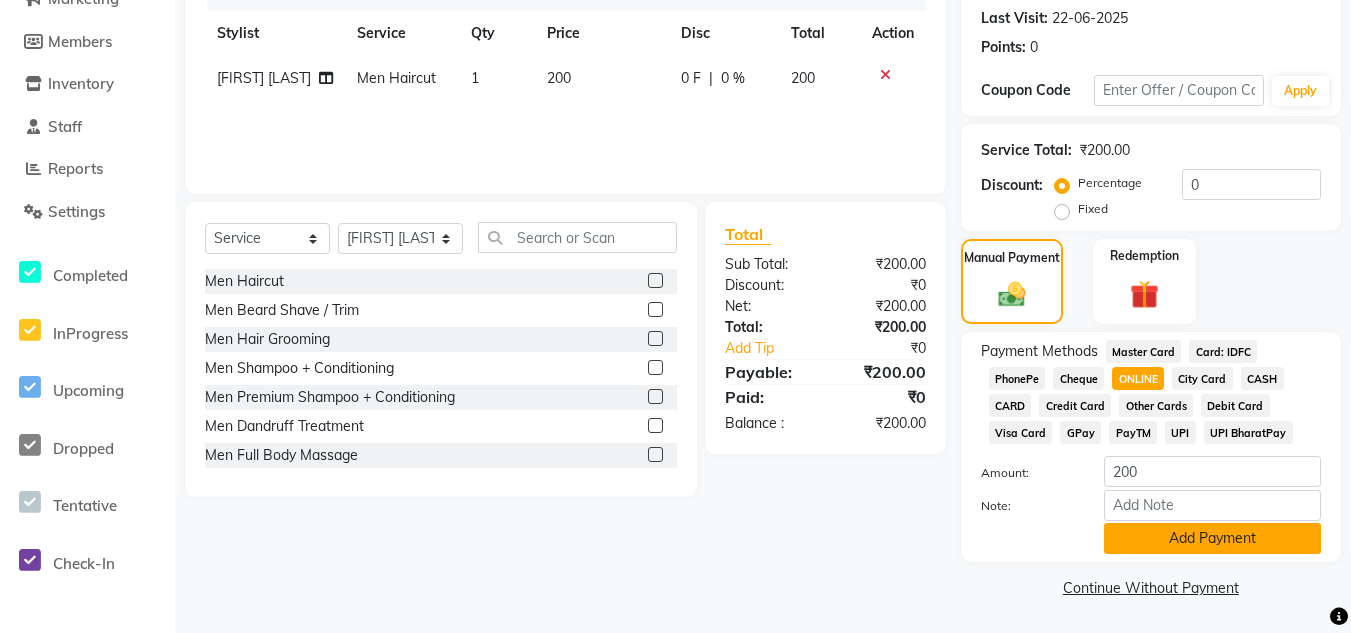 click on "Add Payment" 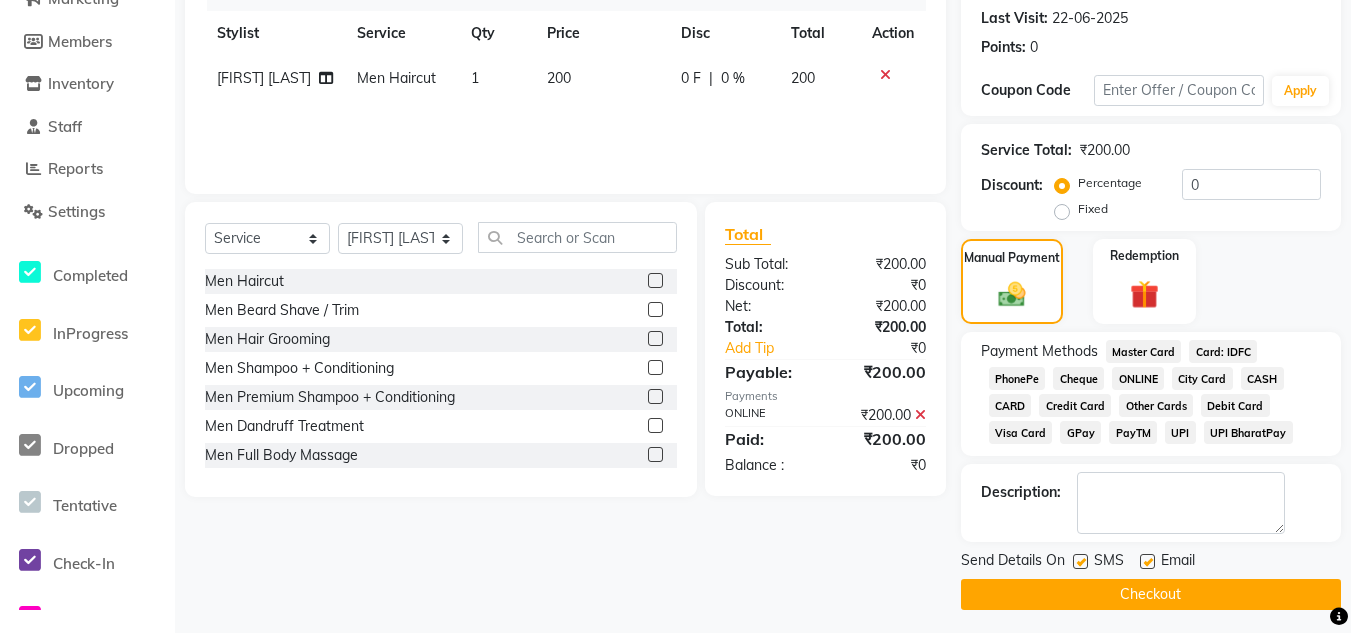 click on "Checkout" 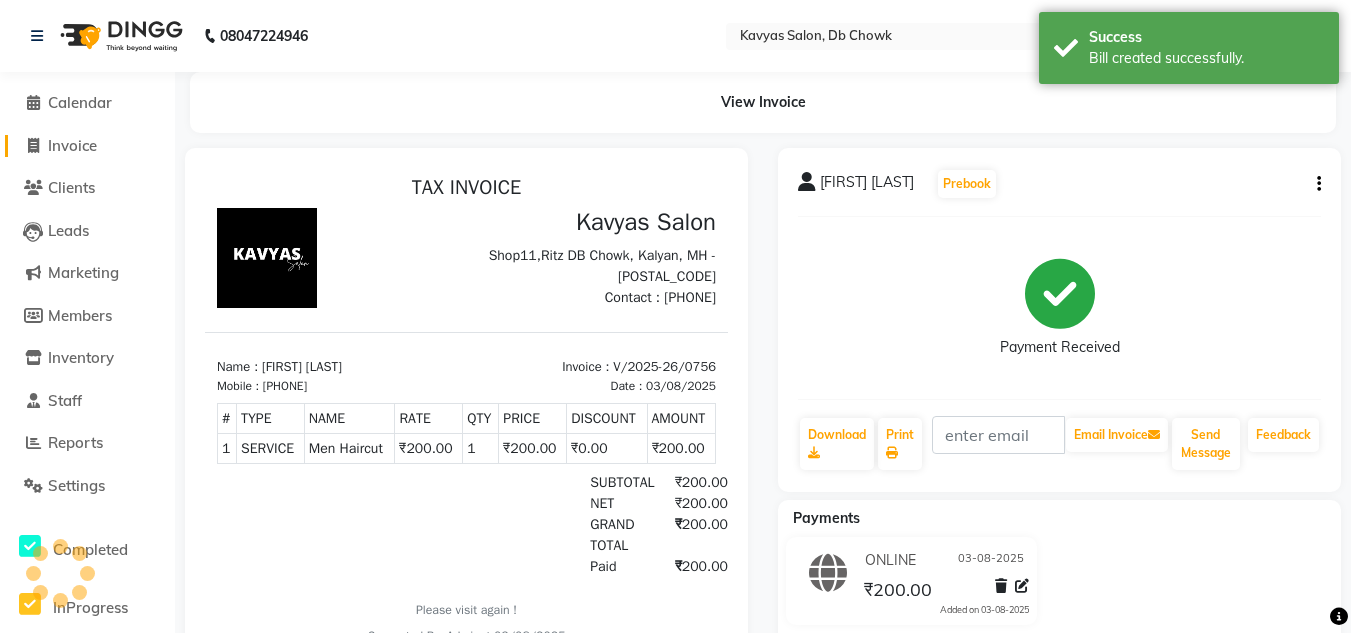 scroll, scrollTop: 0, scrollLeft: 0, axis: both 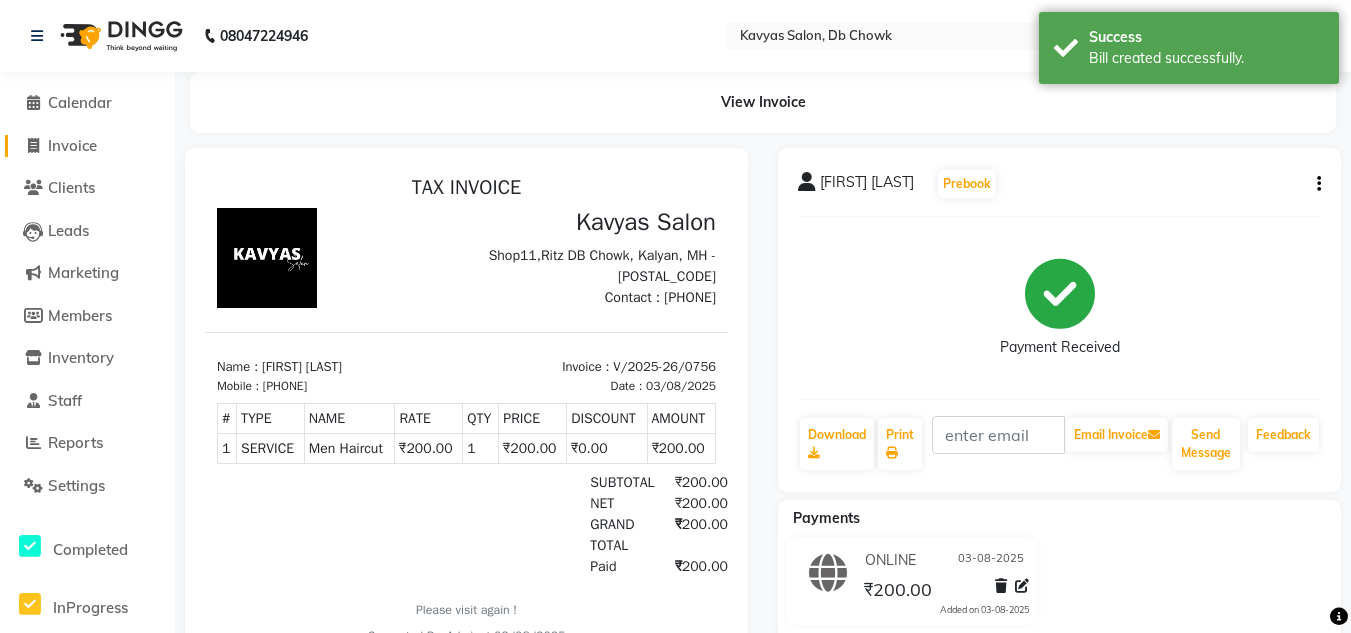 click on "Invoice" 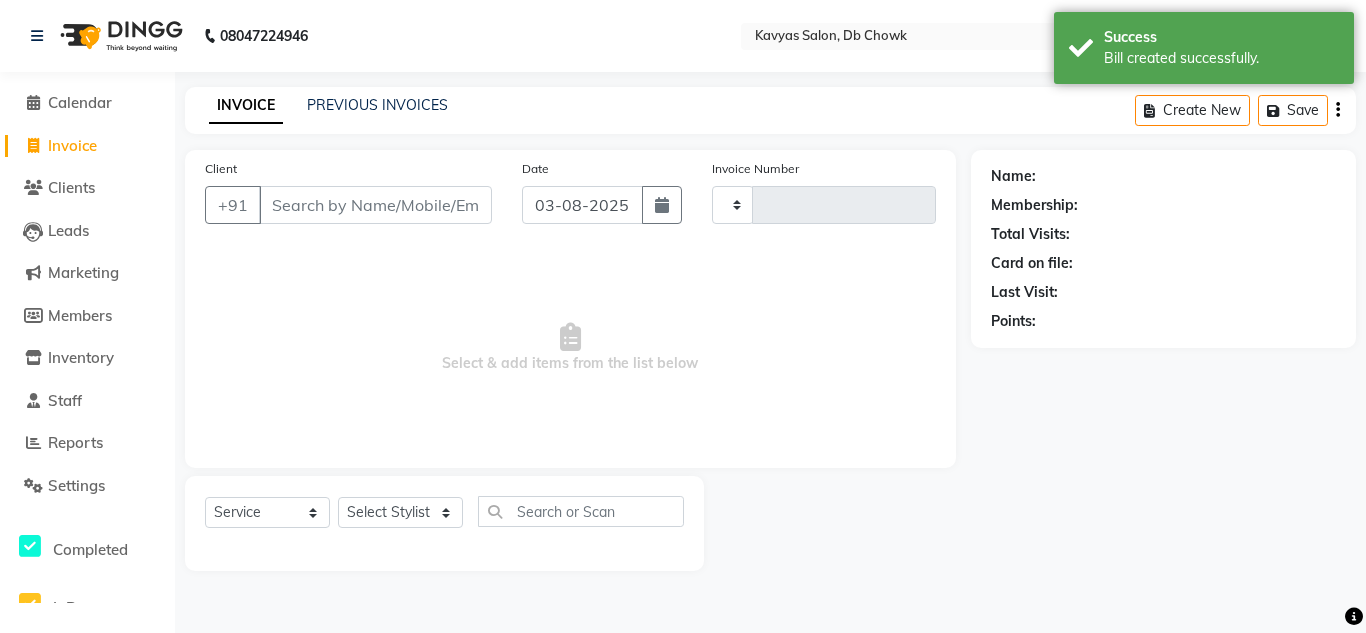 type on "0757" 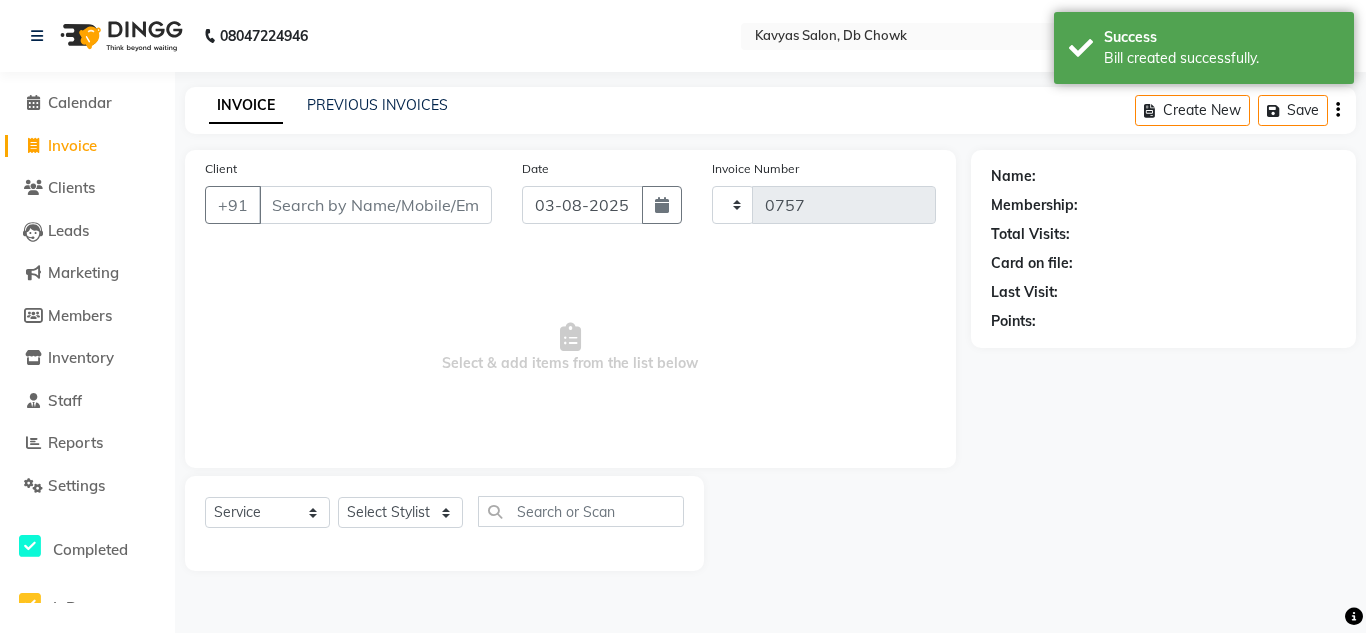 select on "6954" 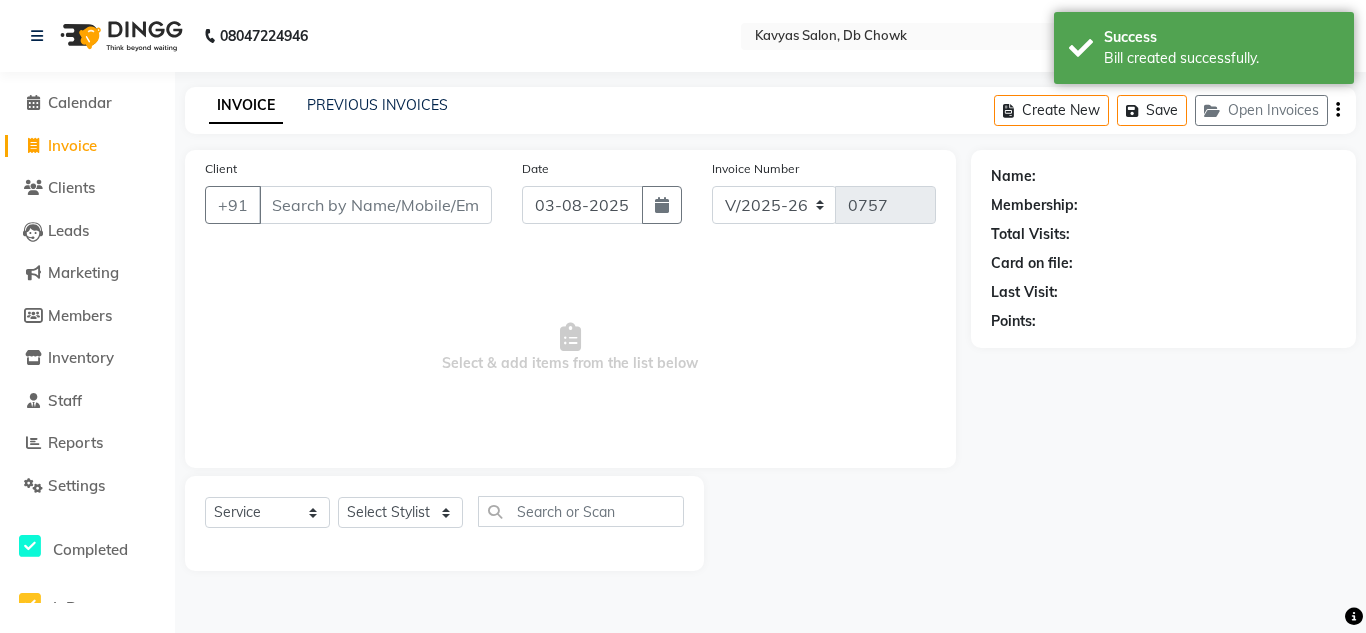 click on "Client" at bounding box center (375, 205) 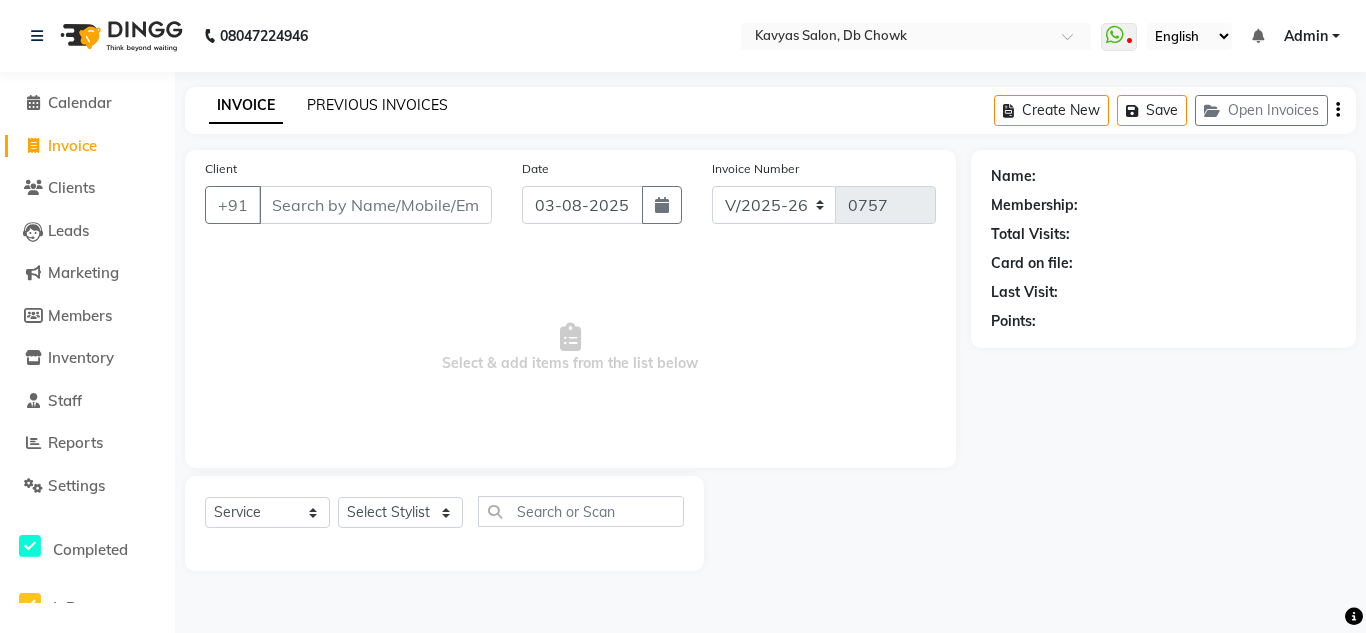 click on "PREVIOUS INVOICES" 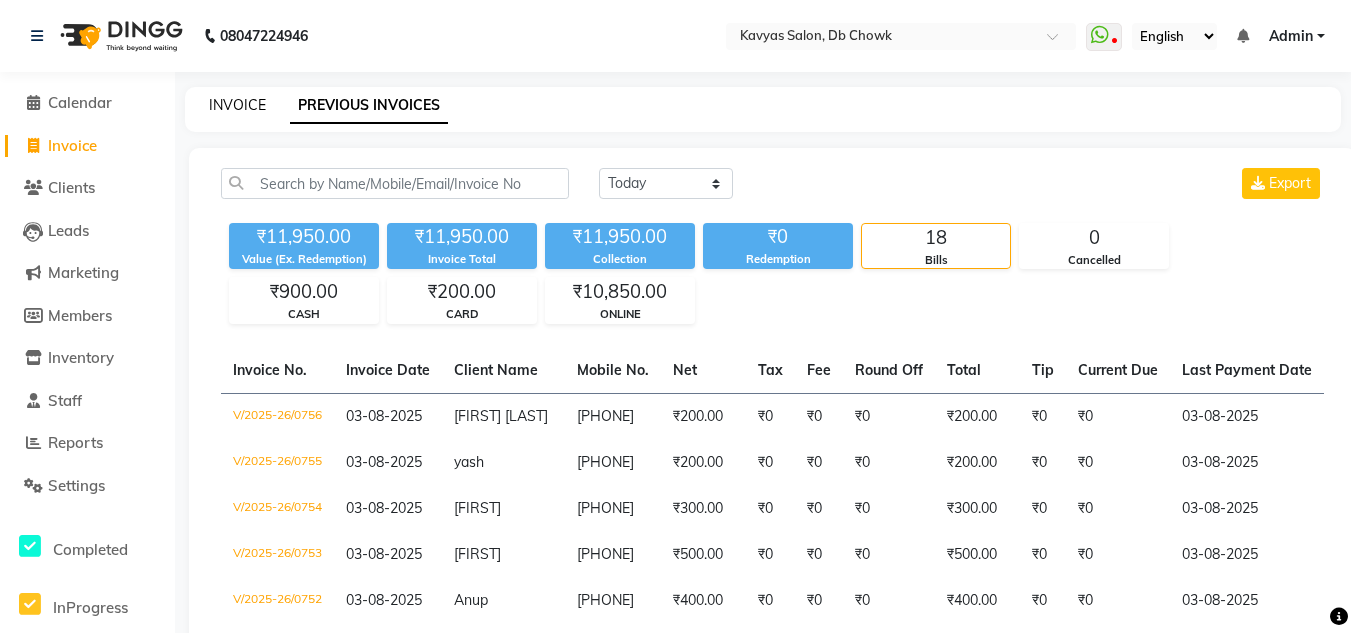 click on "INVOICE" 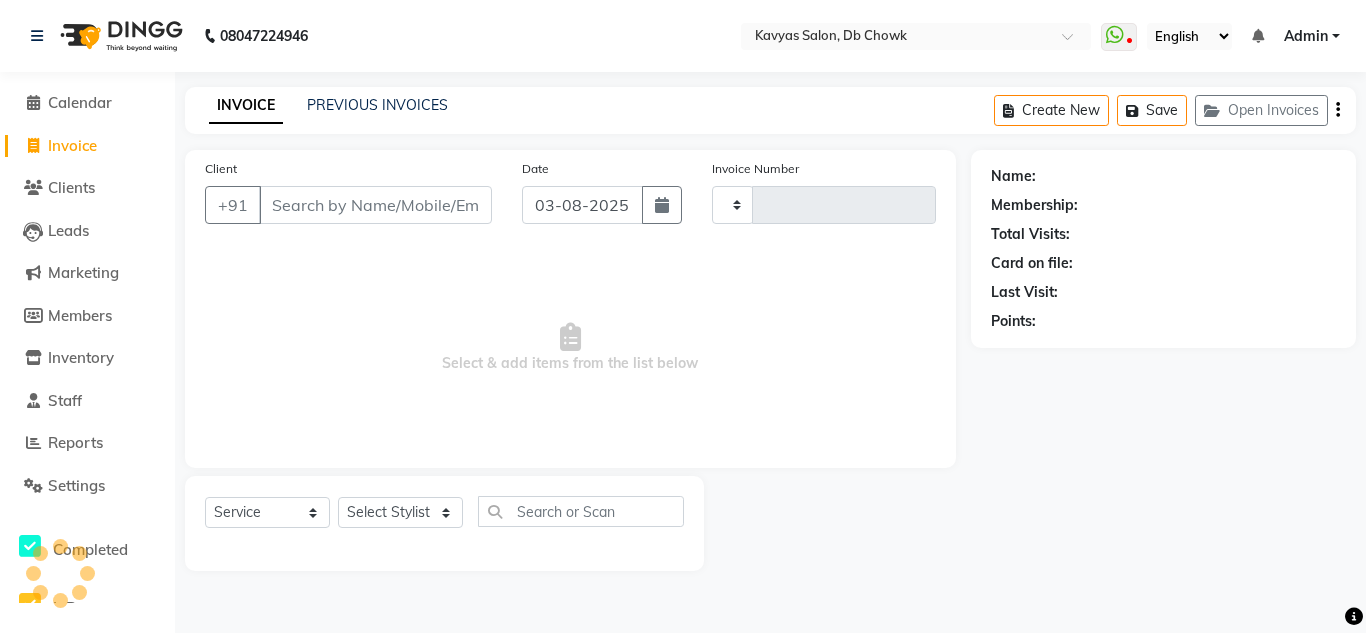 type on "0757" 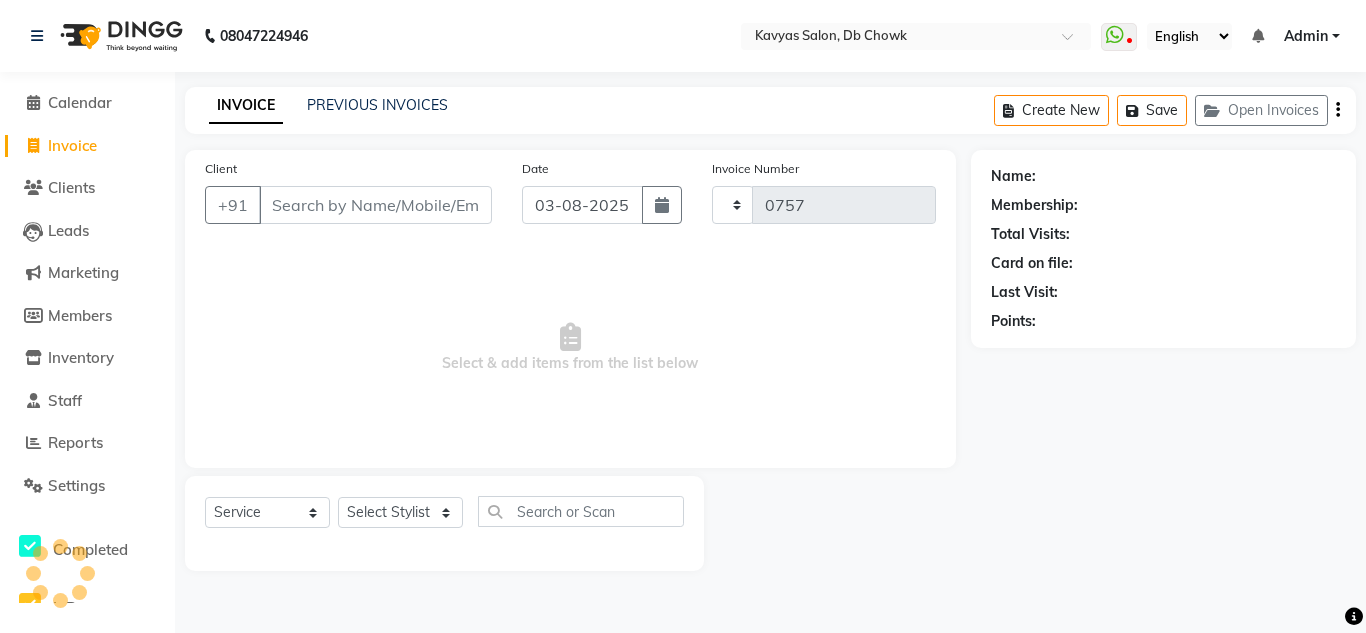 select on "6954" 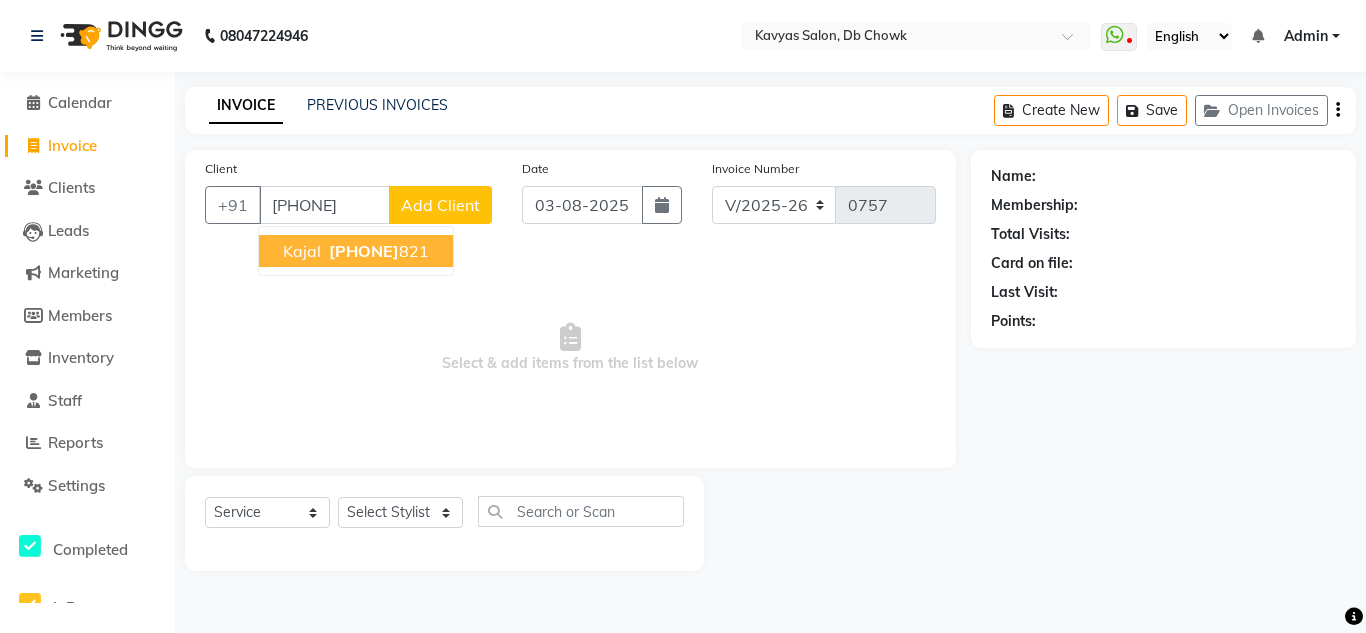 type on "[PHONE]" 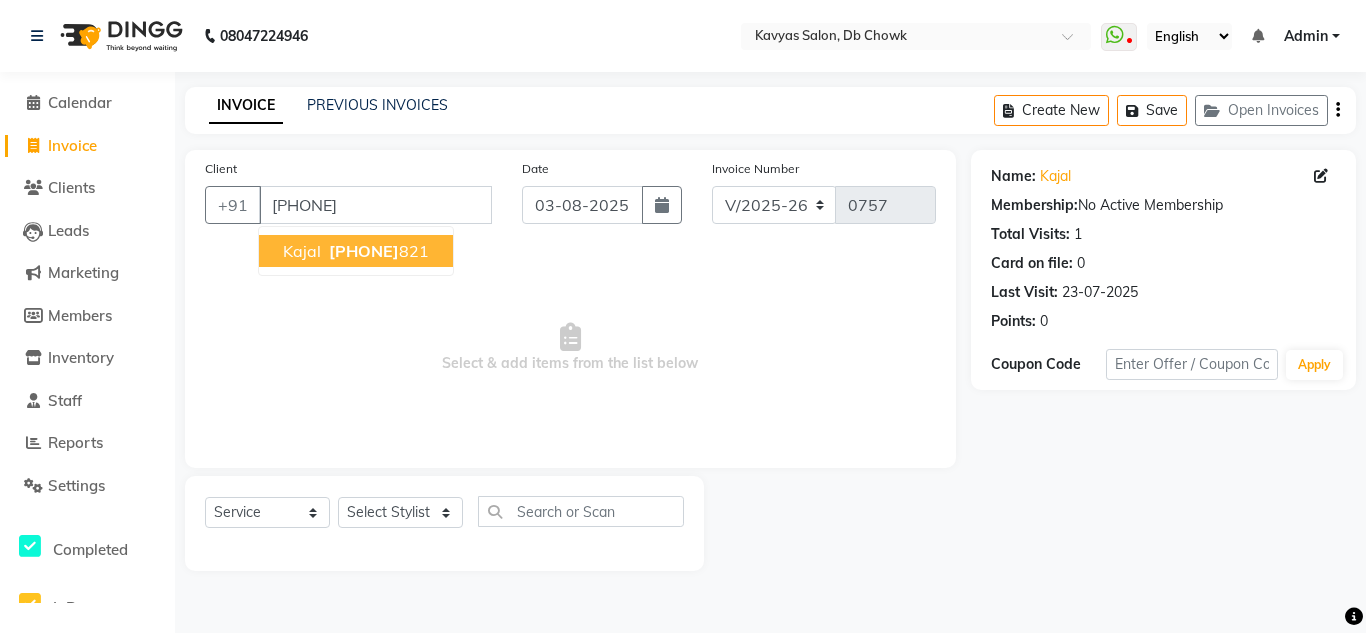 click on "[PHONE]" at bounding box center (377, 251) 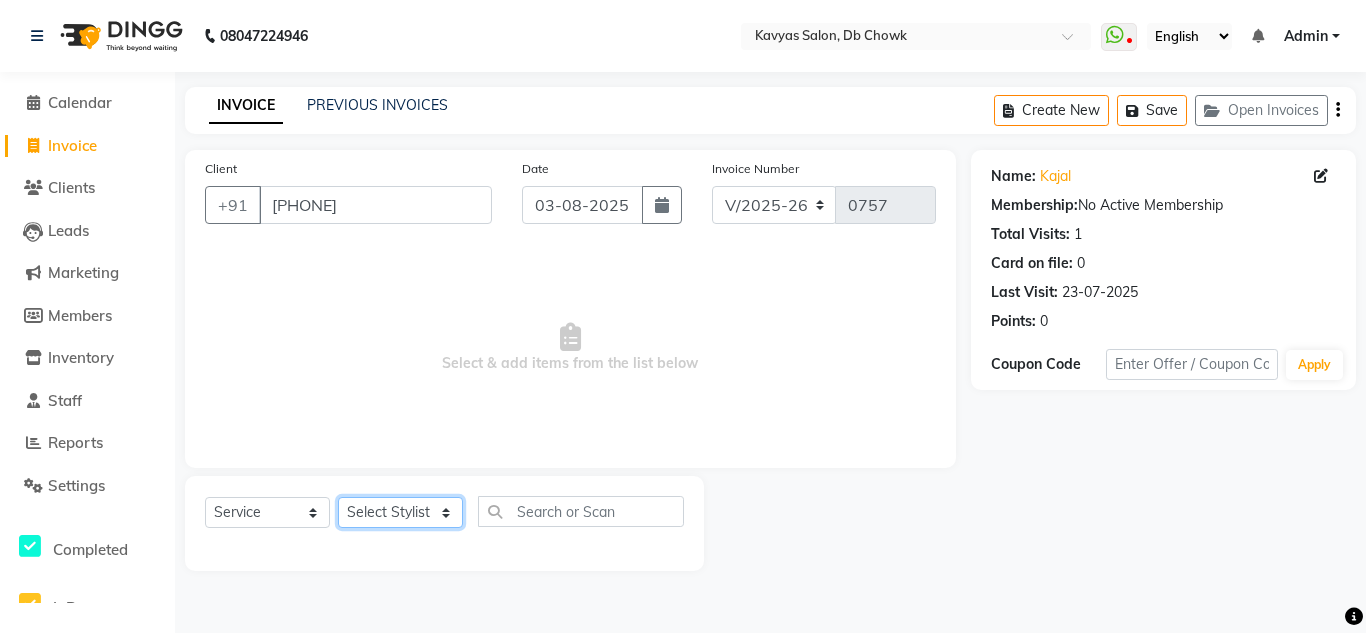 click on "Select Stylist Arif Fatah siddhiqui Kavya Upadhyay Minakshi Chavan Nahim Pinky Pranali Panchal pranjal more Pratibha Upadhyay Renuka Chavhan Salman Ansari Sam Khan Shanu Snehal Surve Vaishali Pachare Vali Hasan Vishal Ahmed Shaikh" 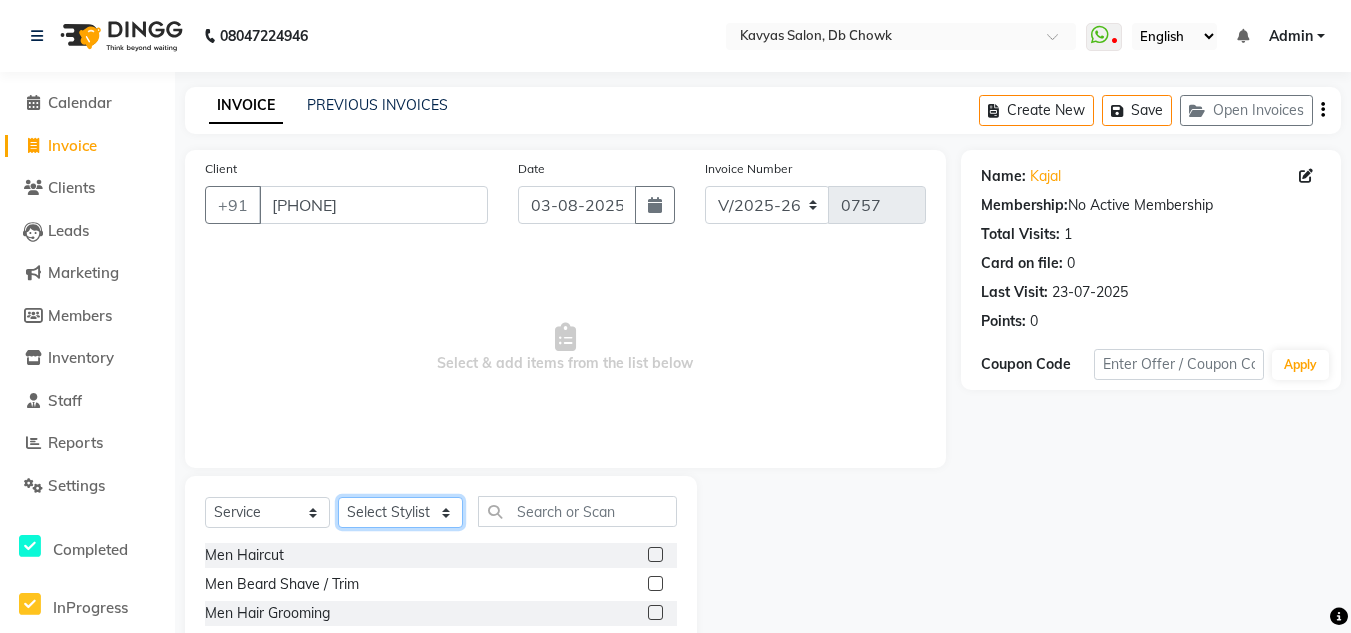 scroll, scrollTop: 168, scrollLeft: 0, axis: vertical 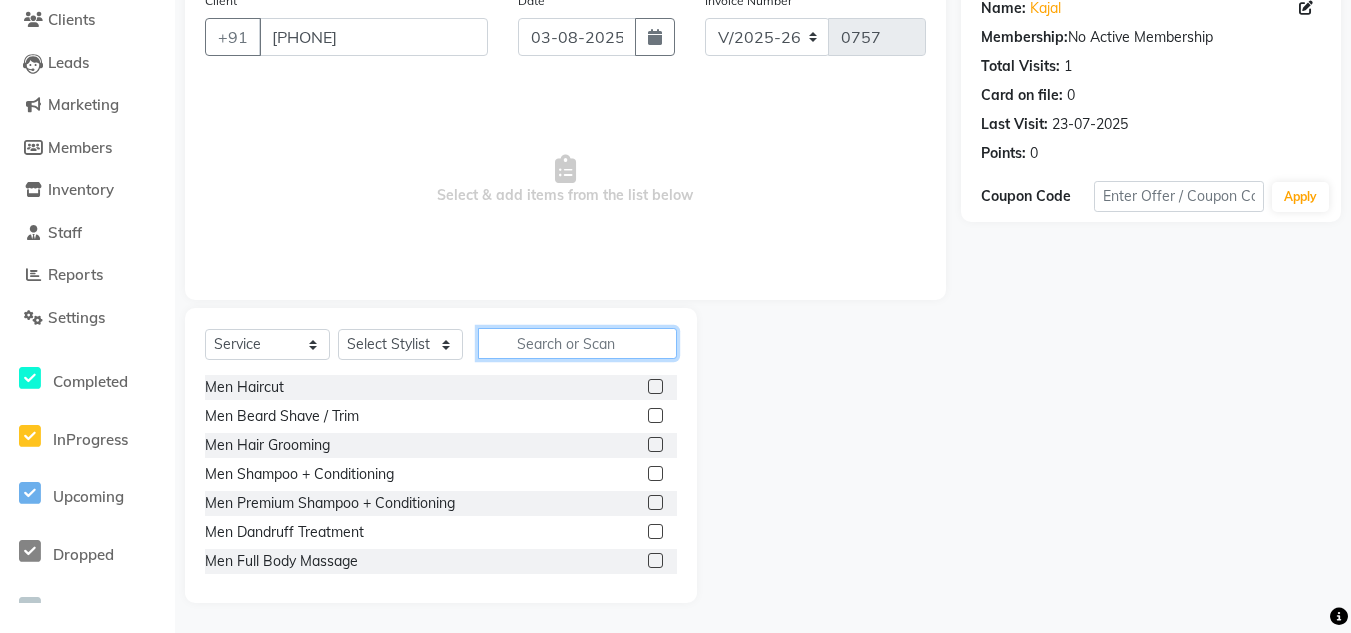 click 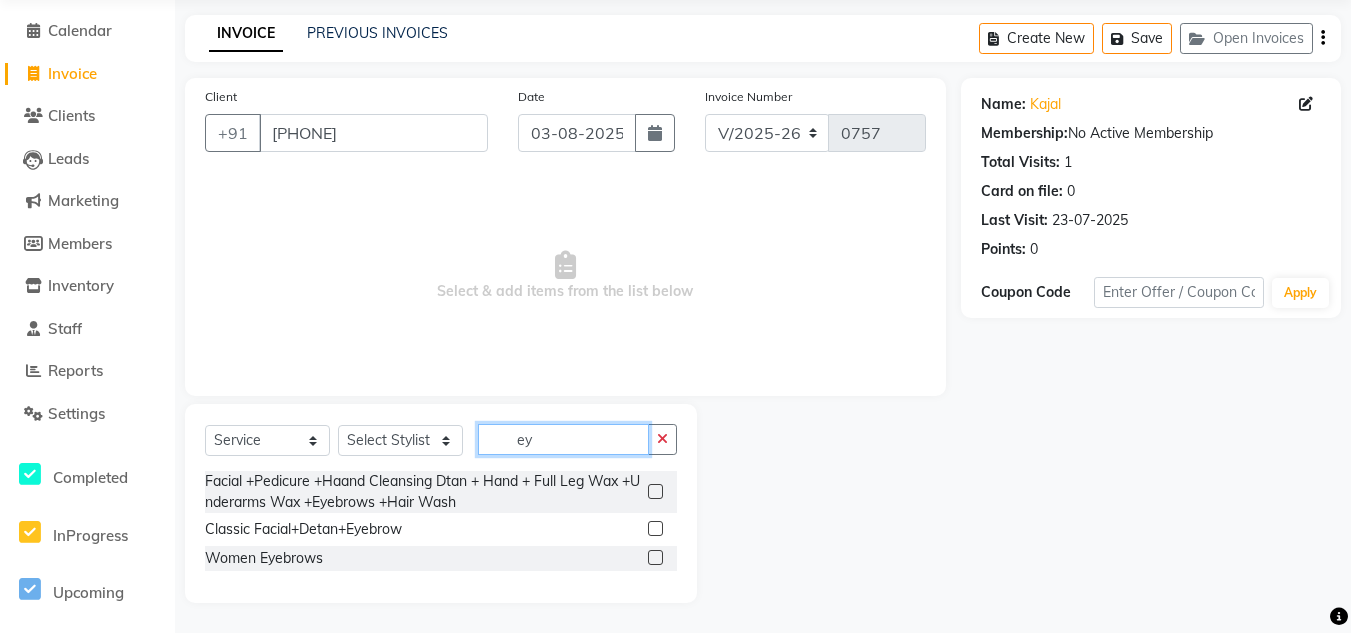 scroll, scrollTop: 72, scrollLeft: 0, axis: vertical 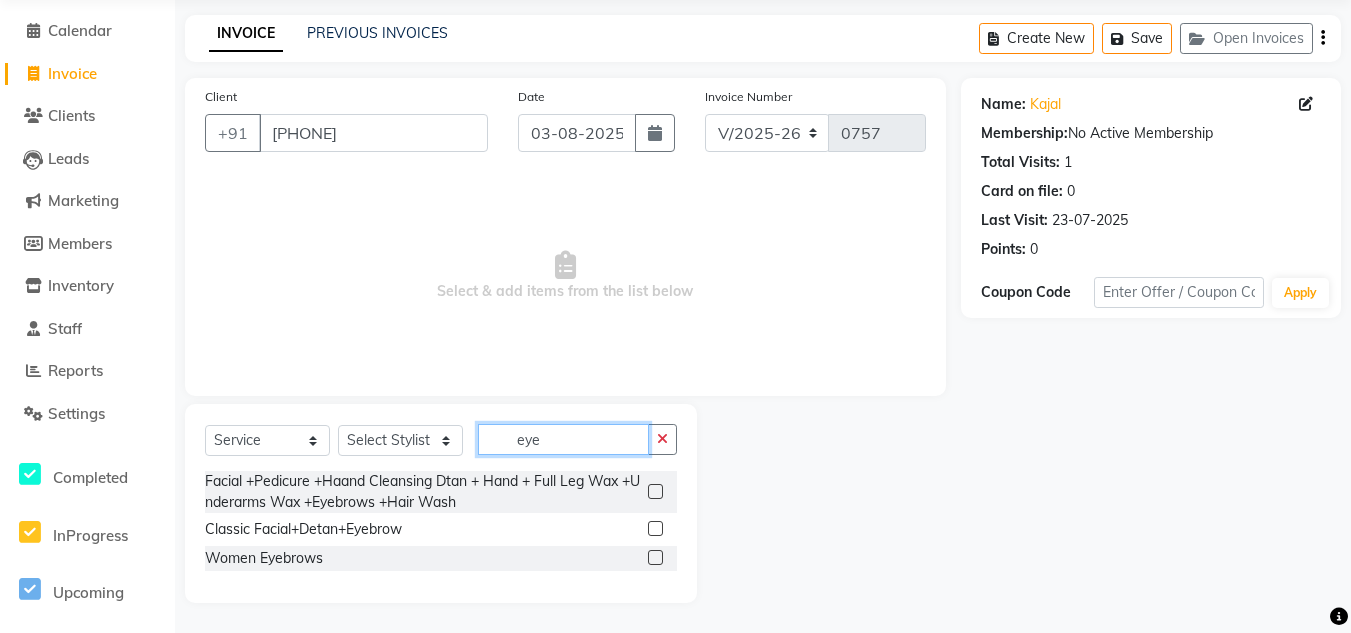 type on "eye" 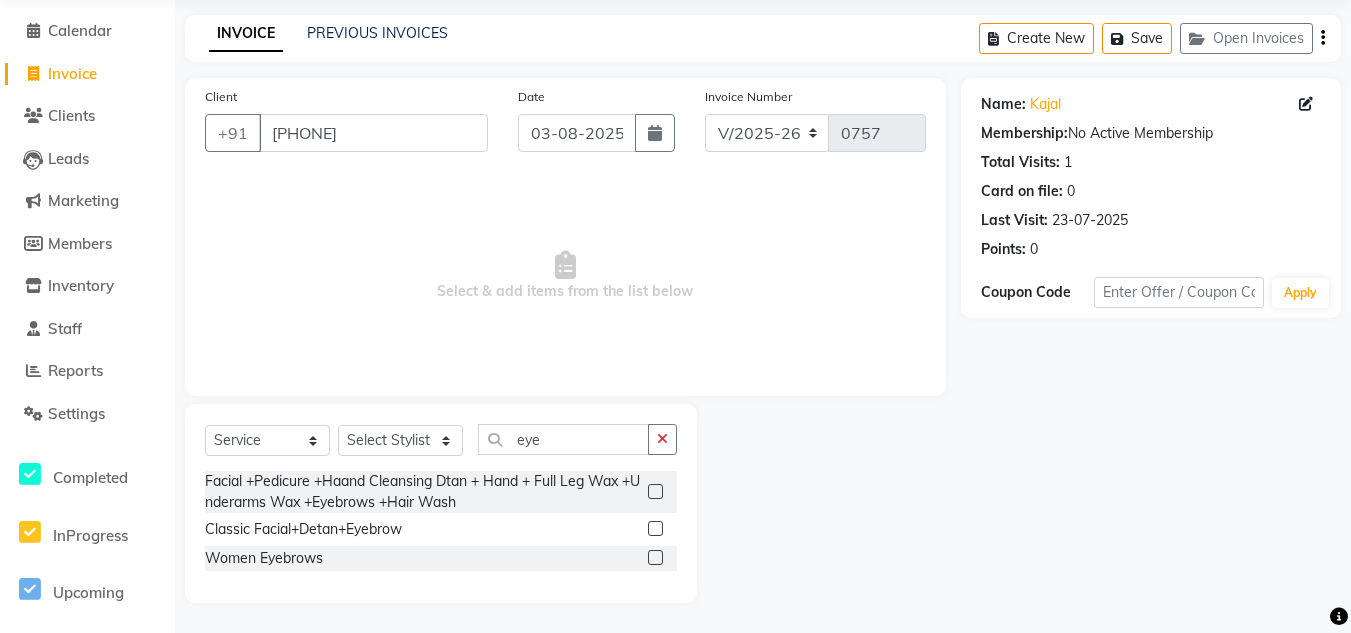 click 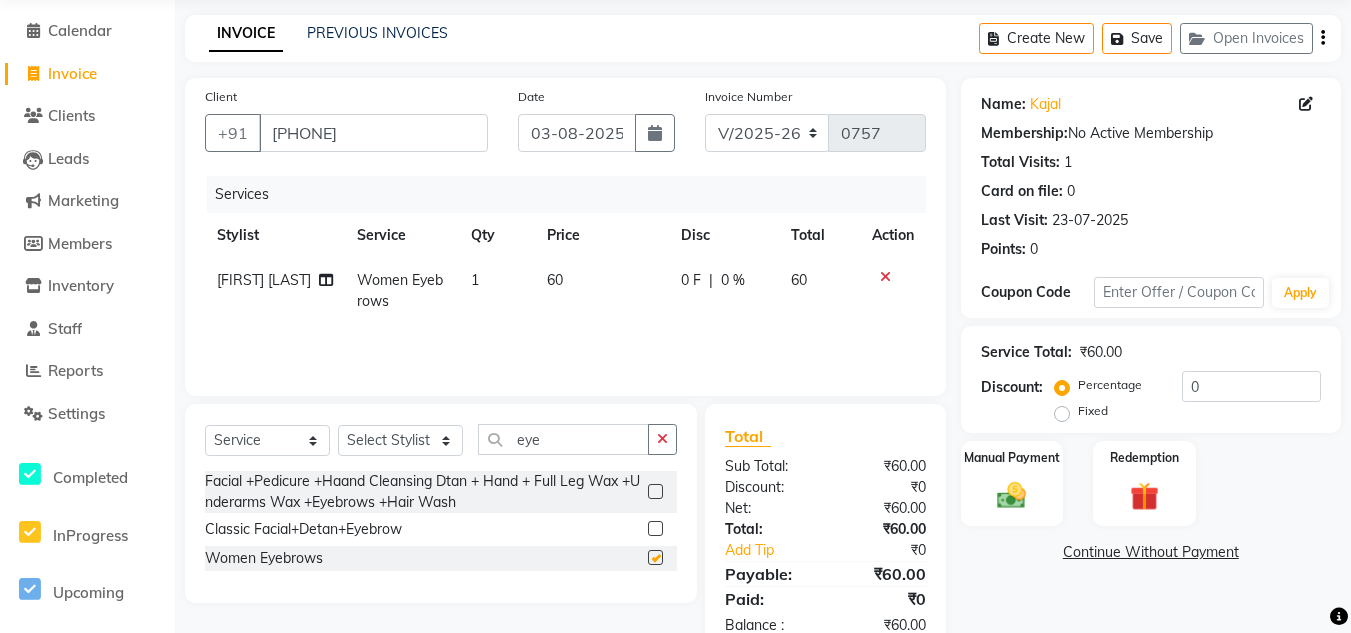 checkbox on "false" 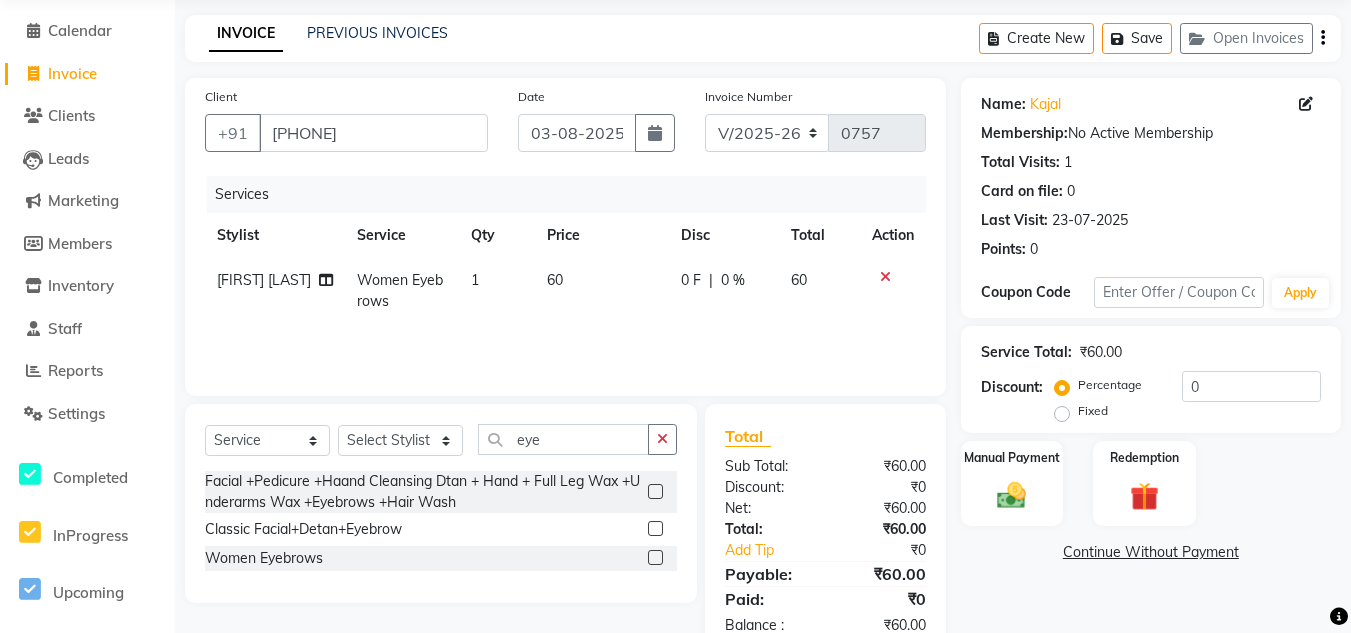 click on "60" 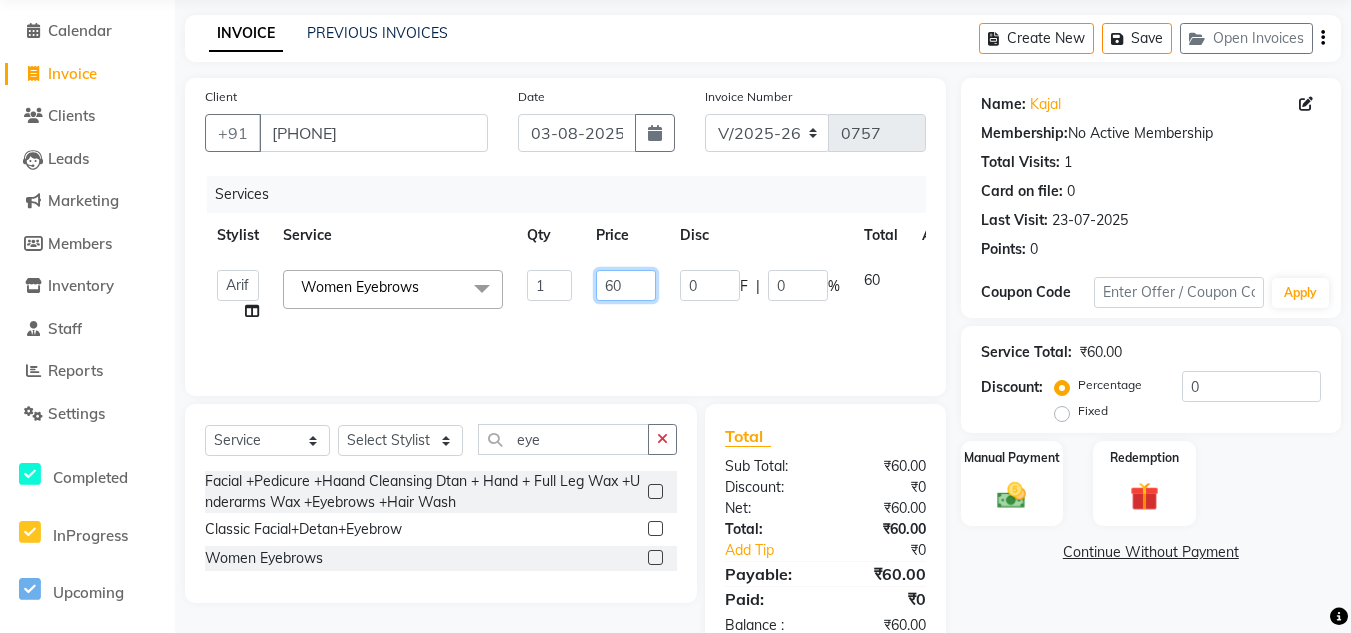 drag, startPoint x: 628, startPoint y: 291, endPoint x: 523, endPoint y: 313, distance: 107.28001 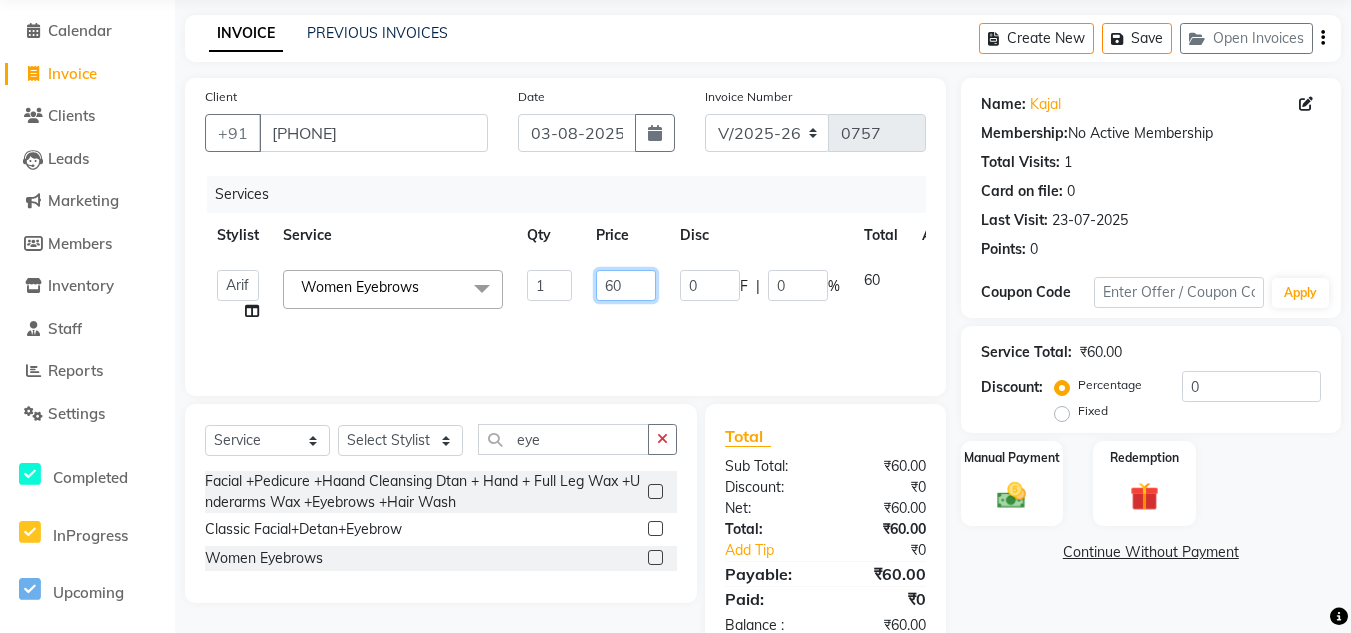 click on "[FIRST] [LAST]   [FIRST] [LAST]   [FIRST] [LAST]   [FIRST] [LAST]   [FIRST]   [FIRST]   [FIRST] [LAST]   [FIRST] [LAST]   [FIRST] [LAST]   [FIRST] [LAST]   [FIRST] [LAST]   [FIRST] [LAST]   [FIRST]   [FIRST] [LAST]   [FIRST] [LAST]   [FIRST] [LAST]  [FIRST] [LAST]  Women Eyebrows  x Men Haircut Men Beard Shave / Trim Men Hair Grooming Men Shampoo + Conditioning Men Premium Shampoo + Conditioning Men Dandruff Treatment Men Full Body Massage Men Nanoplastia Men Hair Wash Men Hair Wash + Hair Cut + Beard Men Beard Color Full Women Dandruff Treatment Women Gel Extention Removal Men Hand Wax Full Women Face Threading Men Hair cut + Hair colour Women Hair Spa + Hair Colour + Facial + Hand Leg Wax + Underarm Wax Christmas Offer (Hair Cut + Beard + Hair Colour/ Spa) Nail Gel  Work Hand Cleansing + Back +Face Dtan +Underarms + Hand wax +Foot Massage + Facial + Face Threading + Root Touch Up Facial +Pedicure +Haand Cleansing Dtan + Hand + Full Leg Wax +Underarms Wax +Eyebrows +Hair Wash  Women Hair Spa Women Wax Make Up Sari Drap 1 [PHONE]" 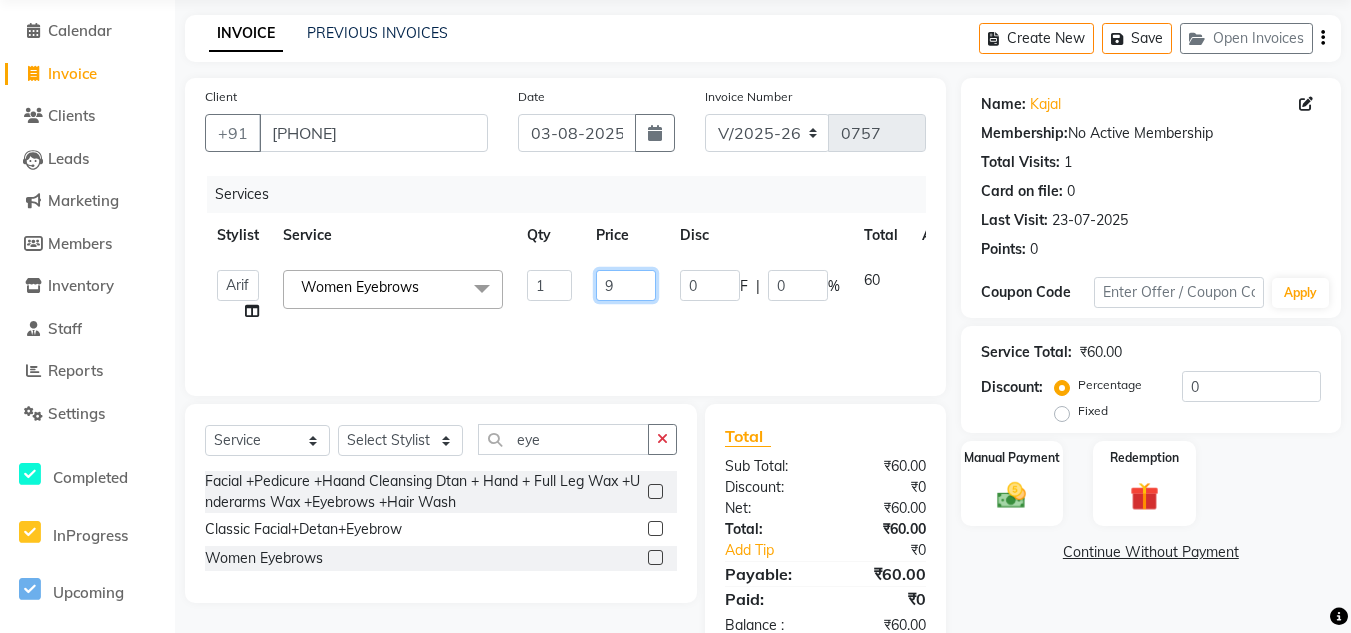 type on "90" 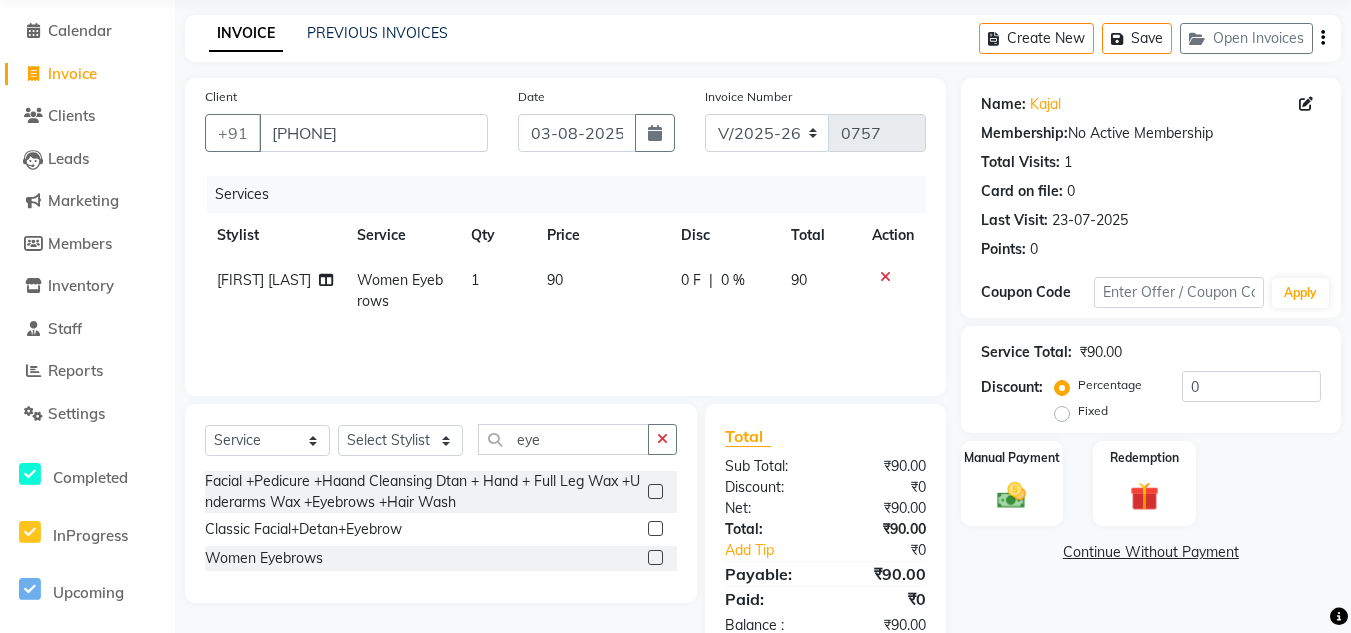 click on "Services Stylist Service Qty Price Disc Total Action Pratibha Upadhyay Women Eyebrows 1 90 0 F | 0 % 90" 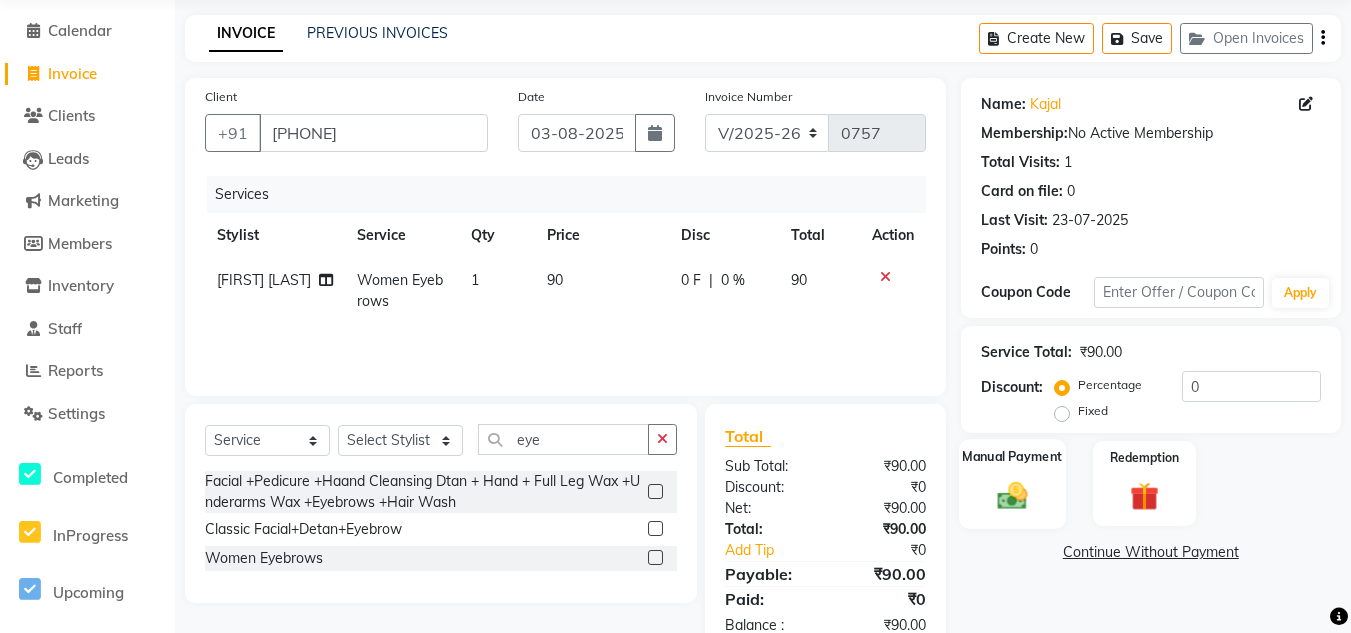 click 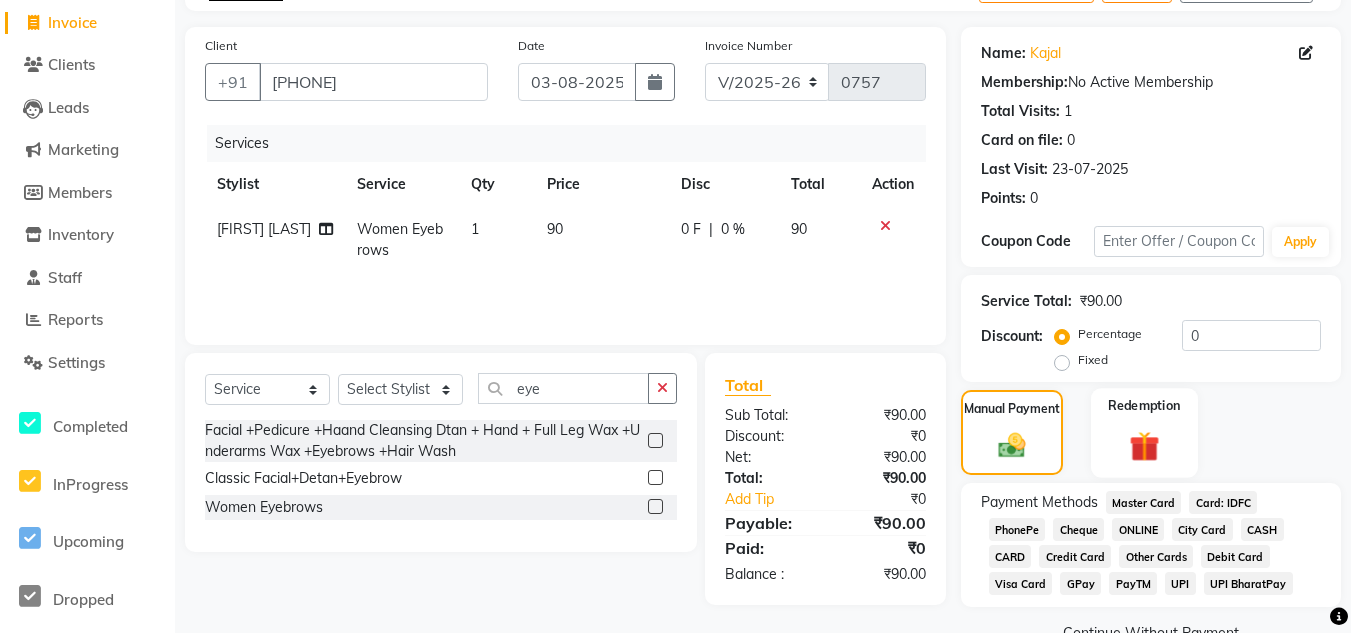 scroll, scrollTop: 168, scrollLeft: 0, axis: vertical 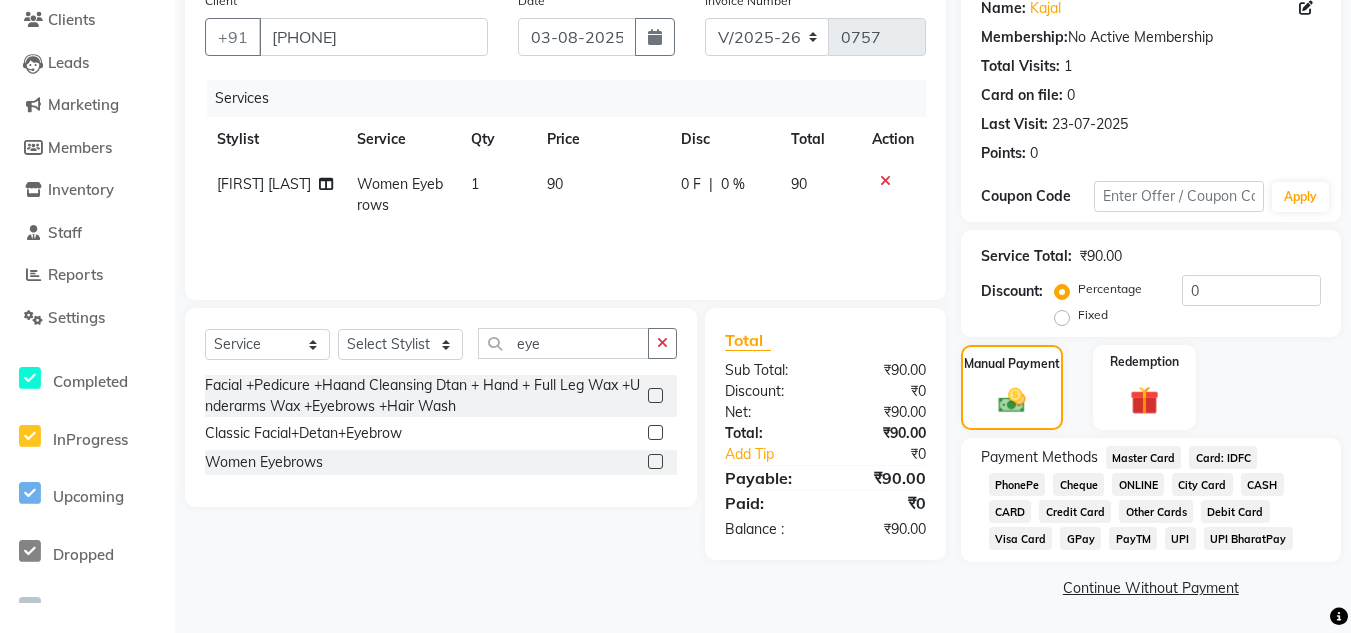 click on "ONLINE" 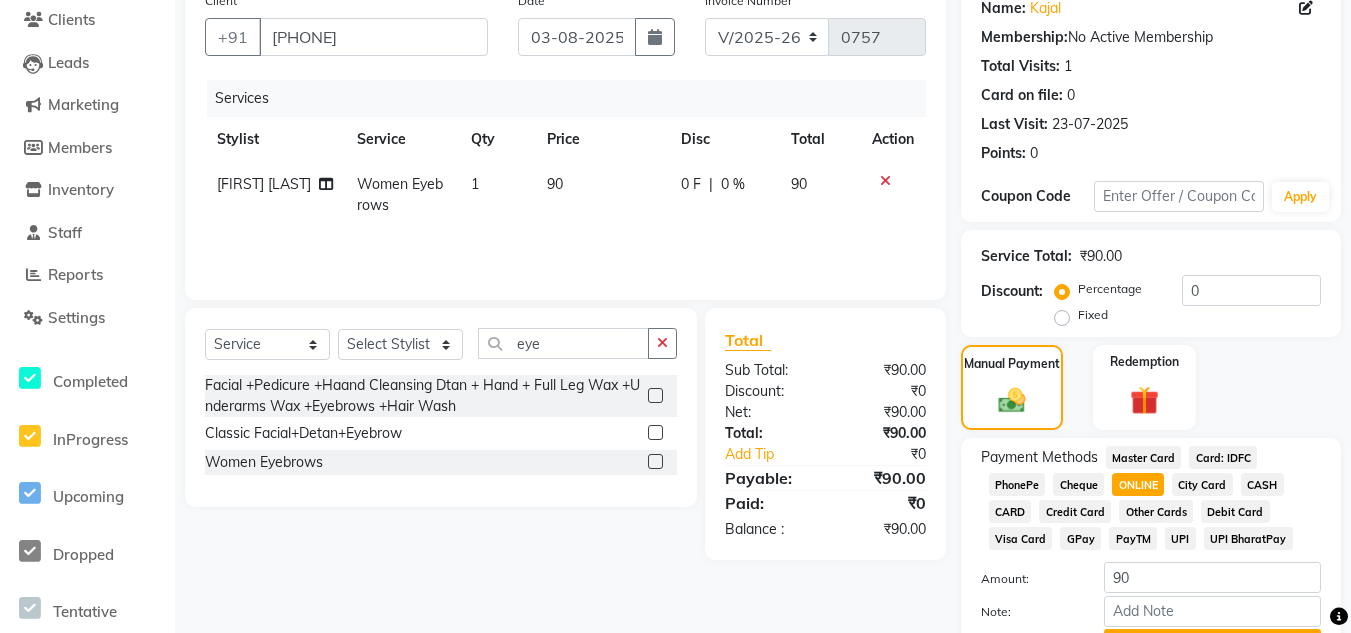 scroll, scrollTop: 274, scrollLeft: 0, axis: vertical 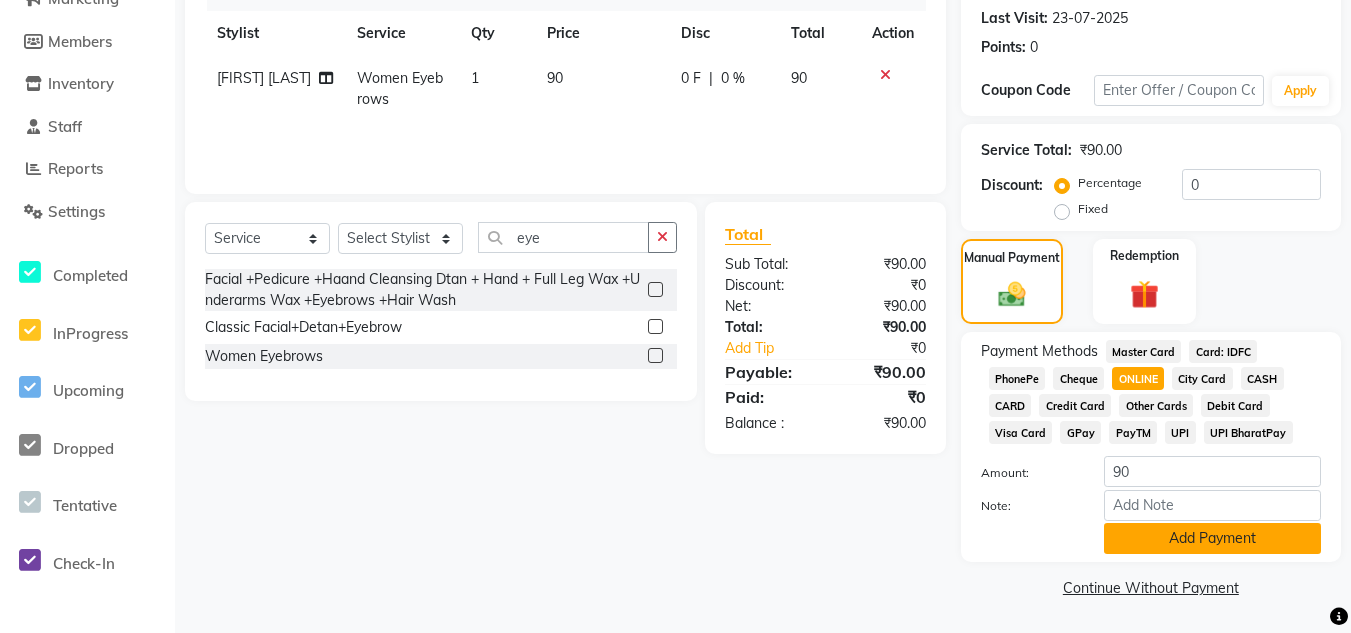 click on "Add Payment" 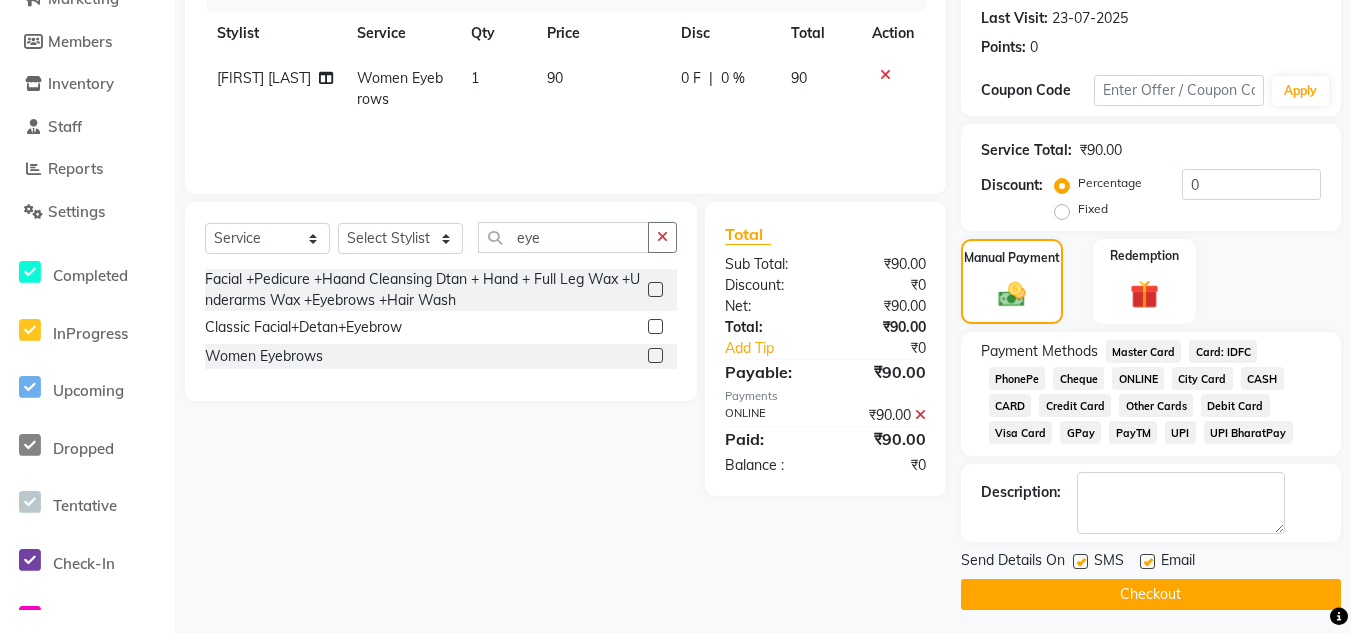 click on "Checkout" 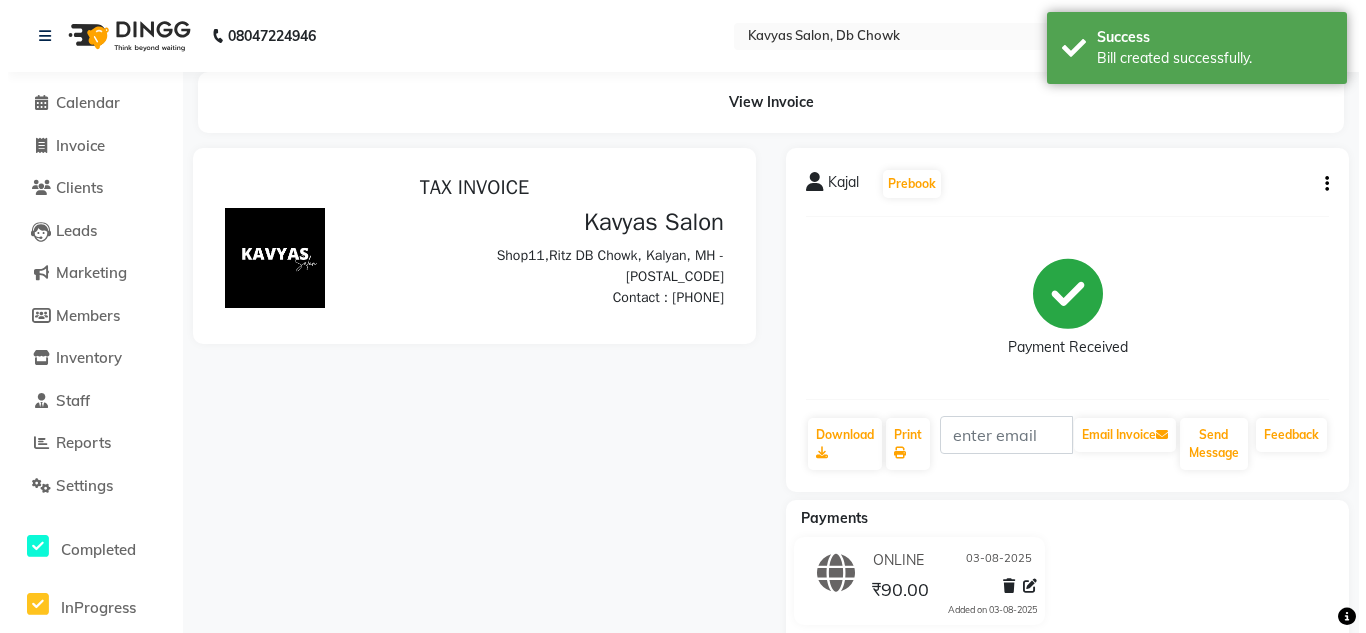 scroll, scrollTop: 0, scrollLeft: 0, axis: both 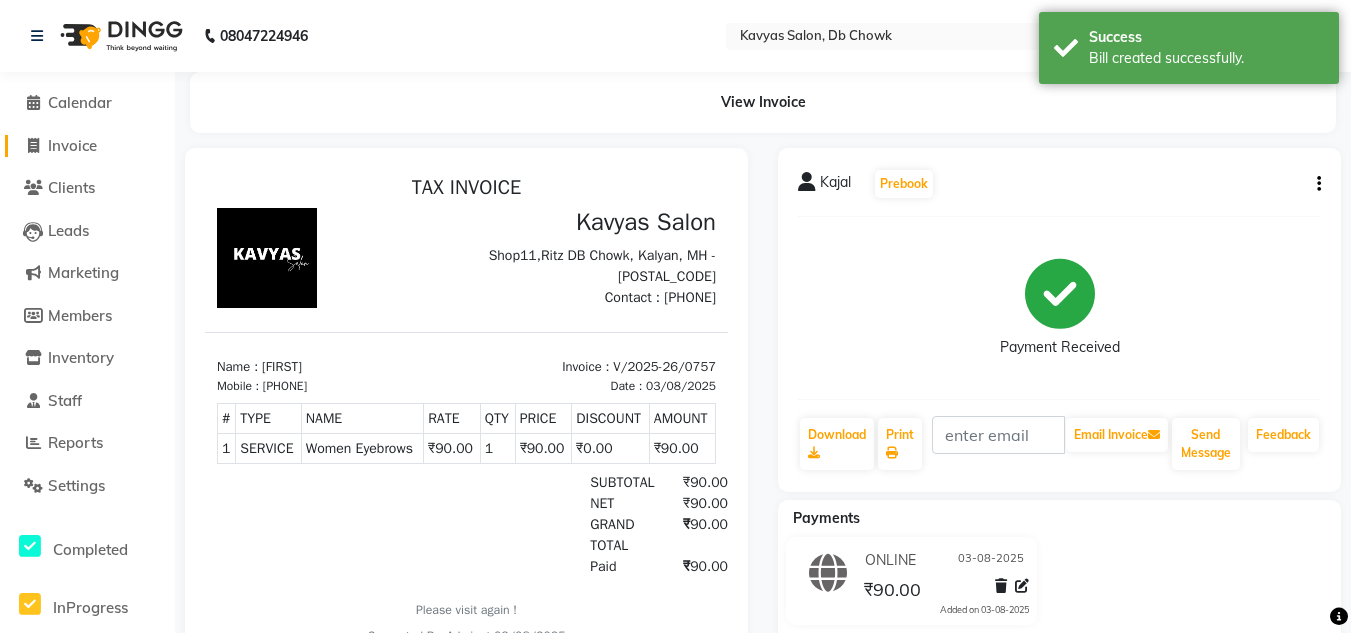 click on "Invoice" 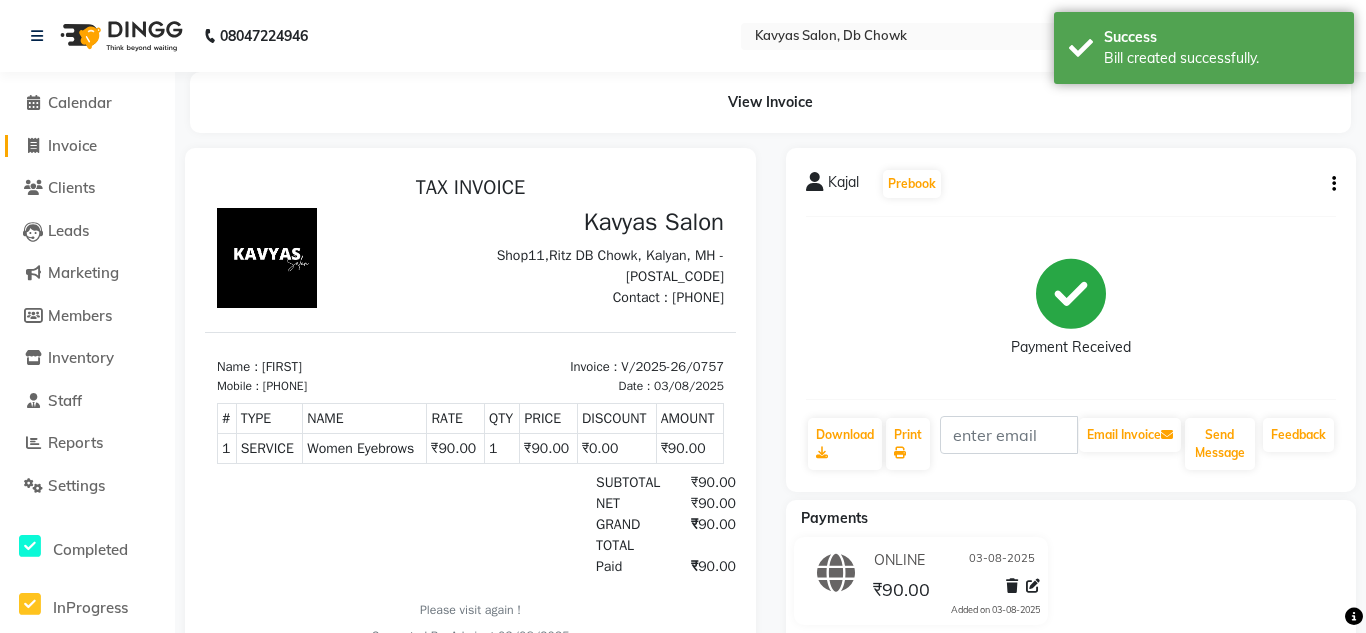 select on "service" 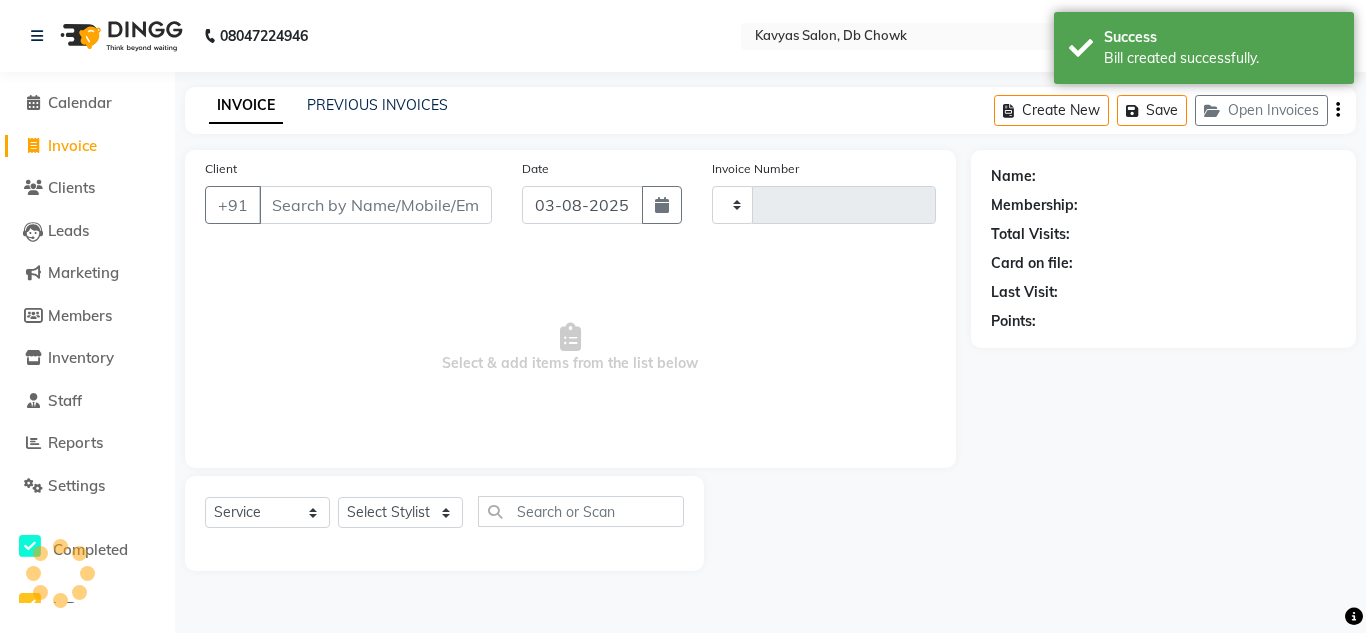 type on "0758" 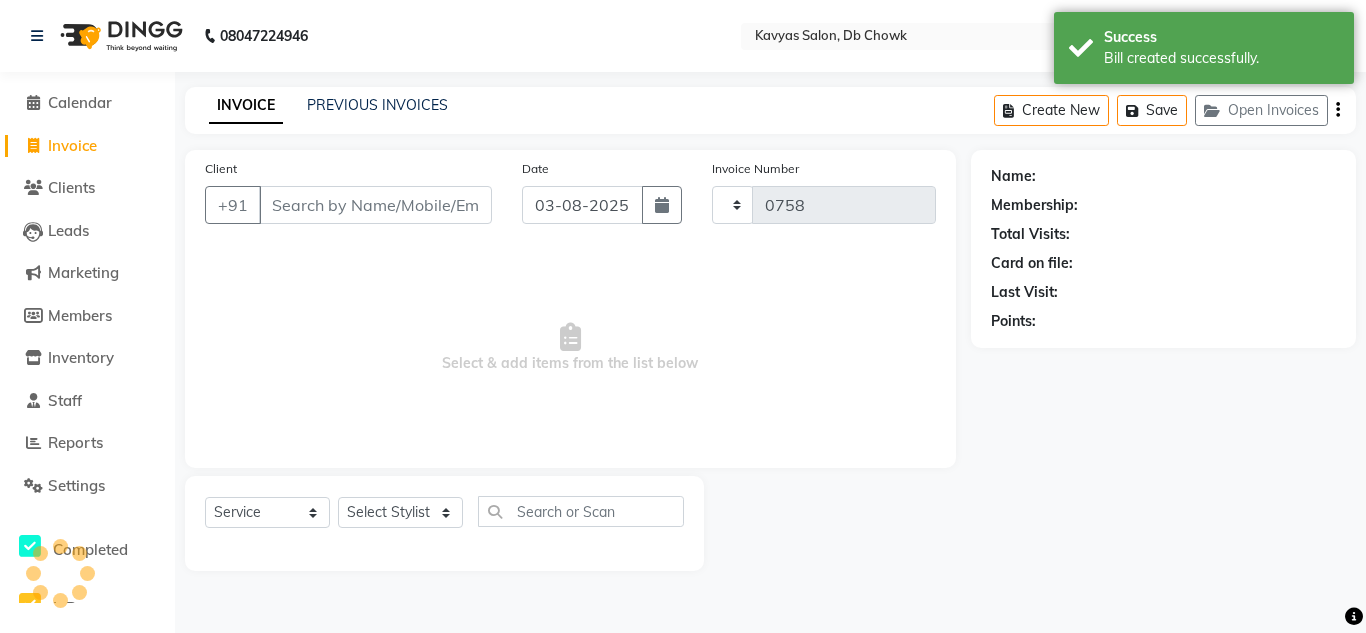 select on "6954" 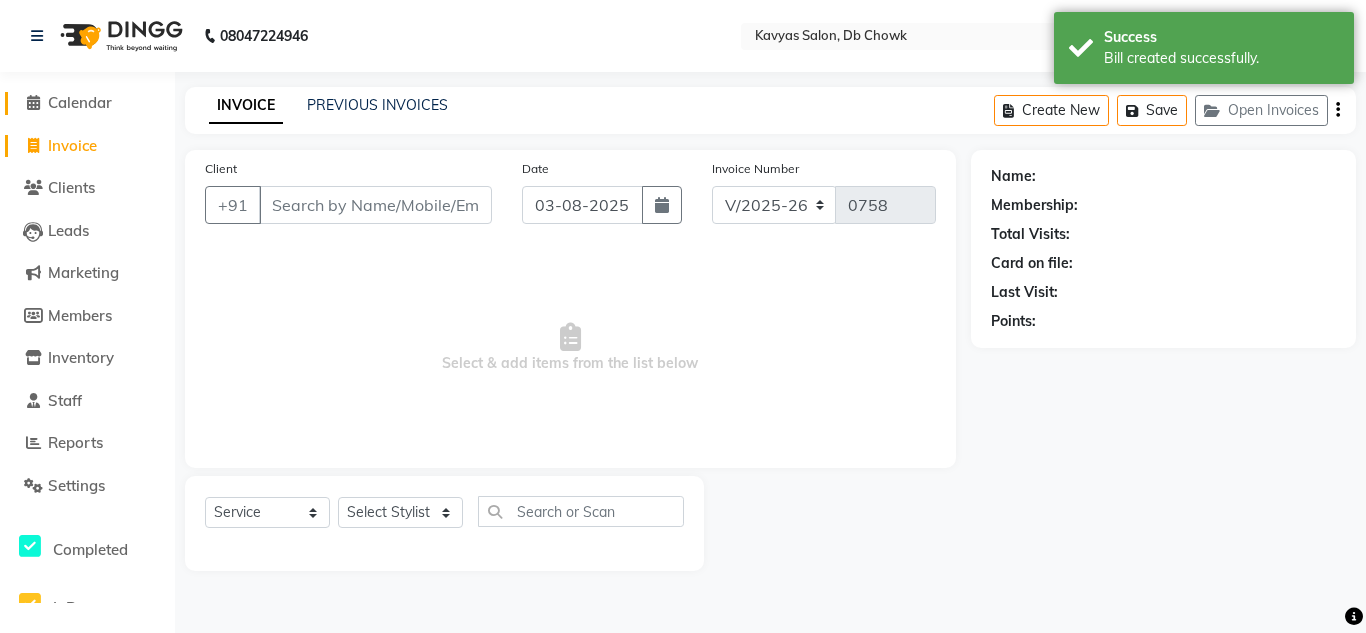 click on "Calendar" 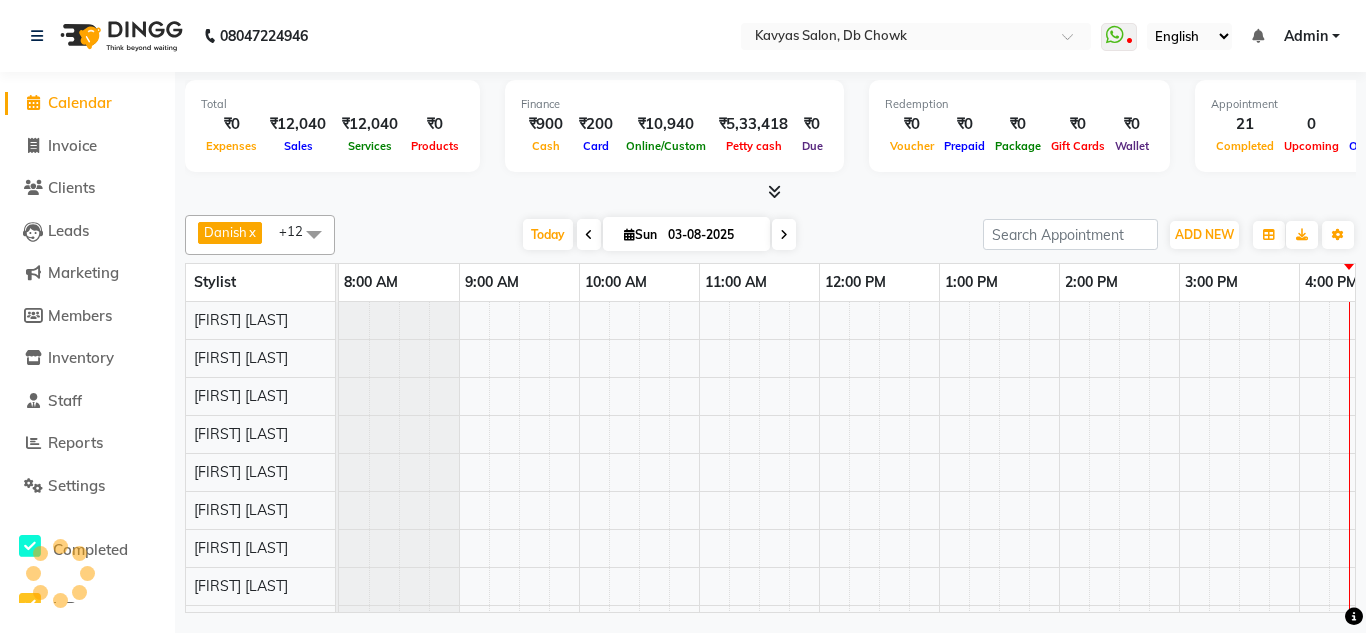 scroll, scrollTop: 0, scrollLeft: 0, axis: both 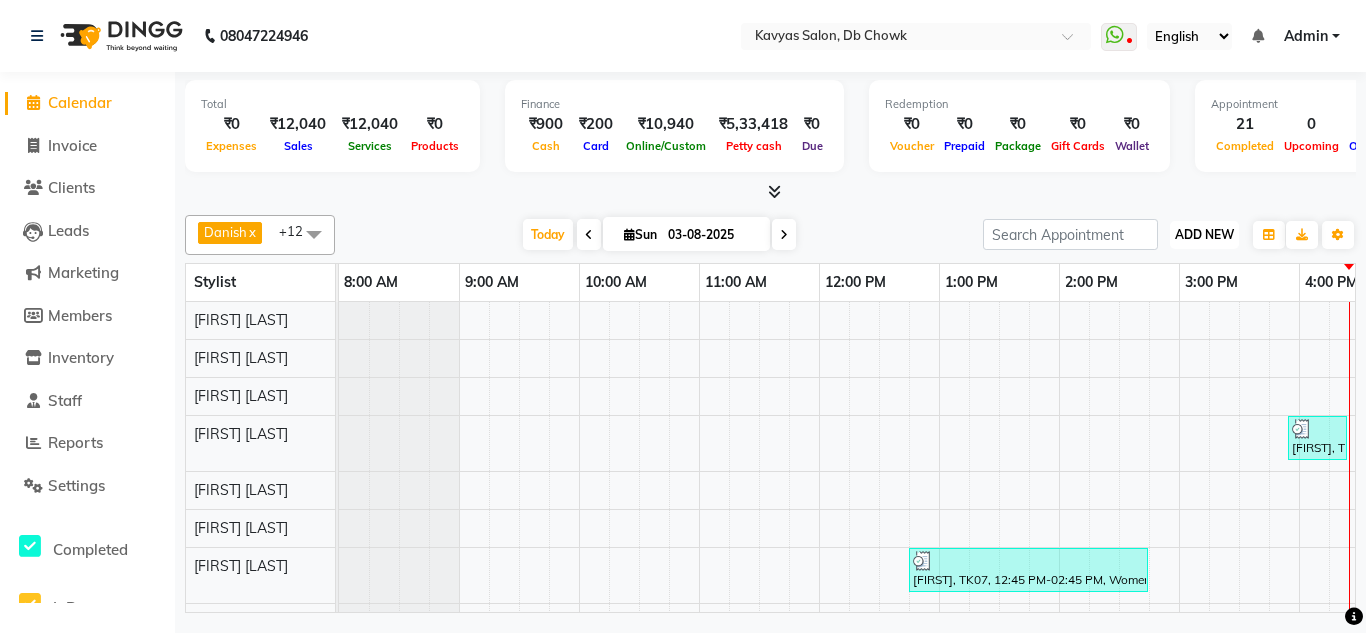 click on "ADD NEW" at bounding box center (1204, 234) 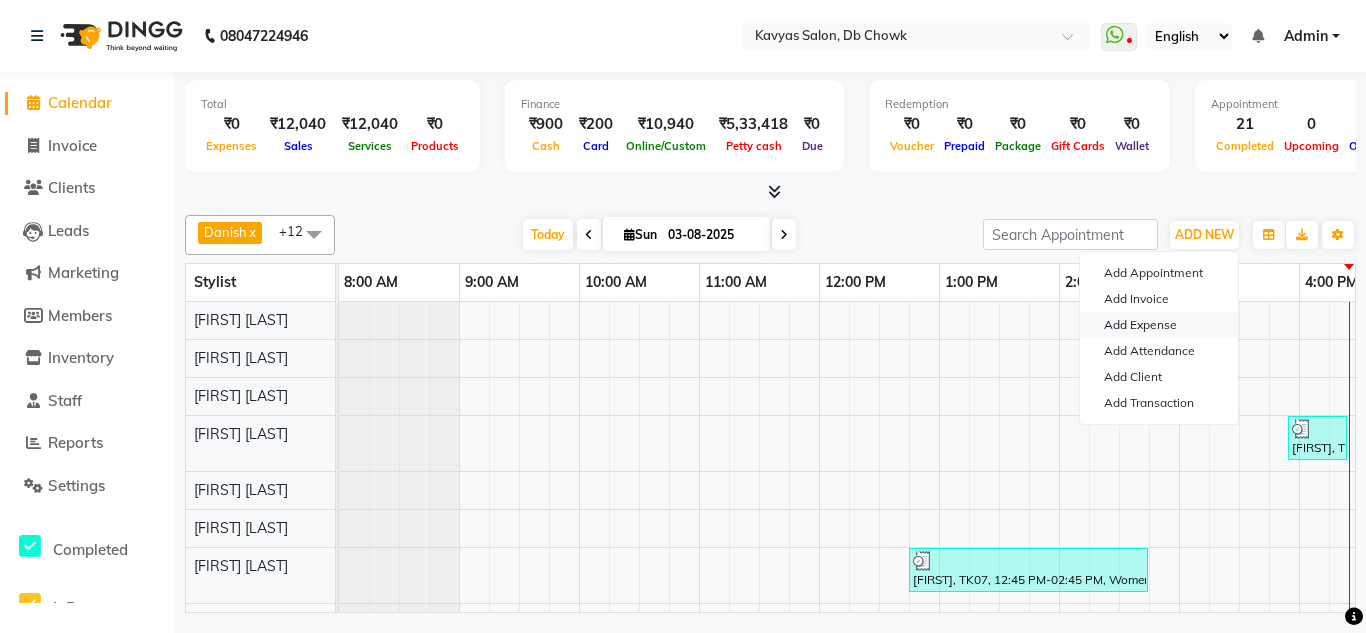 click on "Add Expense" at bounding box center (1159, 325) 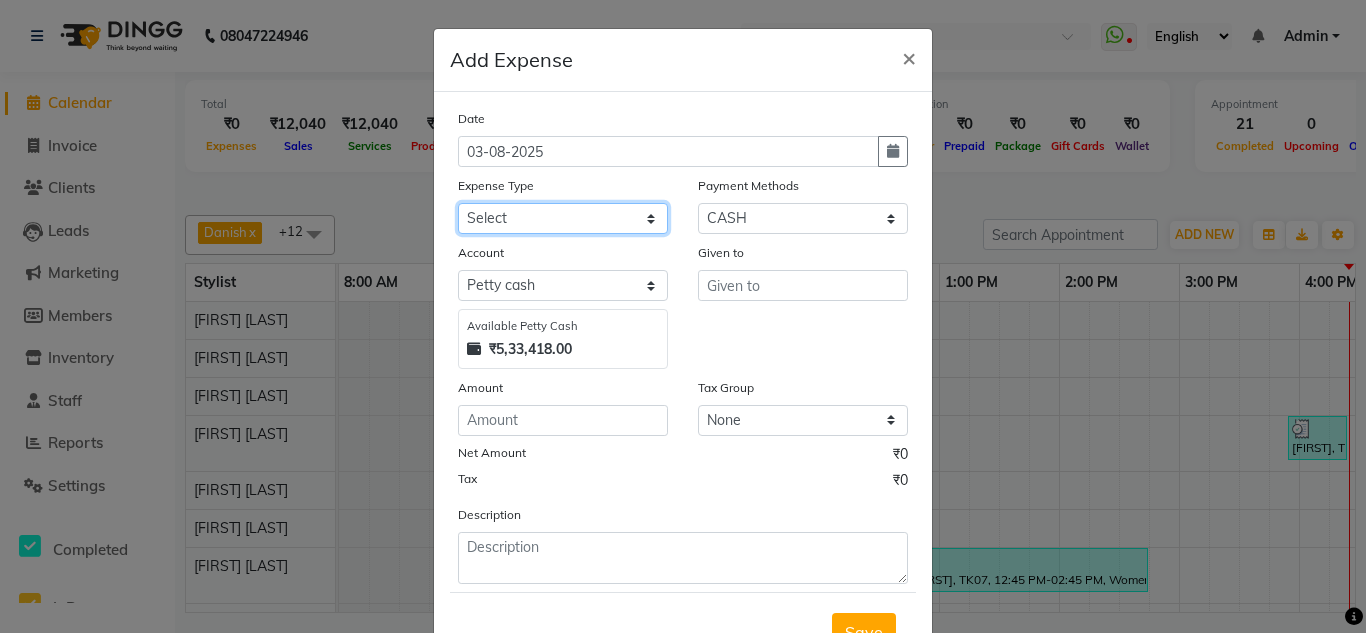 click on "Select Advance Salary Bank charges Car maintenance  Cash transfer to bank Cash transfer to hub Client Snacks Clinical charges Daily Expenses Equipment Fuel Govt fee Incentive Insurance International purchase Loan Repayment Maintenance Marketing Miscellaneous MRA Other Pantry Product Rent Salary Staff Snacks Tax Tea & Refreshment Utilities" 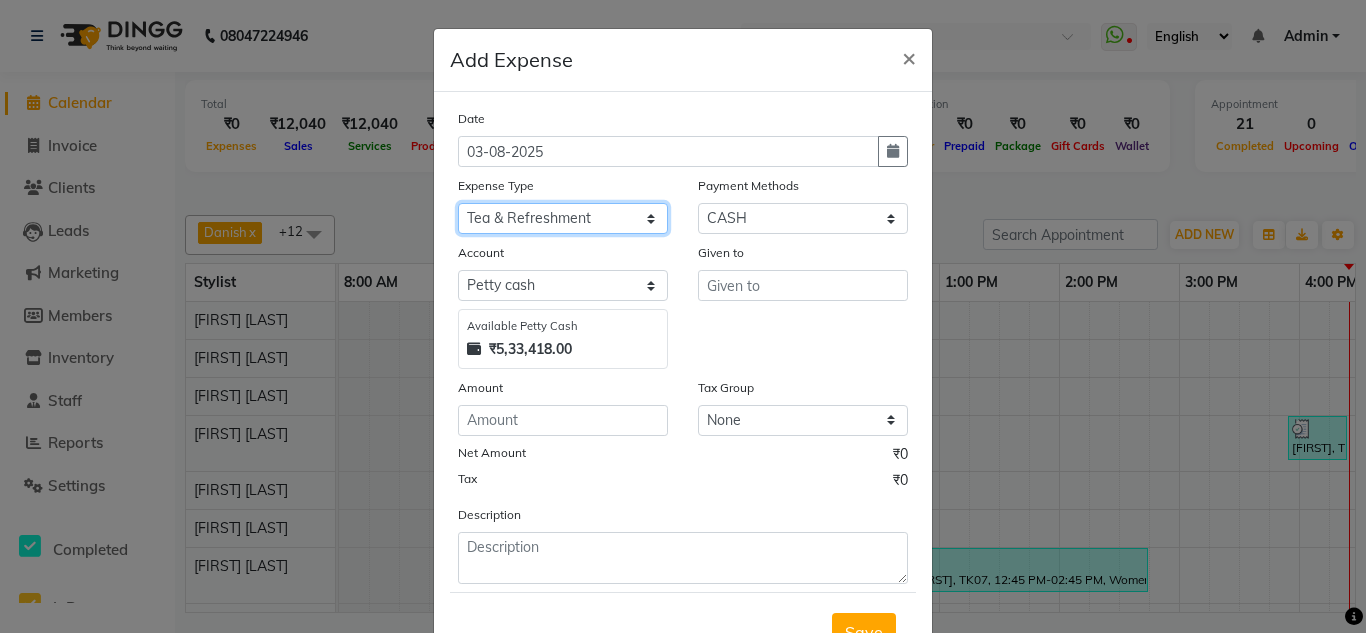 click on "Select Advance Salary Bank charges Car maintenance  Cash transfer to bank Cash transfer to hub Client Snacks Clinical charges Daily Expenses Equipment Fuel Govt fee Incentive Insurance International purchase Loan Repayment Maintenance Marketing Miscellaneous MRA Other Pantry Product Rent Salary Staff Snacks Tax Tea & Refreshment Utilities" 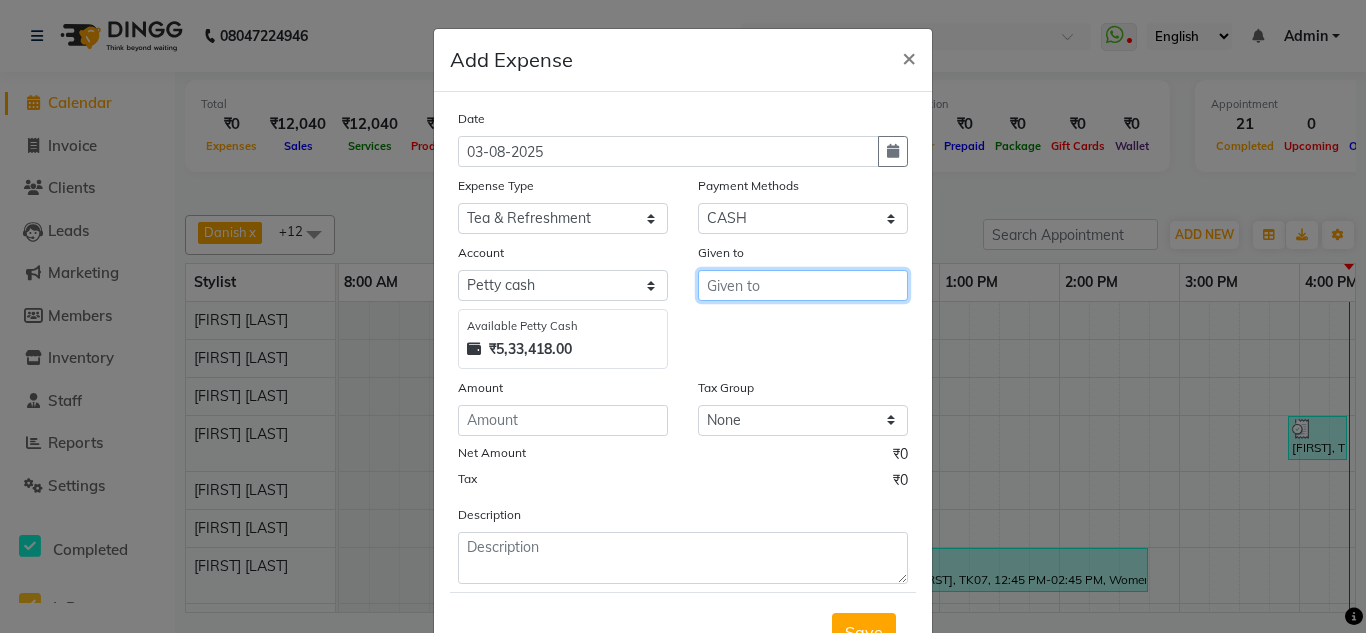 click at bounding box center (803, 285) 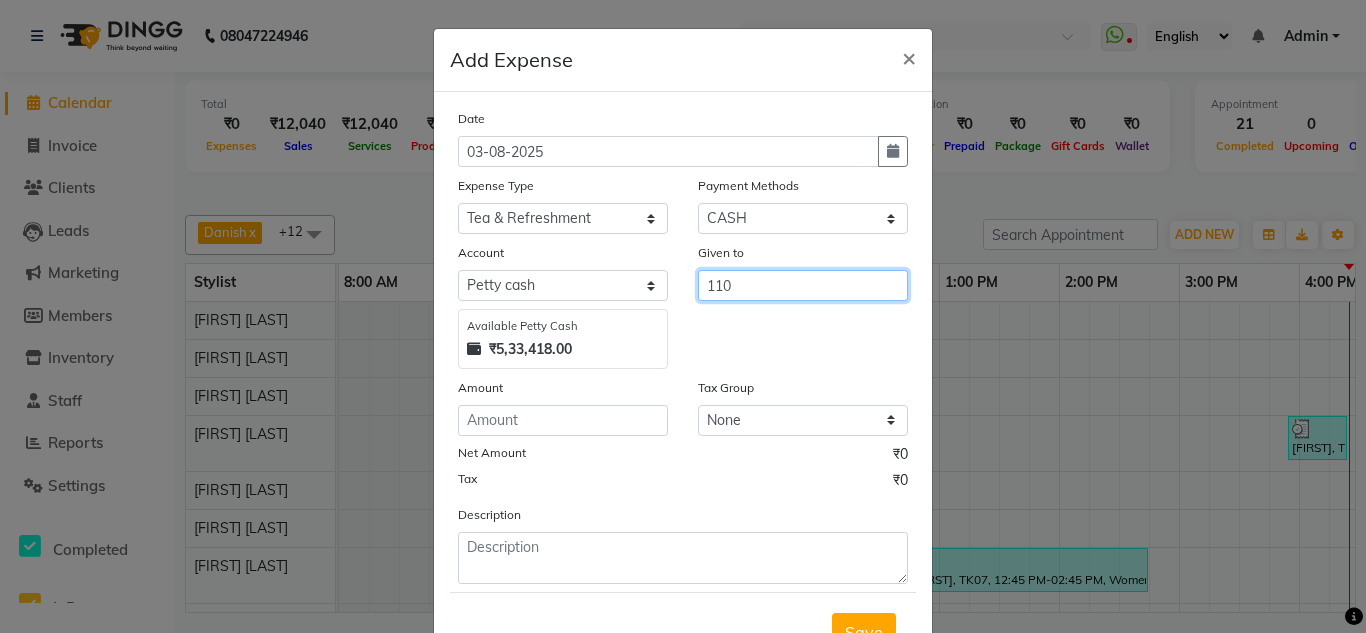 type on "110" 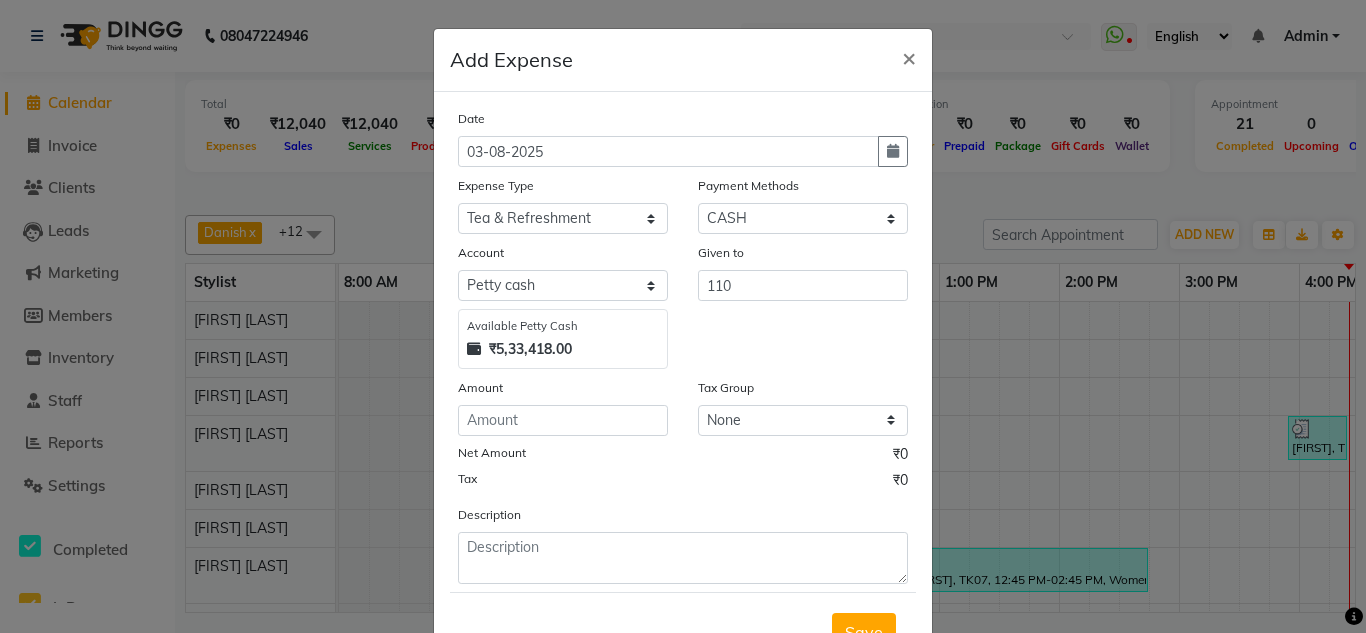 drag, startPoint x: 788, startPoint y: 445, endPoint x: 770, endPoint y: 454, distance: 20.12461 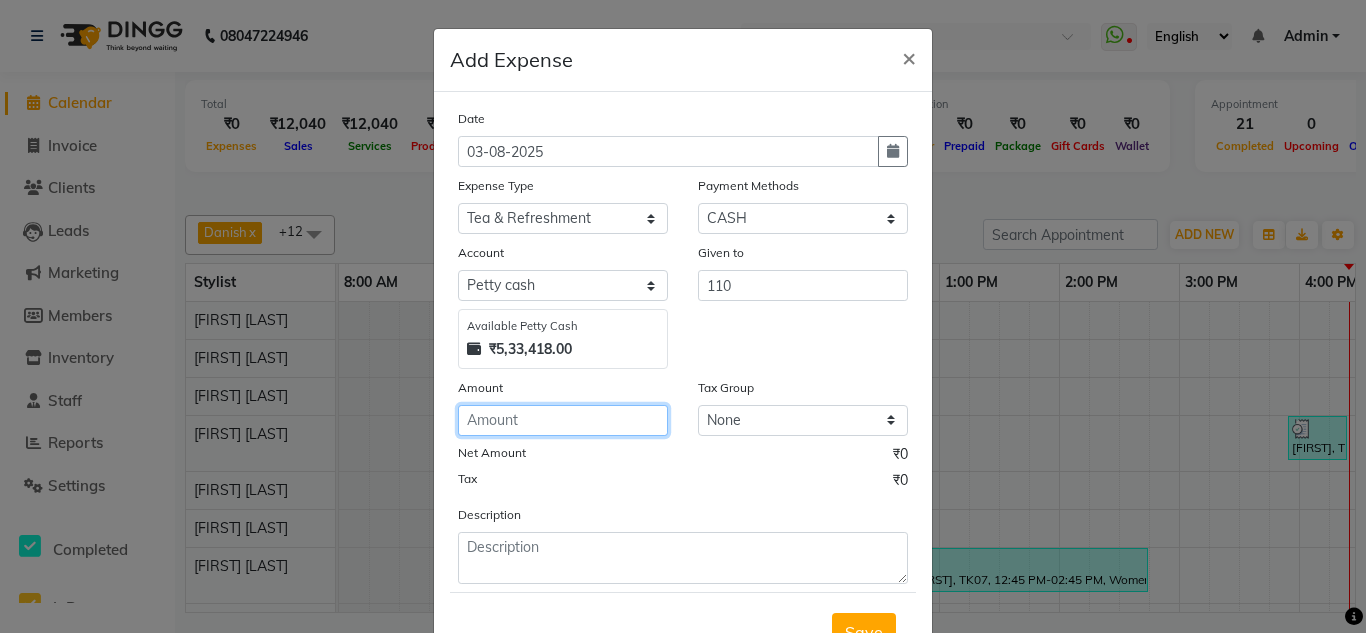 click 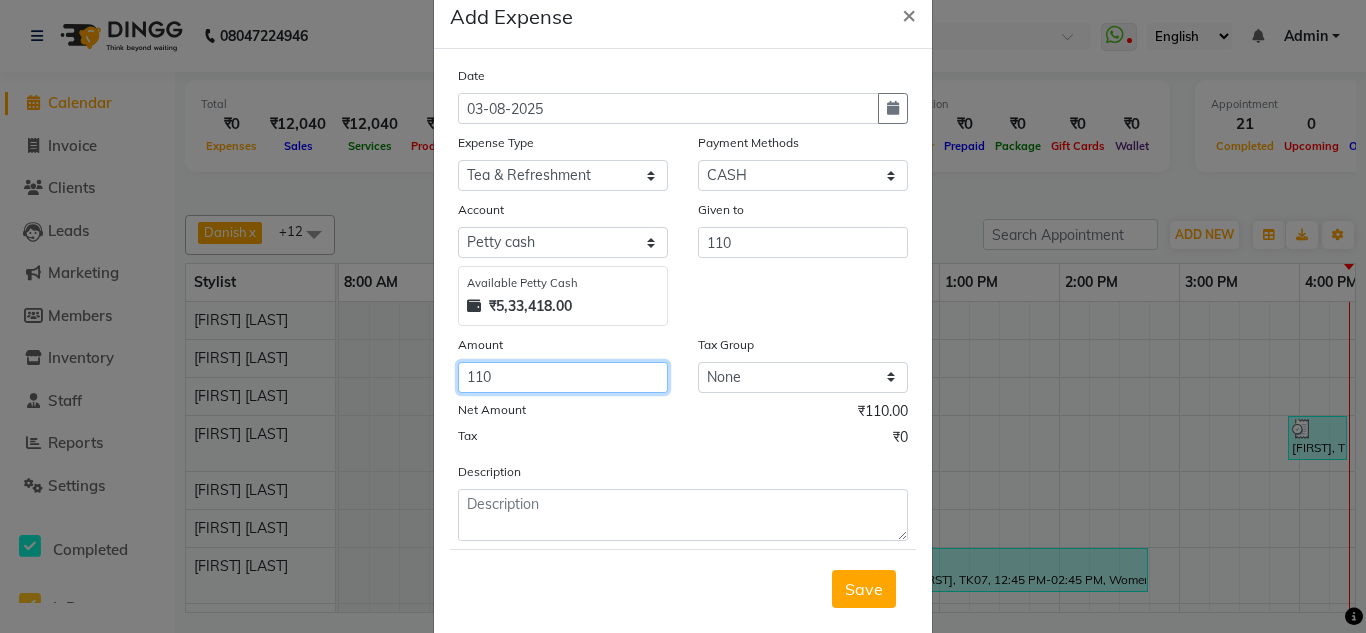 scroll, scrollTop: 83, scrollLeft: 0, axis: vertical 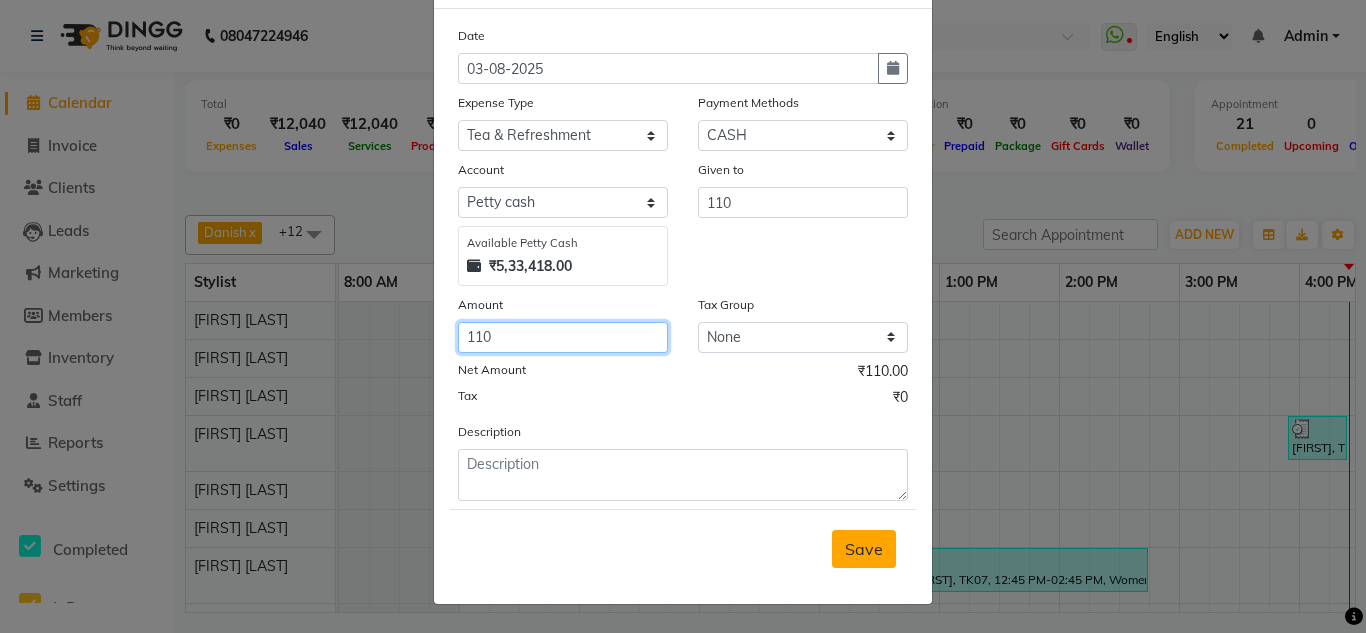 type on "110" 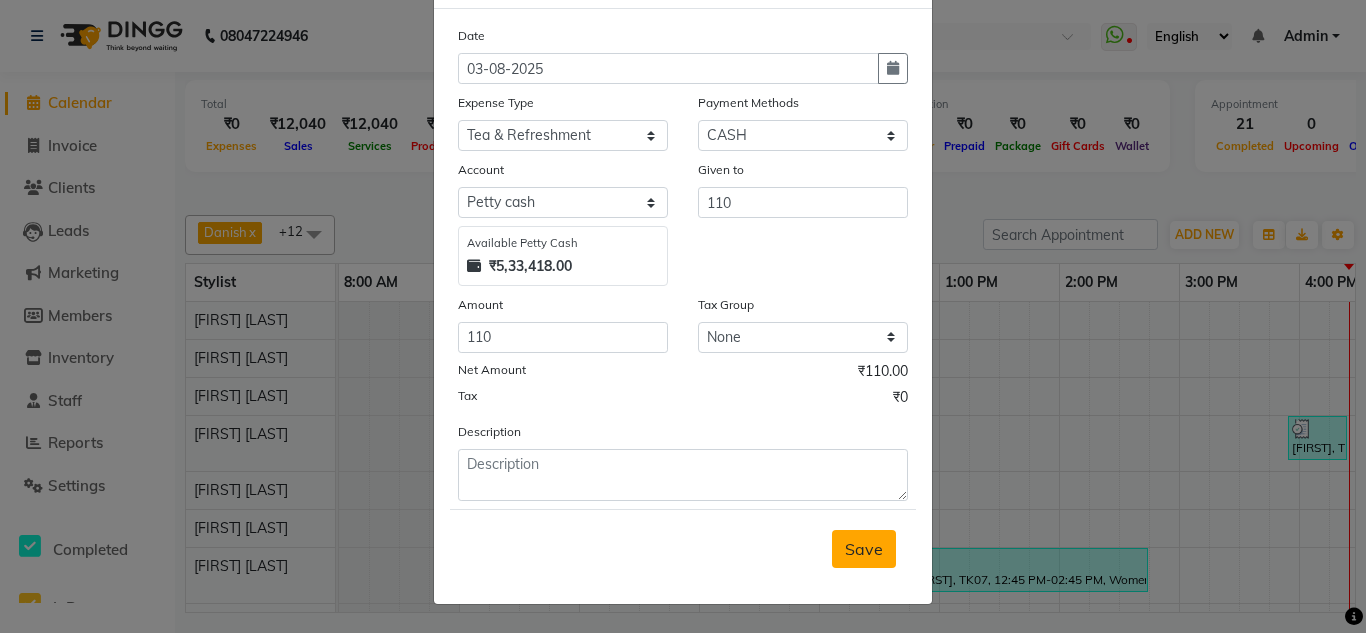 click on "Save" at bounding box center [864, 549] 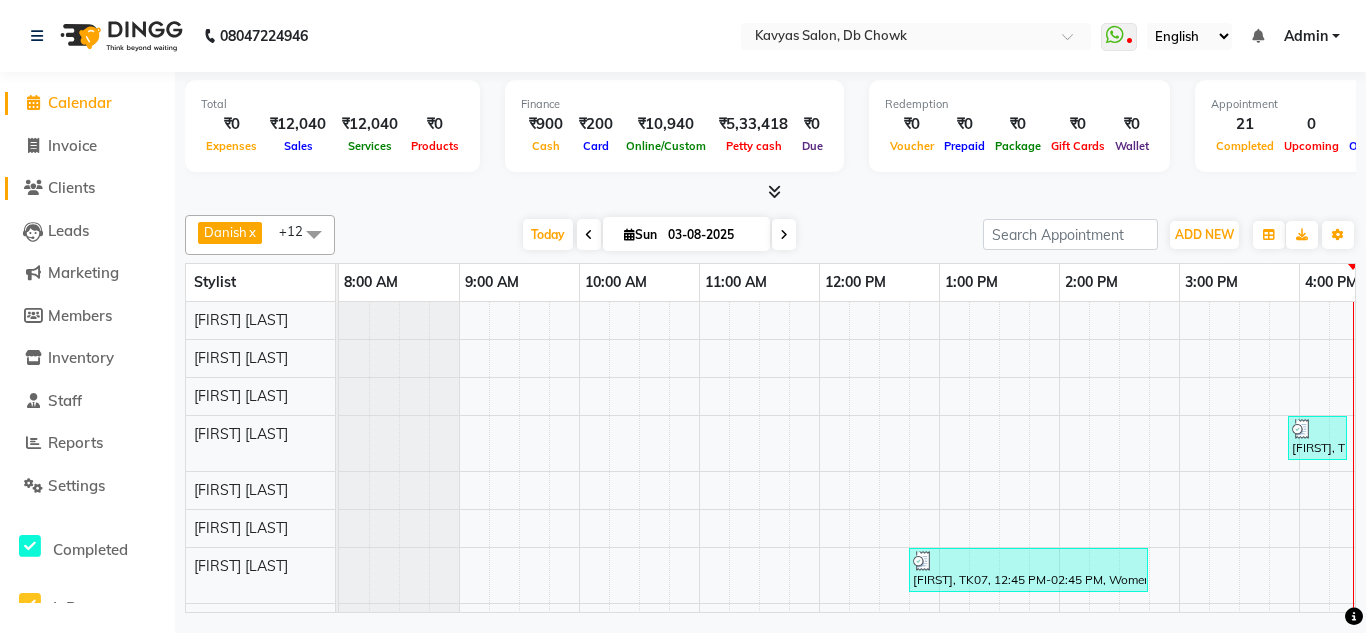 click on "Clients" 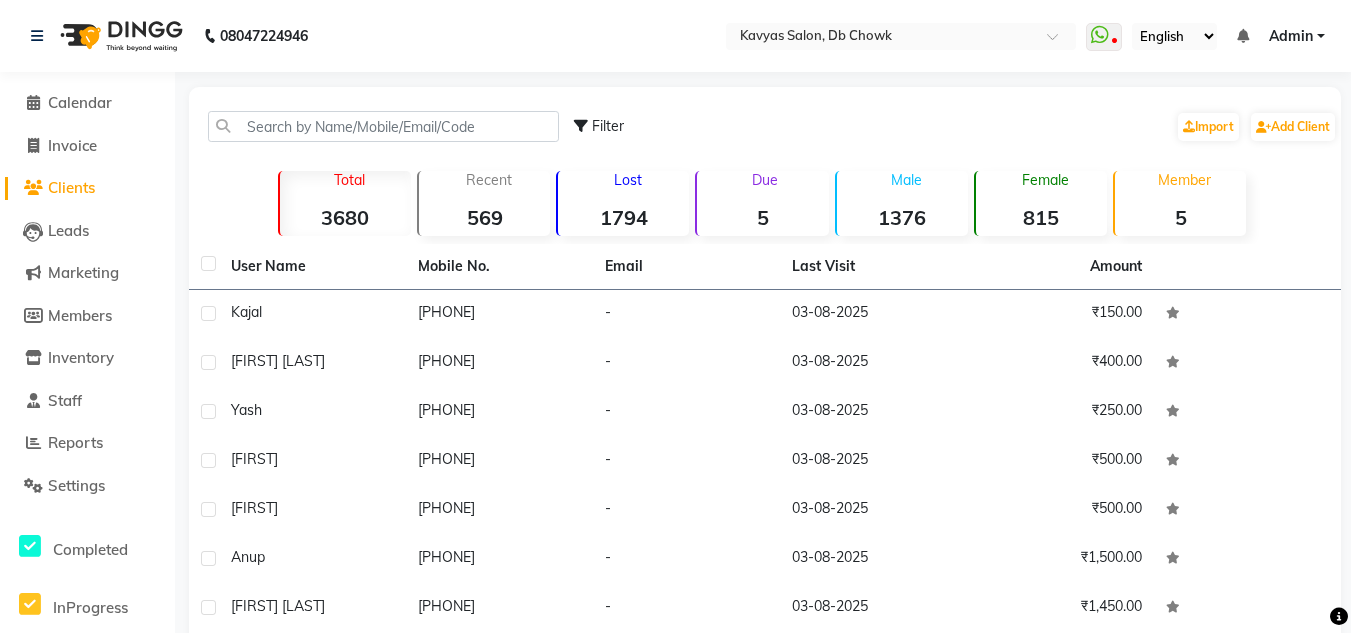 click on "Invoice" 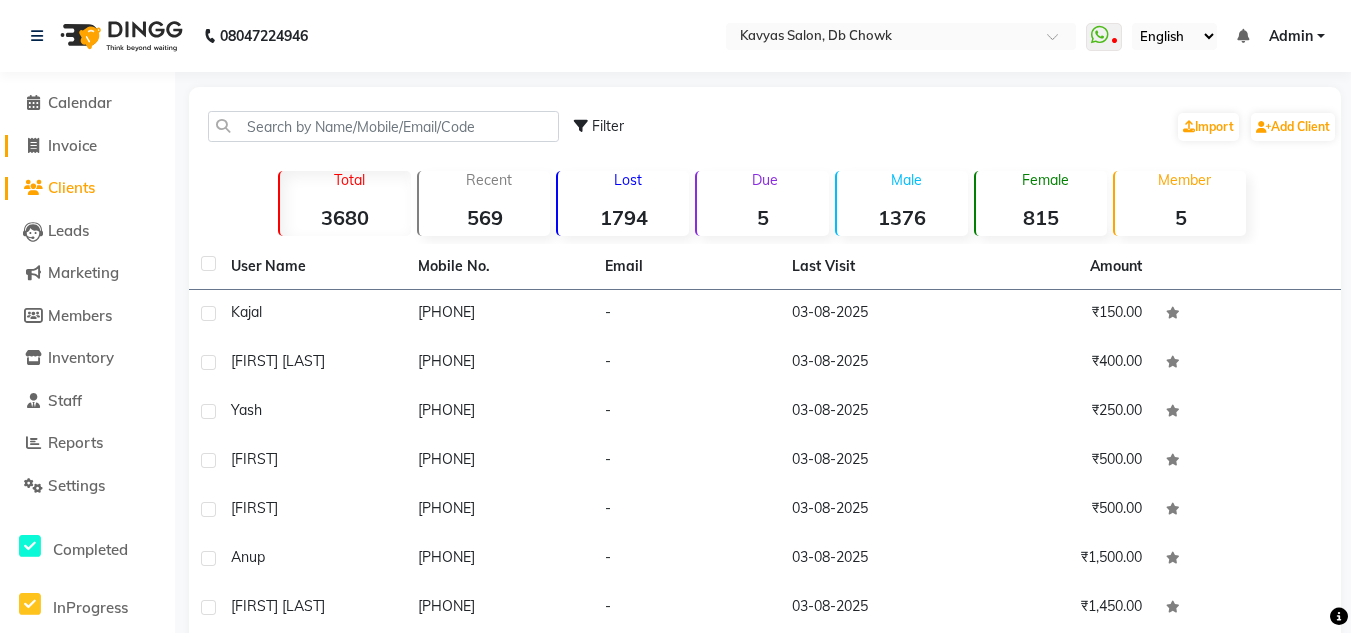 click on "Invoice" 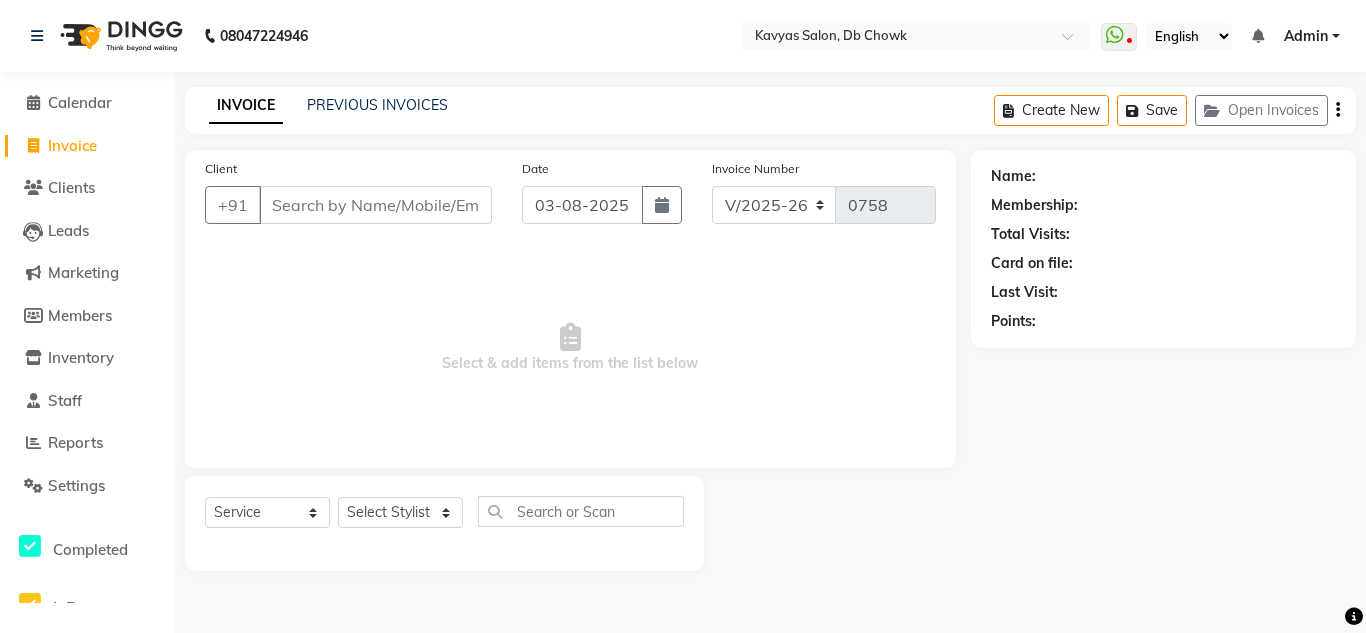click on "Calendar" 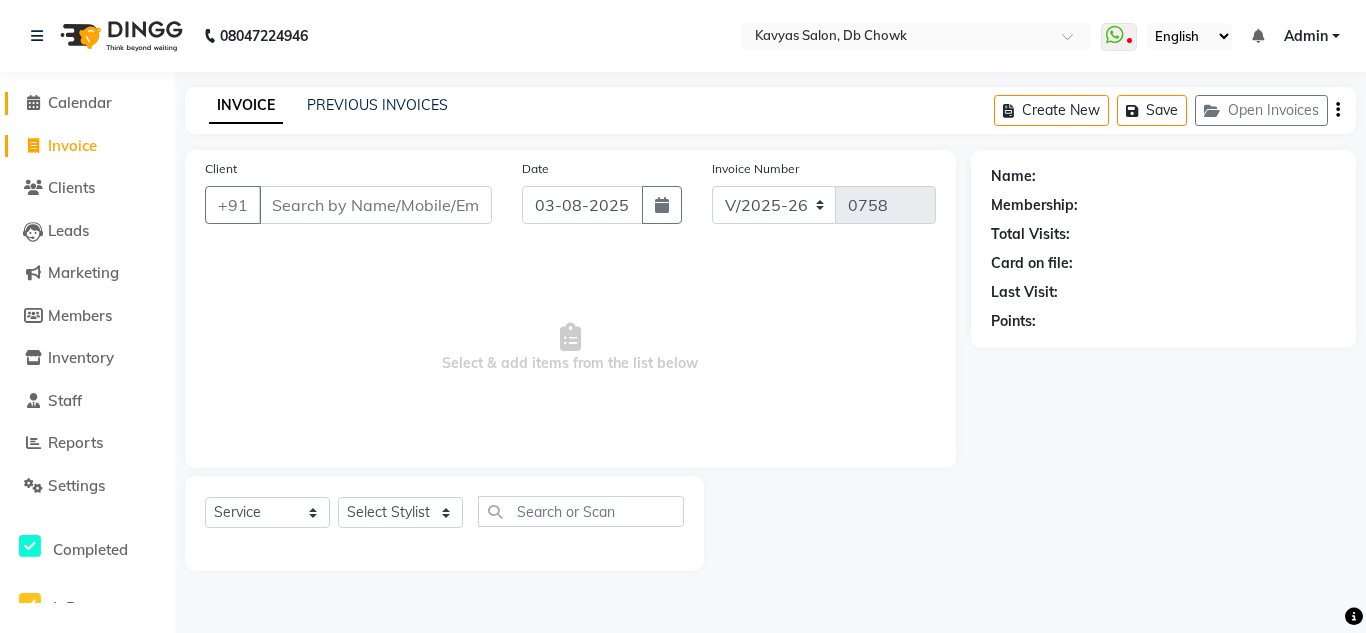 click on "Calendar" 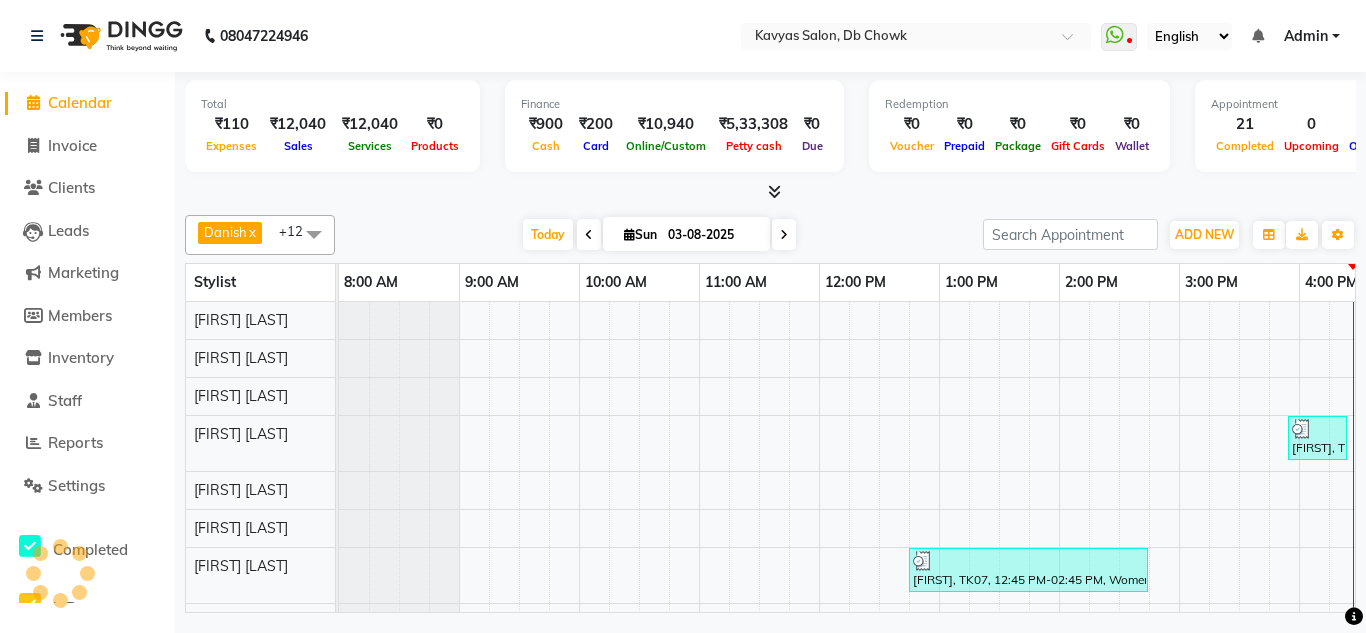 click on "Calendar" 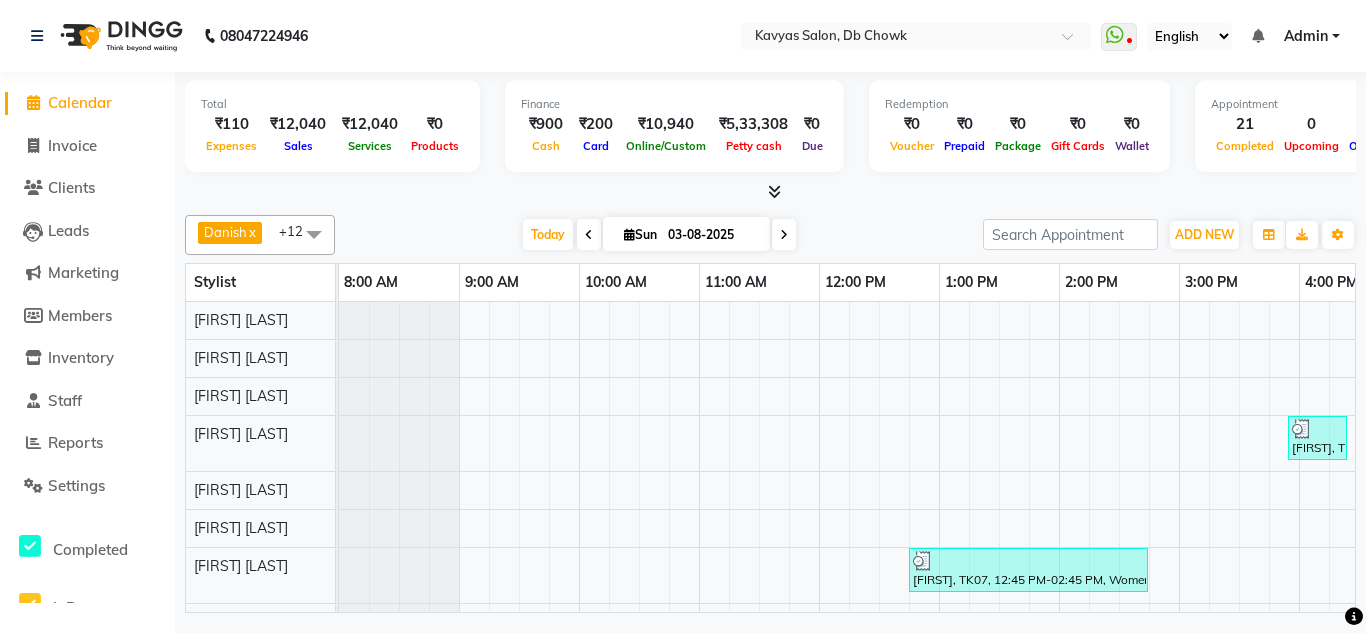 click on "Calendar" 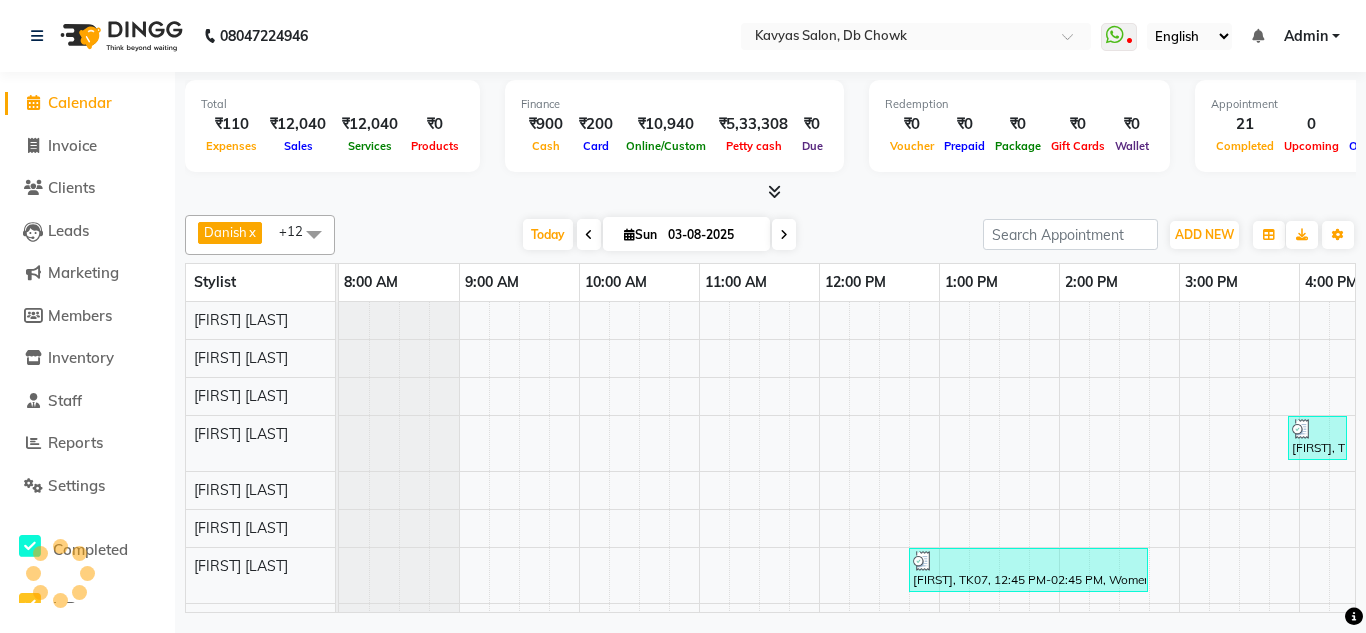 click on "Calendar" 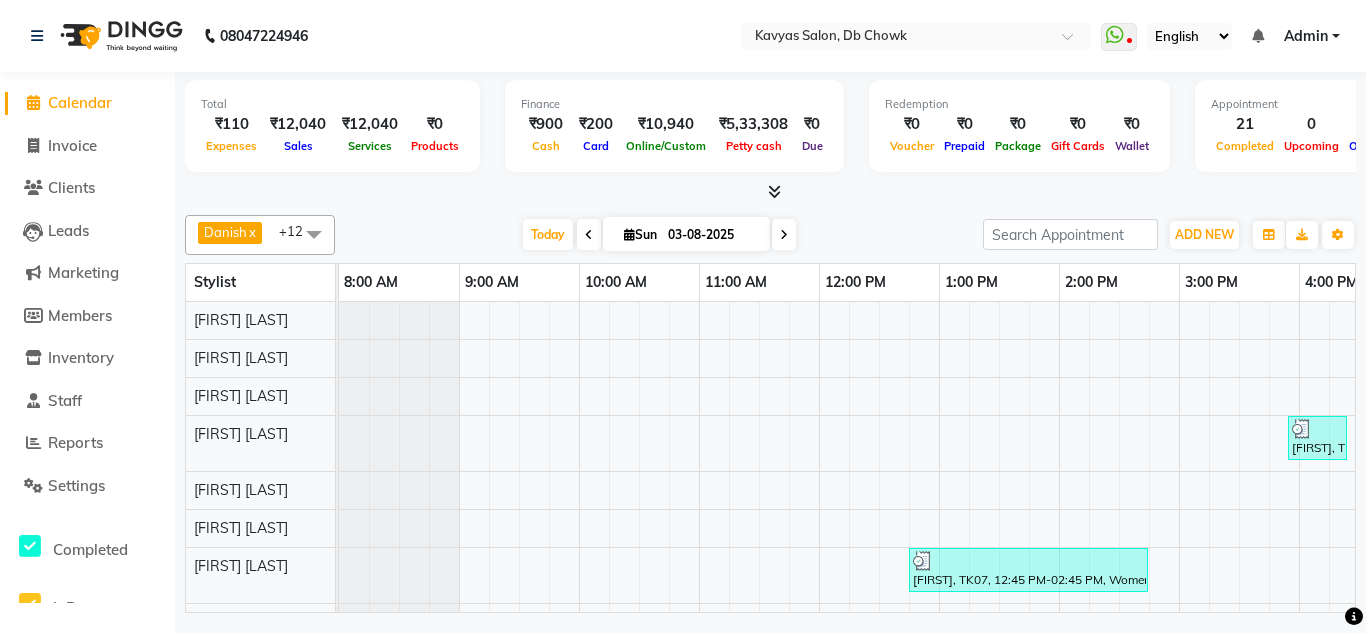 click on "Calendar" 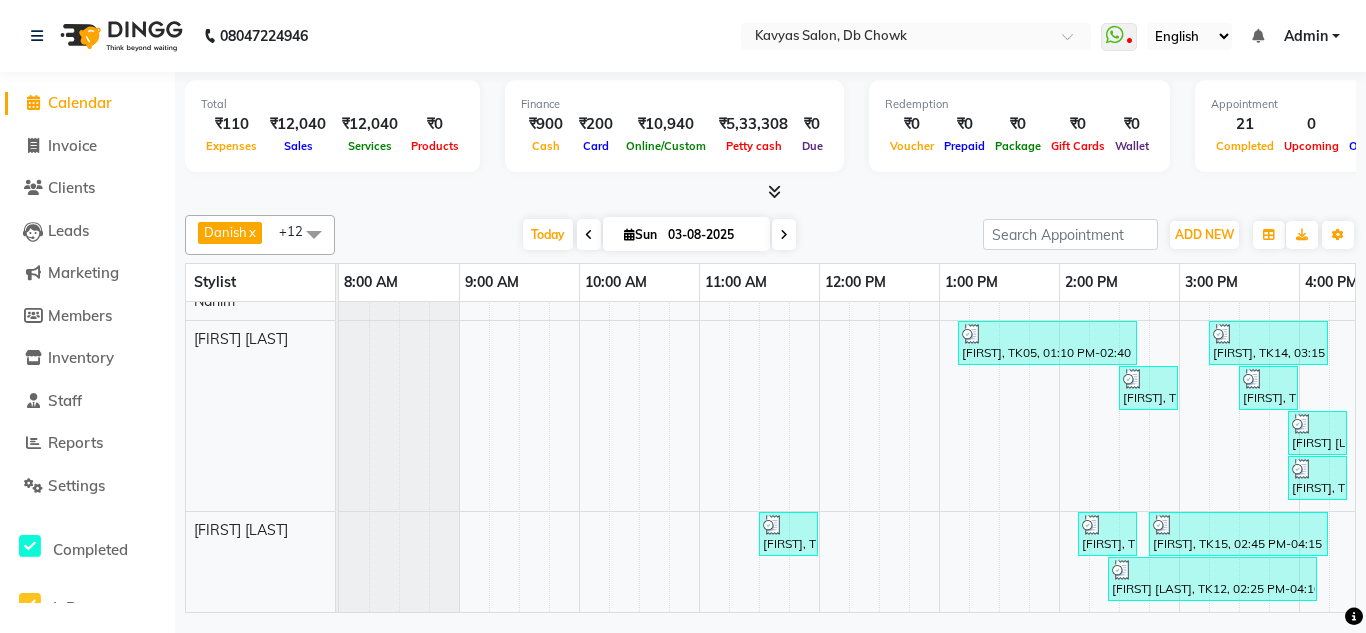 scroll, scrollTop: 0, scrollLeft: 0, axis: both 